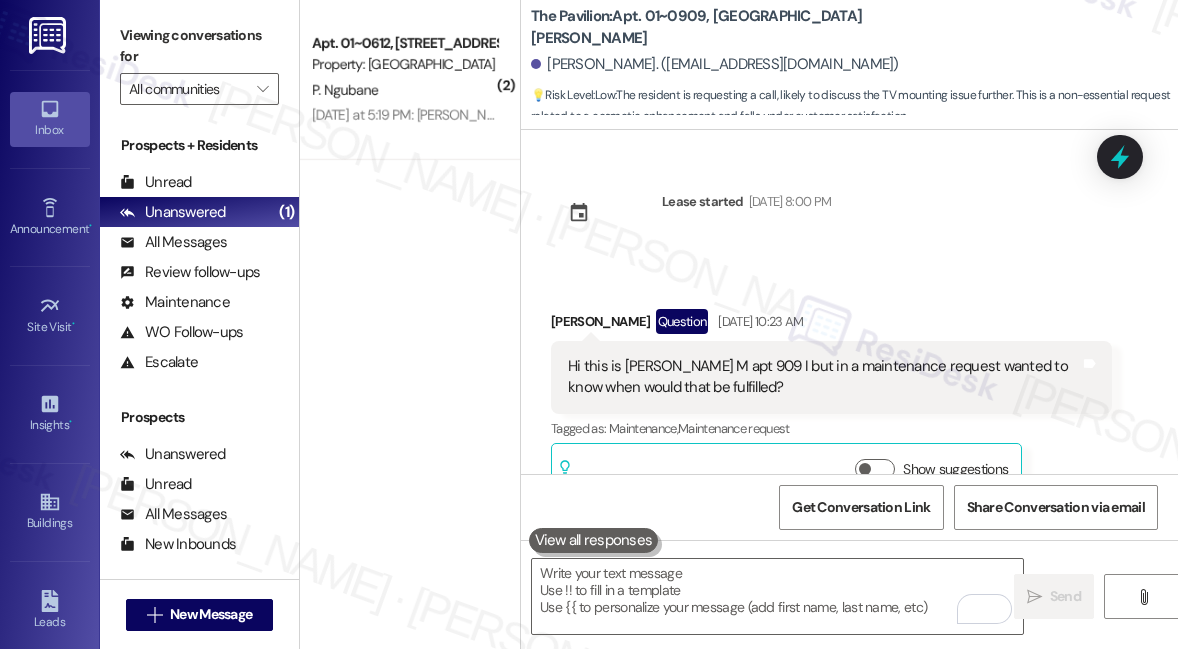 scroll, scrollTop: 0, scrollLeft: 0, axis: both 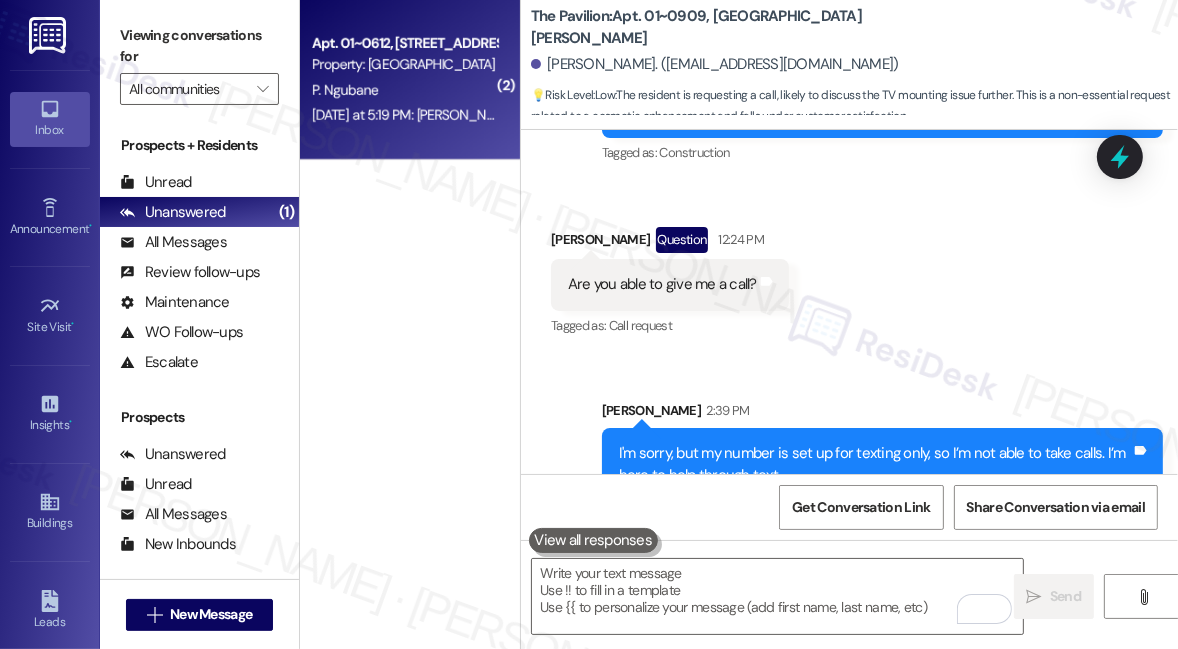 click on "[DATE] at 5:19 PM: [PERSON_NAME]  [DATE] at 5:19 PM: [PERSON_NAME]" at bounding box center (404, 115) 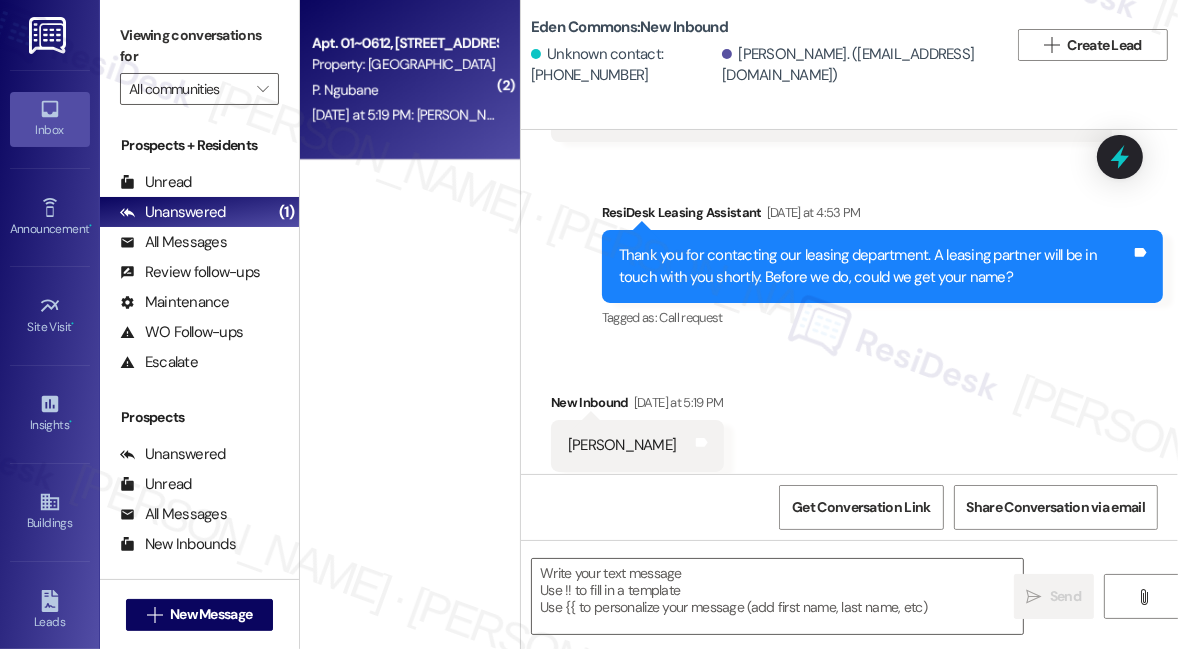 scroll, scrollTop: 184, scrollLeft: 0, axis: vertical 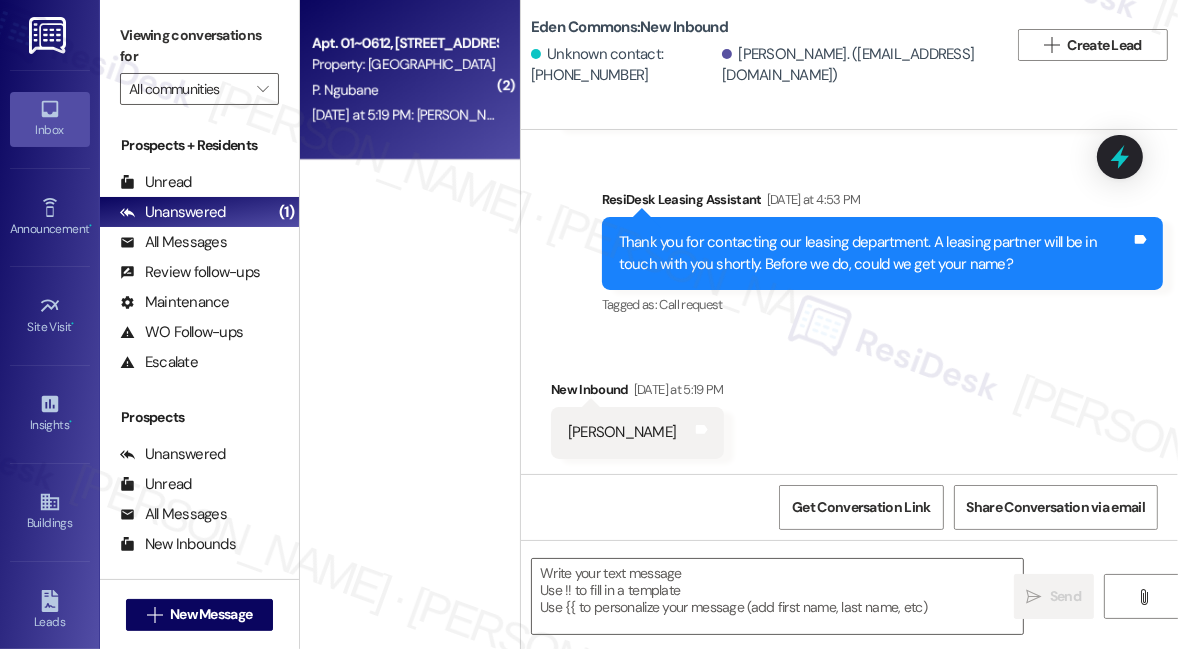 type on "Fetching suggested responses. Please feel free to read through the conversation in the meantime." 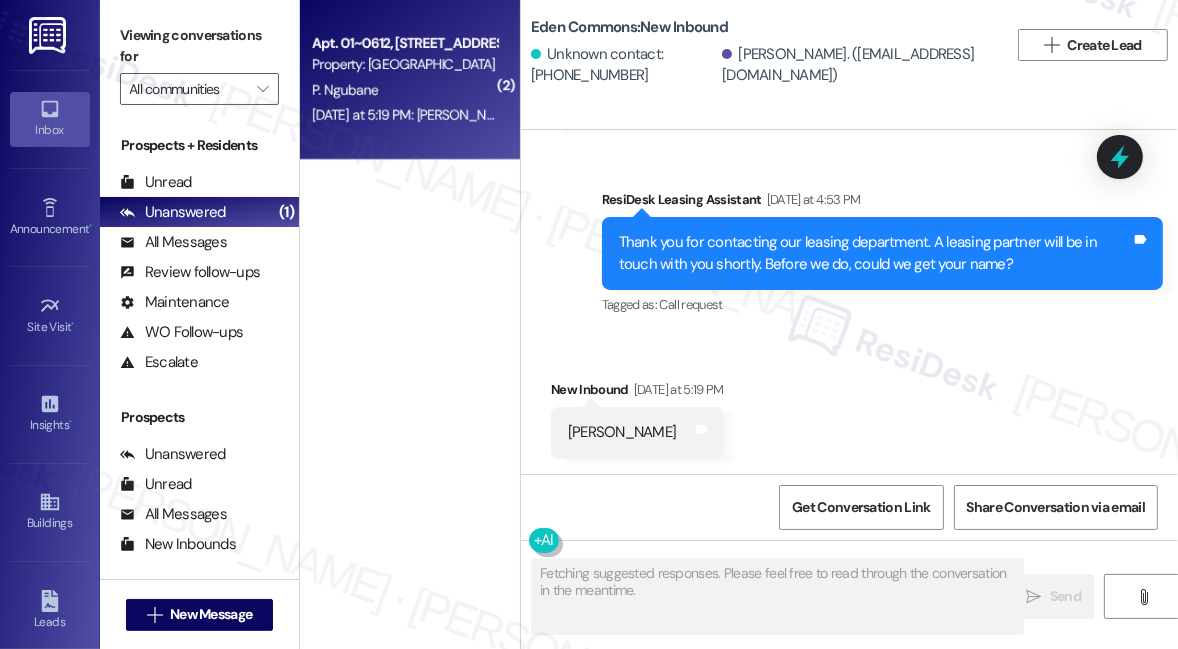 click on "Thank you for contacting our leasing department. A leasing partner will be in touch with you shortly. Before we do, could we get your name?" at bounding box center [875, 253] 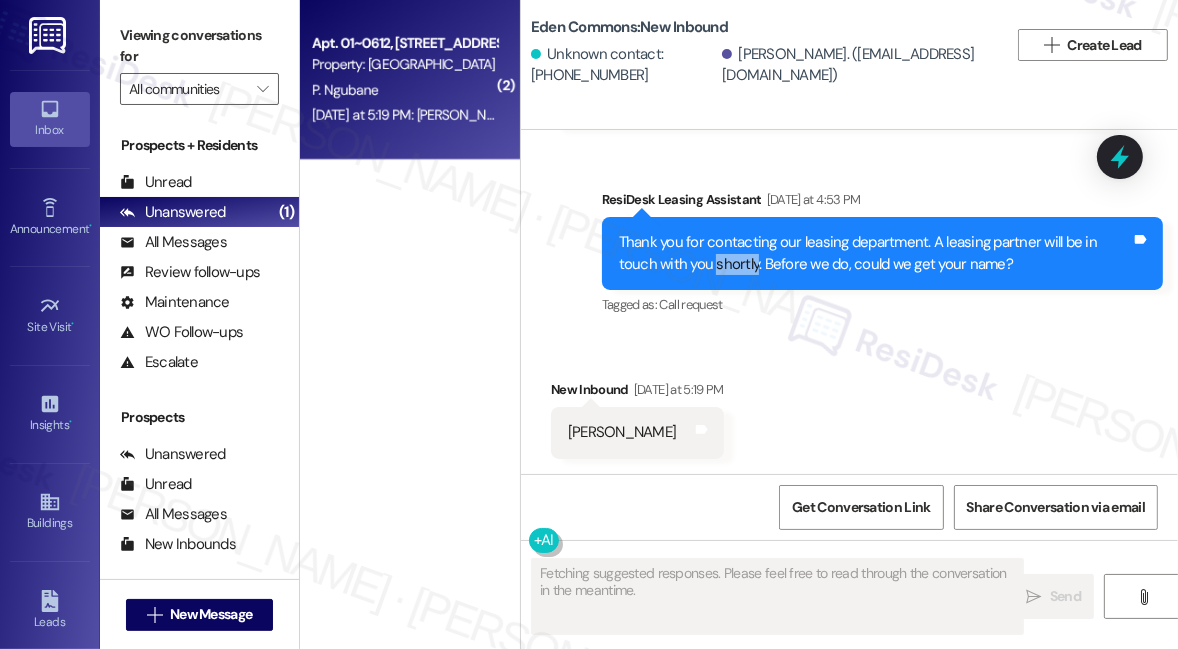 click on "Thank you for contacting our leasing department. A leasing partner will be in touch with you shortly. Before we do, could we get your name?" at bounding box center [875, 253] 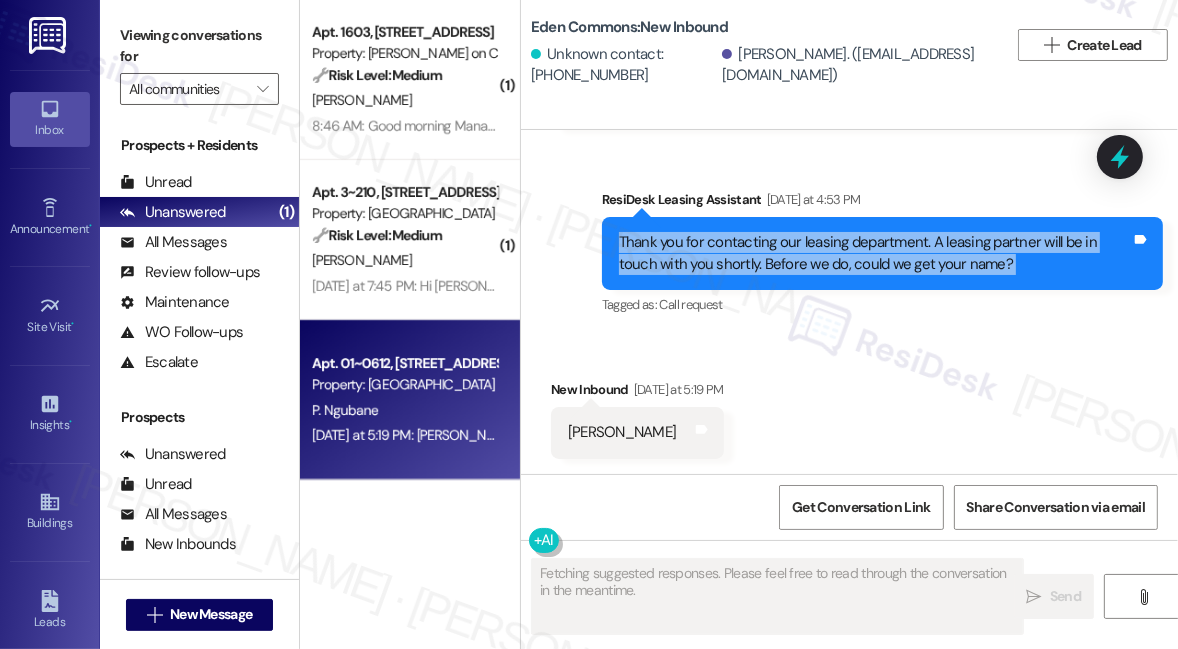 click on "Thank you for contacting our leasing department. A leasing partner will be in touch with you shortly. Before we do, could we get your name?" at bounding box center [875, 253] 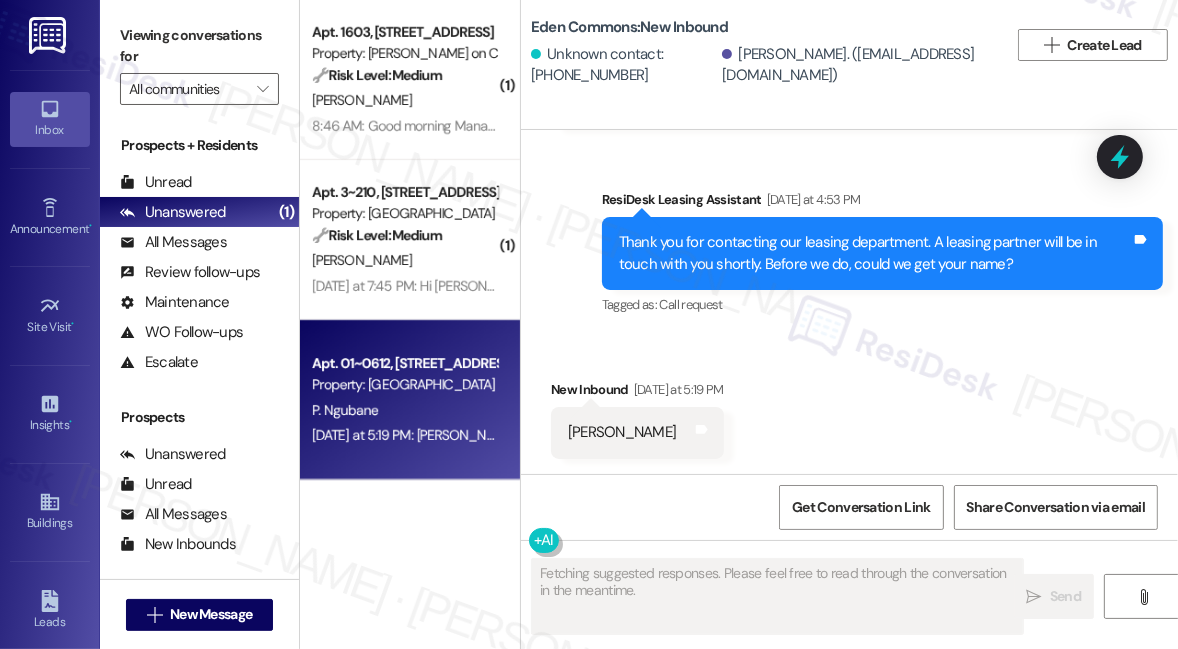 click on "Tagged as:   Call request Click to highlight conversations about Call request" at bounding box center [882, 304] 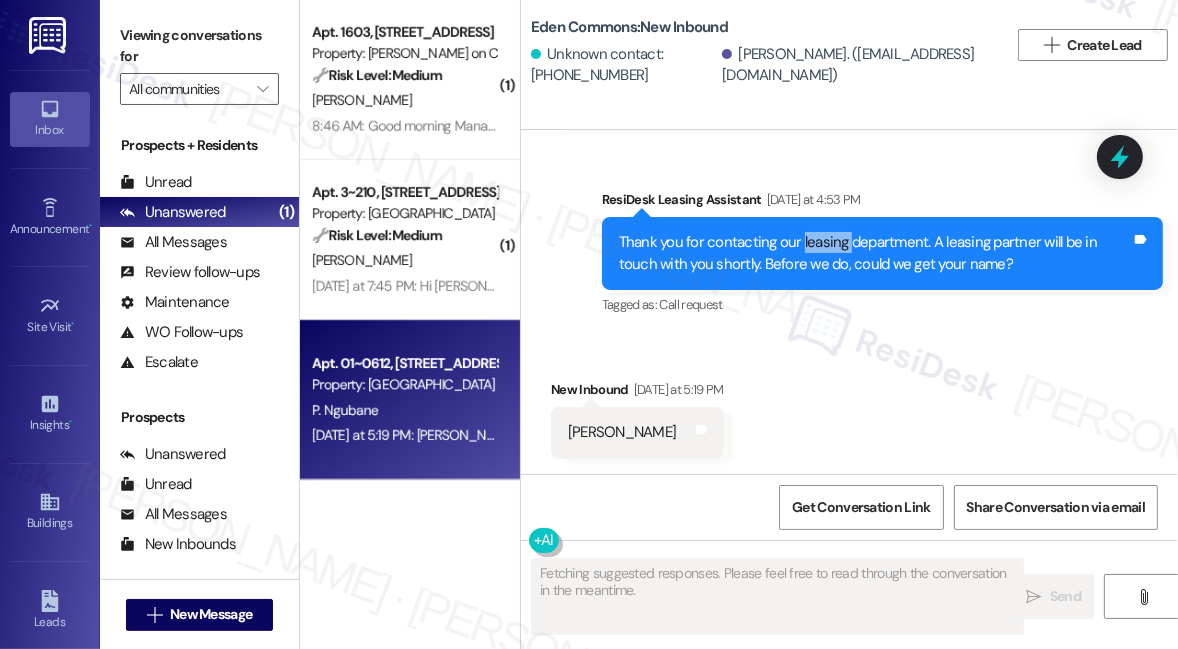 click on "Thank you for contacting our leasing department. A leasing partner will be in touch with you shortly. Before we do, could we get your name?" at bounding box center [875, 253] 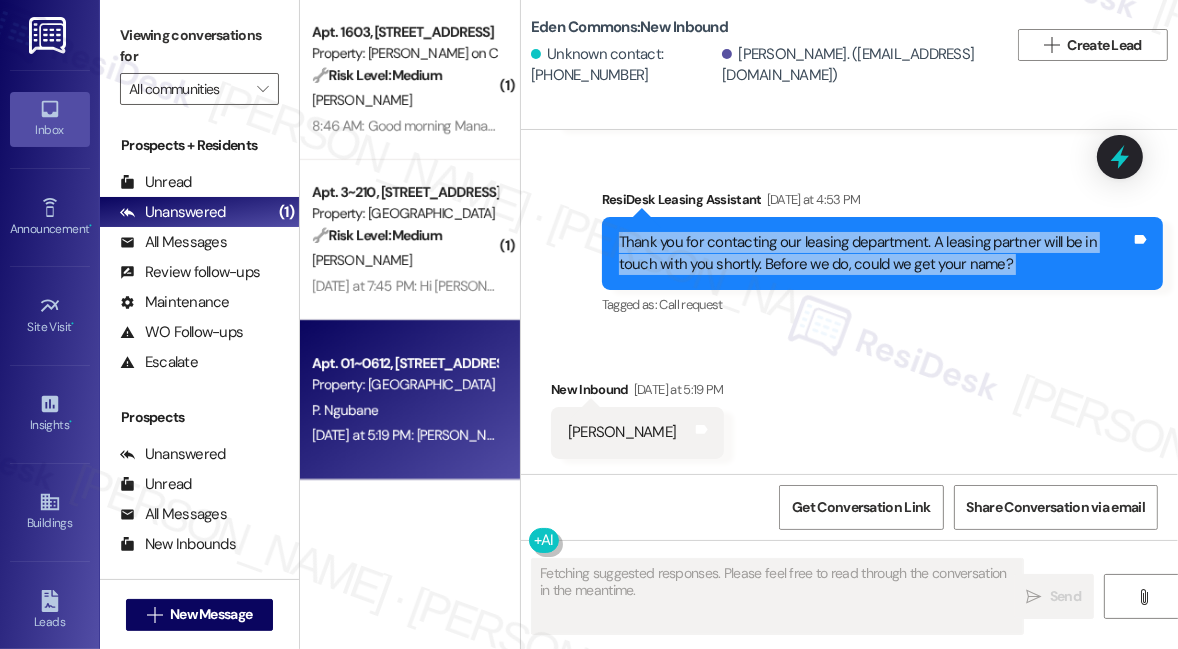 click on "Thank you for contacting our leasing department. A leasing partner will be in touch with you shortly. Before we do, could we get your name?" at bounding box center (875, 253) 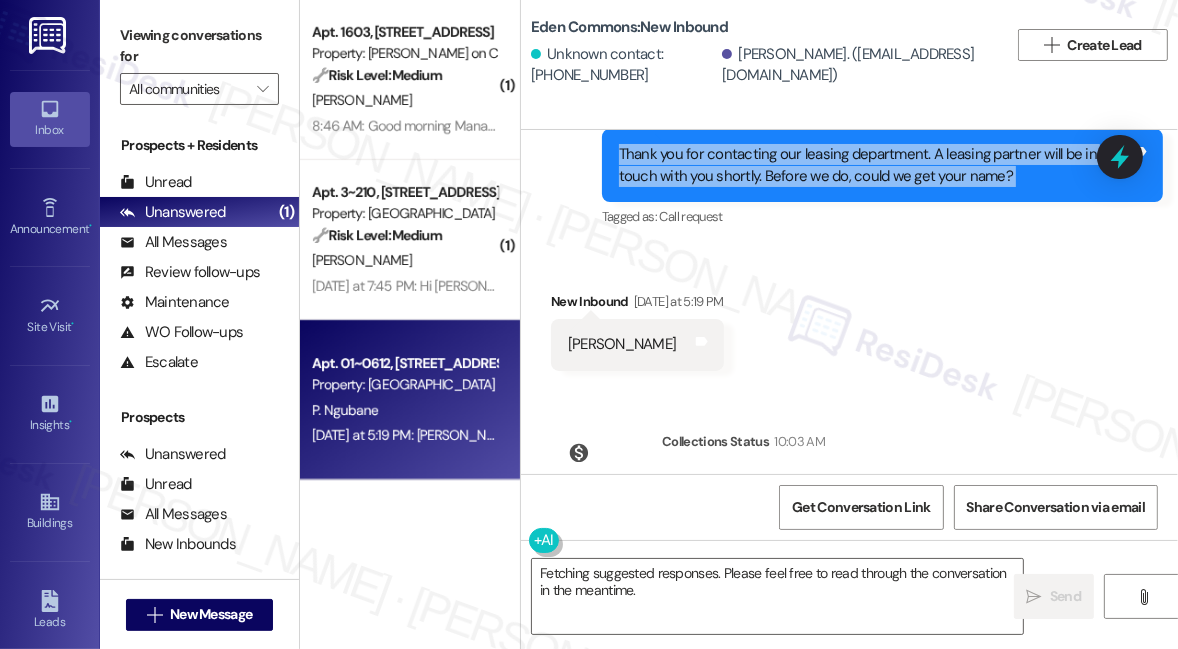 scroll, scrollTop: 389, scrollLeft: 0, axis: vertical 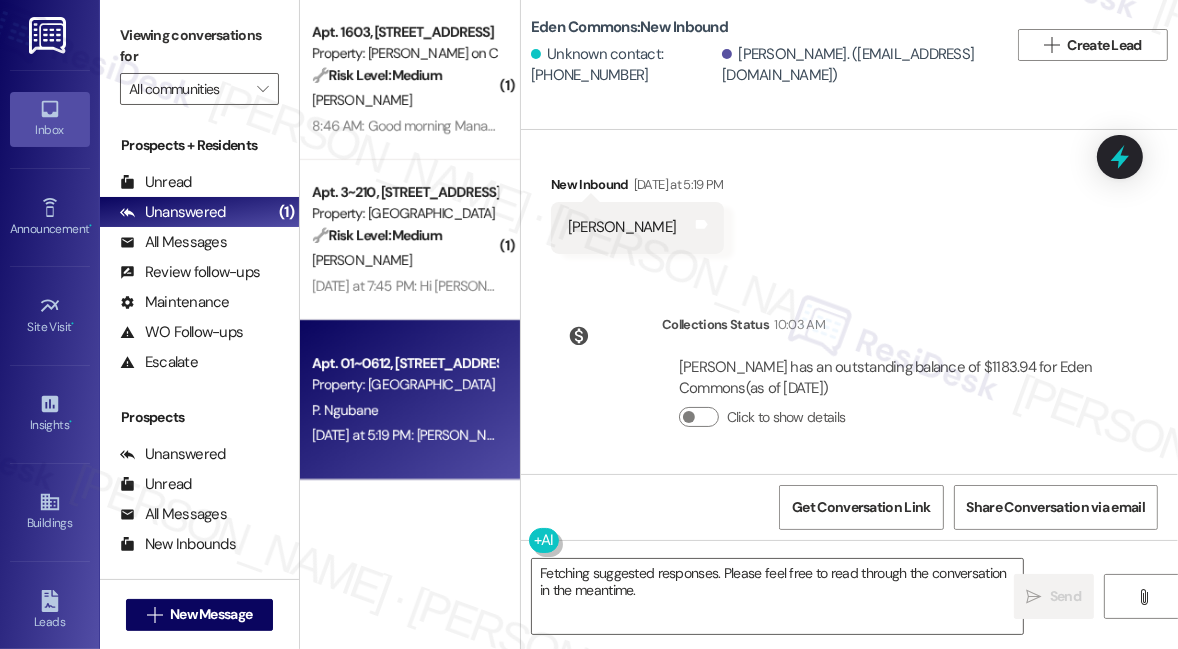 drag, startPoint x: 848, startPoint y: 359, endPoint x: 882, endPoint y: 391, distance: 46.69047 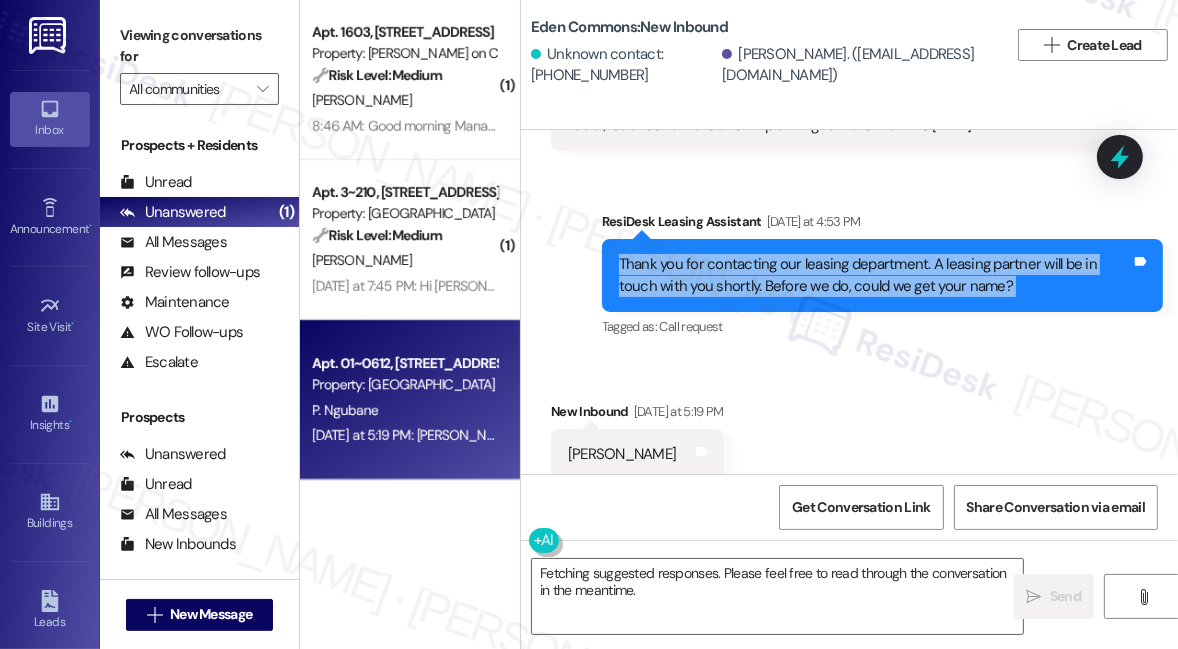 scroll, scrollTop: 0, scrollLeft: 0, axis: both 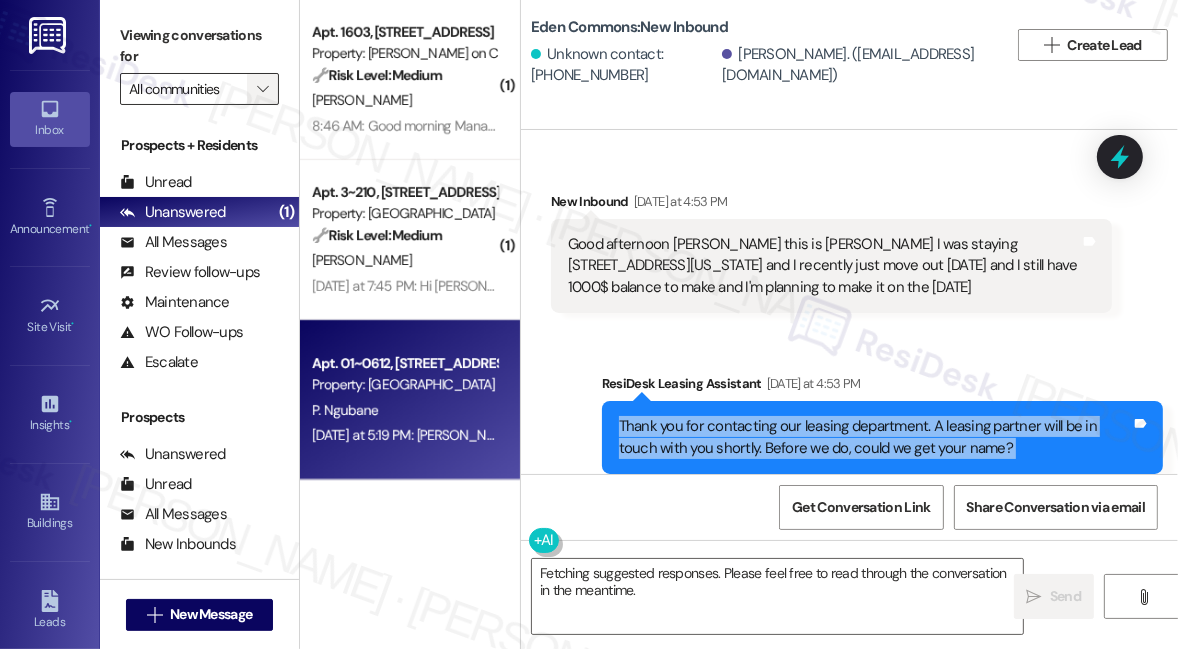 click on "" at bounding box center (262, 89) 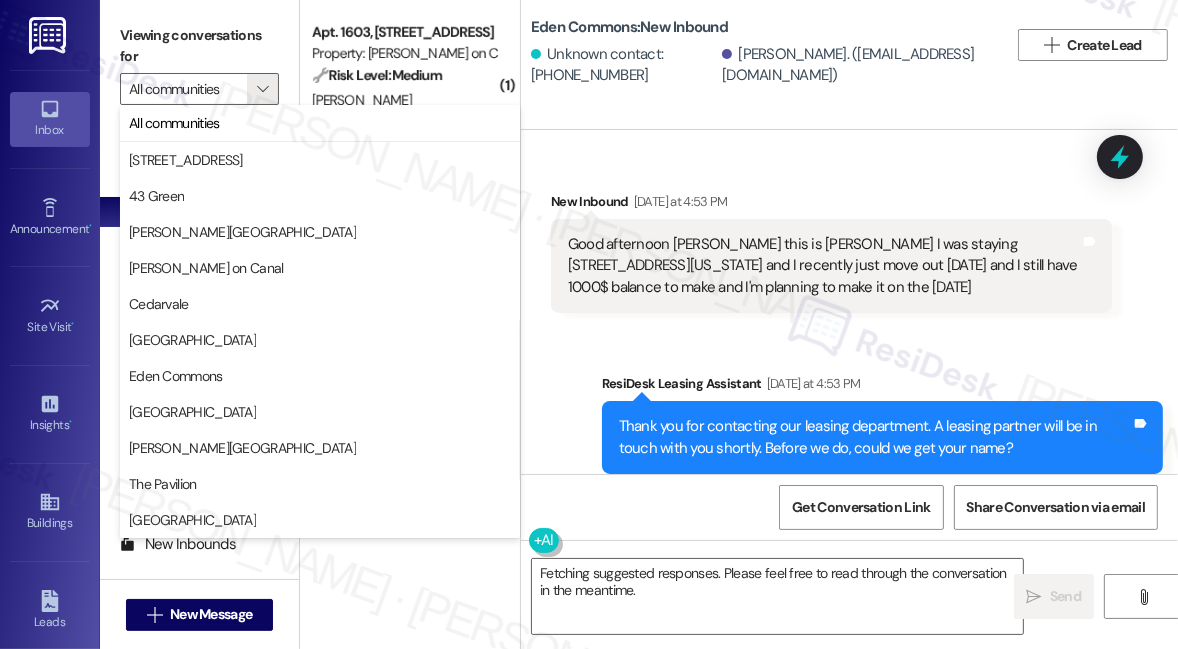 click on "Viewing conversations for" at bounding box center [199, 46] 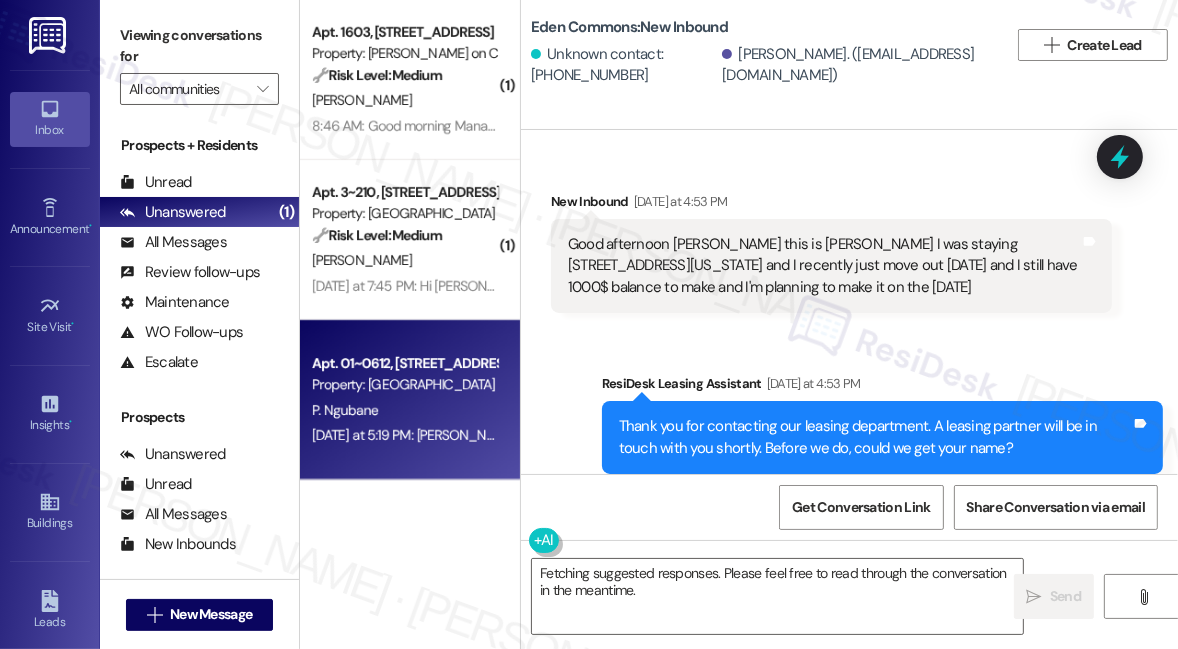 click on "Good afternoon [PERSON_NAME] this is [PERSON_NAME] I was staying [STREET_ADDRESS][US_STATE] and I recently just move out [DATE] and I still have 1000$ balance to make and I'm planning to make it on the [DATE]" at bounding box center [824, 266] 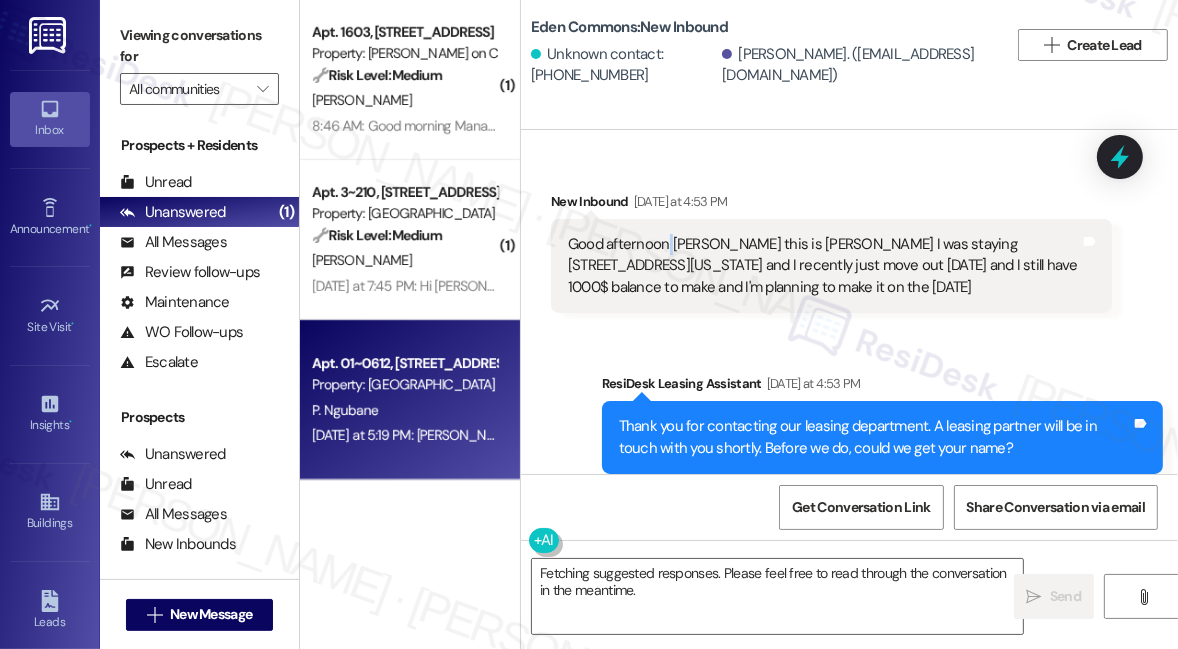 click on "Good afternoon [PERSON_NAME] this is [PERSON_NAME] I was staying [STREET_ADDRESS][US_STATE] and I recently just move out [DATE] and I still have 1000$ balance to make and I'm planning to make it on the [DATE]" at bounding box center [824, 266] 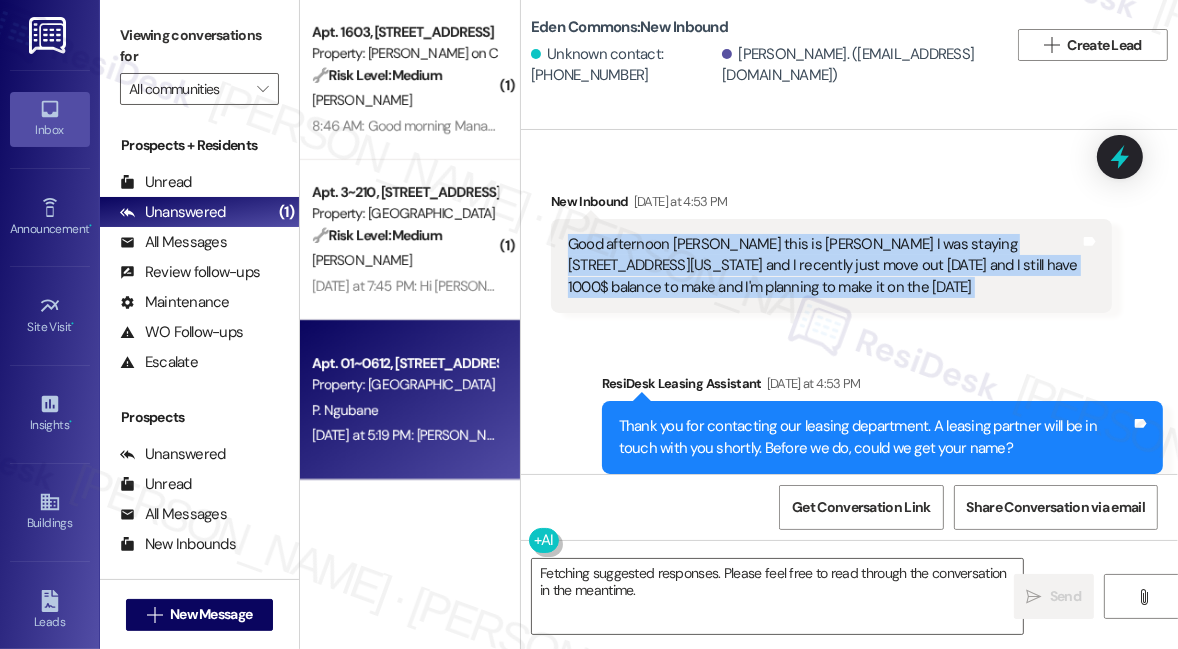 click on "Good afternoon [PERSON_NAME] this is [PERSON_NAME] I was staying [STREET_ADDRESS][US_STATE] and I recently just move out [DATE] and I still have 1000$ balance to make and I'm planning to make it on the [DATE]" at bounding box center [824, 266] 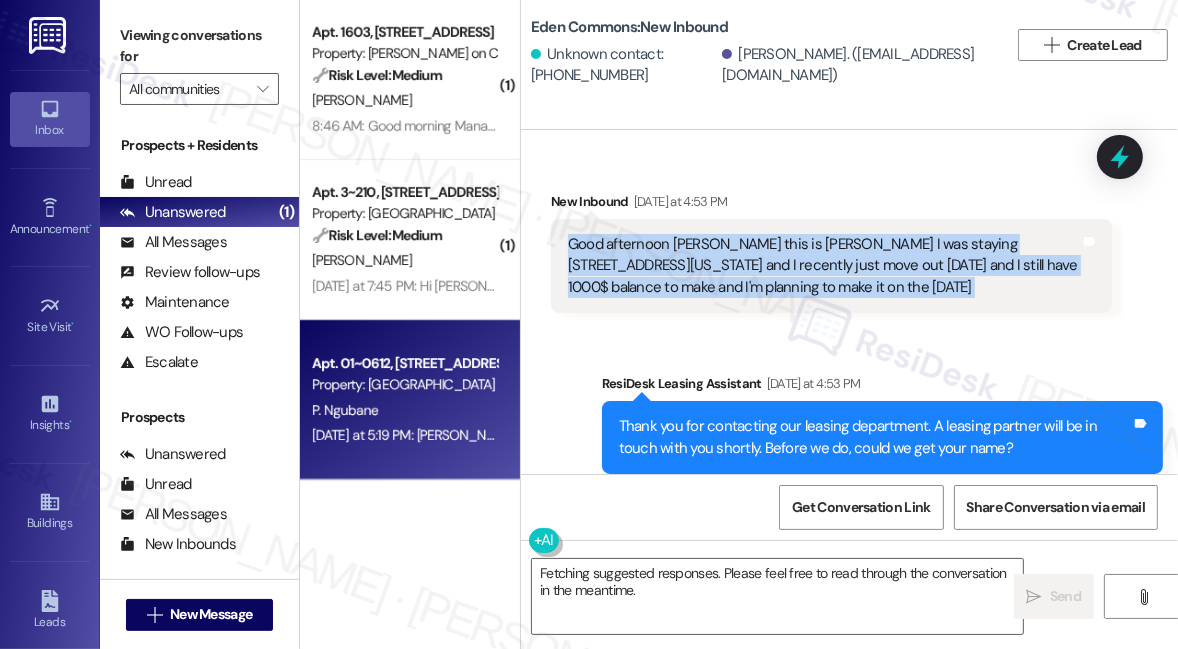 scroll, scrollTop: 90, scrollLeft: 0, axis: vertical 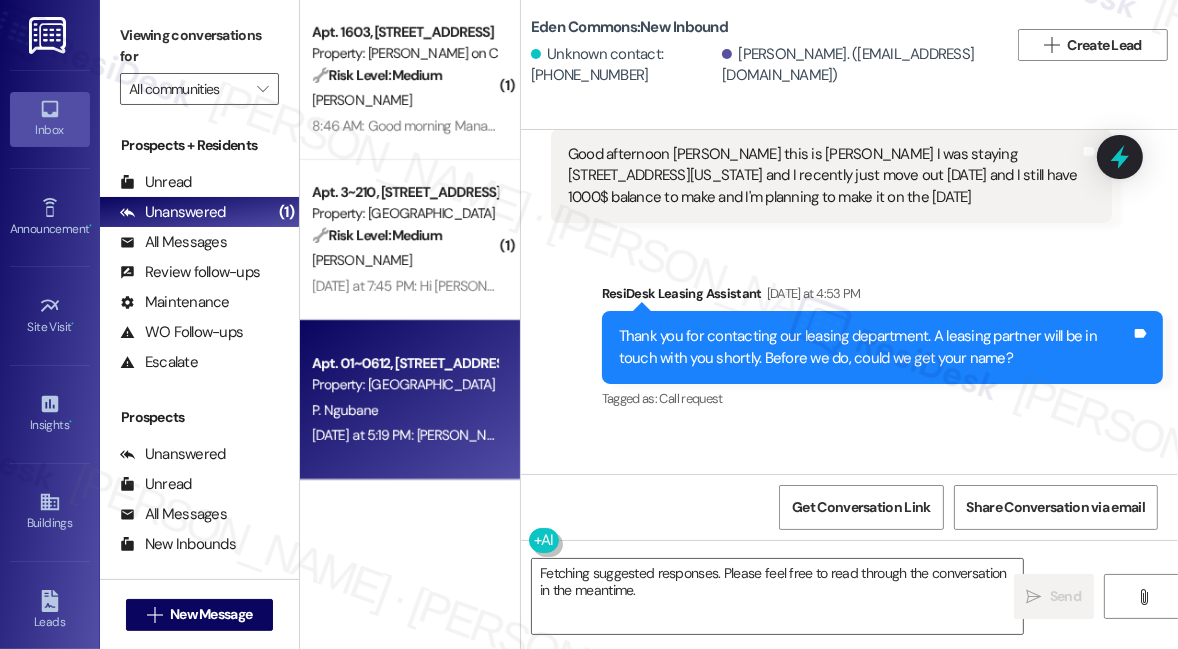 click on "ResiDesk Leasing Assistant [DATE] at 4:53 PM" at bounding box center (882, 297) 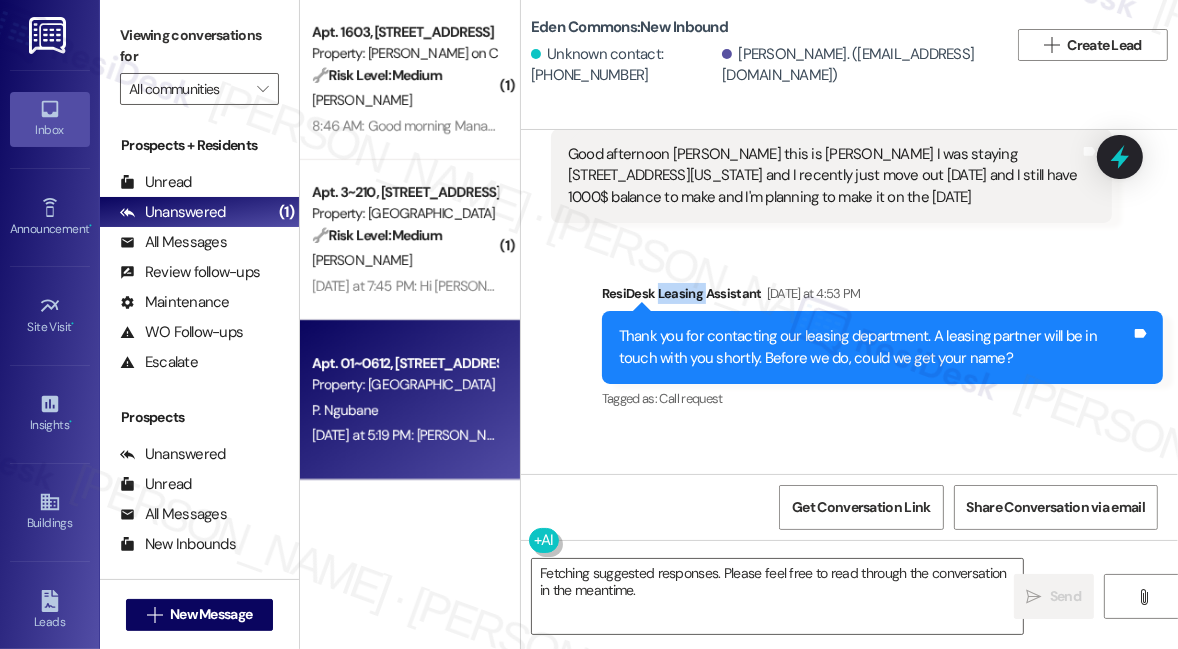 click on "ResiDesk Leasing Assistant [DATE] at 4:53 PM" at bounding box center (882, 297) 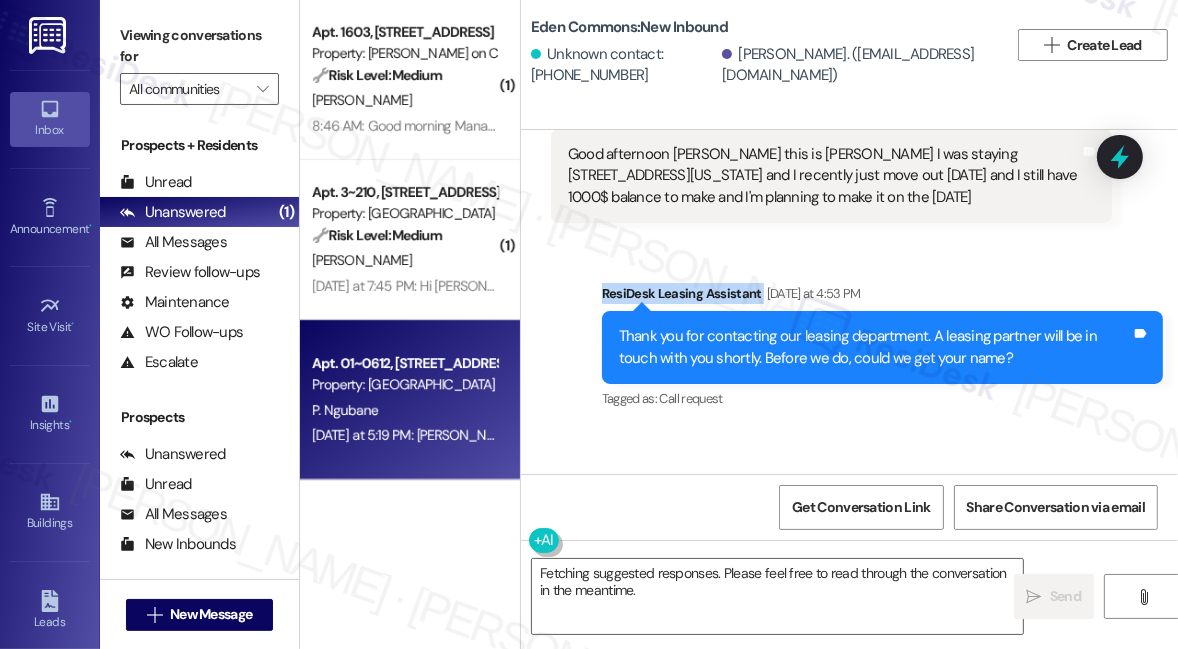 click on "ResiDesk Leasing Assistant [DATE] at 4:53 PM" at bounding box center (882, 297) 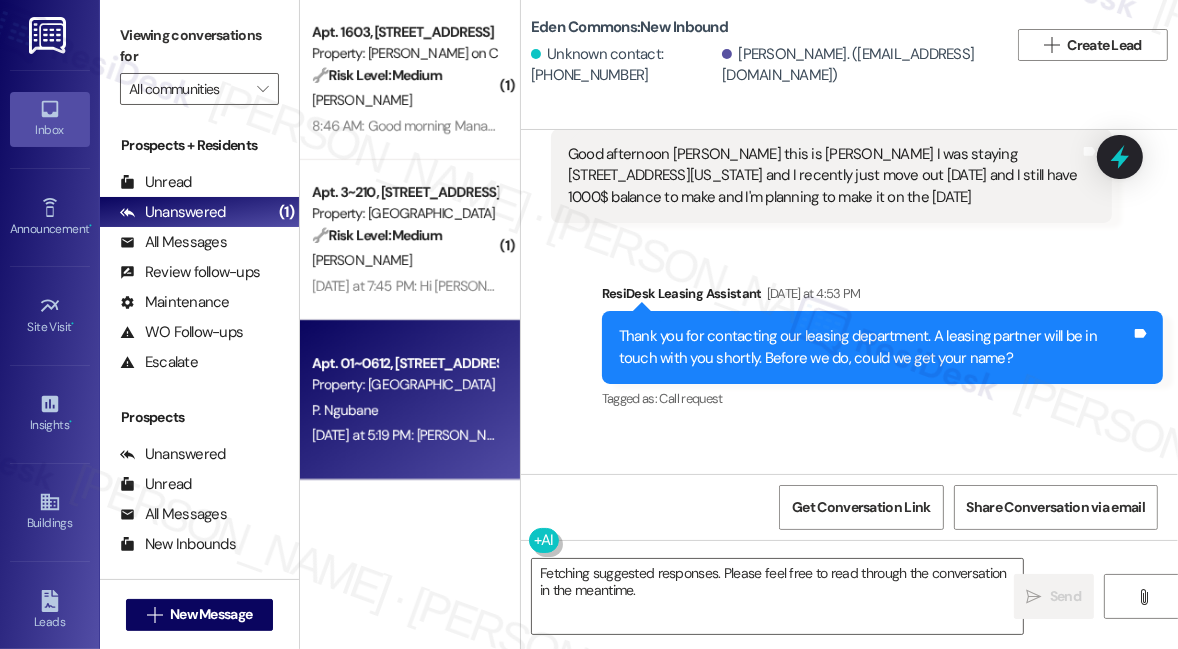click on "Thank you for contacting our leasing department. A leasing partner will be in touch with you shortly. Before we do, could we get your name?" at bounding box center (875, 347) 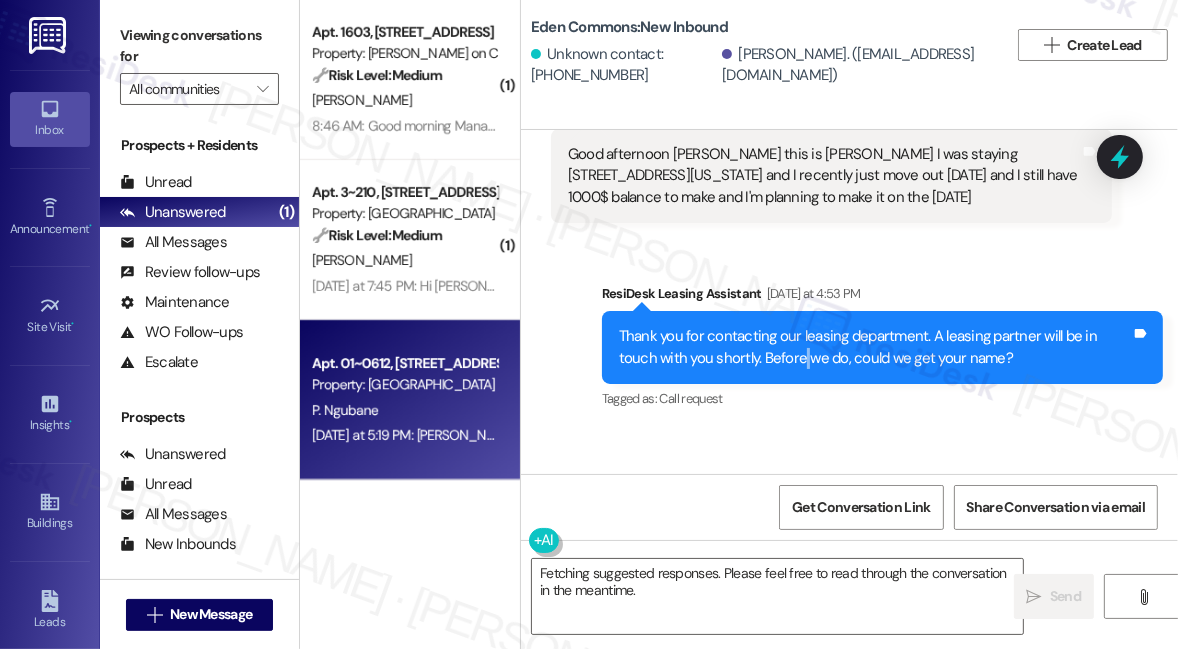 click on "Thank you for contacting our leasing department. A leasing partner will be in touch with you shortly. Before we do, could we get your name?" at bounding box center (875, 347) 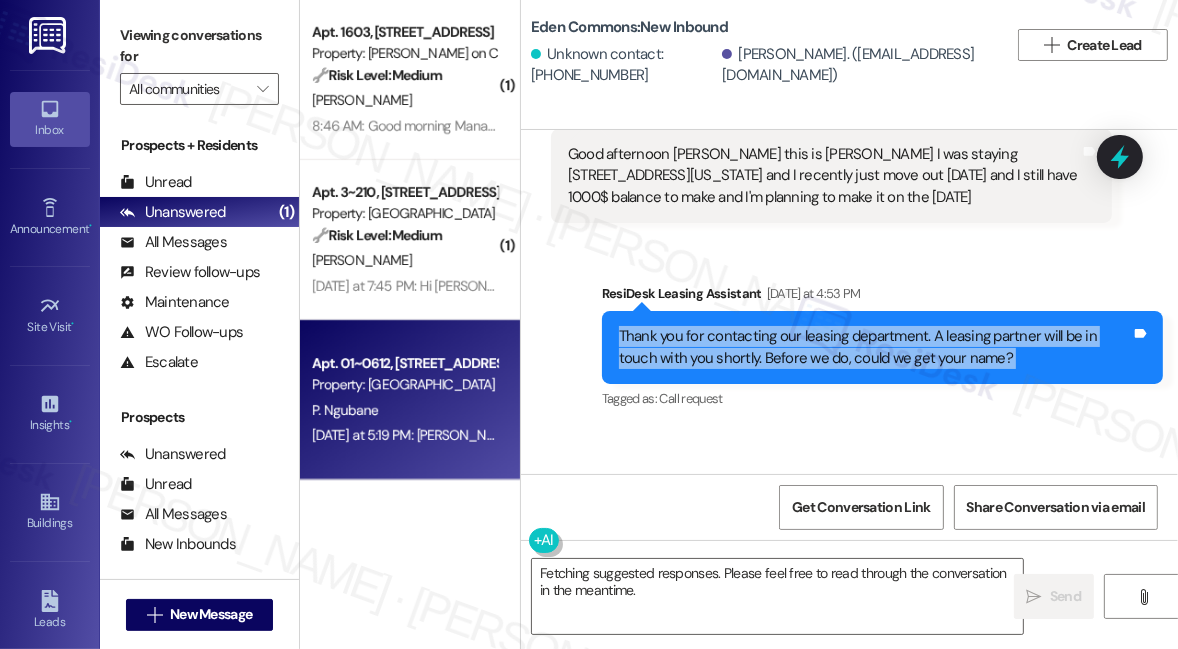 click on "Thank you for contacting our leasing department. A leasing partner will be in touch with you shortly. Before we do, could we get your name?" at bounding box center (875, 347) 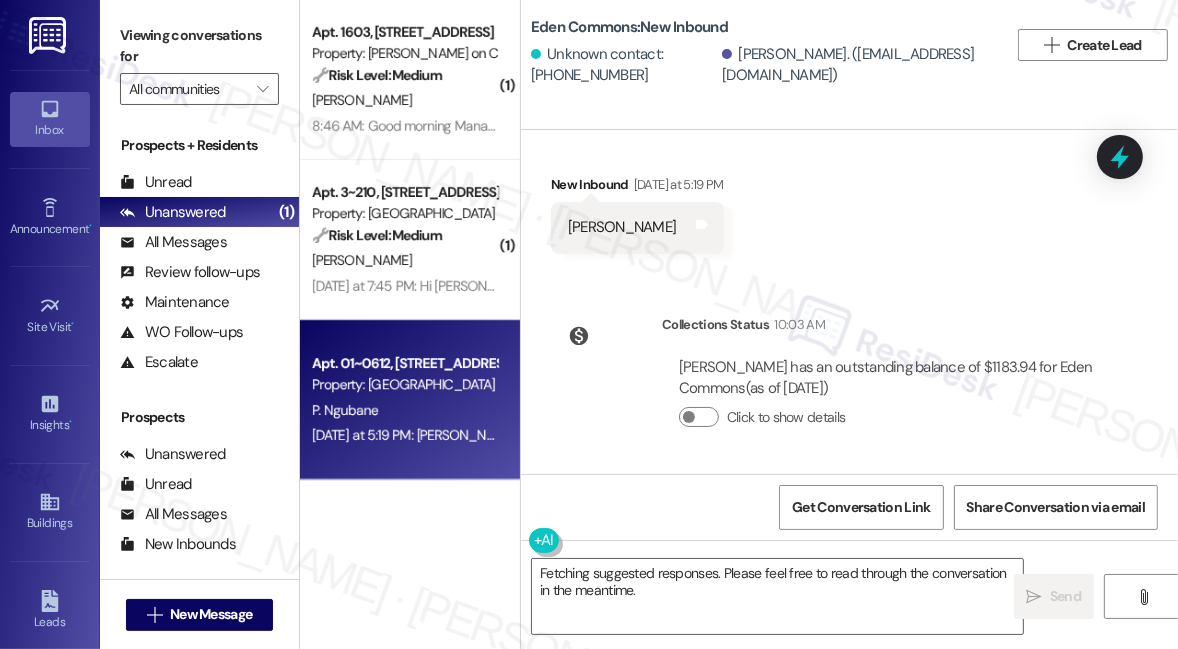 click on "[PERSON_NAME]" at bounding box center (622, 227) 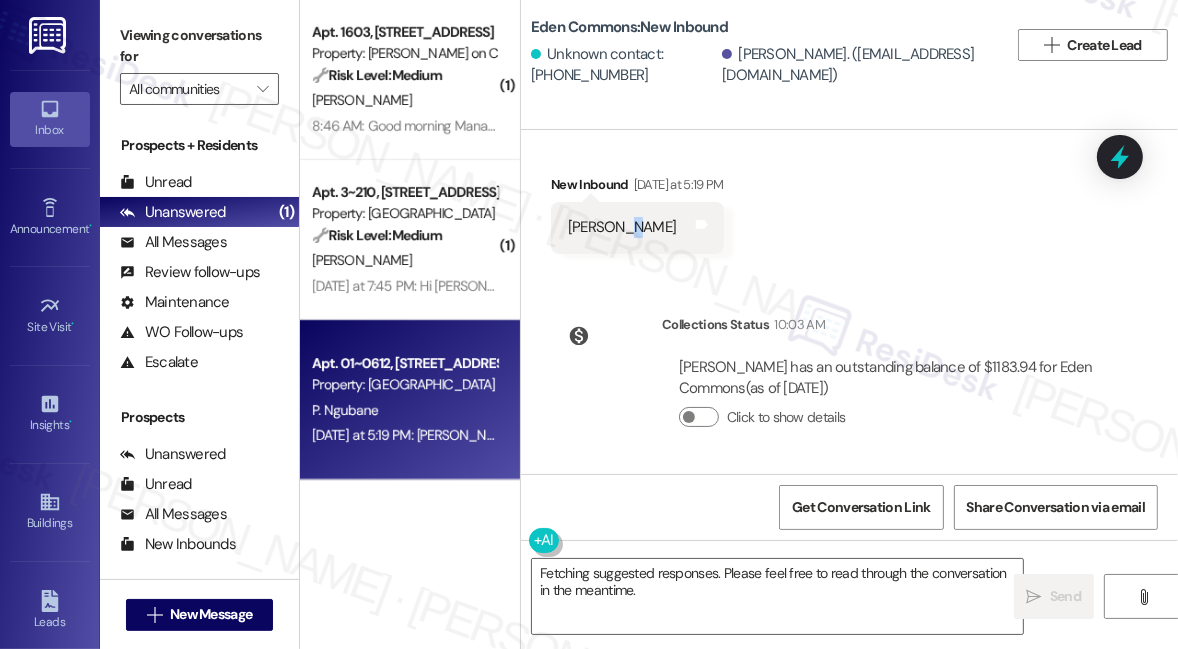 click on "[PERSON_NAME]" at bounding box center [622, 227] 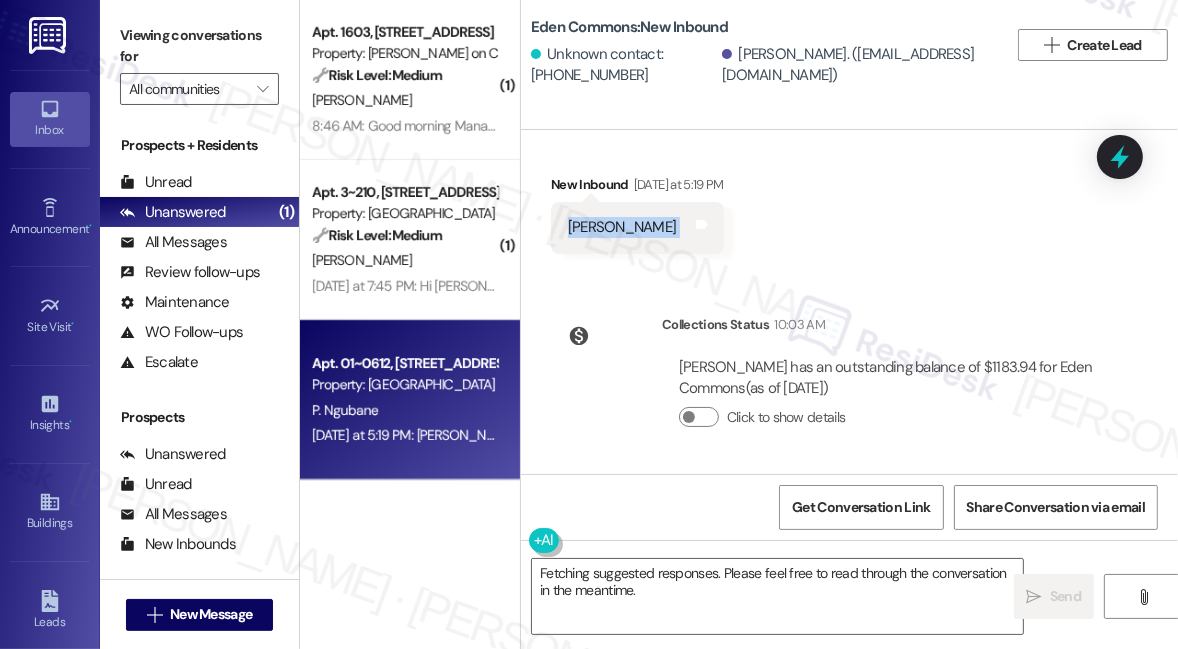 click on "[PERSON_NAME]" at bounding box center (622, 227) 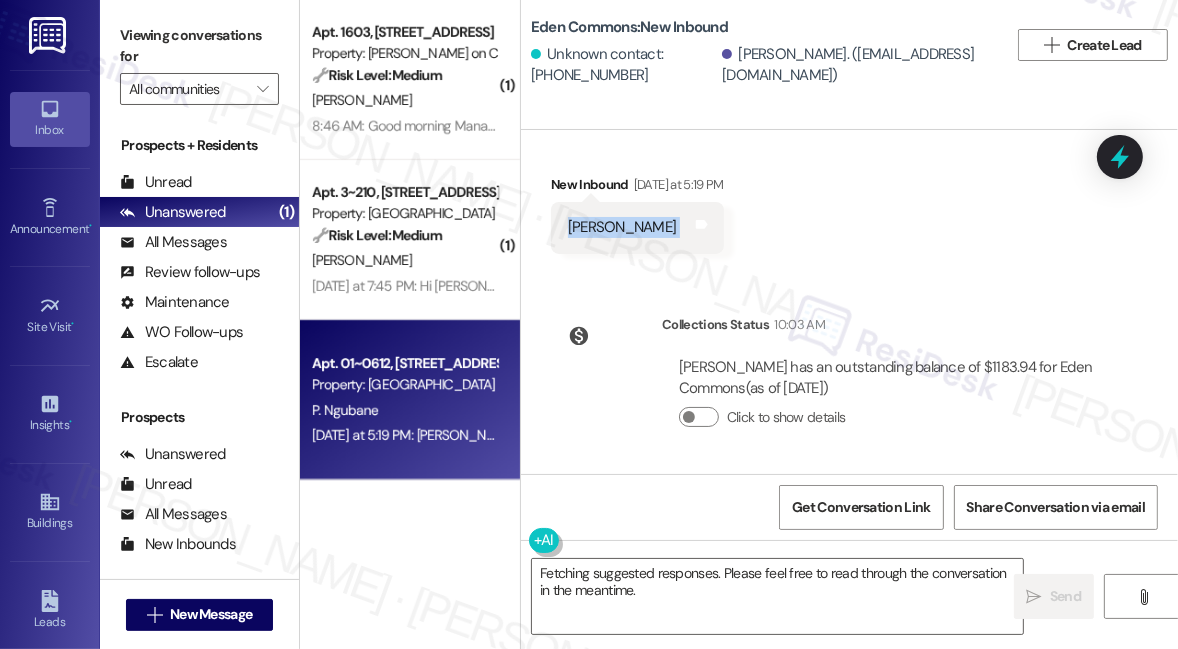 click on "Click to show details" at bounding box center [786, 417] 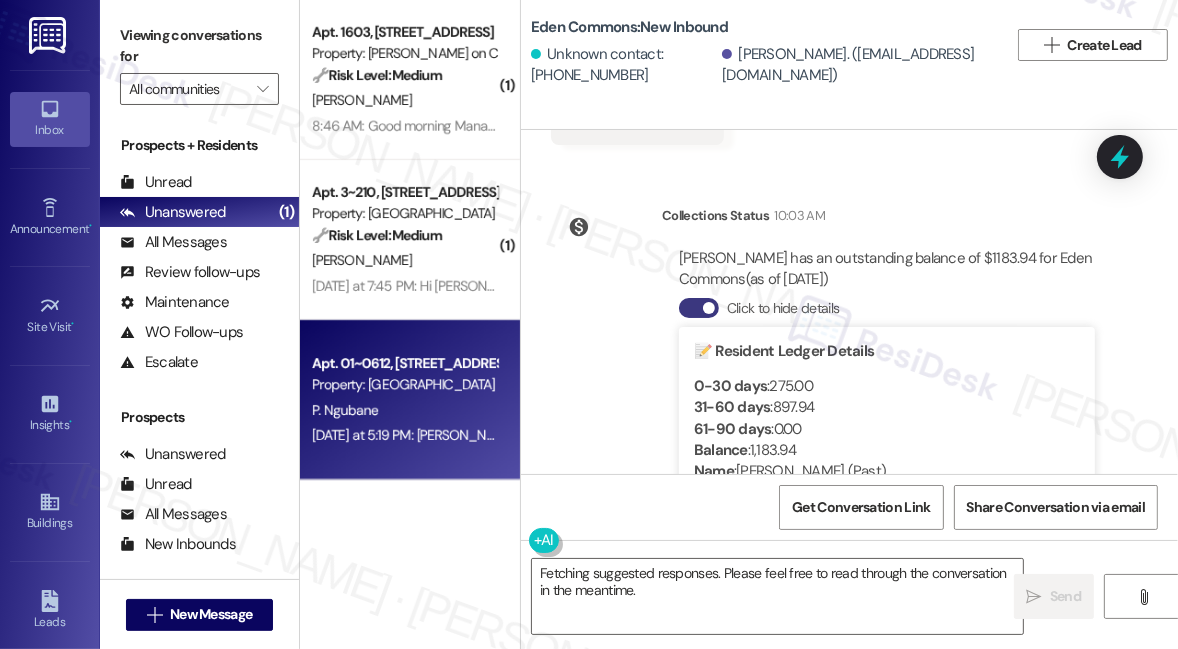 scroll, scrollTop: 662, scrollLeft: 0, axis: vertical 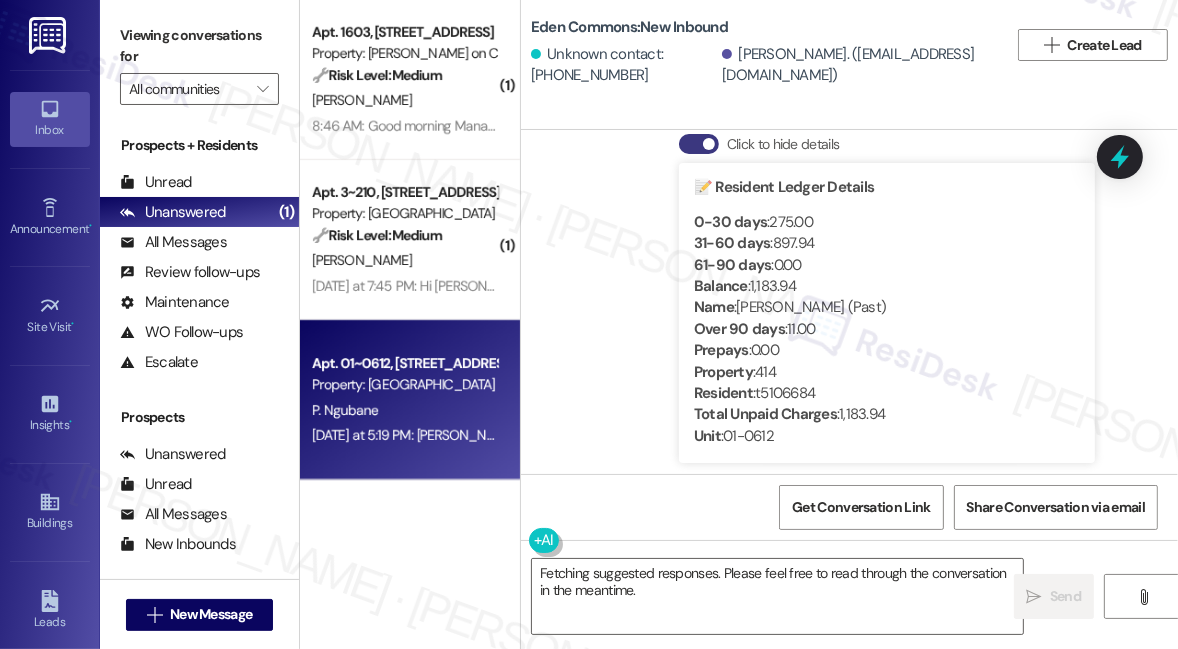 click on "Name :  [PERSON_NAME] (Past)" at bounding box center (887, 307) 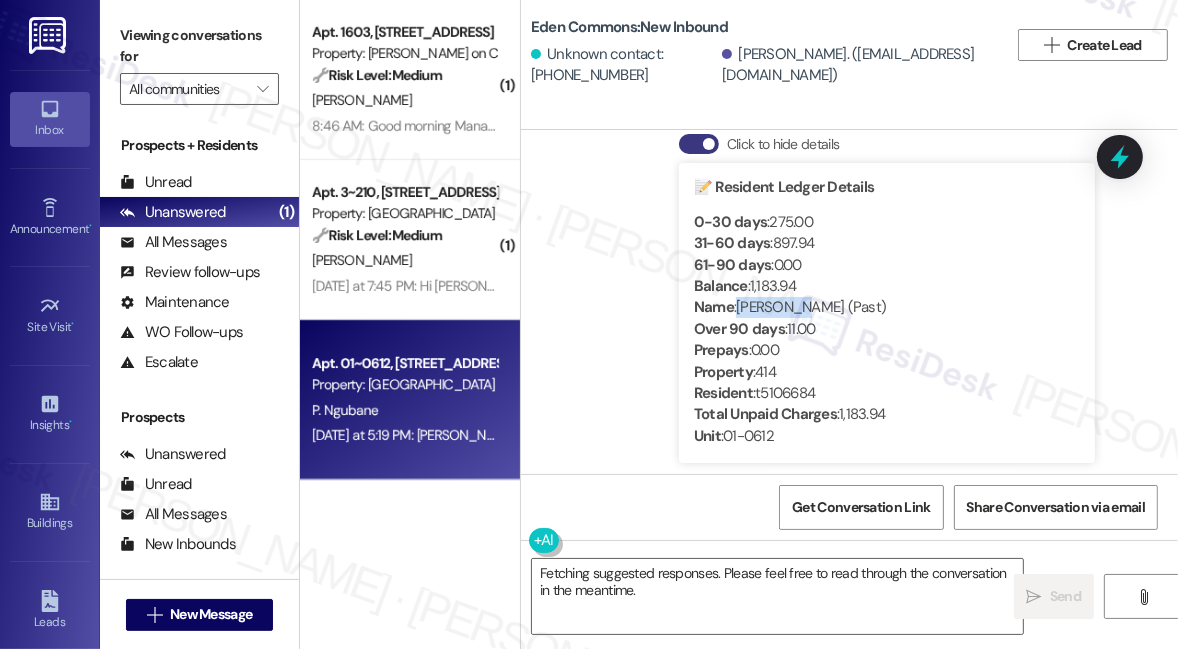 click on "Name :  [PERSON_NAME] (Past)" at bounding box center [887, 307] 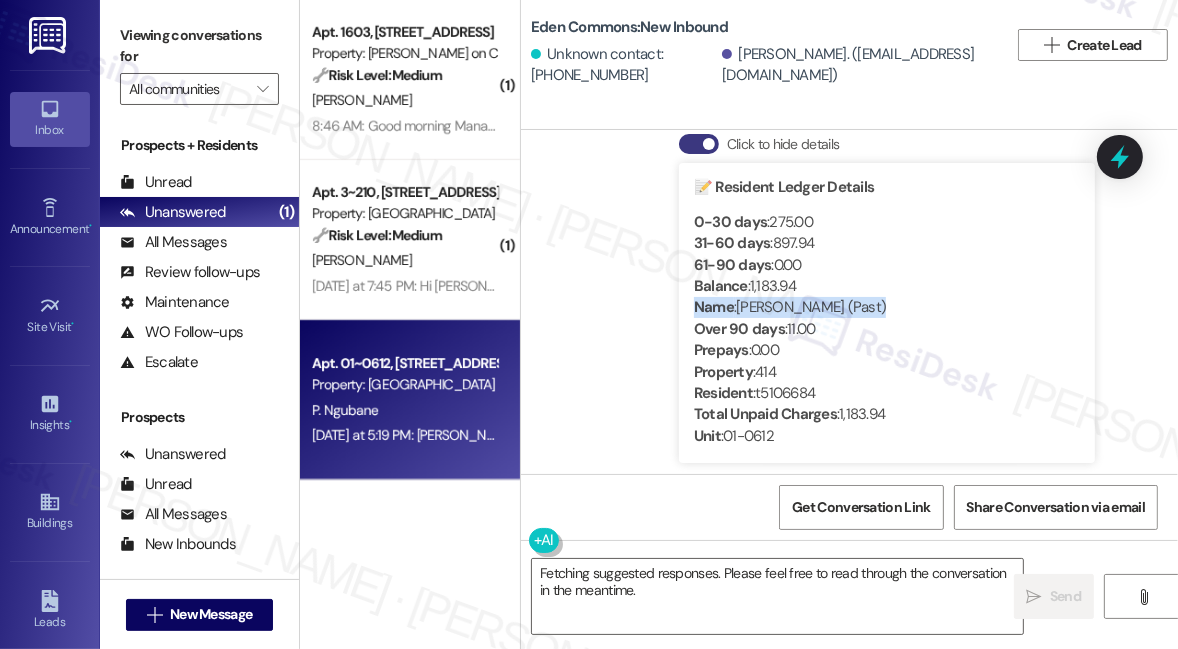 click on "Name :  [PERSON_NAME] (Past)" at bounding box center (887, 307) 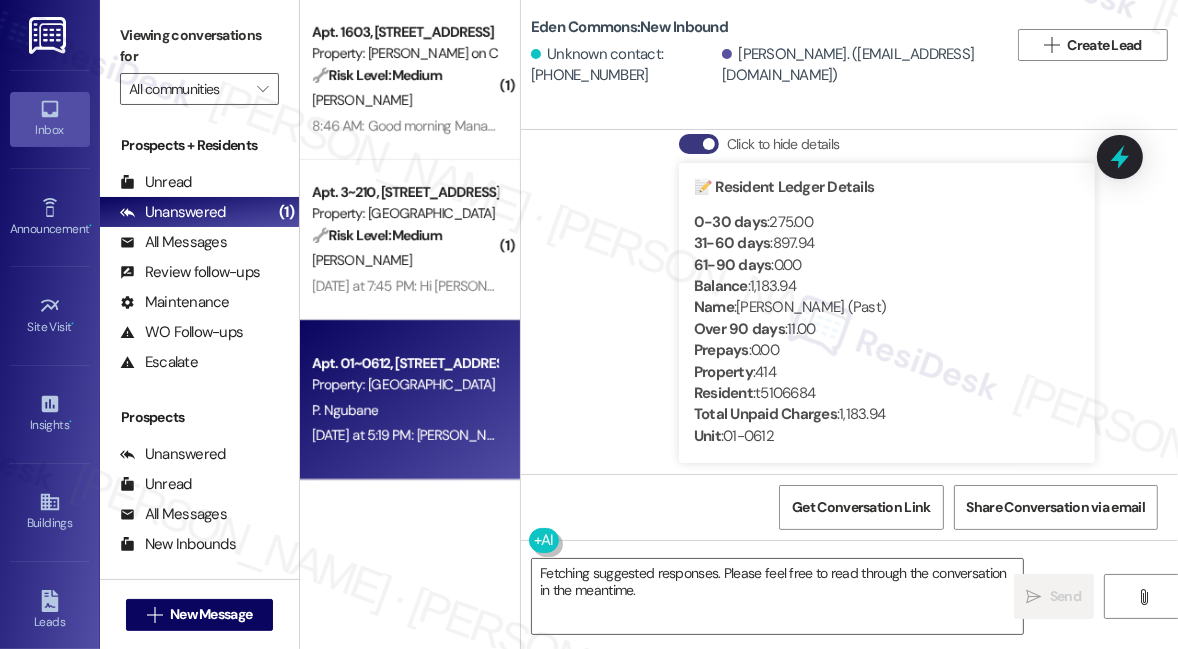 click on "Collections Status 10:03 AM [PERSON_NAME] has an outstanding balance of $1183.94 for Eden Commons  (as of [DATE]) Click to hide details 📝 Resident Ledger Details 0-30 days :  275.00 31-60 days :  897.94 61-90 days :  0.00 Balance :  1,183.94 Name :  [PERSON_NAME] (Past) Over 90 days :  11.00 Prepays :  0.00 Property :  414 Resident :  t5106684 Total Unpaid Charges :  1,183.94 Unit :  01-0612" at bounding box center [831, 263] 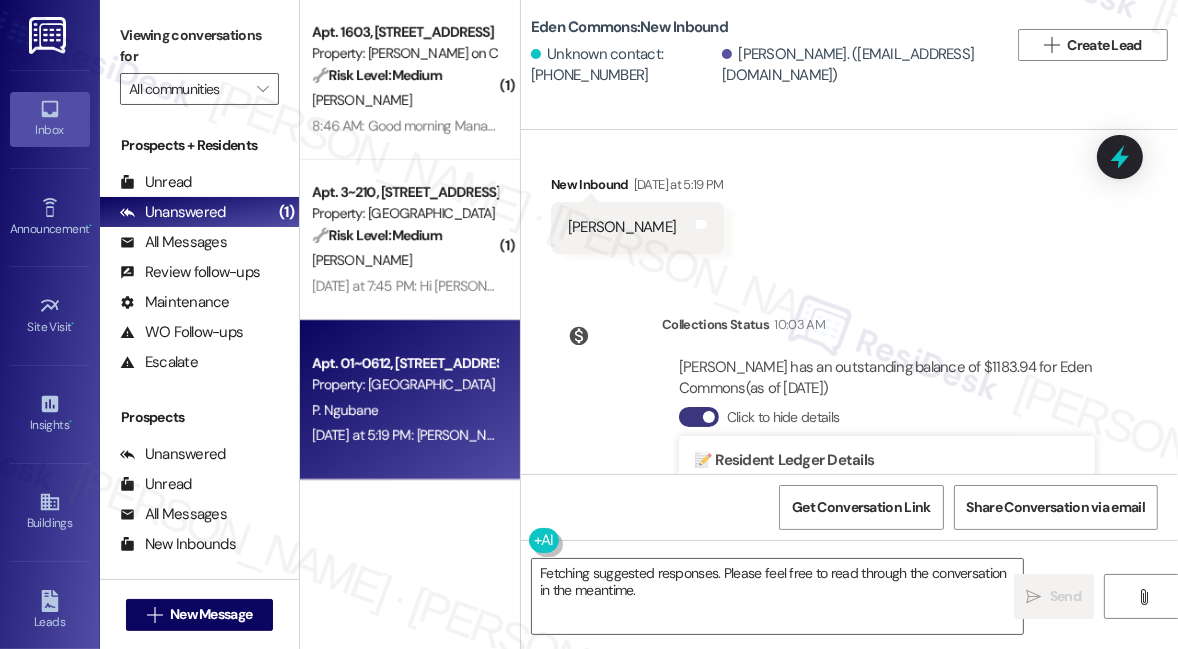 scroll, scrollTop: 0, scrollLeft: 0, axis: both 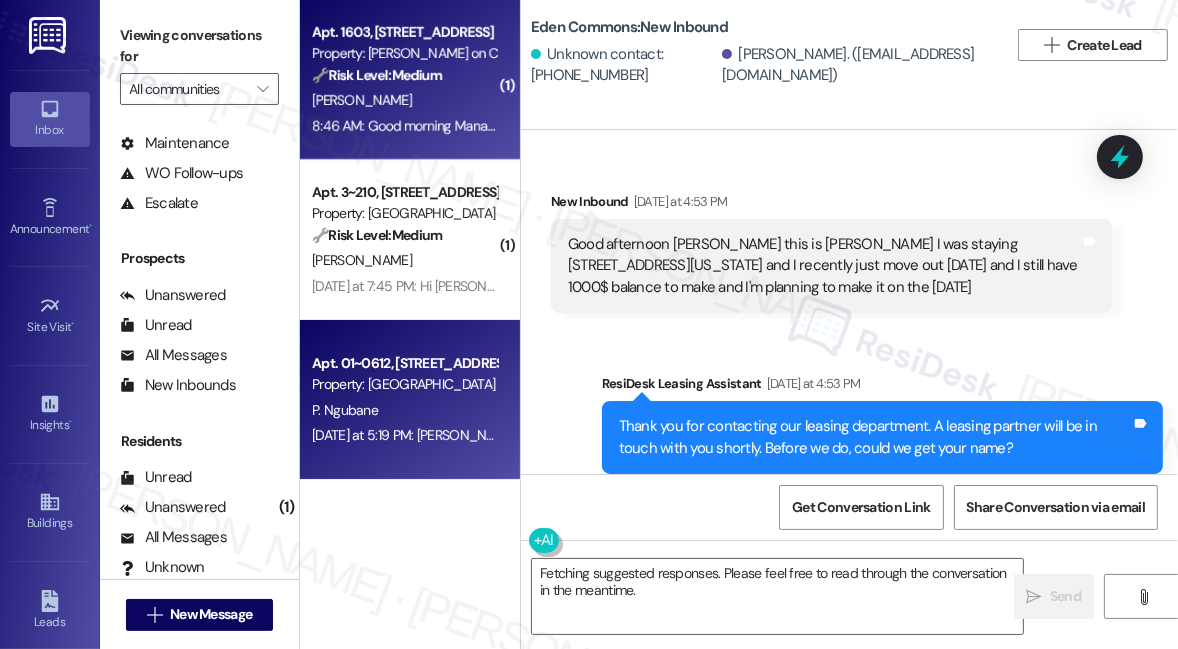 click on "Apt. 1603, [STREET_ADDRESS] Property: [PERSON_NAME] on Canal 🔧  Risk Level:  Medium The resident is inquiring about payment for a rental apartment reservation. This is a non-urgent financial inquiry related to amenity booking and does not pose an immediate risk. [PERSON_NAME] 8:46 AM: Good morning Management Team, this is [PERSON_NAME] from Apt 1603. [DATE] I reserved the rental Appartment for two separate time frames and I received the confirmation [DATE]. I understand that we need fo pay the fees for them in advance but the amount does not show in our Habitat App. Do we need to pay differently or do we have to wait for the reservation to be closer?
Thanks a lot,
[PERSON_NAME]" at bounding box center (410, 80) 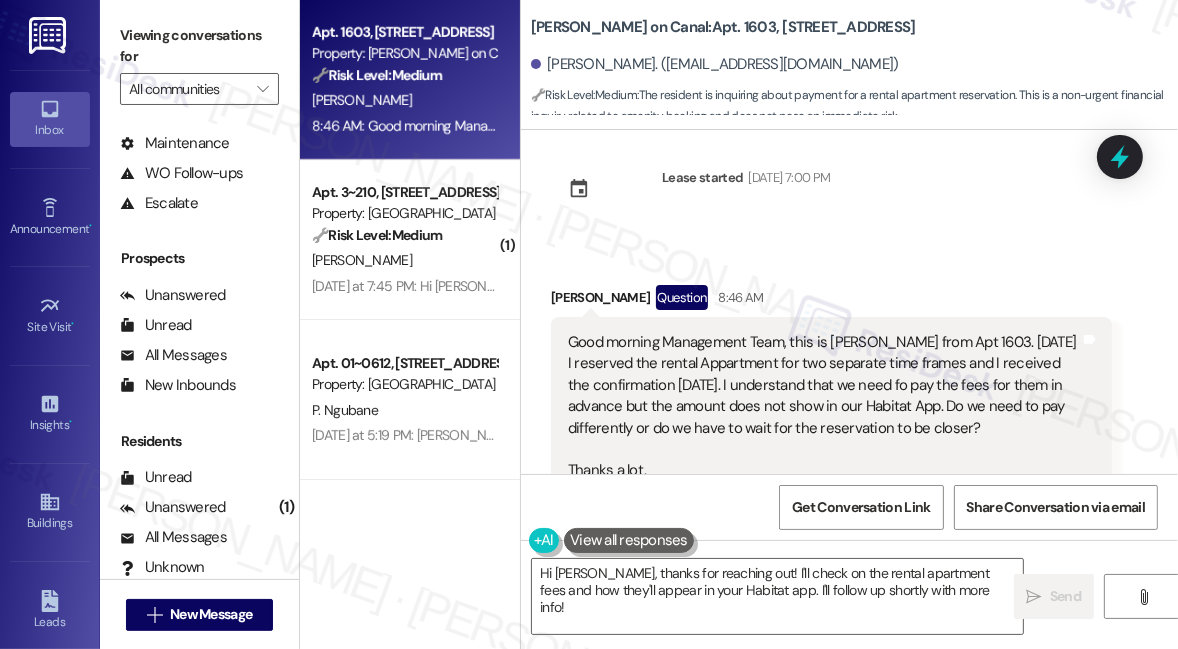 scroll, scrollTop: 0, scrollLeft: 0, axis: both 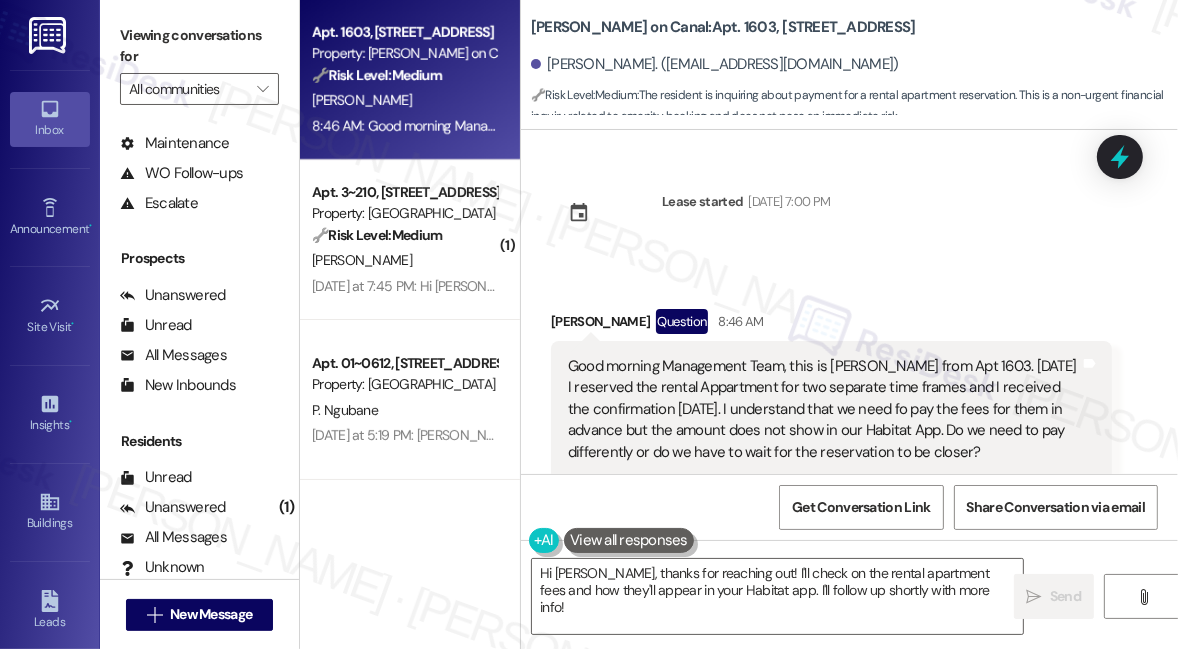 click on "Good morning Management Team, this is [PERSON_NAME] from Apt 1603. [DATE] I reserved the rental Appartment for two separate time frames and I received the confirmation [DATE]. I understand that we need fo pay the fees for them in advance but the amount does not show in our Habitat App. Do we need to pay differently or do we have to wait for the reservation to be closer?
Thanks a lot,
[PERSON_NAME]" at bounding box center (824, 441) 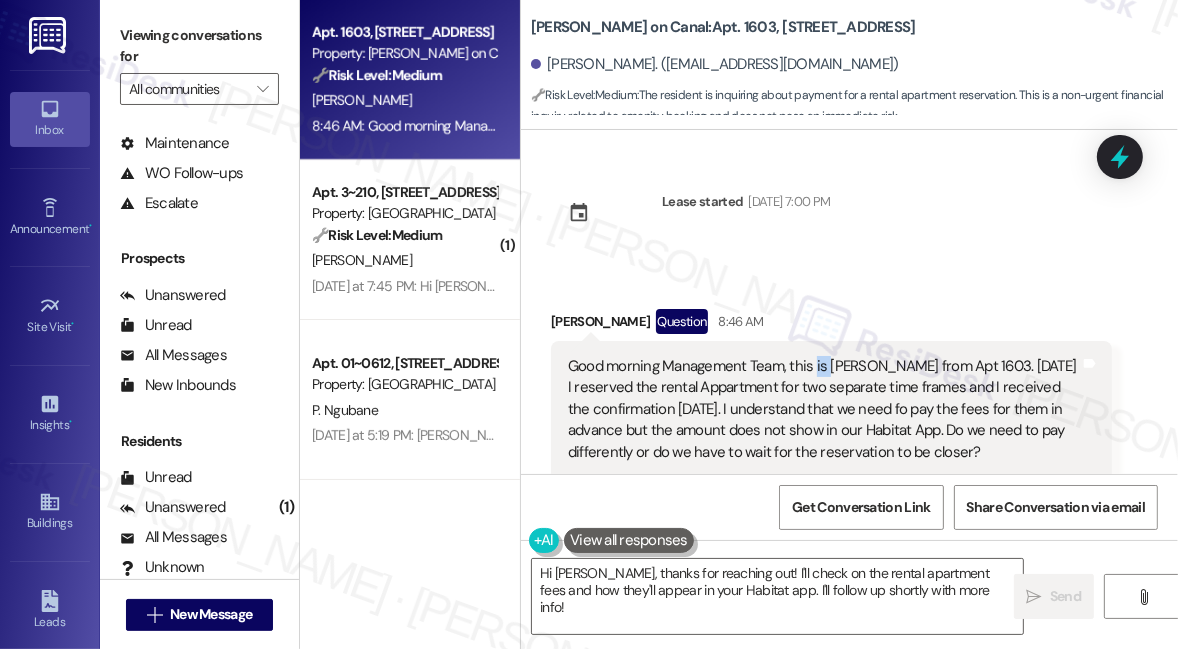 click on "Good morning Management Team, this is [PERSON_NAME] from Apt 1603. [DATE] I reserved the rental Appartment for two separate time frames and I received the confirmation [DATE]. I understand that we need fo pay the fees for them in advance but the amount does not show in our Habitat App. Do we need to pay differently or do we have to wait for the reservation to be closer?
Thanks a lot,
[PERSON_NAME]" at bounding box center (824, 441) 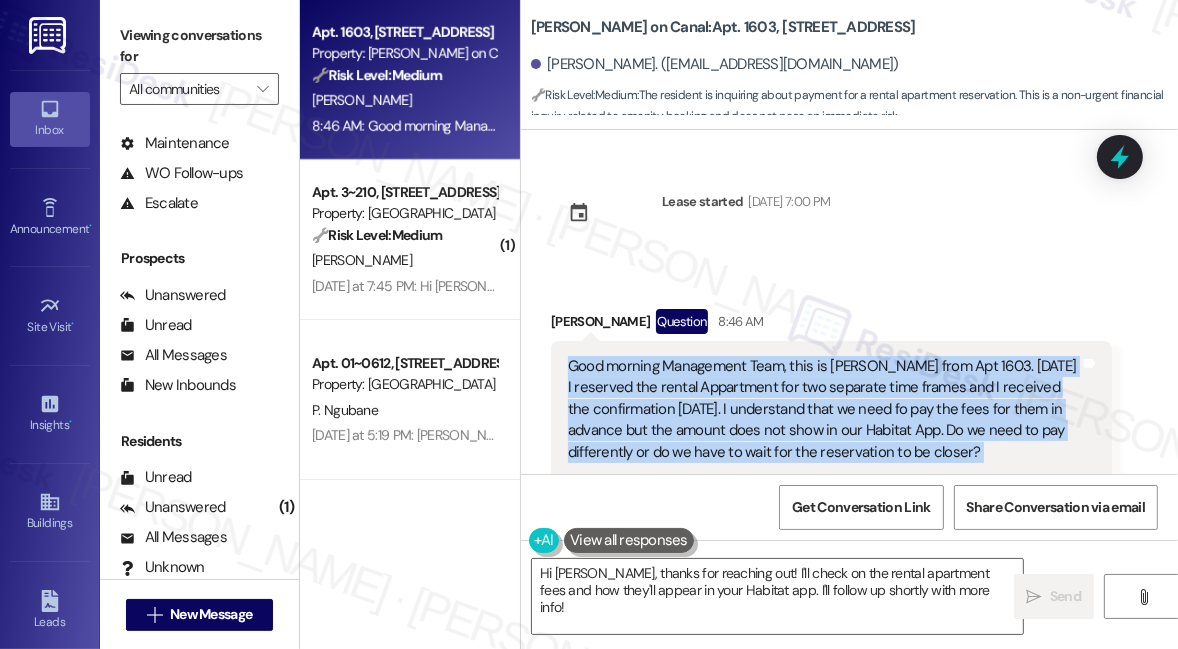 click on "Good morning Management Team, this is [PERSON_NAME] from Apt 1603. [DATE] I reserved the rental Appartment for two separate time frames and I received the confirmation [DATE]. I understand that we need fo pay the fees for them in advance but the amount does not show in our Habitat App. Do we need to pay differently or do we have to wait for the reservation to be closer?
Thanks a lot,
[PERSON_NAME]" at bounding box center [824, 441] 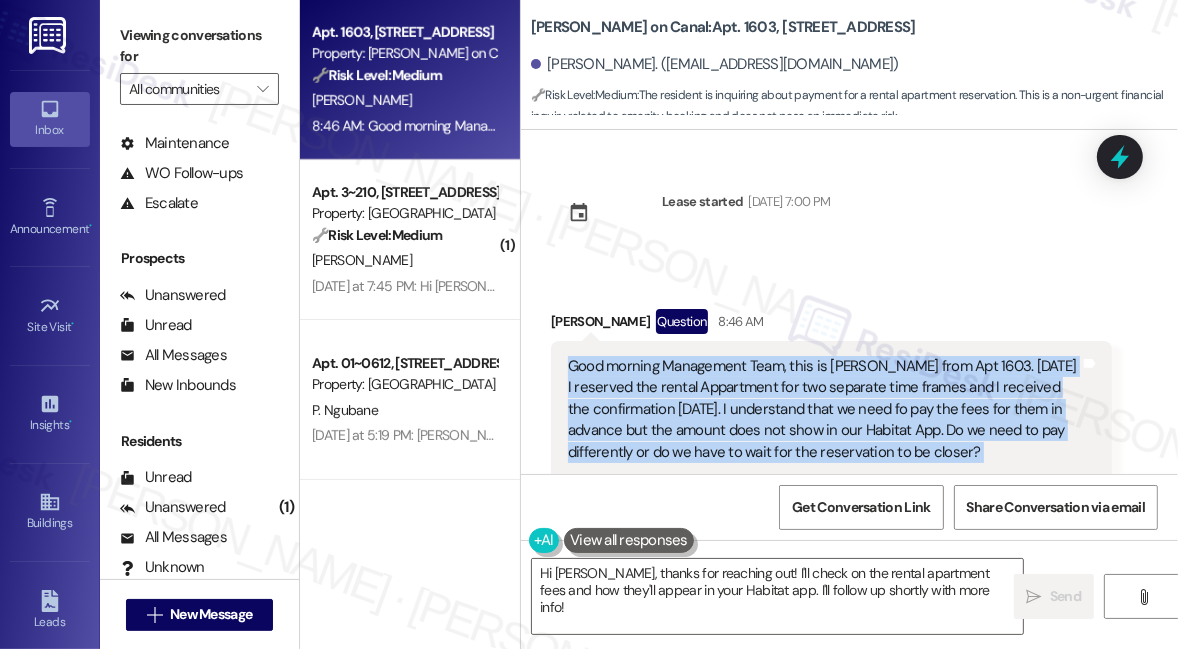scroll, scrollTop: 432, scrollLeft: 0, axis: vertical 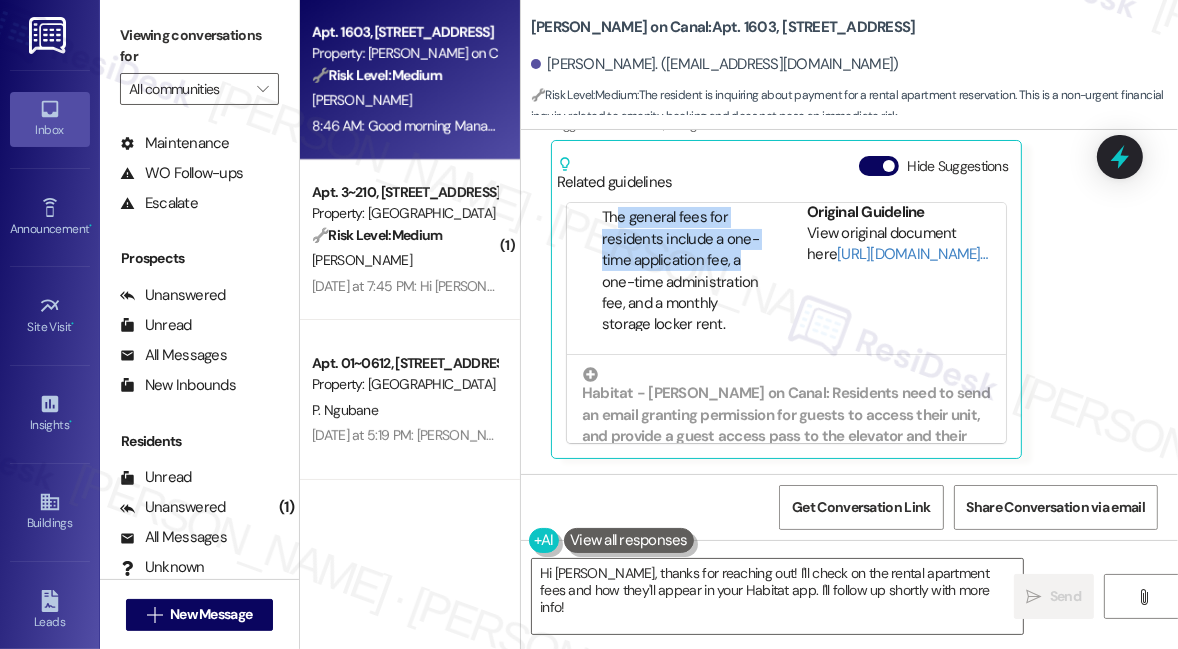 drag, startPoint x: 618, startPoint y: 224, endPoint x: 752, endPoint y: 262, distance: 139.28389 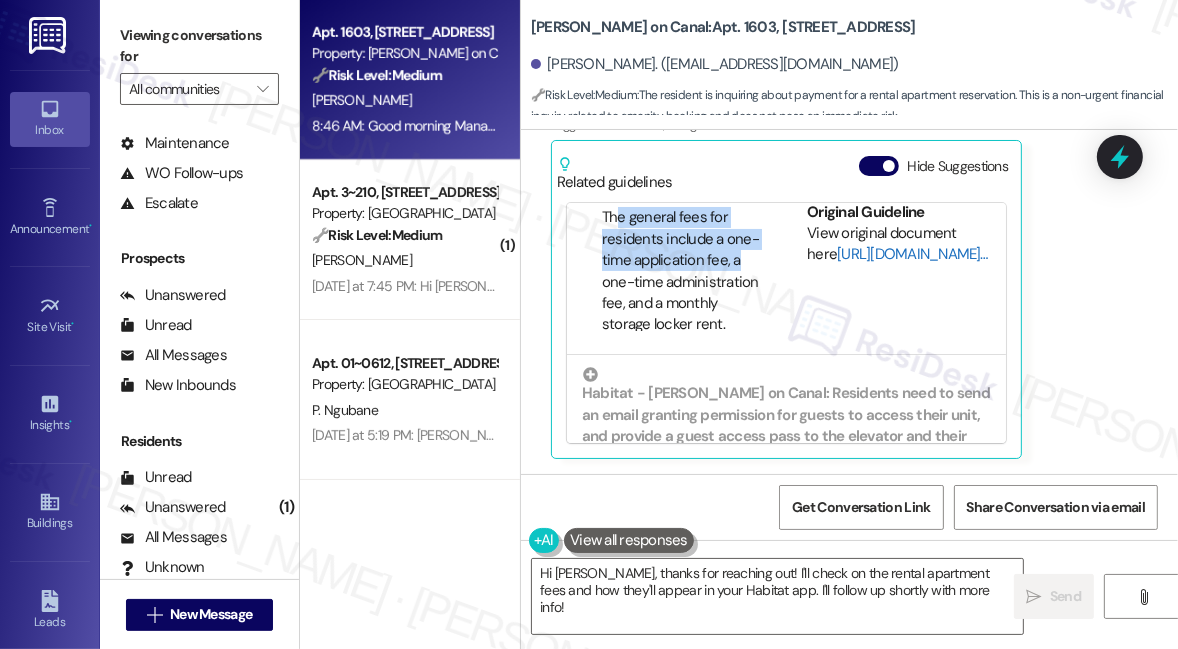click on "[URL][DOMAIN_NAME]…" at bounding box center (912, 254) 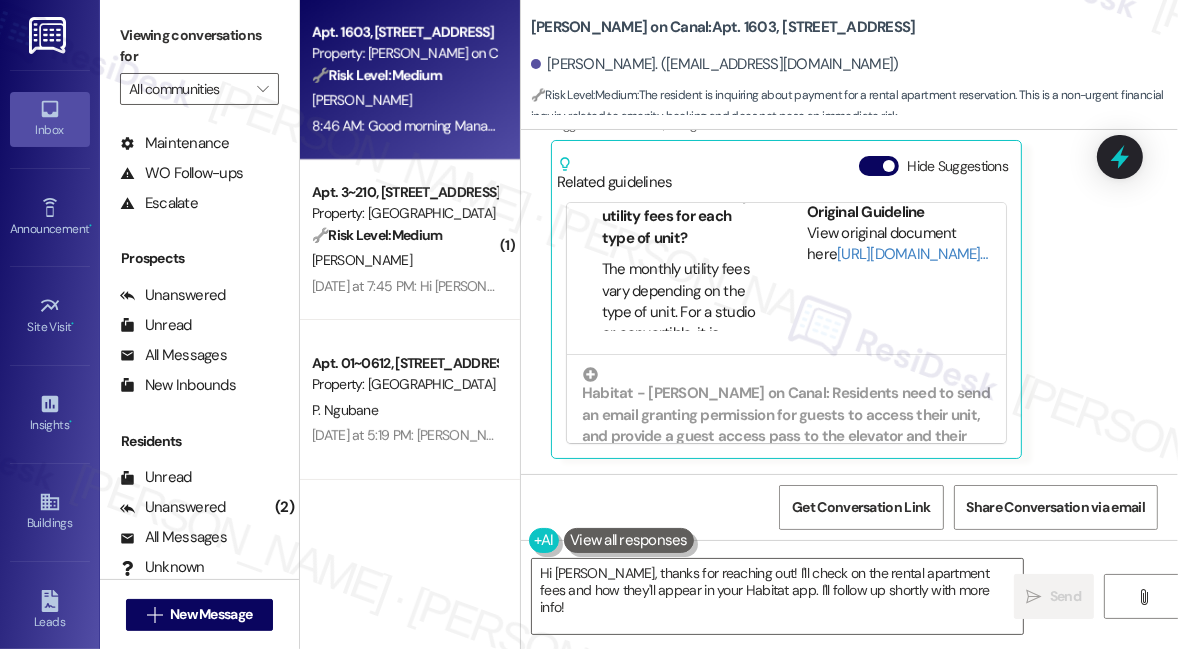 scroll, scrollTop: 272, scrollLeft: 0, axis: vertical 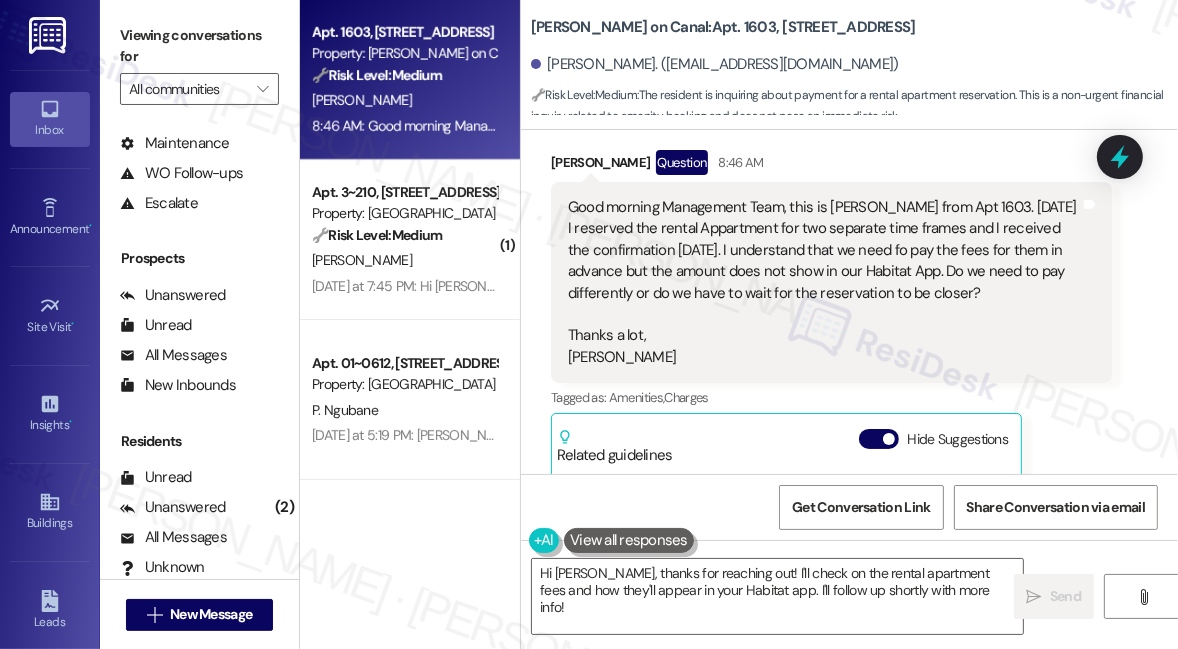click on "Good morning Management Team, this is [PERSON_NAME] from Apt 1603. [DATE] I reserved the rental Appartment for two separate time frames and I received the confirmation [DATE]. I understand that we need fo pay the fees for them in advance but the amount does not show in our Habitat App. Do we need to pay differently or do we have to wait for the reservation to be closer?
Thanks a lot,
[PERSON_NAME]" at bounding box center (824, 282) 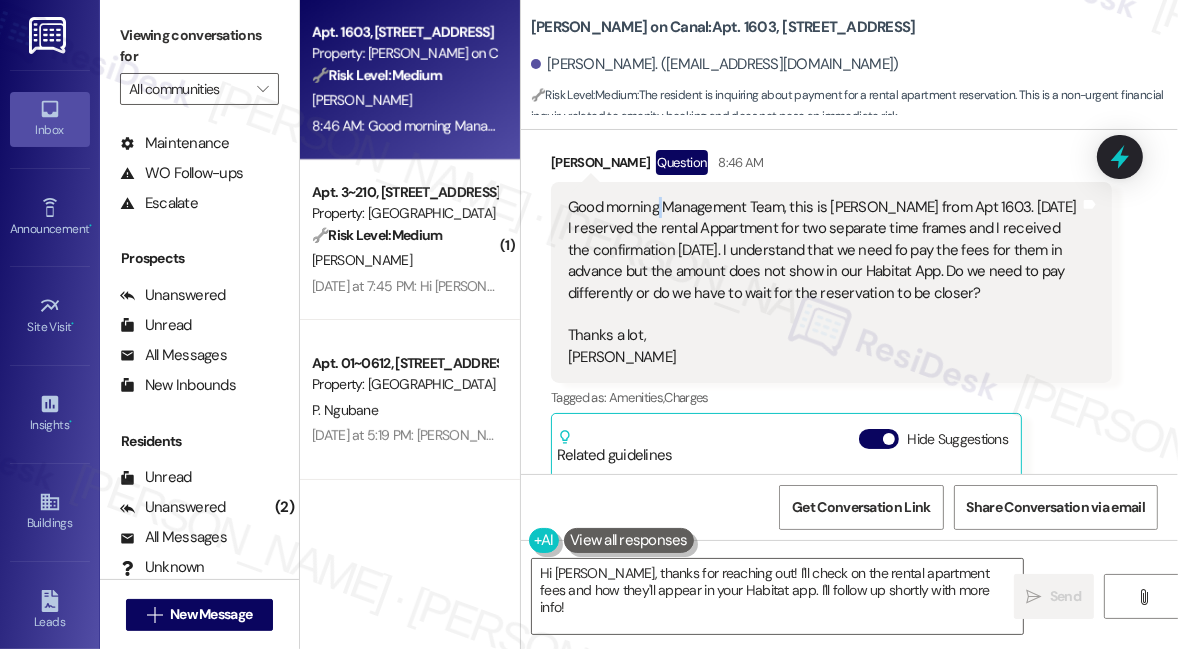 click on "Good morning Management Team, this is [PERSON_NAME] from Apt 1603. [DATE] I reserved the rental Appartment for two separate time frames and I received the confirmation [DATE]. I understand that we need fo pay the fees for them in advance but the amount does not show in our Habitat App. Do we need to pay differently or do we have to wait for the reservation to be closer?
Thanks a lot,
[PERSON_NAME]" at bounding box center [824, 282] 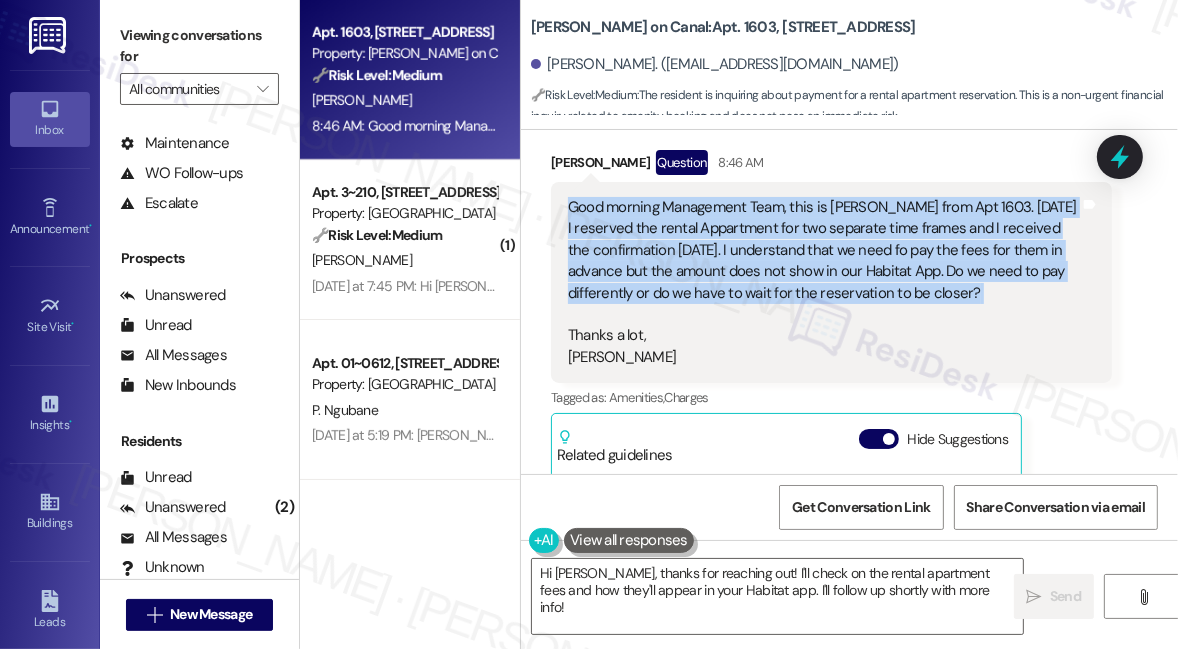 click on "Good morning Management Team, this is [PERSON_NAME] from Apt 1603. [DATE] I reserved the rental Appartment for two separate time frames and I received the confirmation [DATE]. I understand that we need fo pay the fees for them in advance but the amount does not show in our Habitat App. Do we need to pay differently or do we have to wait for the reservation to be closer?
Thanks a lot,
[PERSON_NAME]" at bounding box center (824, 282) 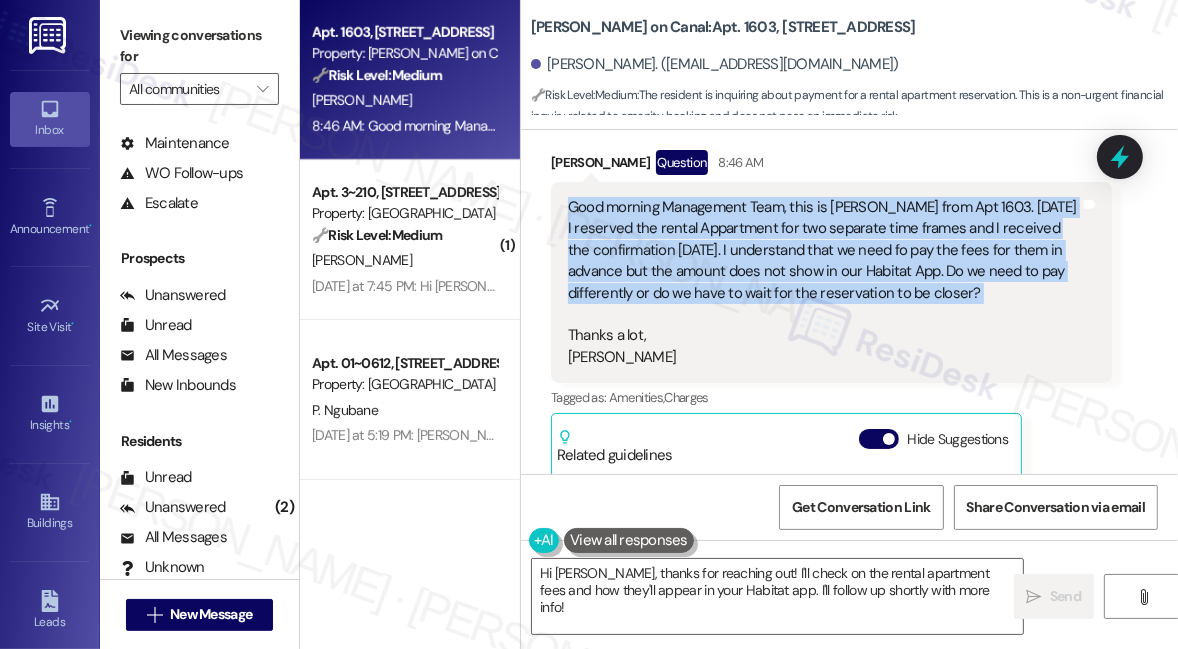 click on "Good morning Management Team, this is [PERSON_NAME] from Apt 1603. [DATE] I reserved the rental Appartment for two separate time frames and I received the confirmation [DATE]. I understand that we need fo pay the fees for them in advance but the amount does not show in our Habitat App. Do we need to pay differently or do we have to wait for the reservation to be closer?
Thanks a lot,
[PERSON_NAME]" at bounding box center (824, 282) 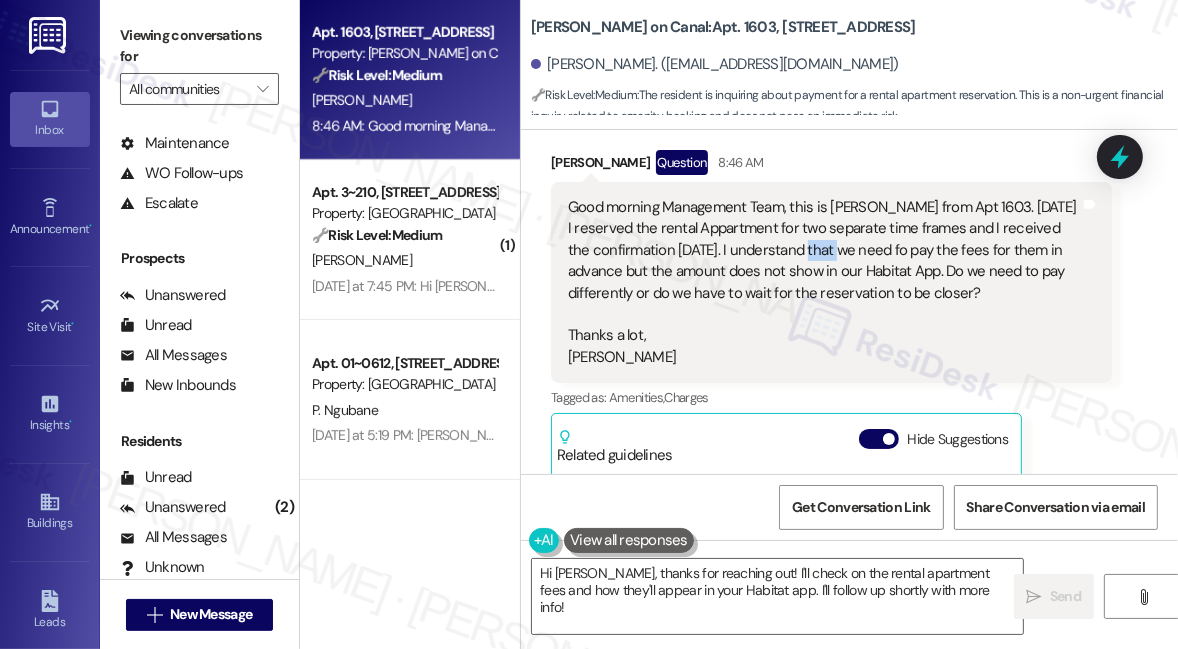 click on "Good morning Management Team, this is [PERSON_NAME] from Apt 1603. [DATE] I reserved the rental Appartment for two separate time frames and I received the confirmation [DATE]. I understand that we need fo pay the fees for them in advance but the amount does not show in our Habitat App. Do we need to pay differently or do we have to wait for the reservation to be closer?
Thanks a lot,
[PERSON_NAME]" at bounding box center (824, 282) 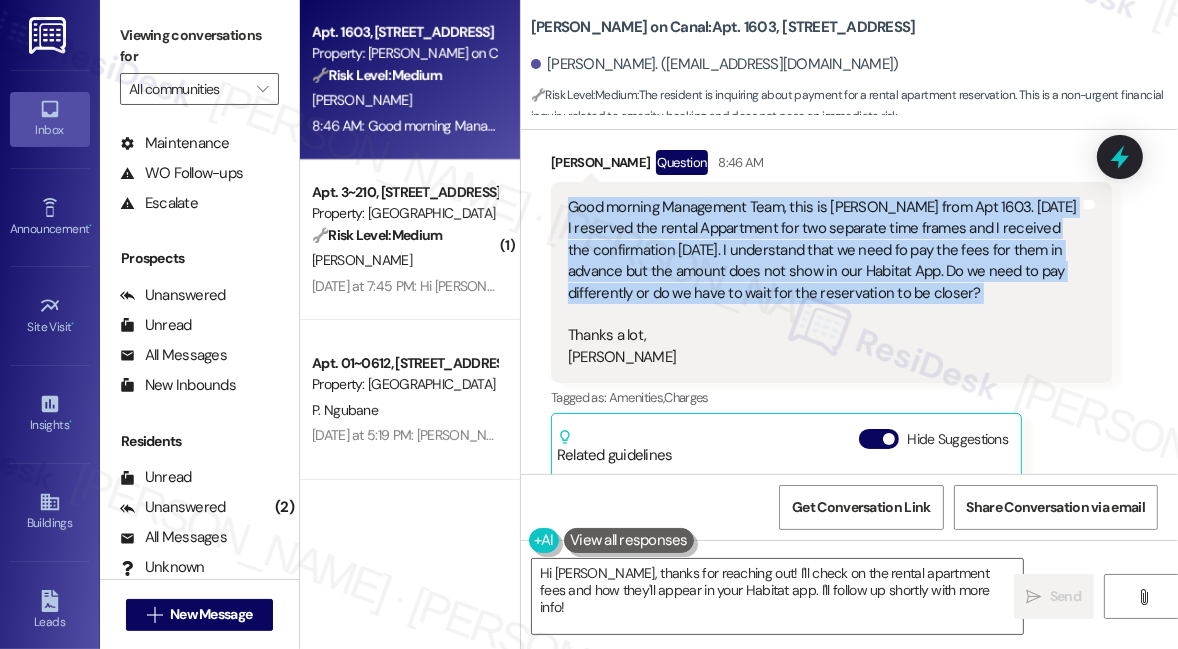 click on "Good morning Management Team, this is [PERSON_NAME] from Apt 1603. [DATE] I reserved the rental Appartment for two separate time frames and I received the confirmation [DATE]. I understand that we need fo pay the fees for them in advance but the amount does not show in our Habitat App. Do we need to pay differently or do we have to wait for the reservation to be closer?
Thanks a lot,
[PERSON_NAME]" at bounding box center [824, 282] 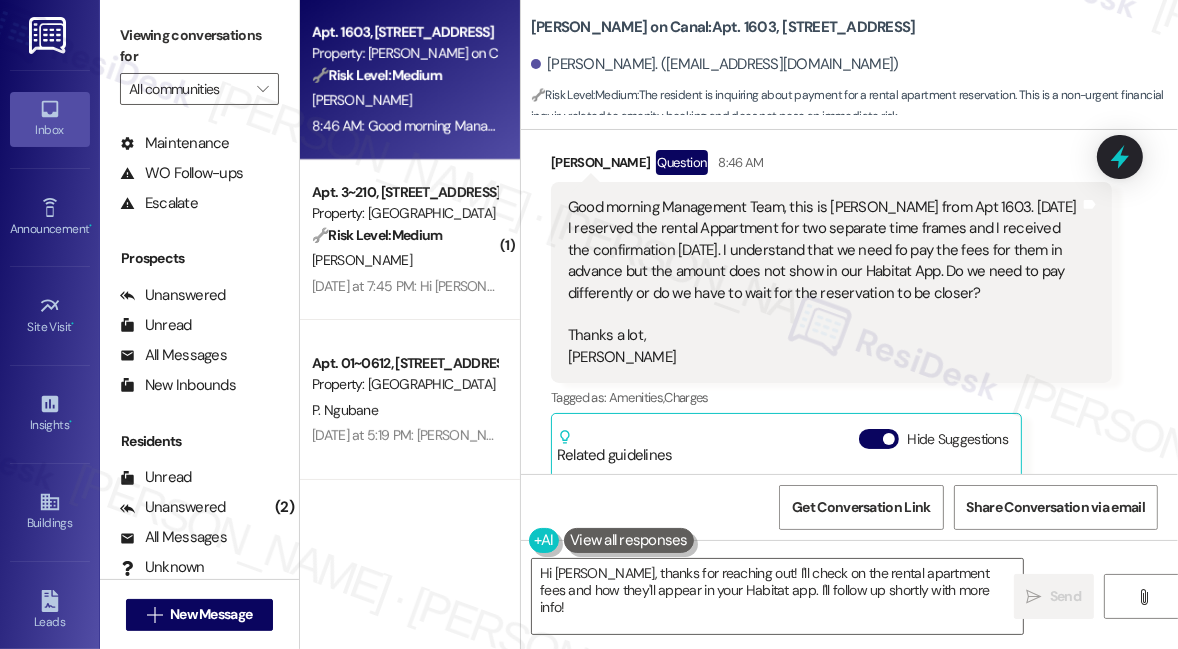 click on "Viewing conversations for" at bounding box center [199, 46] 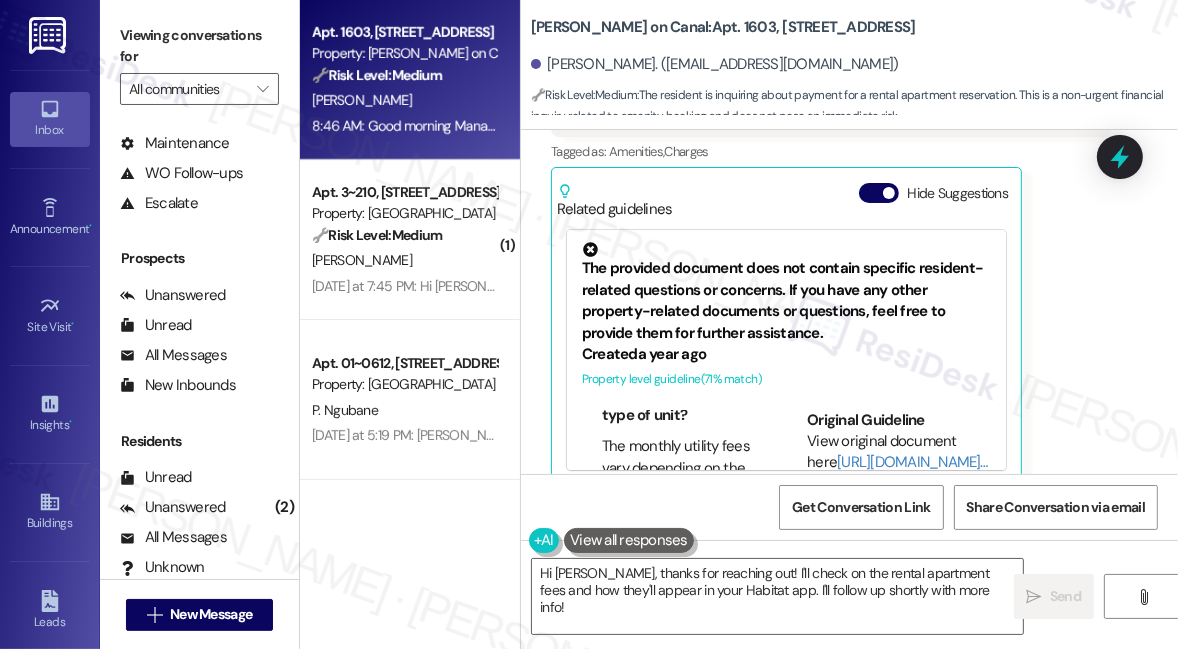 scroll, scrollTop: 432, scrollLeft: 0, axis: vertical 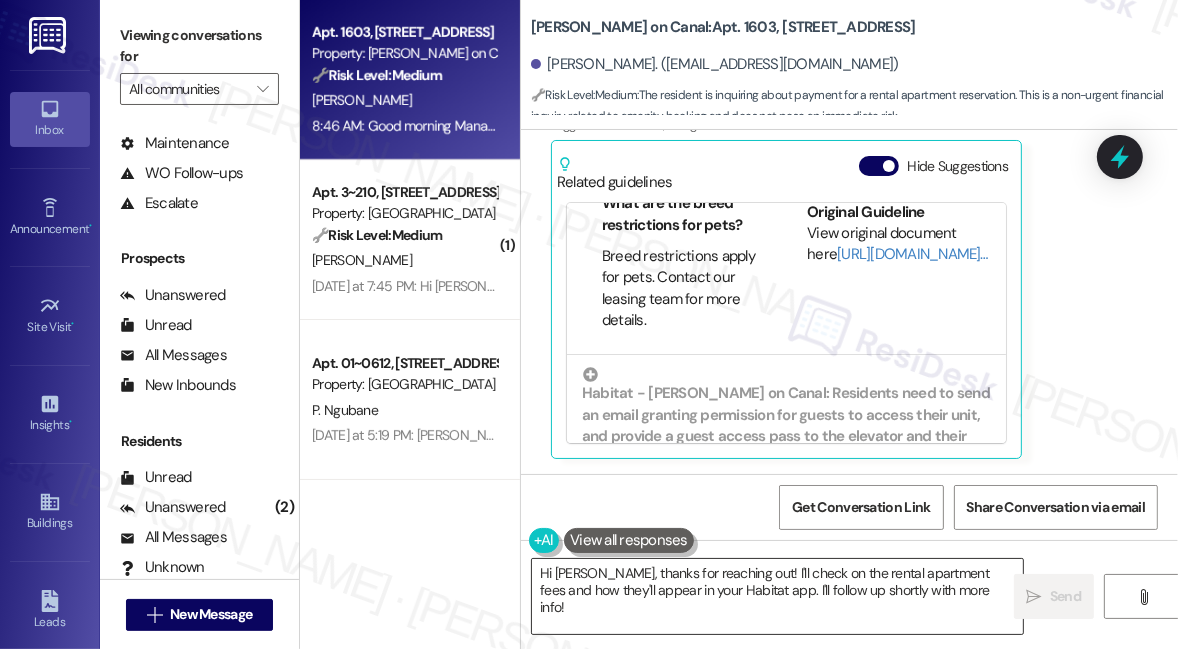 click on "Hi [PERSON_NAME], thanks for reaching out! I'll check on the rental apartment fees and how they'll appear in your Habitat app. I'll follow up shortly with more info!" at bounding box center [777, 596] 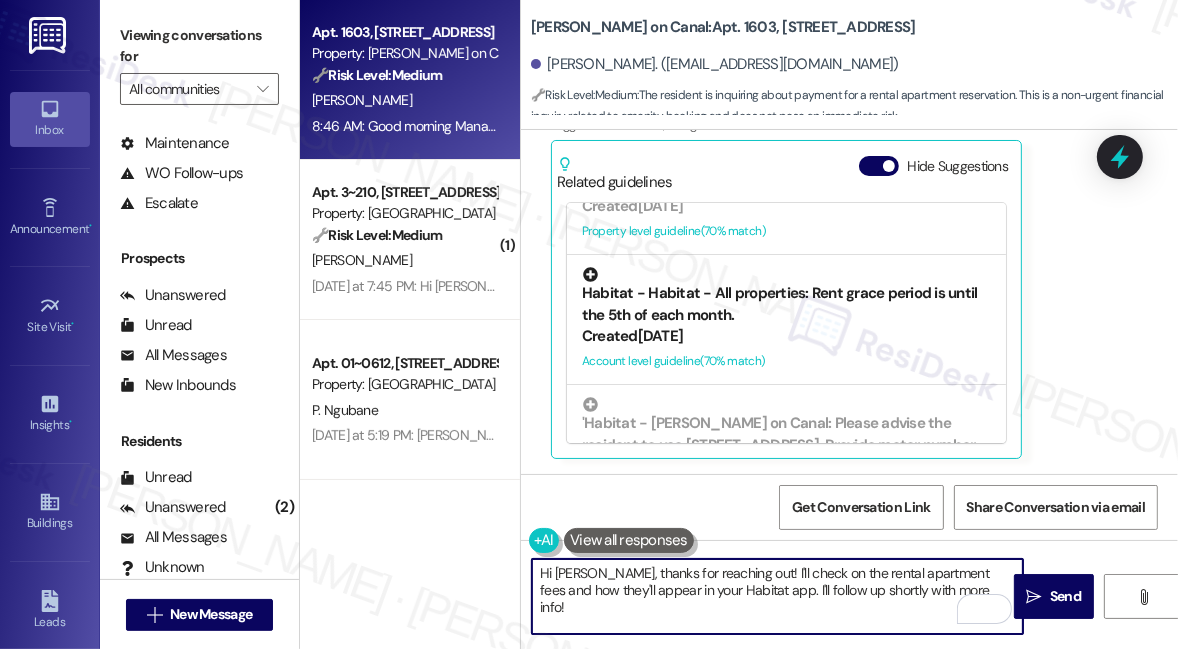 scroll, scrollTop: 636, scrollLeft: 0, axis: vertical 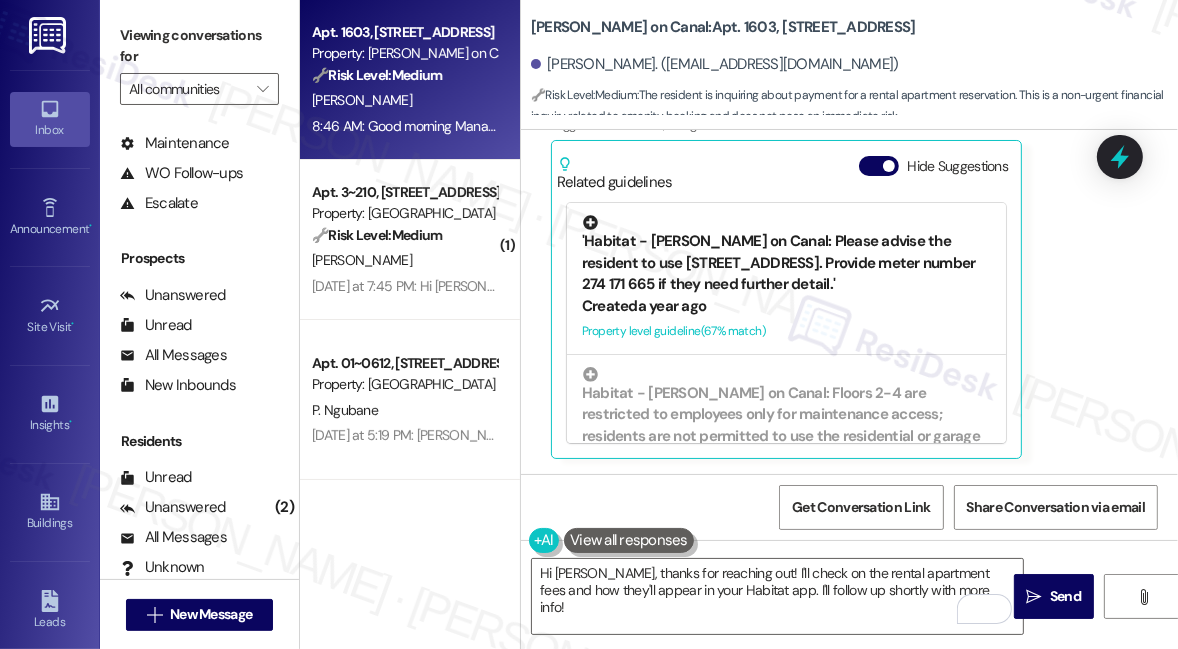 click on "'Habitat - [PERSON_NAME] on Canal: Please advise the resident to use [STREET_ADDRESS]. Provide meter number 274 171 665 if they need further detail.'" at bounding box center [786, 255] 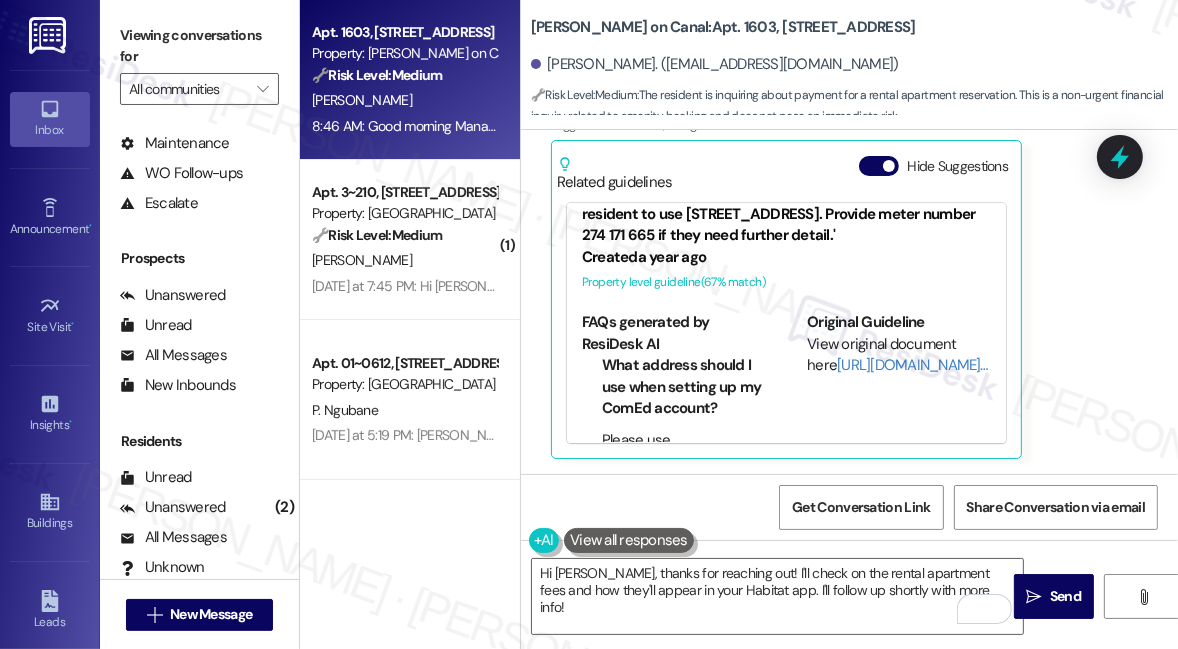 scroll, scrollTop: 568, scrollLeft: 0, axis: vertical 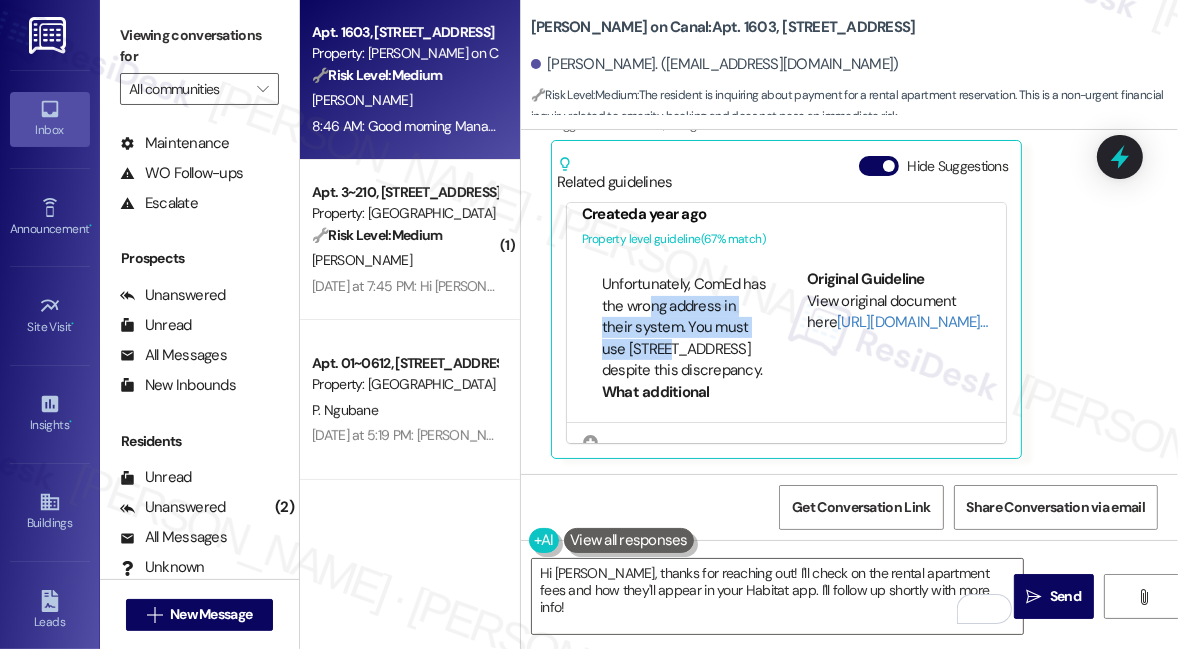 drag, startPoint x: 675, startPoint y: 299, endPoint x: 706, endPoint y: 349, distance: 58.830265 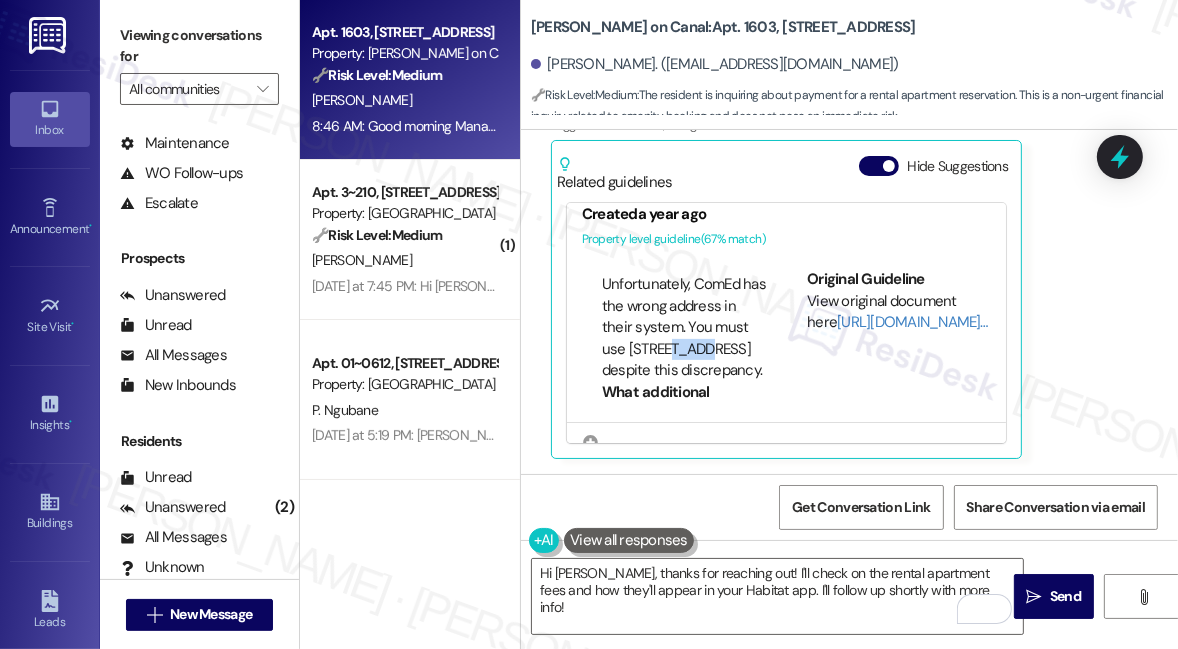 click on "Unfortunately, ComEd has the wrong address in their system. You must use [STREET_ADDRESS] despite this discrepancy." at bounding box center (684, 327) 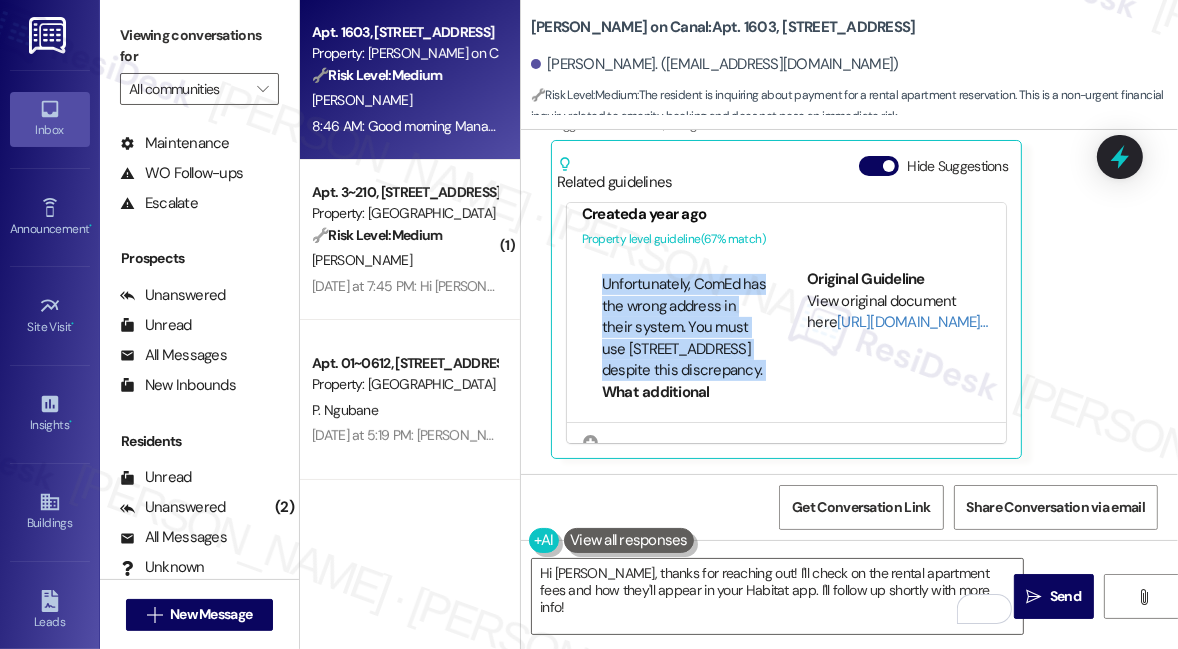 click on "Unfortunately, ComEd has the wrong address in their system. You must use [STREET_ADDRESS] despite this discrepancy." at bounding box center (684, 327) 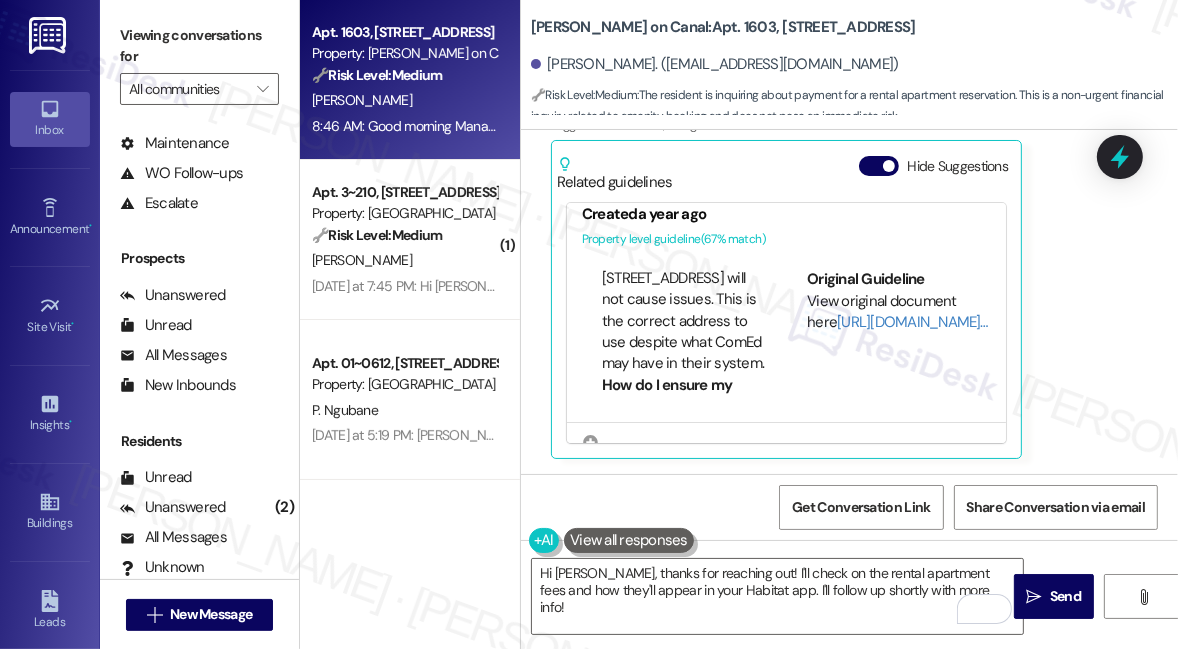 scroll, scrollTop: 1272, scrollLeft: 0, axis: vertical 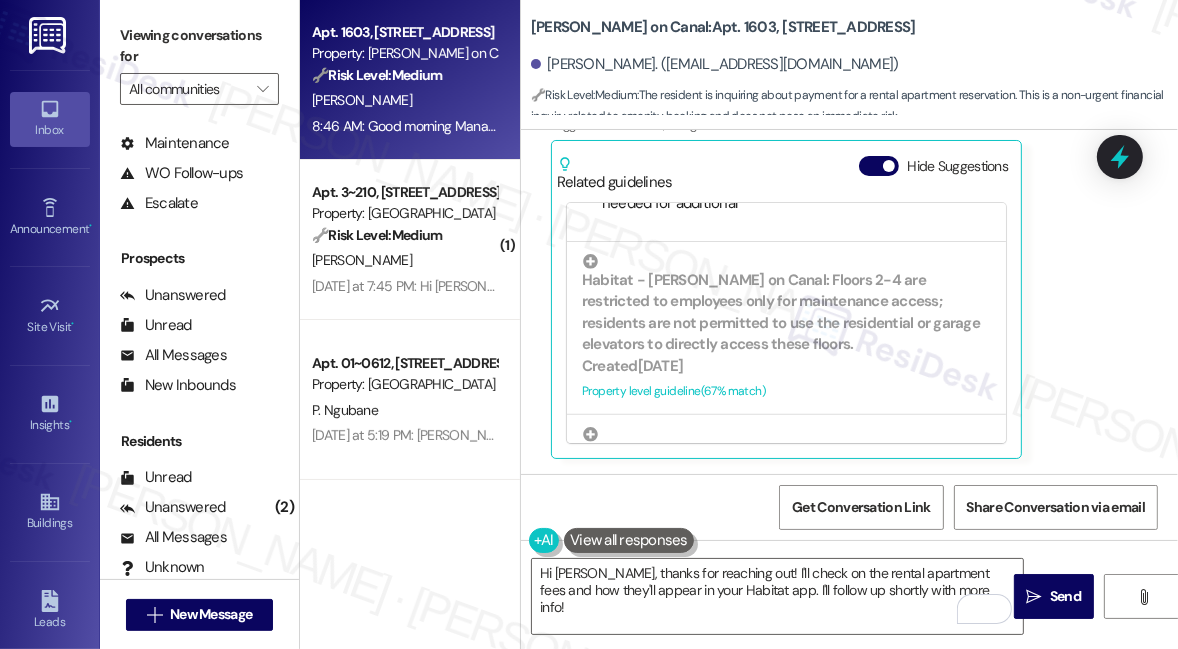 click on "Viewing conversations for" at bounding box center [199, 46] 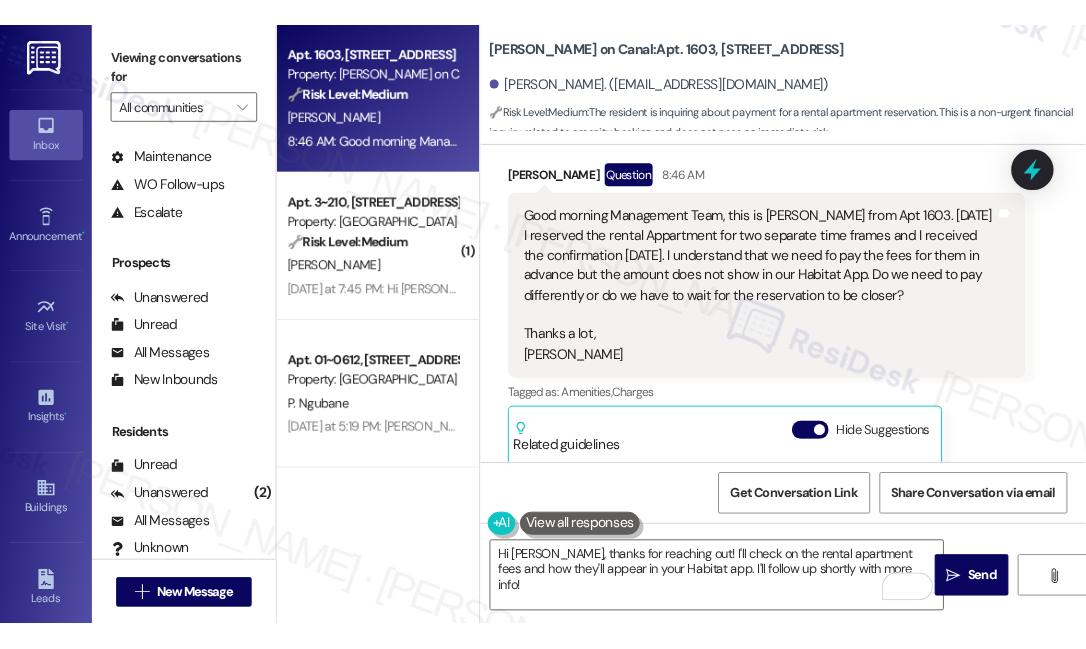 scroll, scrollTop: 68, scrollLeft: 0, axis: vertical 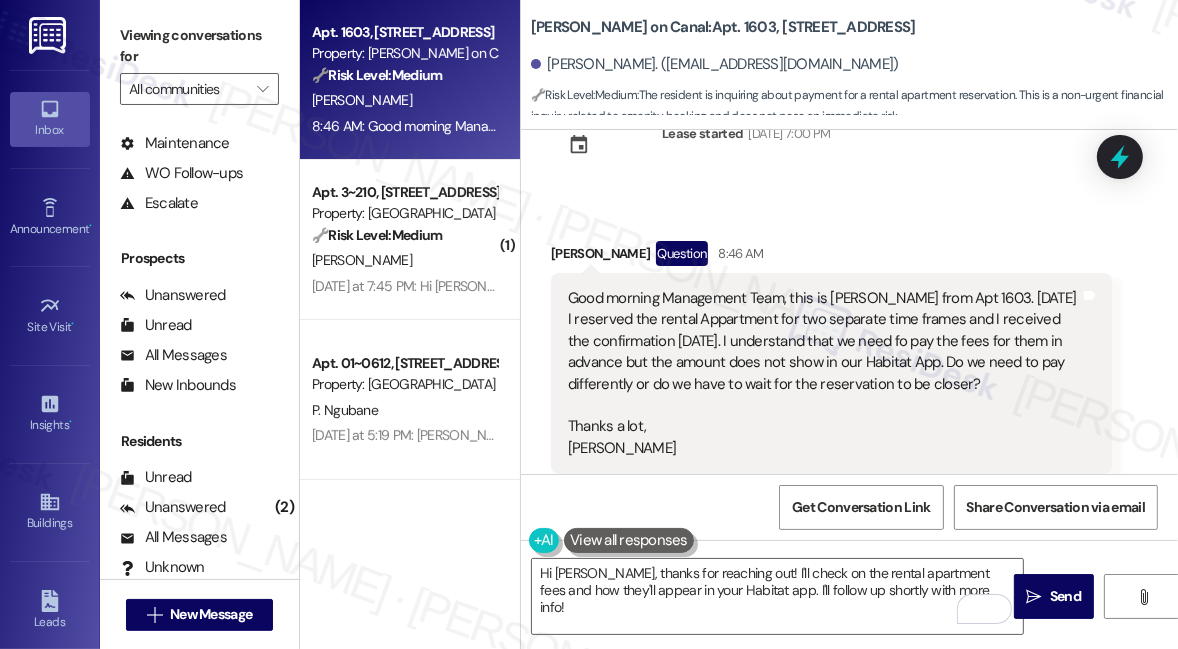 click on "Good morning Management Team, this is [PERSON_NAME] from Apt 1603. [DATE] I reserved the rental Appartment for two separate time frames and I received the confirmation [DATE]. I understand that we need fo pay the fees for them in advance but the amount does not show in our Habitat App. Do we need to pay differently or do we have to wait for the reservation to be closer?
Thanks a lot,
[PERSON_NAME]" at bounding box center (824, 373) 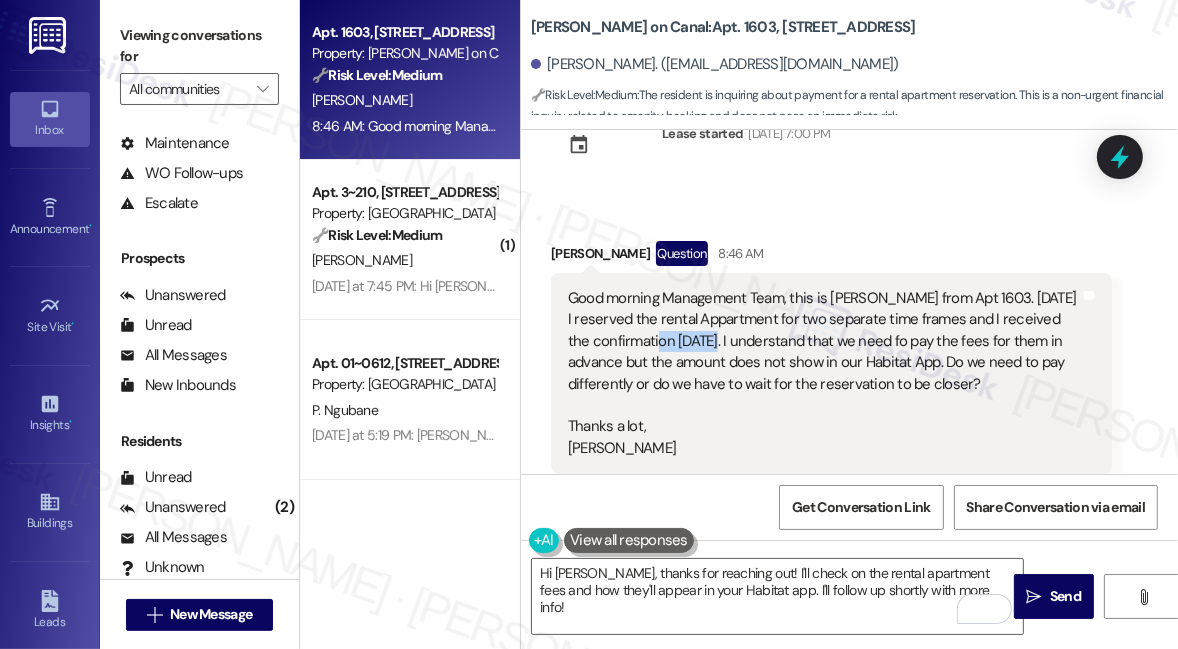 click on "Good morning Management Team, this is [PERSON_NAME] from Apt 1603. [DATE] I reserved the rental Appartment for two separate time frames and I received the confirmation [DATE]. I understand that we need fo pay the fees for them in advance but the amount does not show in our Habitat App. Do we need to pay differently or do we have to wait for the reservation to be closer?
Thanks a lot,
[PERSON_NAME]" at bounding box center [824, 373] 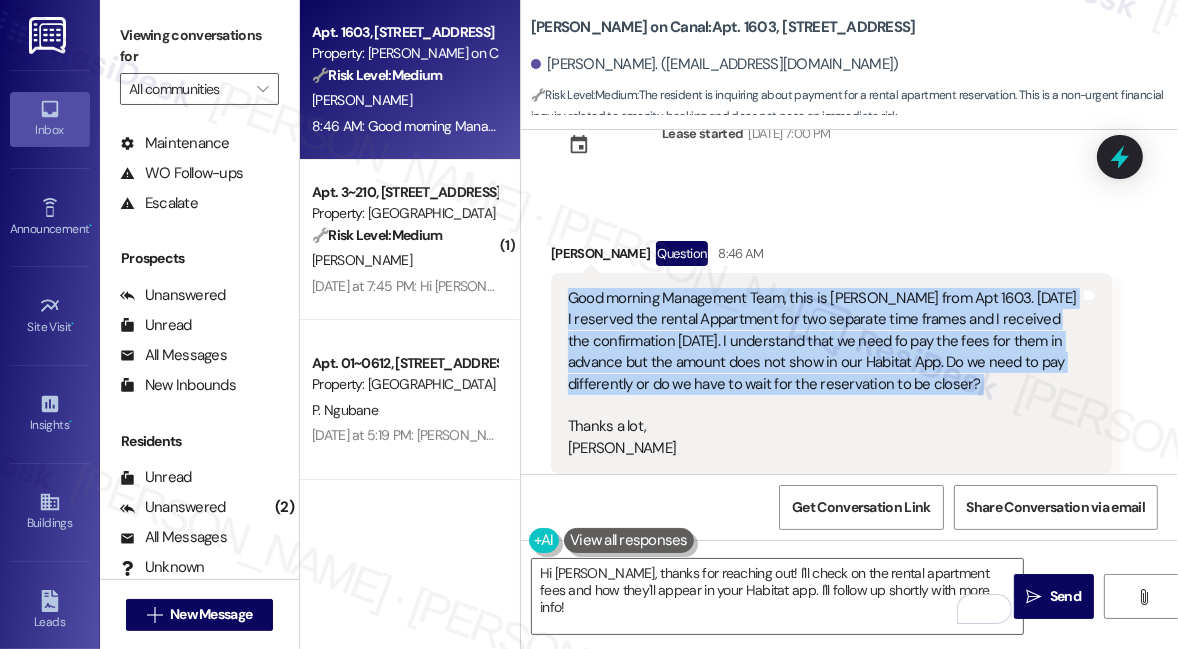 click on "Good morning Management Team, this is [PERSON_NAME] from Apt 1603. [DATE] I reserved the rental Appartment for two separate time frames and I received the confirmation [DATE]. I understand that we need fo pay the fees for them in advance but the amount does not show in our Habitat App. Do we need to pay differently or do we have to wait for the reservation to be closer?
Thanks a lot,
[PERSON_NAME]" at bounding box center [824, 373] 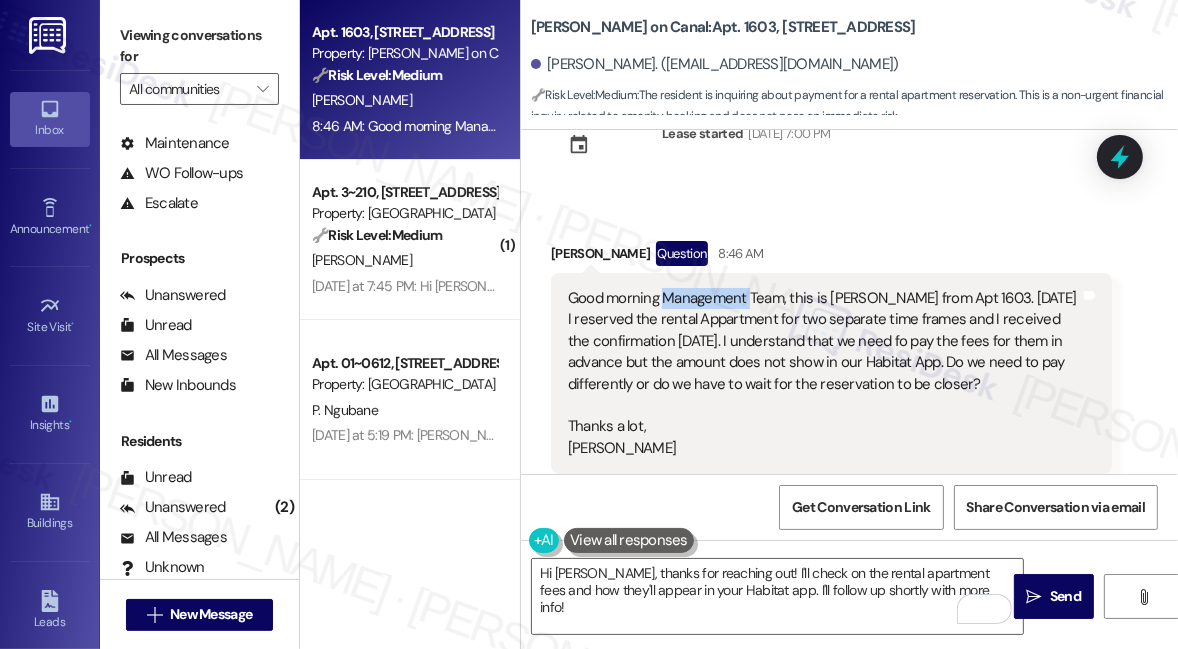 click on "Good morning Management Team, this is [PERSON_NAME] from Apt 1603. [DATE] I reserved the rental Appartment for two separate time frames and I received the confirmation [DATE]. I understand that we need fo pay the fees for them in advance but the amount does not show in our Habitat App. Do we need to pay differently or do we have to wait for the reservation to be closer?
Thanks a lot,
[PERSON_NAME]" at bounding box center (824, 373) 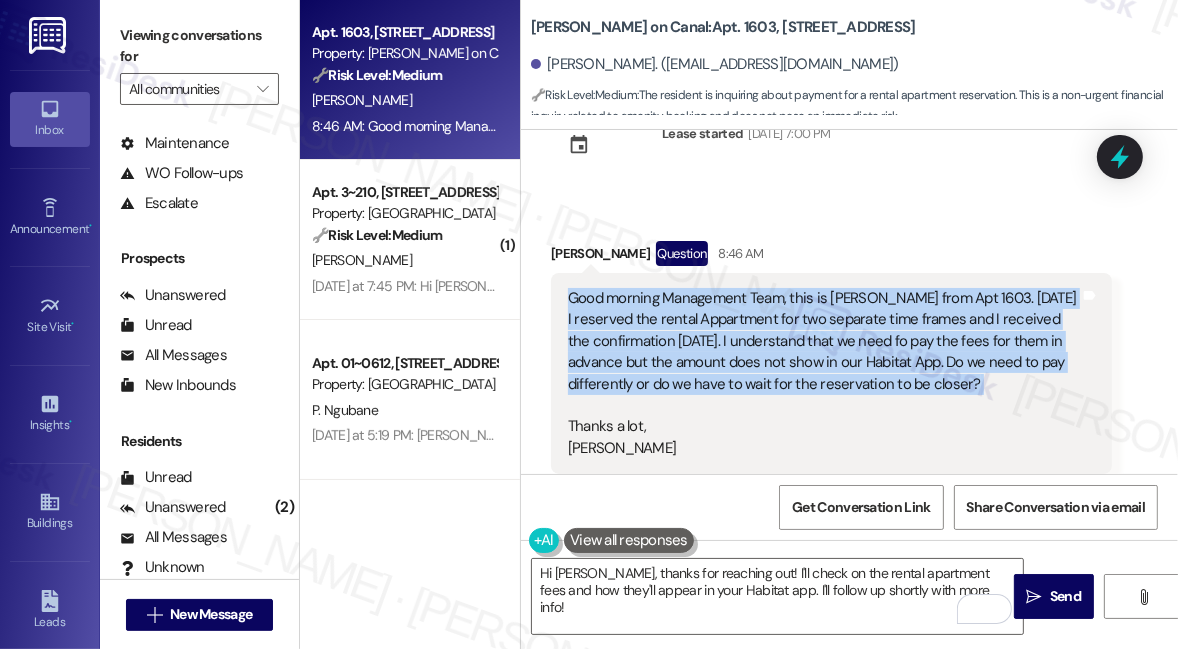 click on "Good morning Management Team, this is [PERSON_NAME] from Apt 1603. [DATE] I reserved the rental Appartment for two separate time frames and I received the confirmation [DATE]. I understand that we need fo pay the fees for them in advance but the amount does not show in our Habitat App. Do we need to pay differently or do we have to wait for the reservation to be closer?
Thanks a lot,
[PERSON_NAME]" at bounding box center [824, 373] 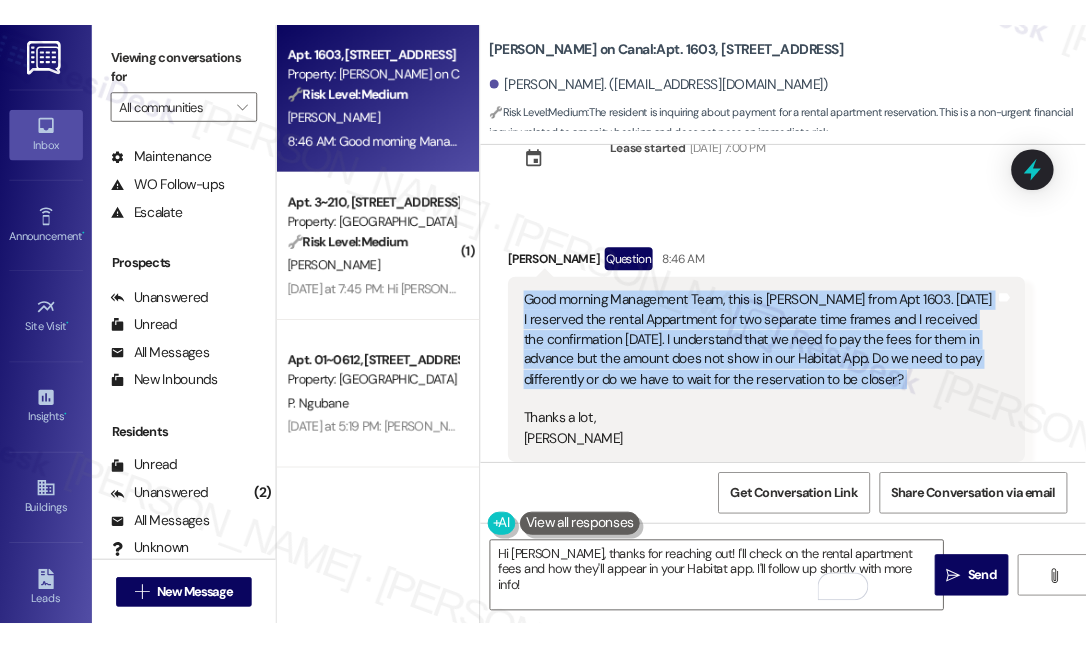 scroll, scrollTop: 792, scrollLeft: 0, axis: vertical 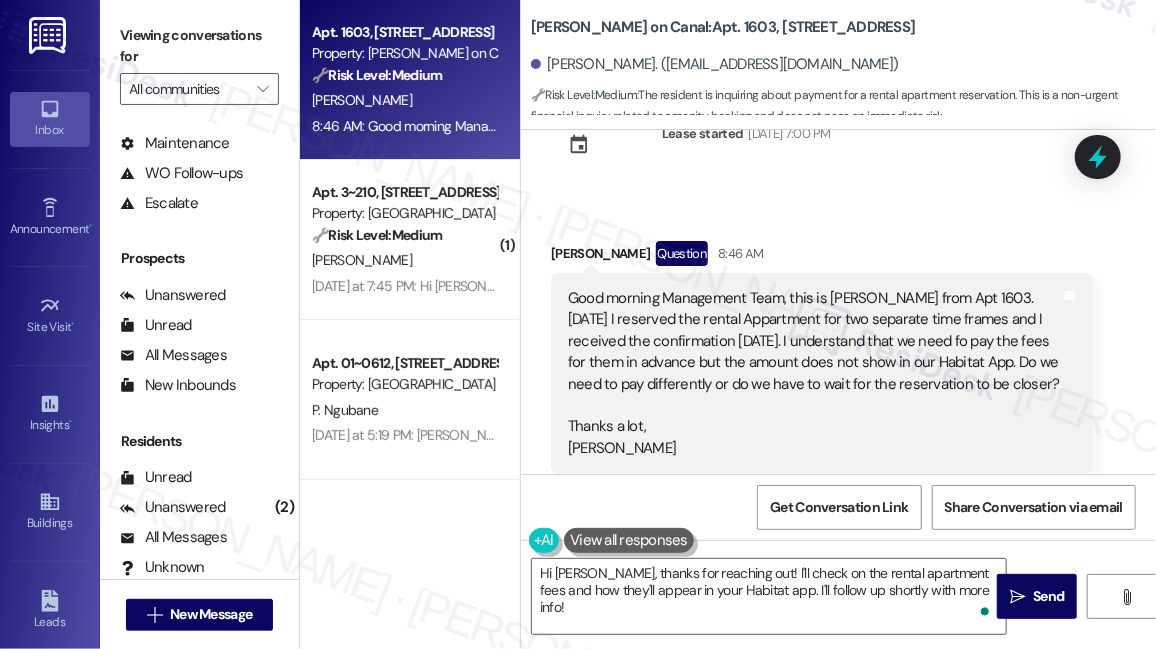 click on "Viewing conversations for All communities " at bounding box center (199, 62) 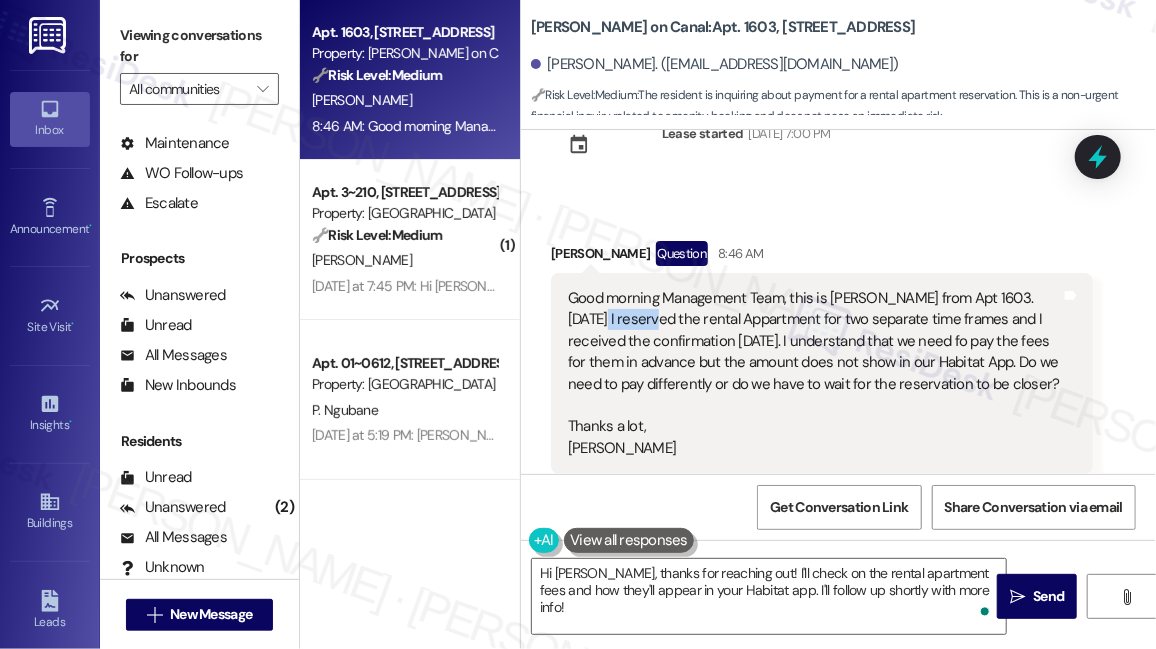 click on "Good morning Management Team, this is [PERSON_NAME] from Apt 1603. [DATE] I reserved the rental Appartment for two separate time frames and I received the confirmation [DATE]. I understand that we need fo pay the fees for them in advance but the amount does not show in our Habitat App. Do we need to pay differently or do we have to wait for the reservation to be closer?
Thanks a lot,
[PERSON_NAME]" at bounding box center [814, 373] 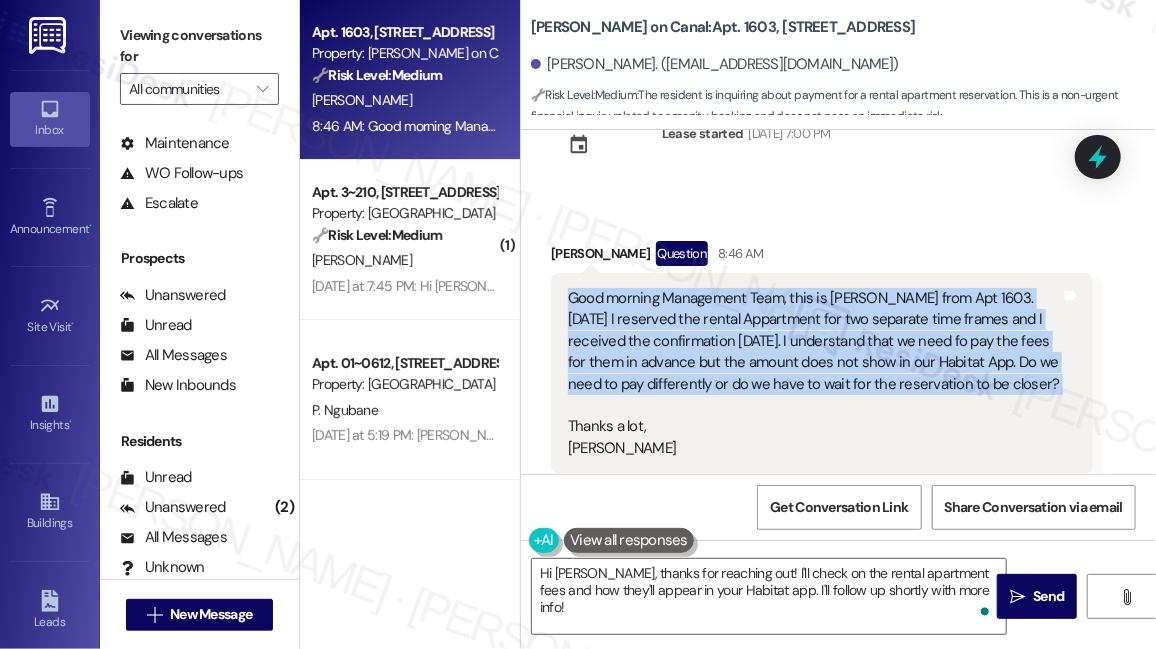 click on "Good morning Management Team, this is [PERSON_NAME] from Apt 1603. [DATE] I reserved the rental Appartment for two separate time frames and I received the confirmation [DATE]. I understand that we need fo pay the fees for them in advance but the amount does not show in our Habitat App. Do we need to pay differently or do we have to wait for the reservation to be closer?
Thanks a lot,
[PERSON_NAME]" at bounding box center [814, 373] 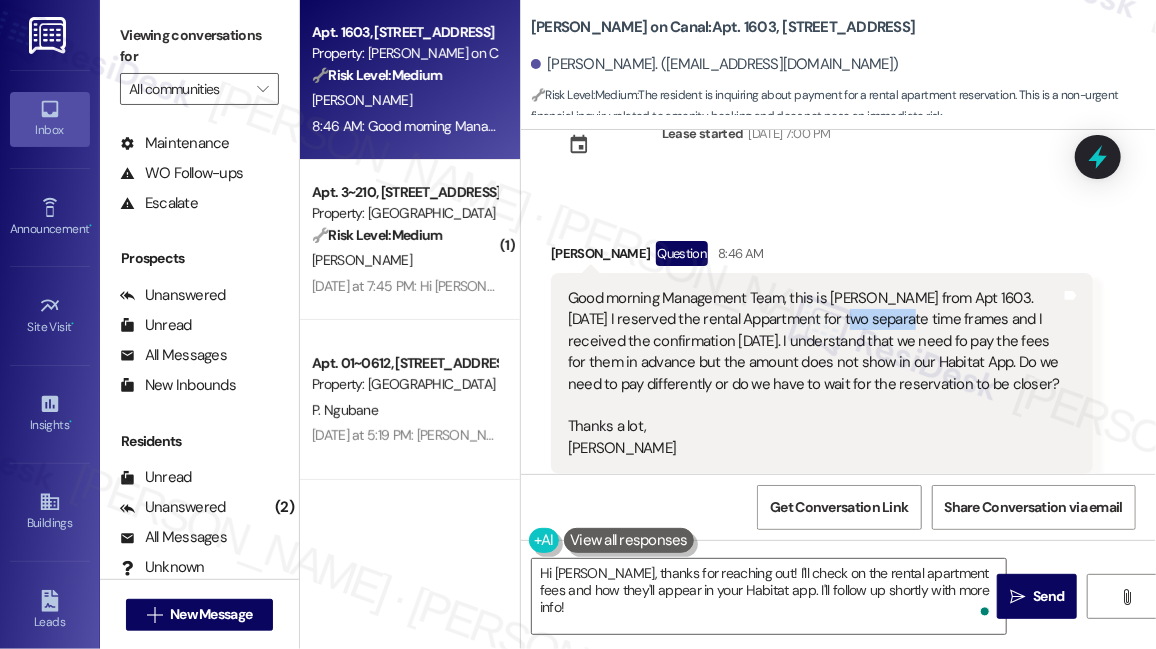click on "Good morning Management Team, this is [PERSON_NAME] from Apt 1603. [DATE] I reserved the rental Appartment for two separate time frames and I received the confirmation [DATE]. I understand that we need fo pay the fees for them in advance but the amount does not show in our Habitat App. Do we need to pay differently or do we have to wait for the reservation to be closer?
Thanks a lot,
[PERSON_NAME]" at bounding box center [814, 373] 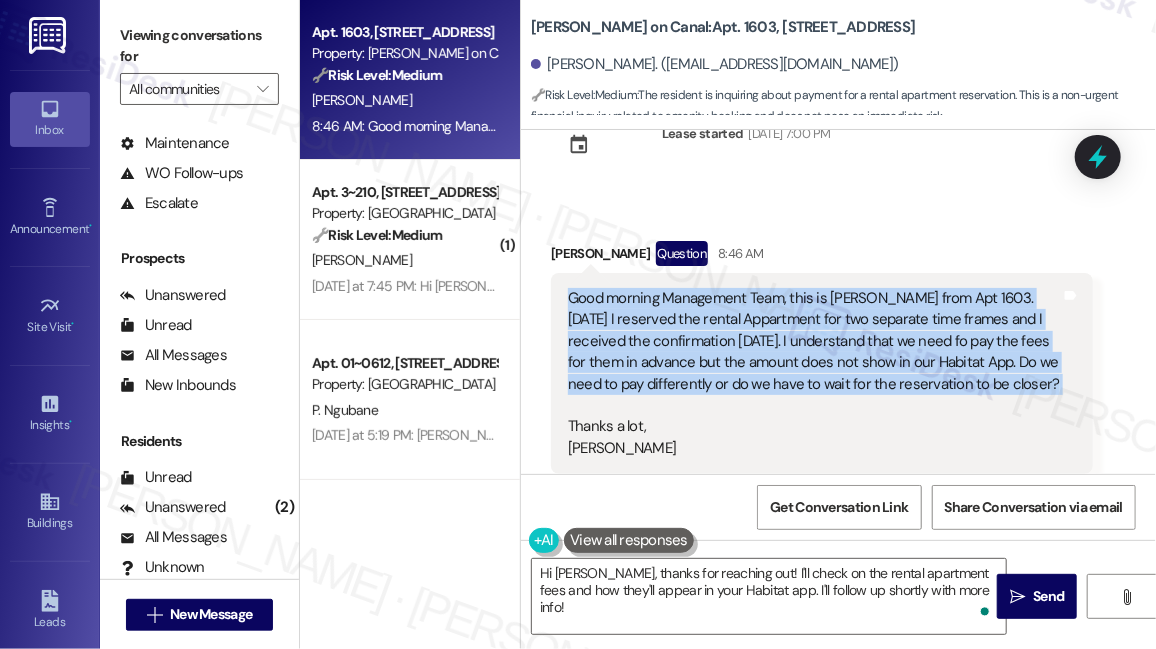 click on "Good morning Management Team, this is [PERSON_NAME] from Apt 1603. [DATE] I reserved the rental Appartment for two separate time frames and I received the confirmation [DATE]. I understand that we need fo pay the fees for them in advance but the amount does not show in our Habitat App. Do we need to pay differently or do we have to wait for the reservation to be closer?
Thanks a lot,
[PERSON_NAME]" at bounding box center (814, 373) 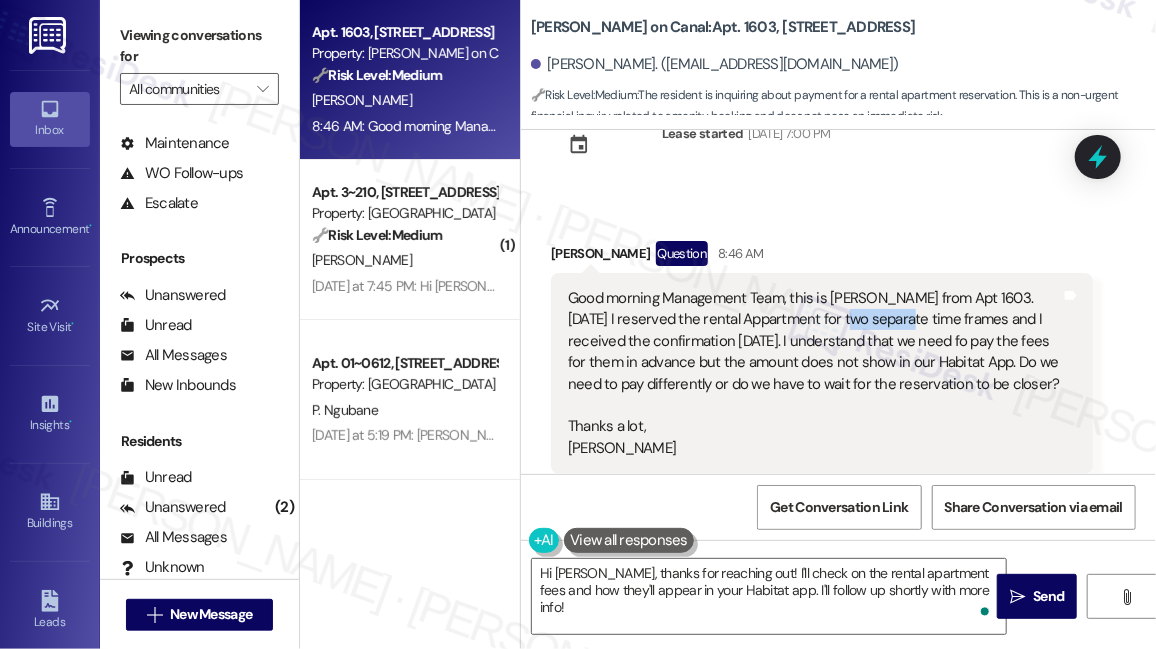 click on "Good morning Management Team, this is [PERSON_NAME] from Apt 1603. [DATE] I reserved the rental Appartment for two separate time frames and I received the confirmation [DATE]. I understand that we need fo pay the fees for them in advance but the amount does not show in our Habitat App. Do we need to pay differently or do we have to wait for the reservation to be closer?
Thanks a lot,
[PERSON_NAME]" at bounding box center (814, 373) 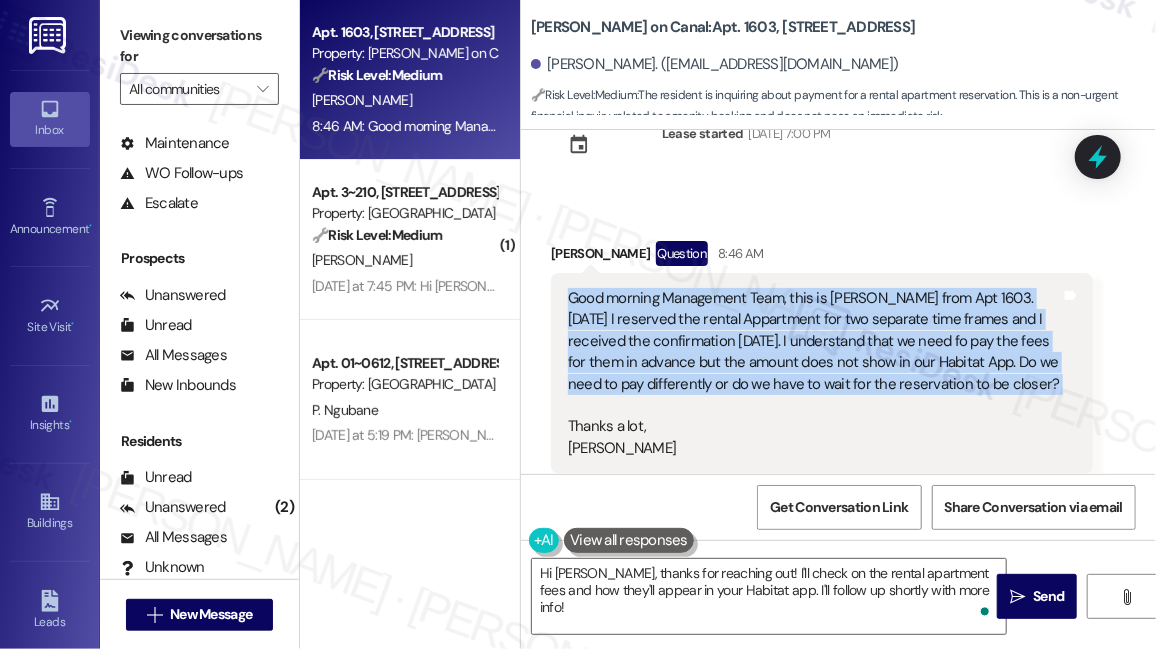 click on "Good morning Management Team, this is [PERSON_NAME] from Apt 1603. [DATE] I reserved the rental Appartment for two separate time frames and I received the confirmation [DATE]. I understand that we need fo pay the fees for them in advance but the amount does not show in our Habitat App. Do we need to pay differently or do we have to wait for the reservation to be closer?
Thanks a lot,
[PERSON_NAME]" at bounding box center [814, 373] 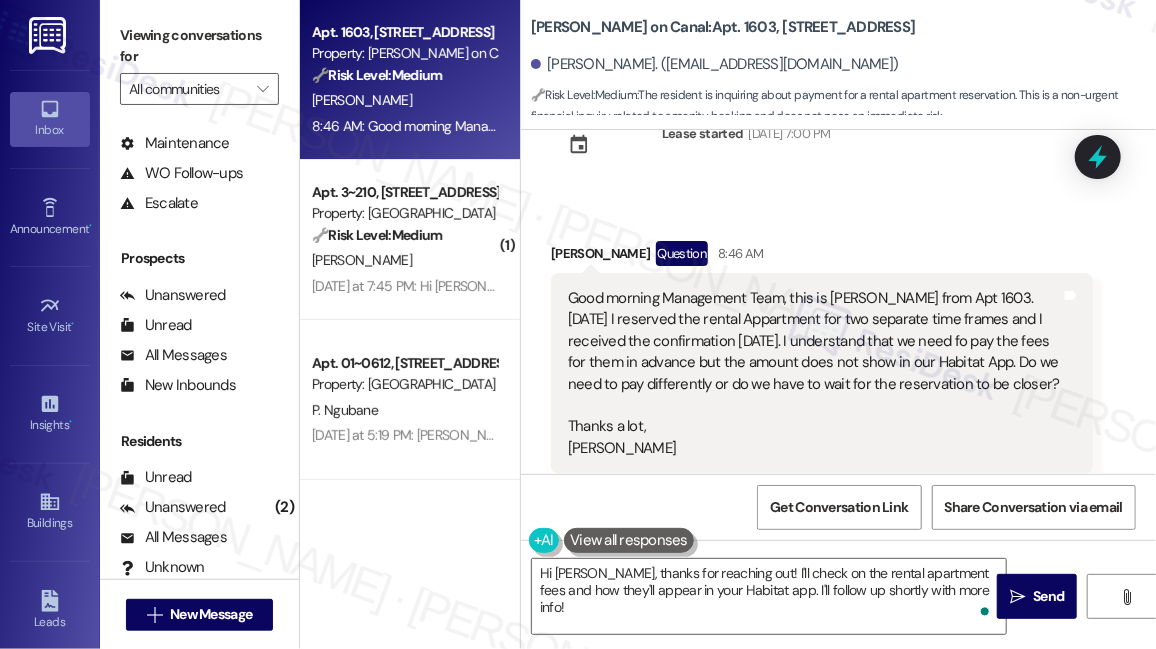 click on "Received via SMS [PERSON_NAME] Question 8:46 AM Good morning Management Team, this is [PERSON_NAME] from Apt 1603. [DATE] I reserved the rental Appartment for two separate time frames and I received the confirmation [DATE]. I understand that we need fo pay the fees for them in advance but the amount does not show in our Habitat App. Do we need to pay differently or do we have to wait for the reservation to be closer?
Thanks a lot,
[PERSON_NAME] Tags and notes Tagged as:   Amenities ,  Click to highlight conversations about Amenities Charges Click to highlight conversations about Charges  Related guidelines Hide Suggestions The provided document does not contain specific resident-related questions or concerns. If you have any other property-related documents or questions, feel free to provide them for further assistance. Created  a year ago Property level guideline  ( 71 % match) FAQs generated by ResiDesk AI What are the general fees for residents? What are the monthly utility fees for each type of unit?" at bounding box center [822, 532] 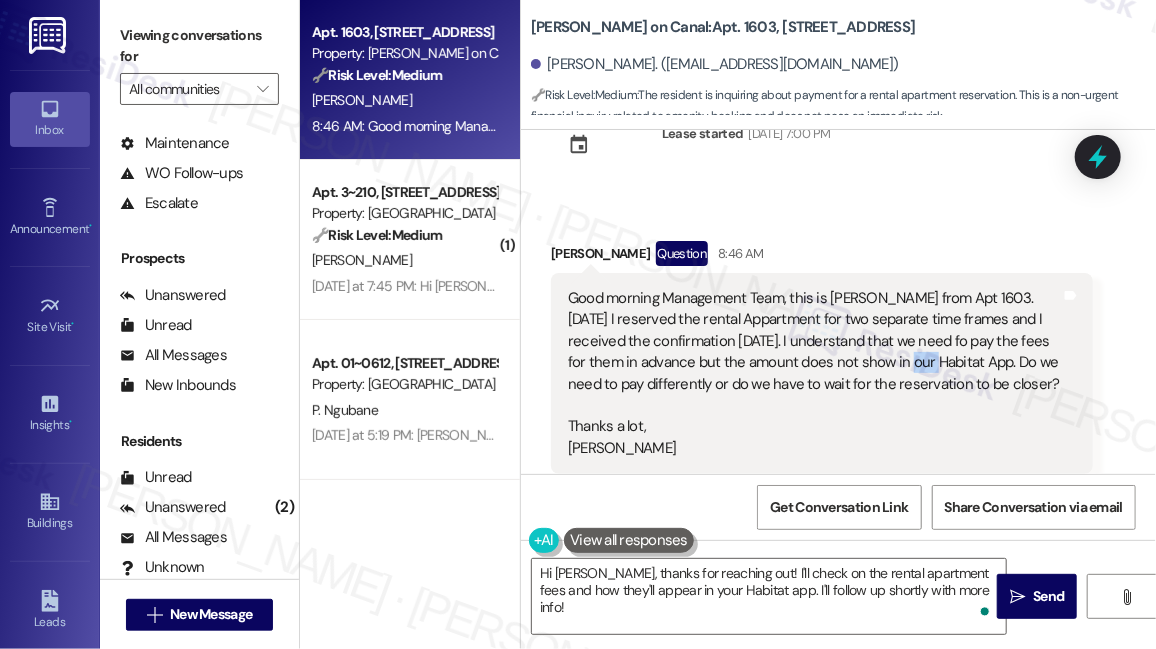 click on "Good morning Management Team, this is [PERSON_NAME] from Apt 1603. [DATE] I reserved the rental Appartment for two separate time frames and I received the confirmation [DATE]. I understand that we need fo pay the fees for them in advance but the amount does not show in our Habitat App. Do we need to pay differently or do we have to wait for the reservation to be closer?
Thanks a lot,
[PERSON_NAME]" at bounding box center [814, 373] 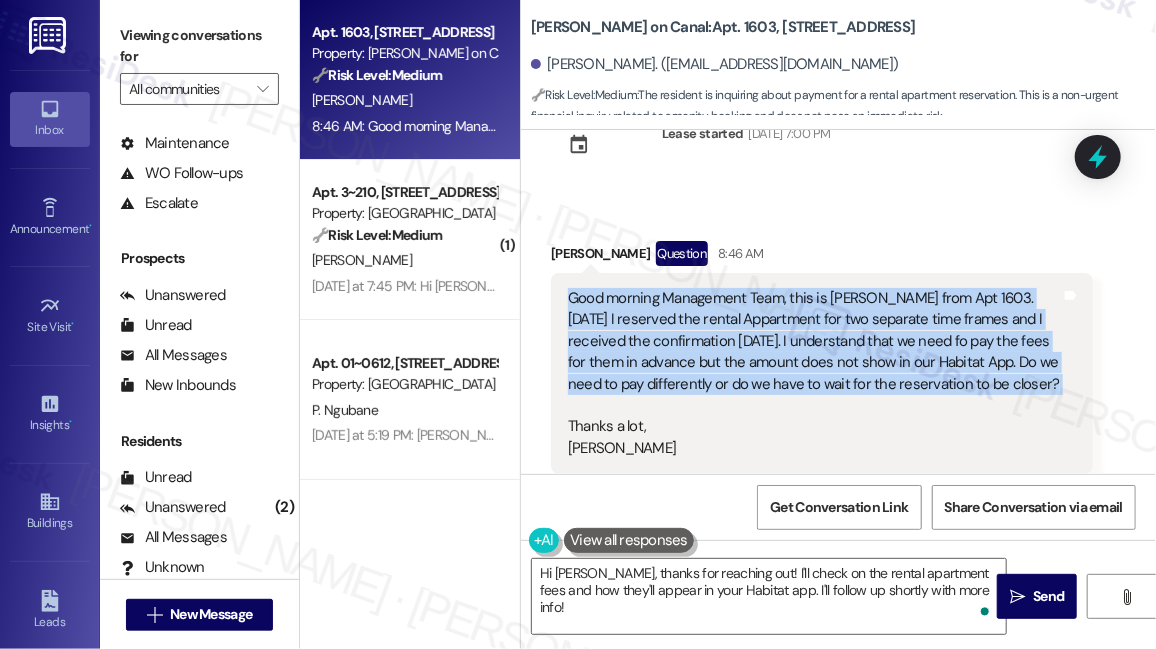 click on "Good morning Management Team, this is [PERSON_NAME] from Apt 1603. [DATE] I reserved the rental Appartment for two separate time frames and I received the confirmation [DATE]. I understand that we need fo pay the fees for them in advance but the amount does not show in our Habitat App. Do we need to pay differently or do we have to wait for the reservation to be closer?
Thanks a lot,
[PERSON_NAME]" at bounding box center [814, 373] 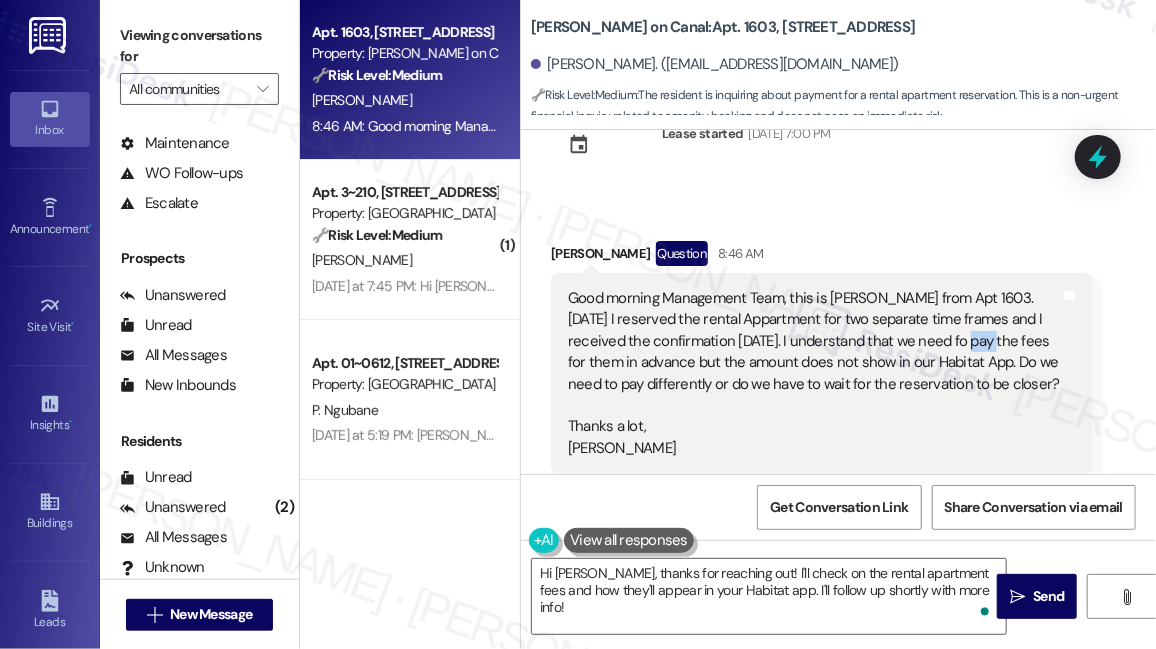 click on "Good morning Management Team, this is [PERSON_NAME] from Apt 1603. [DATE] I reserved the rental Appartment for two separate time frames and I received the confirmation [DATE]. I understand that we need fo pay the fees for them in advance but the amount does not show in our Habitat App. Do we need to pay differently or do we have to wait for the reservation to be closer?
Thanks a lot,
[PERSON_NAME]" at bounding box center [814, 373] 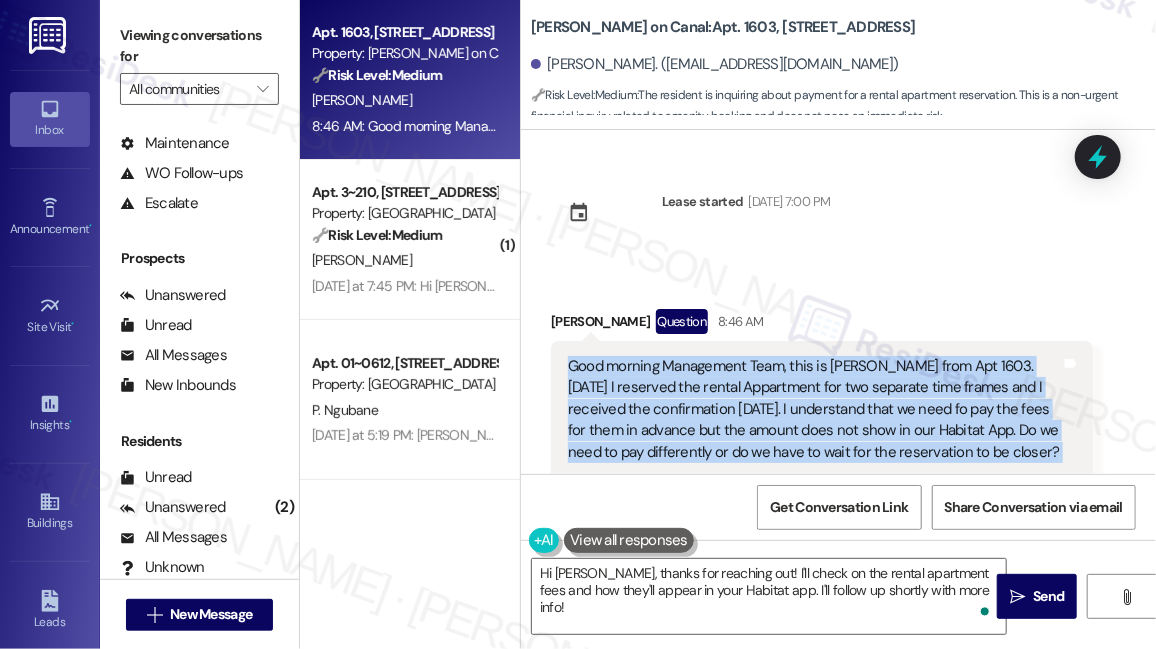 scroll, scrollTop: 432, scrollLeft: 0, axis: vertical 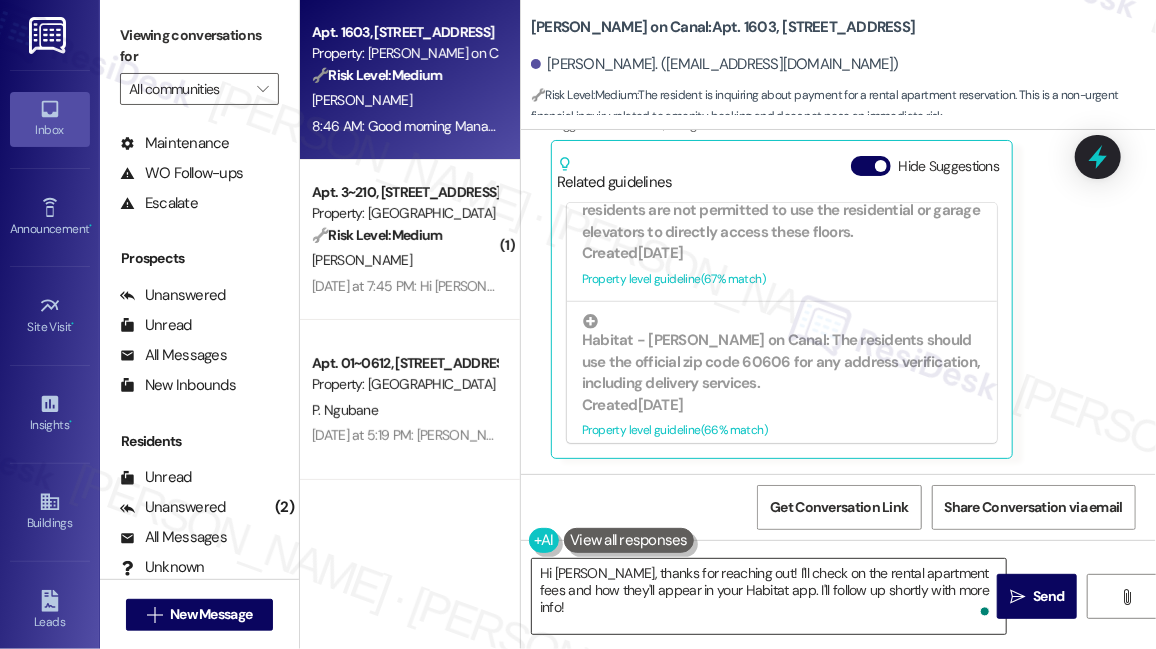 click on "Hi [PERSON_NAME], thanks for reaching out! I'll check on the rental apartment fees and how they'll appear in your Habitat app. I'll follow up shortly with more info!" at bounding box center [769, 596] 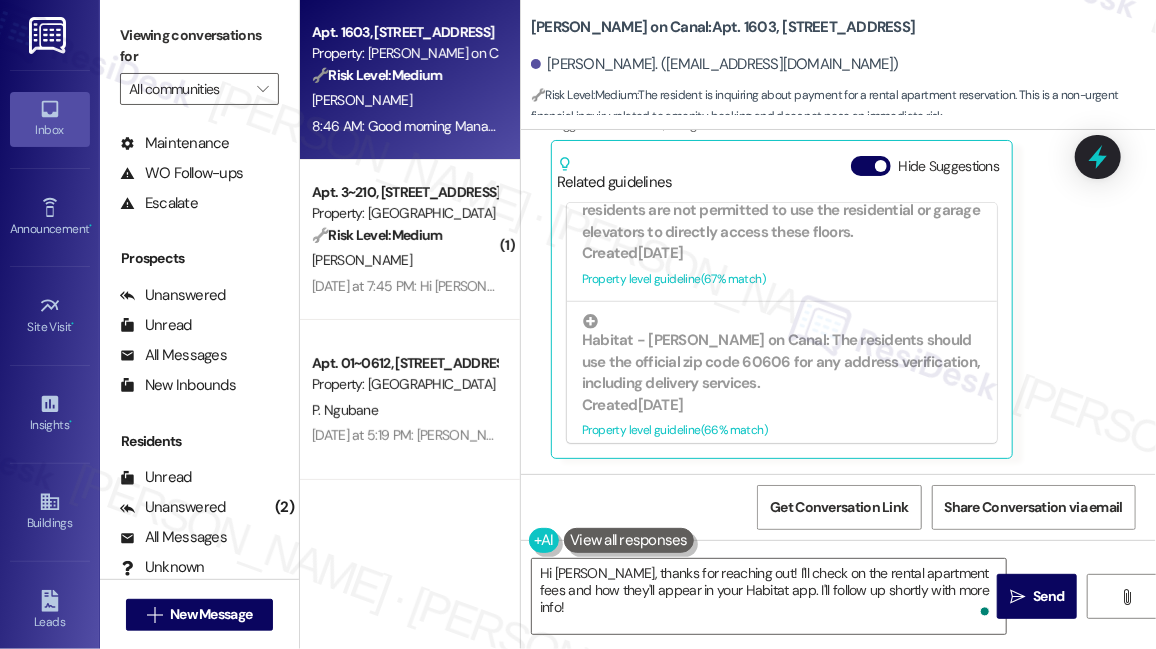 click on "Viewing conversations for" at bounding box center (199, 46) 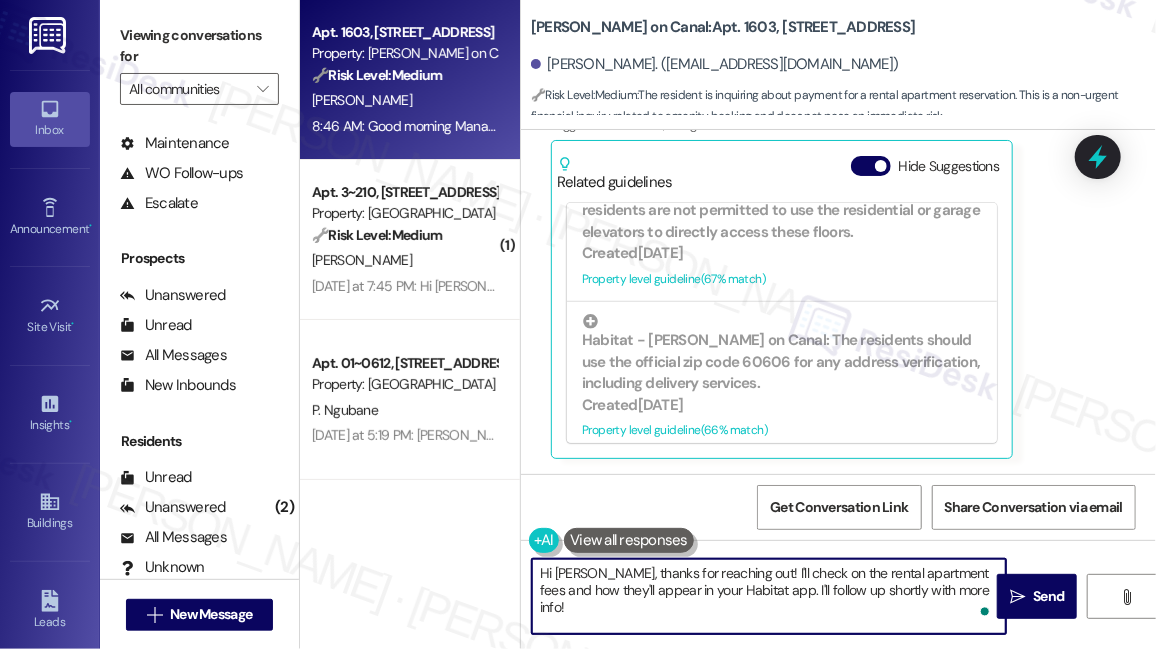 click on "Hi [PERSON_NAME], thanks for reaching out! I'll check on the rental apartment fees and how they'll appear in your Habitat app. I'll follow up shortly with more info!" at bounding box center [769, 596] 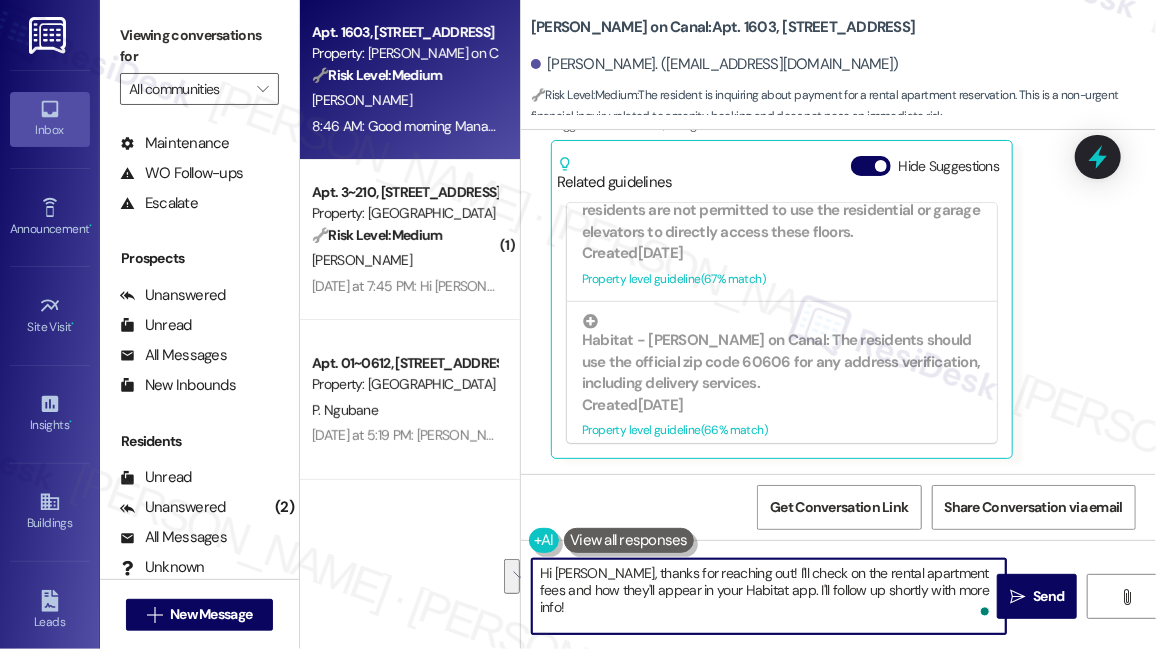 paste on "Good morning, [PERSON_NAME]! Thanks for letting us know. I understand it’s confusing when the rental fees don’t show in the Habitat app. I’ll check with the site team about whether the payment will appear closer to your reservation date or if a different payment method is needed. I’ll update you as soon as I hear back. In the meantime, please feel free to text if you have other concerns." 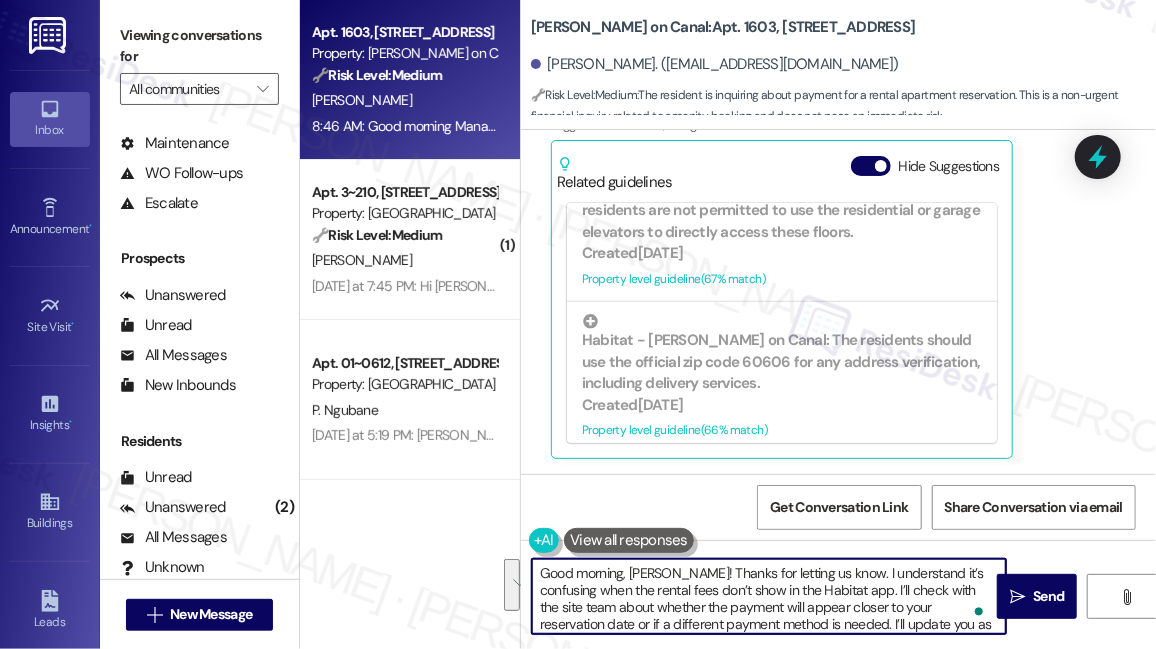 scroll, scrollTop: 50, scrollLeft: 0, axis: vertical 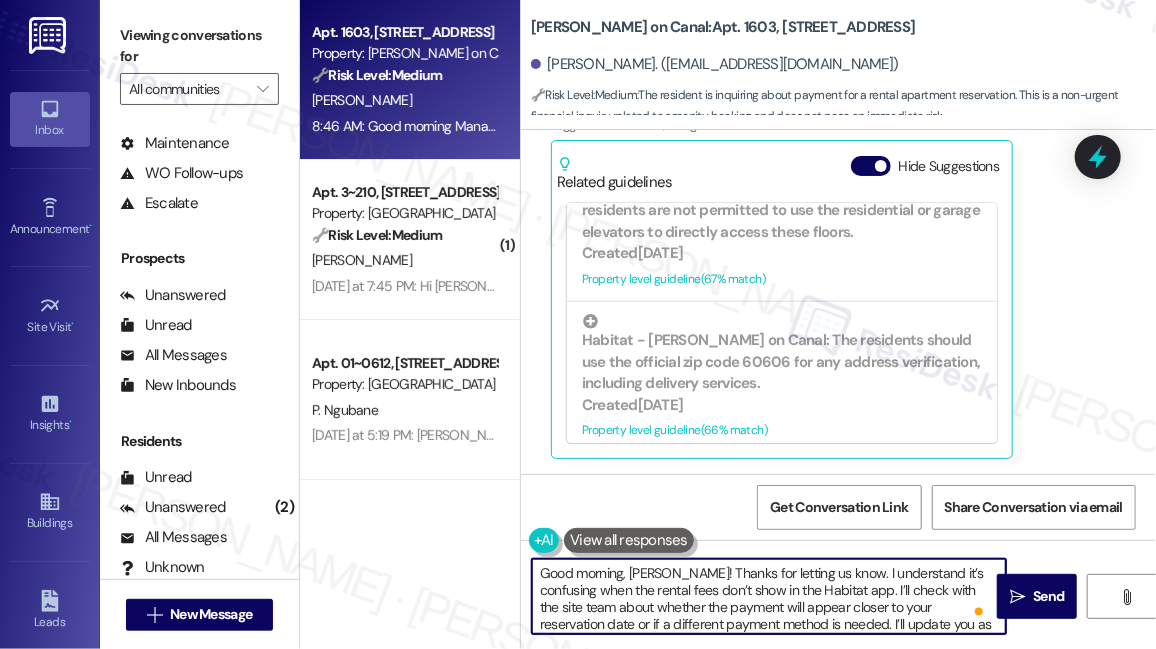 click on "Good morning, [PERSON_NAME]! Thanks for letting us know. I understand it’s confusing when the rental fees don’t show in the Habitat app. I’ll check with the site team about whether the payment will appear closer to your reservation date or if a different payment method is needed. I’ll update you as soon as I hear back. In the meantime, please feel free to text if you have other concerns." at bounding box center [769, 596] 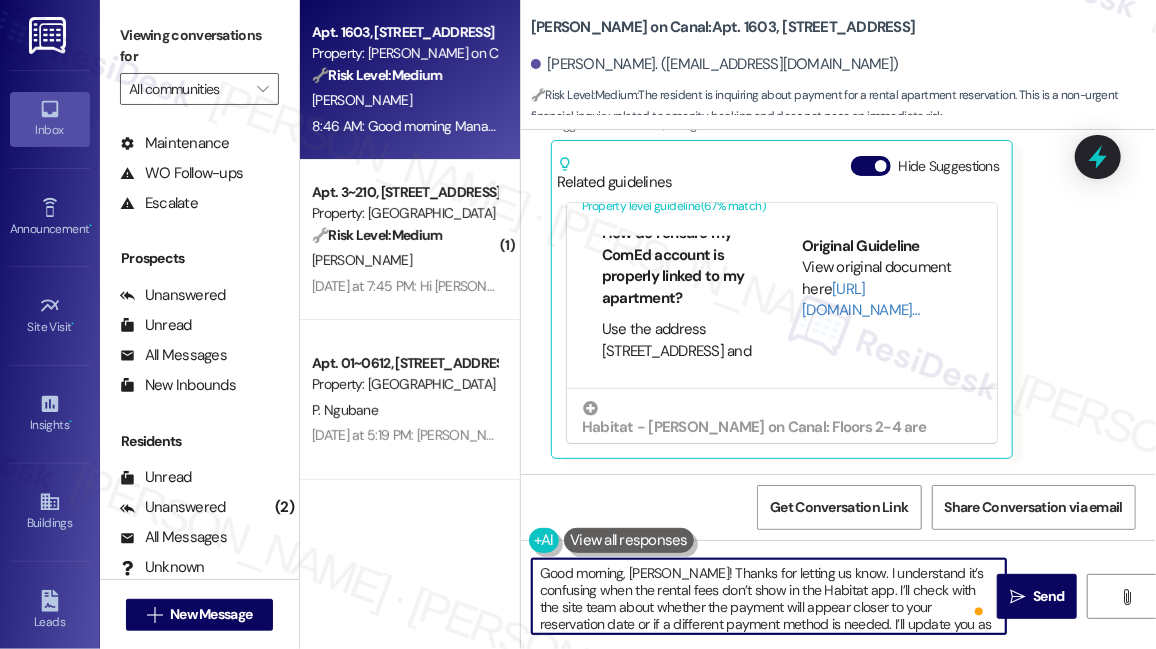 scroll, scrollTop: 610, scrollLeft: 0, axis: vertical 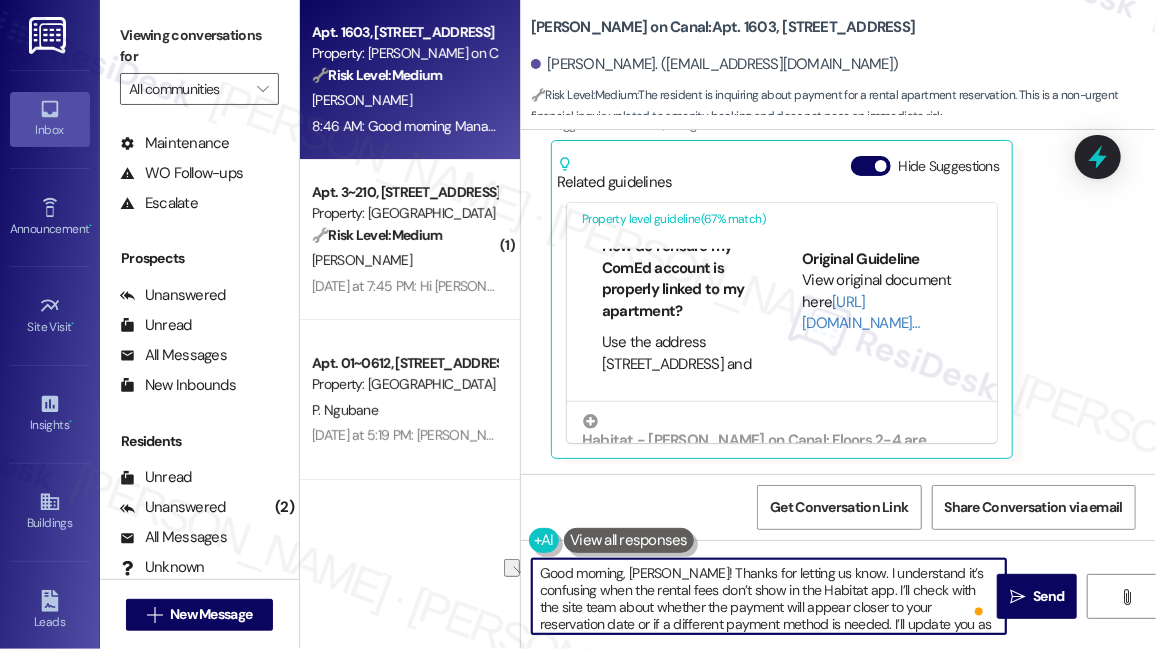 drag, startPoint x: 624, startPoint y: 571, endPoint x: 514, endPoint y: 575, distance: 110.0727 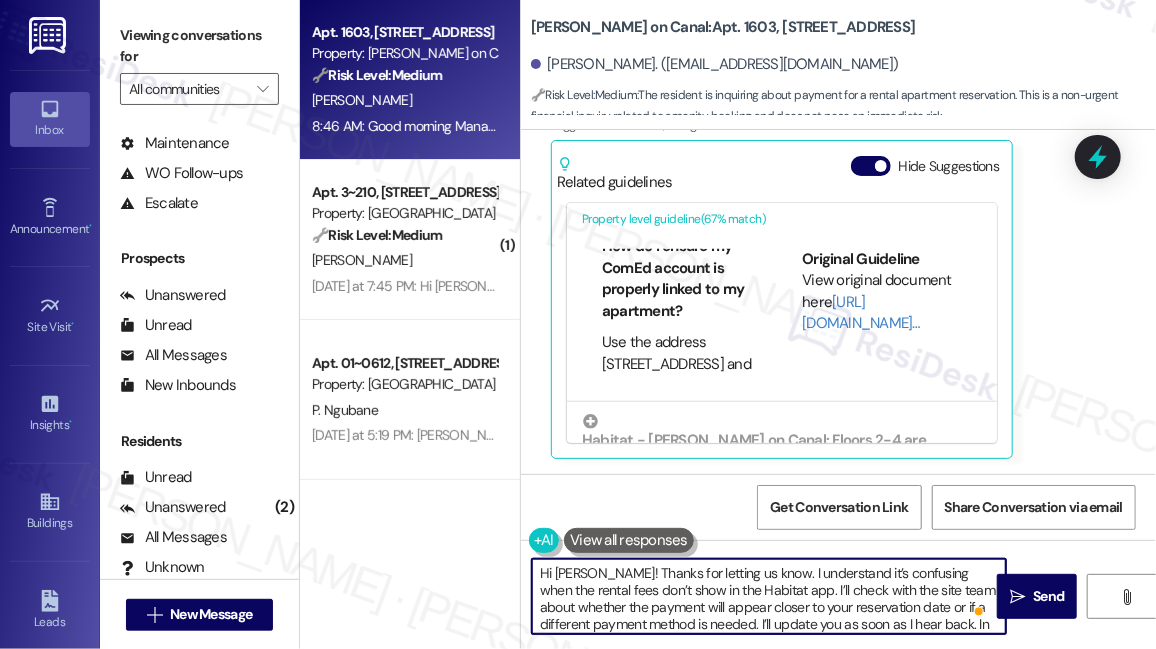 drag, startPoint x: 749, startPoint y: 573, endPoint x: 587, endPoint y: 573, distance: 162 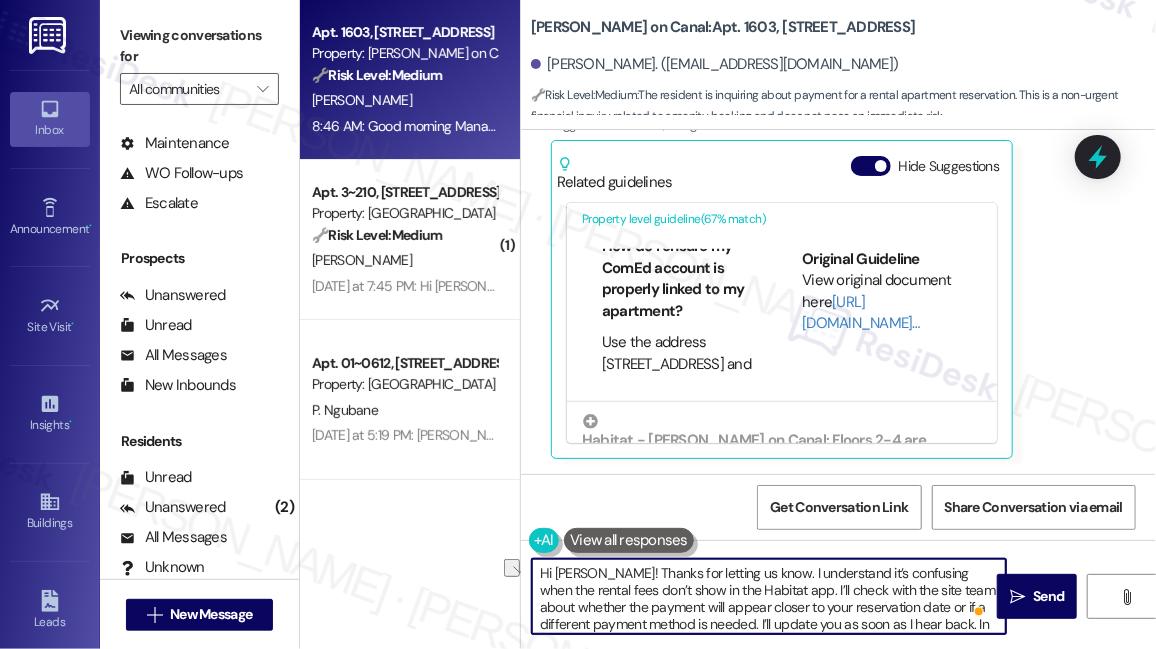 click on "Hi [PERSON_NAME]! Thanks for letting us know. I understand it’s confusing when the rental fees don’t show in the Habitat app. I’ll check with the site team about whether the payment will appear closer to your reservation date or if a different payment method is needed. I’ll update you as soon as I hear back. In the meantime, please feel free to text if you have other concerns." at bounding box center [769, 596] 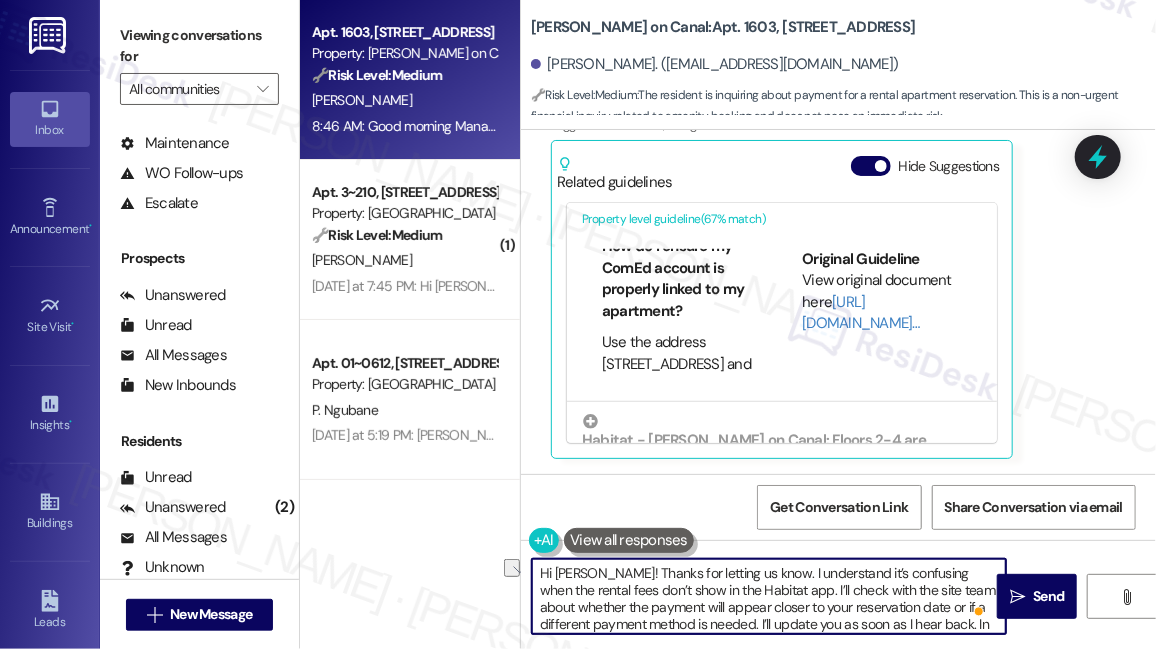 drag, startPoint x: 828, startPoint y: 572, endPoint x: 903, endPoint y: 568, distance: 75.10659 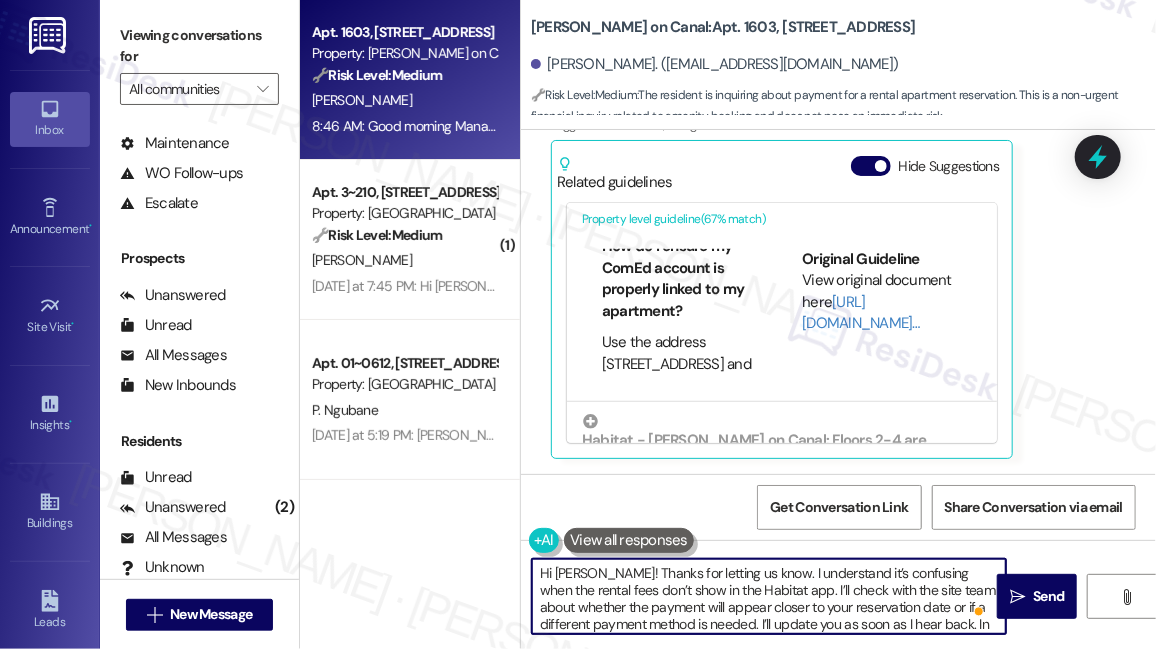 click on "Hi [PERSON_NAME]! Thanks for letting us know. I understand it’s confusing when the rental fees don’t show in the Habitat app. I’ll check with the site team about whether the payment will appear closer to your reservation date or if a different payment method is needed. I’ll update you as soon as I hear back. In the meantime, please feel free to text if you have other concerns." at bounding box center (769, 596) 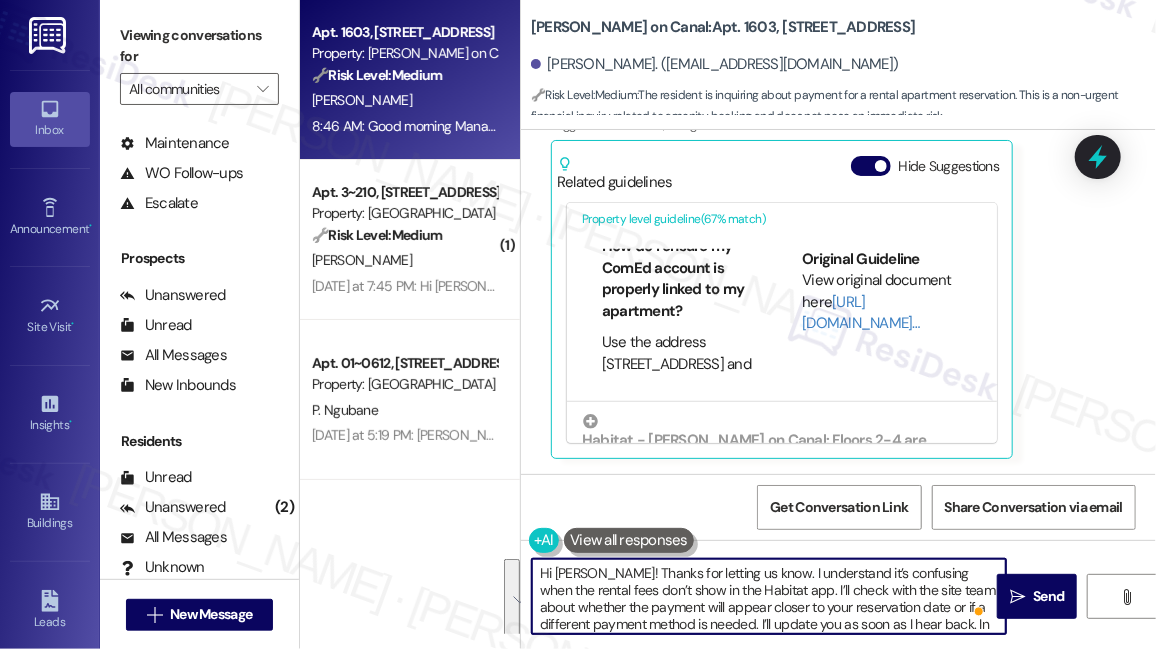 scroll, scrollTop: 16, scrollLeft: 0, axis: vertical 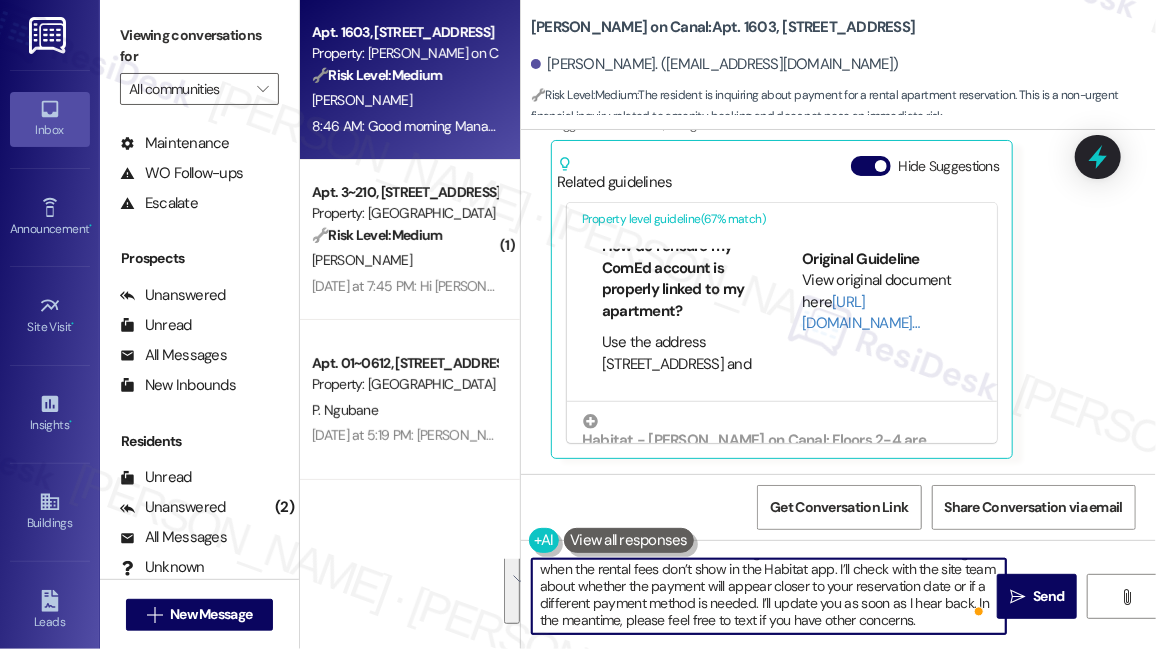 click on "Hi [PERSON_NAME]! Thanks for letting us know. I understand it’s confusing when the rental fees don’t show in the Habitat app. I’ll check with the site team about whether the payment will appear closer to your reservation date or if a different payment method is needed. I’ll update you as soon as I hear back. In the meantime, please feel free to text if you have other concerns." at bounding box center [769, 596] 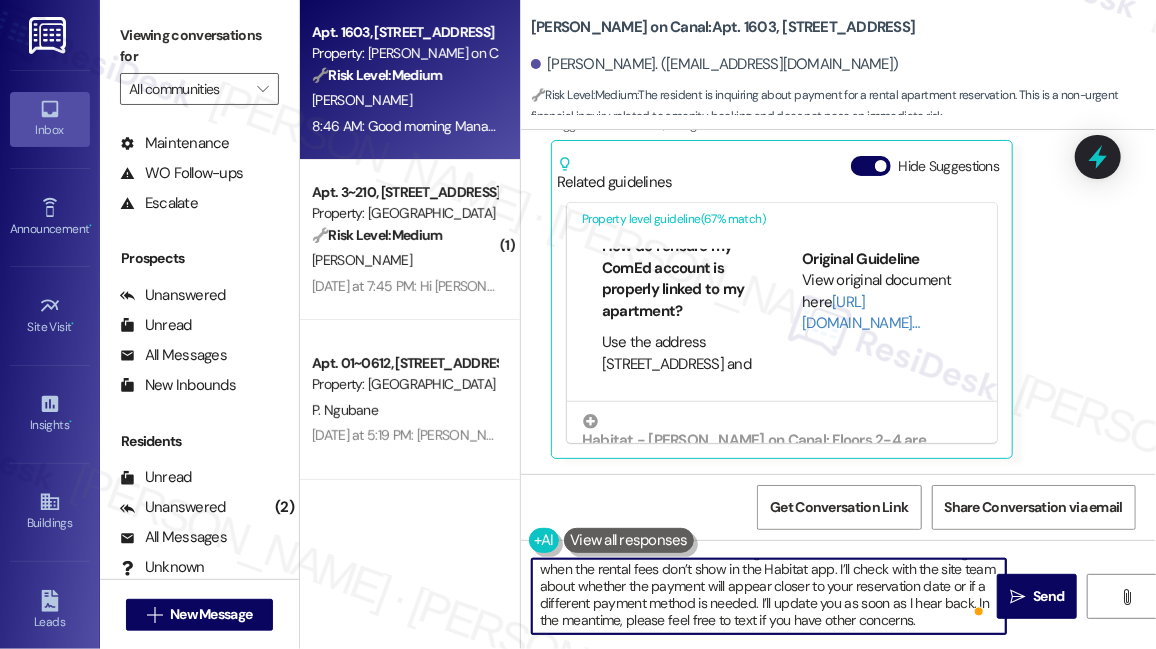 click on "Hi [PERSON_NAME]! Thanks for letting us know. I understand it’s confusing when the rental fees don’t show in the Habitat app. I’ll check with the site team about whether the payment will appear closer to your reservation date or if a different payment method is needed. I’ll update you as soon as I hear back. In the meantime, please feel free to text if you have other concerns." at bounding box center [769, 596] 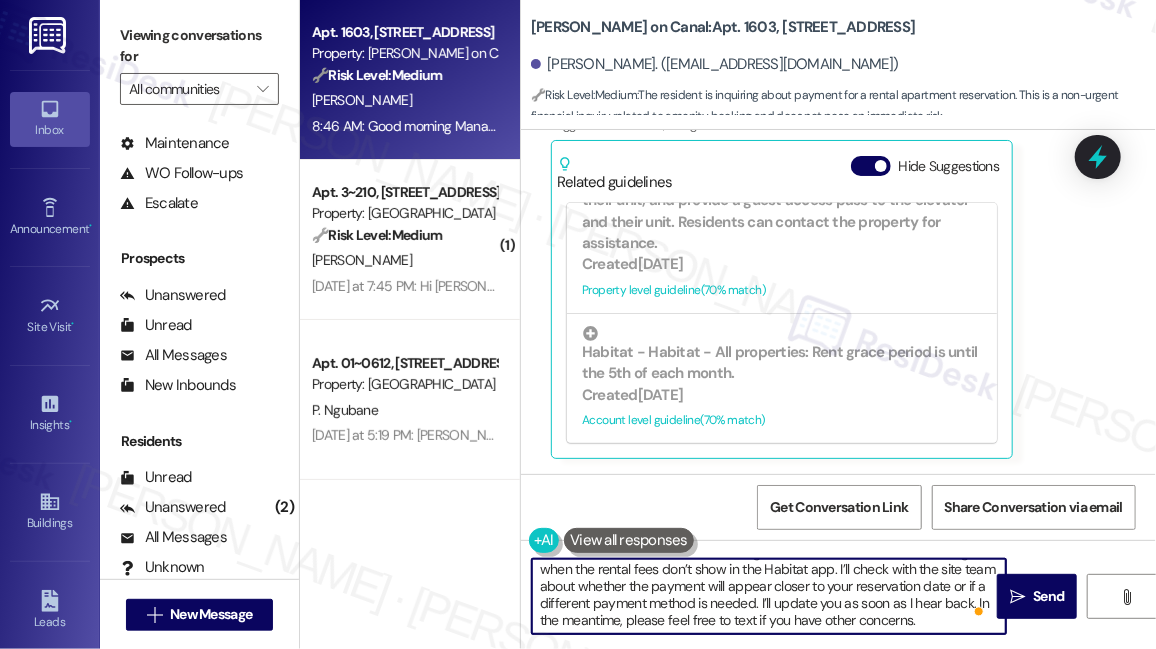 scroll, scrollTop: 168, scrollLeft: 0, axis: vertical 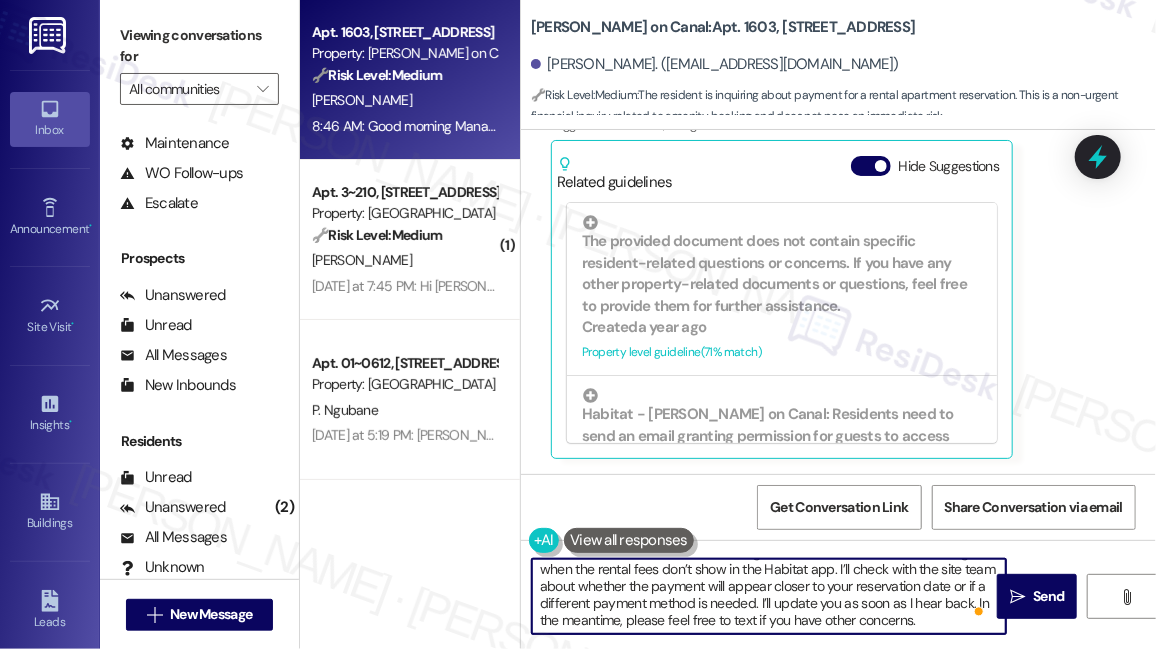 click on "Lease started [DATE] 7:00 PM Received via SMS [PERSON_NAME] Question 8:46 AM Good morning Management Team, this is [PERSON_NAME] from Apt 1603. [DATE] I reserved the rental Appartment for two separate time frames and I received the confirmation [DATE]. I understand that we need fo pay the fees for them in advance but the amount does not show in our Habitat App. Do we need to pay differently or do we have to wait for the reservation to be closer?
Thanks a lot,
[PERSON_NAME] Tags and notes Tagged as:   Amenities ,  Click to highlight conversations about Amenities Charges Click to highlight conversations about Charges  Related guidelines Hide Suggestions The provided document does not contain specific resident-related questions or concerns. If you have any other property-related documents or questions, feel free to provide them for further assistance. Created  a year ago Property level guideline  ( 71 % match) FAQs generated by ResiDesk AI What are the general fees for residents? Original Guideline" at bounding box center (838, 302) 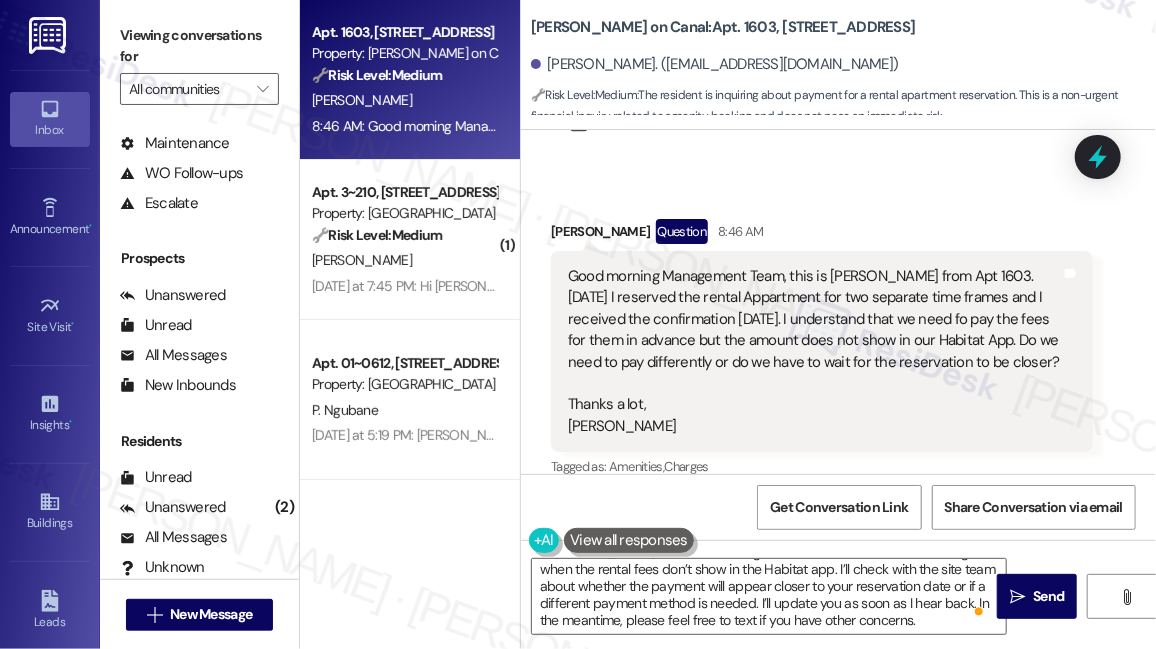 click on "Good morning Management Team, this is [PERSON_NAME] from Apt 1603. [DATE] I reserved the rental Appartment for two separate time frames and I received the confirmation [DATE]. I understand that we need fo pay the fees for them in advance but the amount does not show in our Habitat App. Do we need to pay differently or do we have to wait for the reservation to be closer?
Thanks a lot,
[PERSON_NAME]" at bounding box center (814, 351) 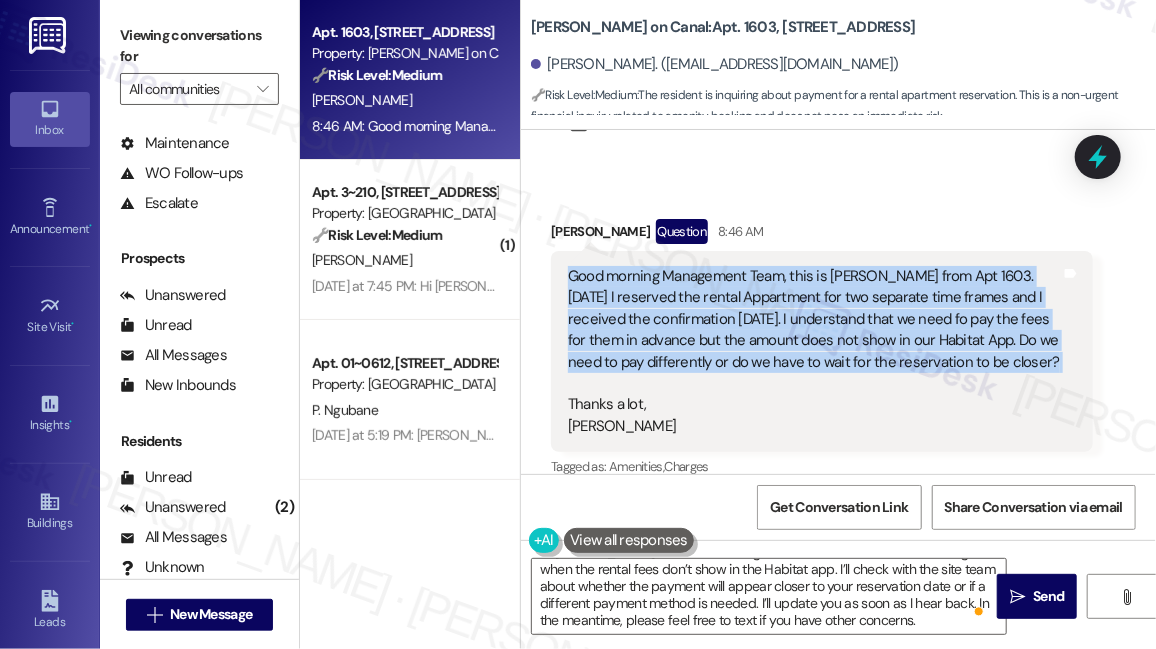 click on "Good morning Management Team, this is [PERSON_NAME] from Apt 1603. [DATE] I reserved the rental Appartment for two separate time frames and I received the confirmation [DATE]. I understand that we need fo pay the fees for them in advance but the amount does not show in our Habitat App. Do we need to pay differently or do we have to wait for the reservation to be closer?
Thanks a lot,
[PERSON_NAME]" at bounding box center (814, 351) 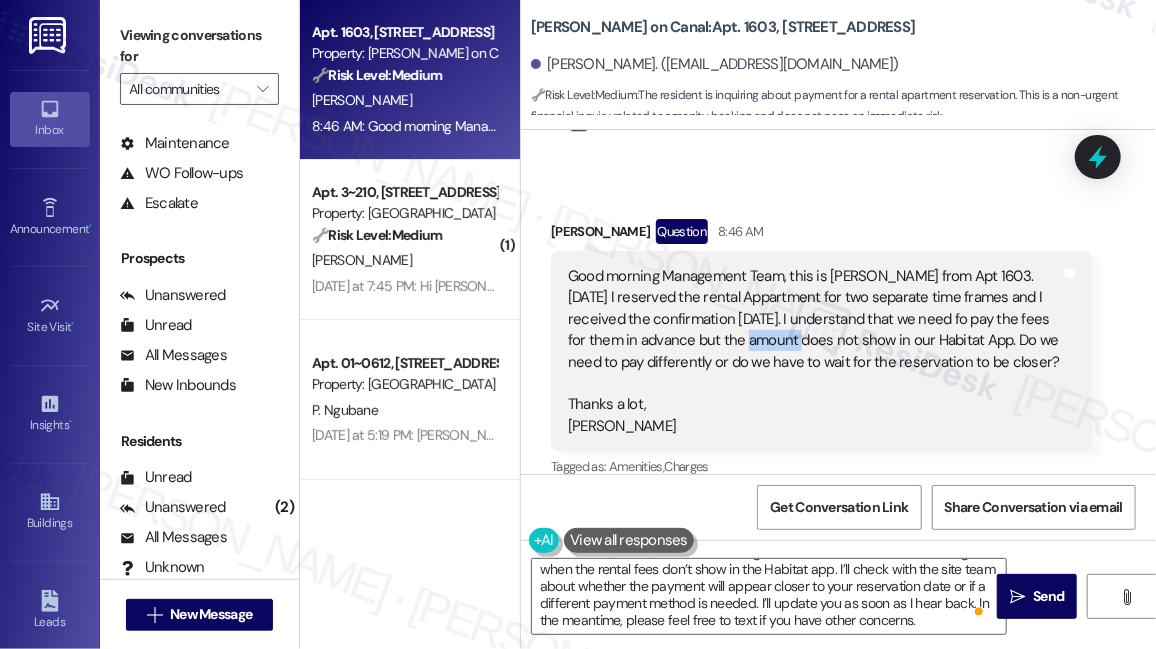 click on "Good morning Management Team, this is [PERSON_NAME] from Apt 1603. [DATE] I reserved the rental Appartment for two separate time frames and I received the confirmation [DATE]. I understand that we need fo pay the fees for them in advance but the amount does not show in our Habitat App. Do we need to pay differently or do we have to wait for the reservation to be closer?
Thanks a lot,
[PERSON_NAME]" at bounding box center [814, 351] 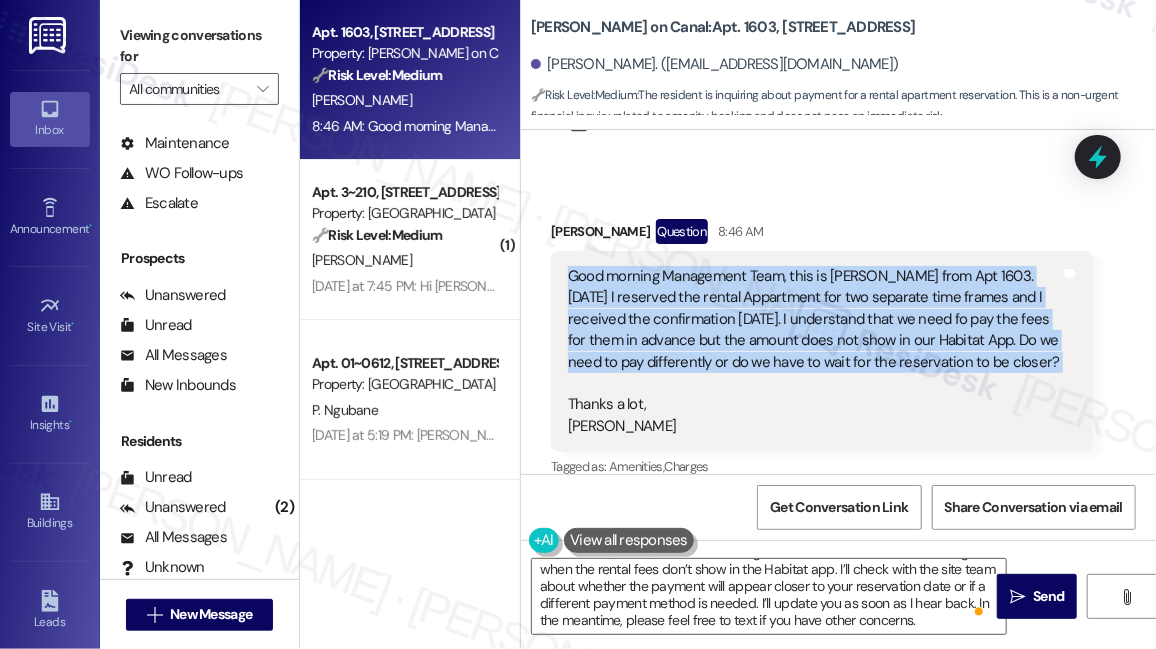 click on "Good morning Management Team, this is [PERSON_NAME] from Apt 1603. [DATE] I reserved the rental Appartment for two separate time frames and I received the confirmation [DATE]. I understand that we need fo pay the fees for them in advance but the amount does not show in our Habitat App. Do we need to pay differently or do we have to wait for the reservation to be closer?
Thanks a lot,
[PERSON_NAME]" at bounding box center (814, 351) 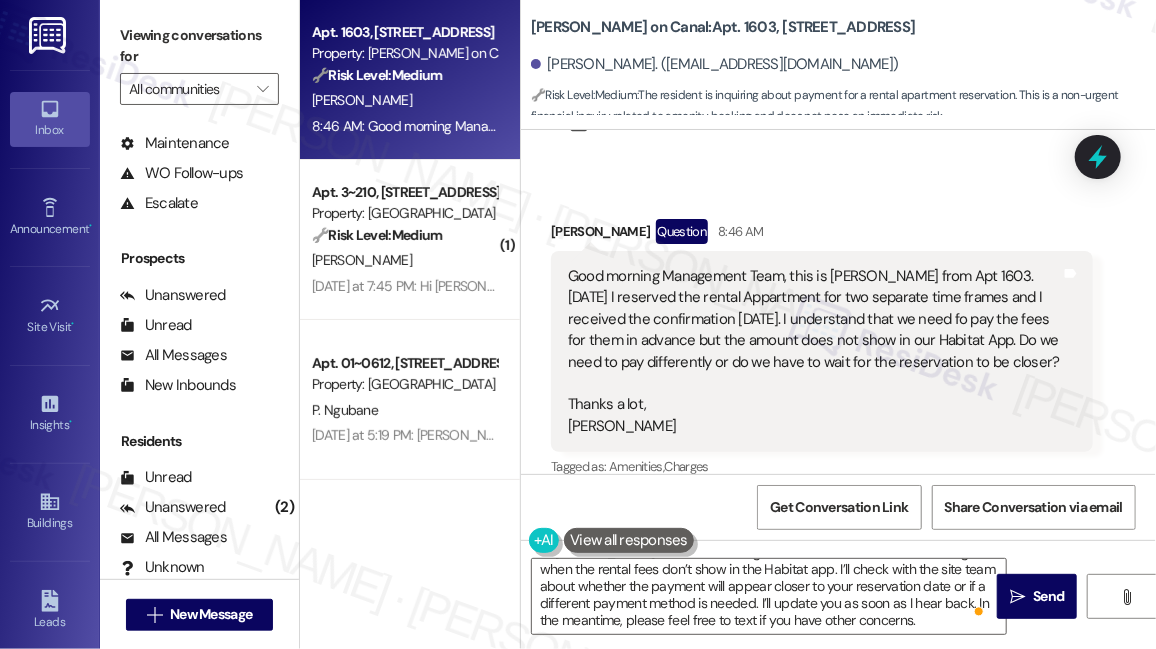 click on "Good morning Management Team, this is [PERSON_NAME] from Apt 1603. [DATE] I reserved the rental Appartment for two separate time frames and I received the confirmation [DATE]. I understand that we need fo pay the fees for them in advance but the amount does not show in our Habitat App. Do we need to pay differently or do we have to wait for the reservation to be closer?
Thanks a lot,
[PERSON_NAME]" at bounding box center (814, 351) 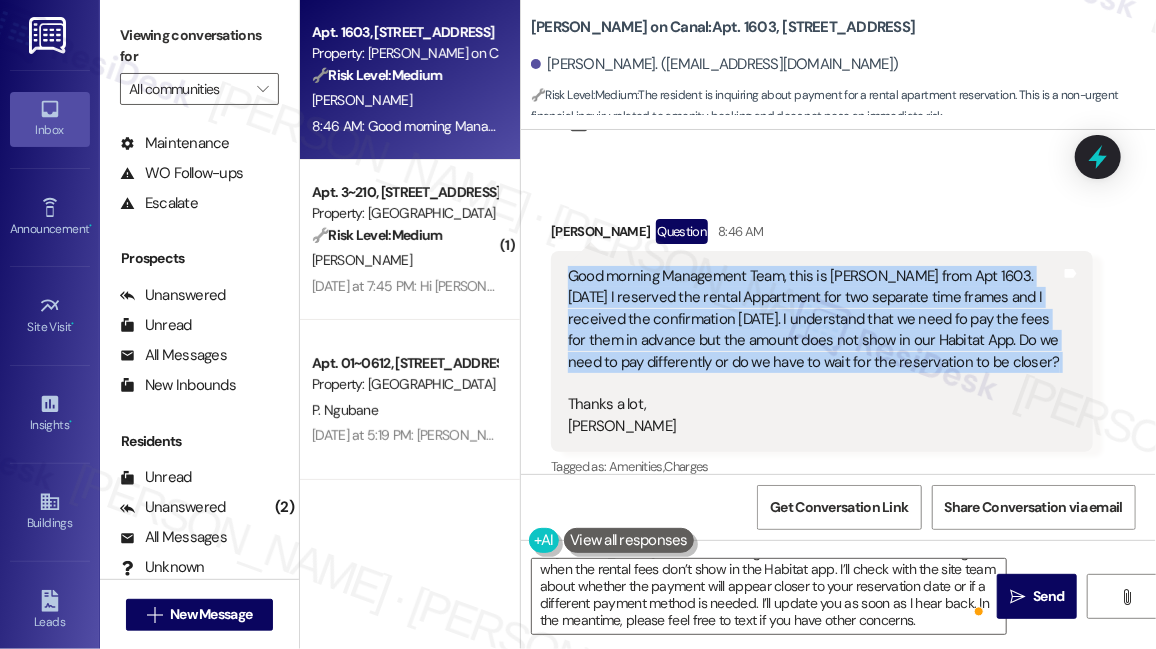 click on "Good morning Management Team, this is [PERSON_NAME] from Apt 1603. [DATE] I reserved the rental Appartment for two separate time frames and I received the confirmation [DATE]. I understand that we need fo pay the fees for them in advance but the amount does not show in our Habitat App. Do we need to pay differently or do we have to wait for the reservation to be closer?
Thanks a lot,
[PERSON_NAME]" at bounding box center [814, 351] 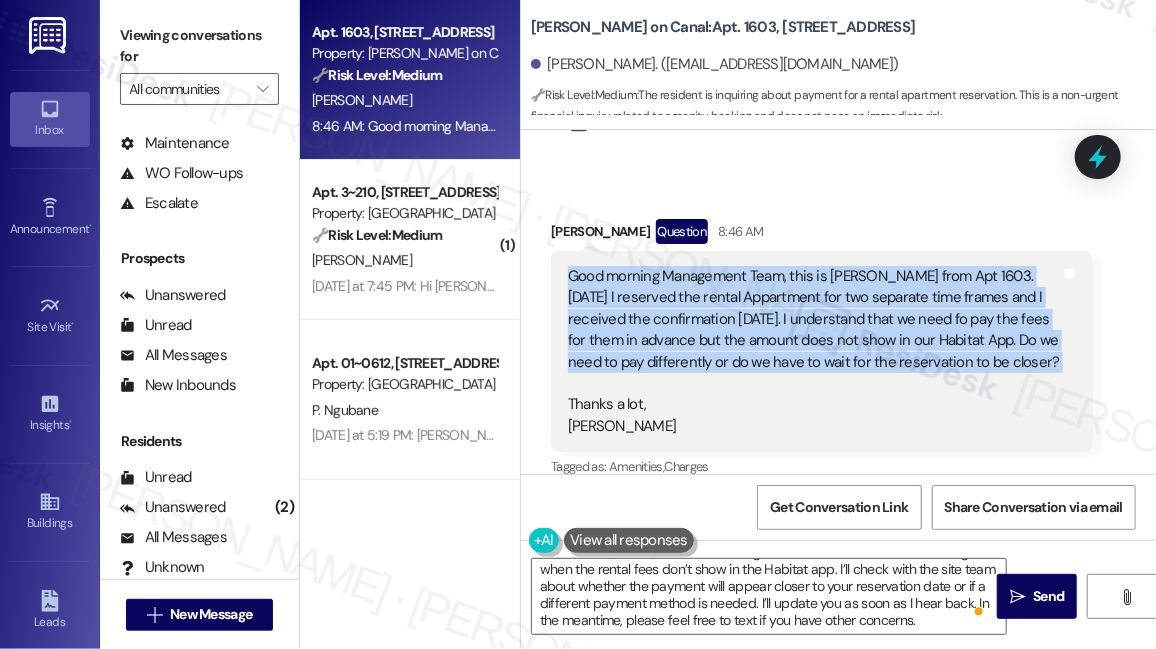 click on "Good morning Management Team, this is [PERSON_NAME] from Apt 1603. [DATE] I reserved the rental Appartment for two separate time frames and I received the confirmation [DATE]. I understand that we need fo pay the fees for them in advance but the amount does not show in our Habitat App. Do we need to pay differently or do we have to wait for the reservation to be closer?
Thanks a lot,
[PERSON_NAME]" at bounding box center (814, 351) 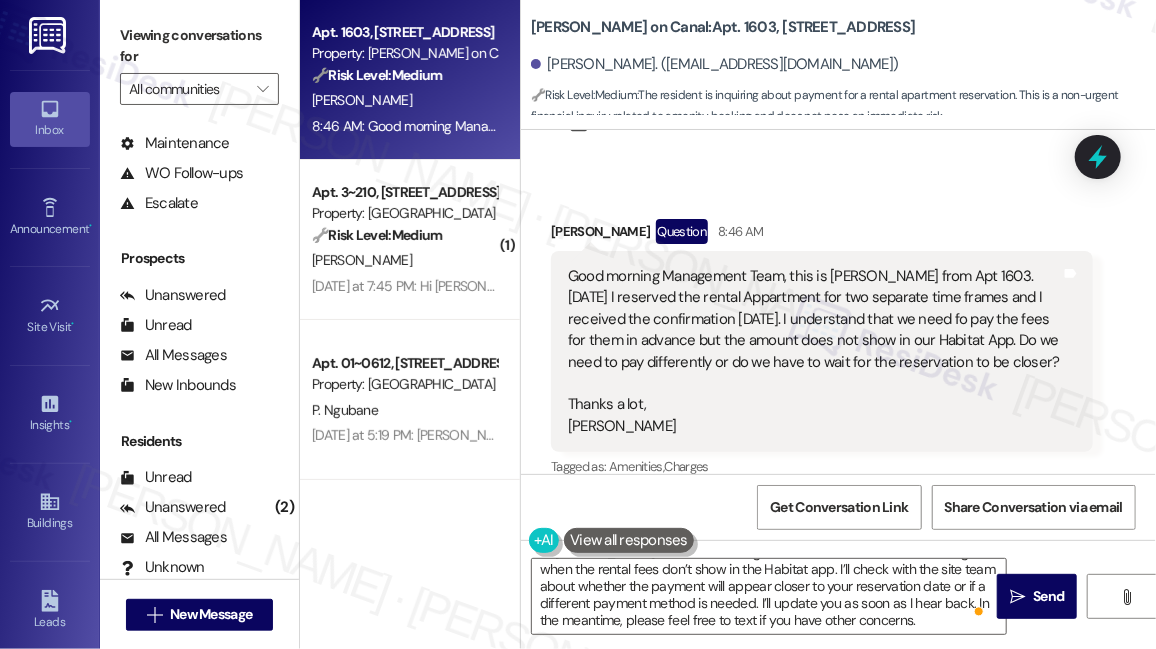 click on "Good morning Management Team, this is [PERSON_NAME] from Apt 1603. [DATE] I reserved the rental Appartment for two separate time frames and I received the confirmation [DATE]. I understand that we need fo pay the fees for them in advance but the amount does not show in our Habitat App. Do we need to pay differently or do we have to wait for the reservation to be closer?
Thanks a lot,
[PERSON_NAME]" at bounding box center (814, 351) 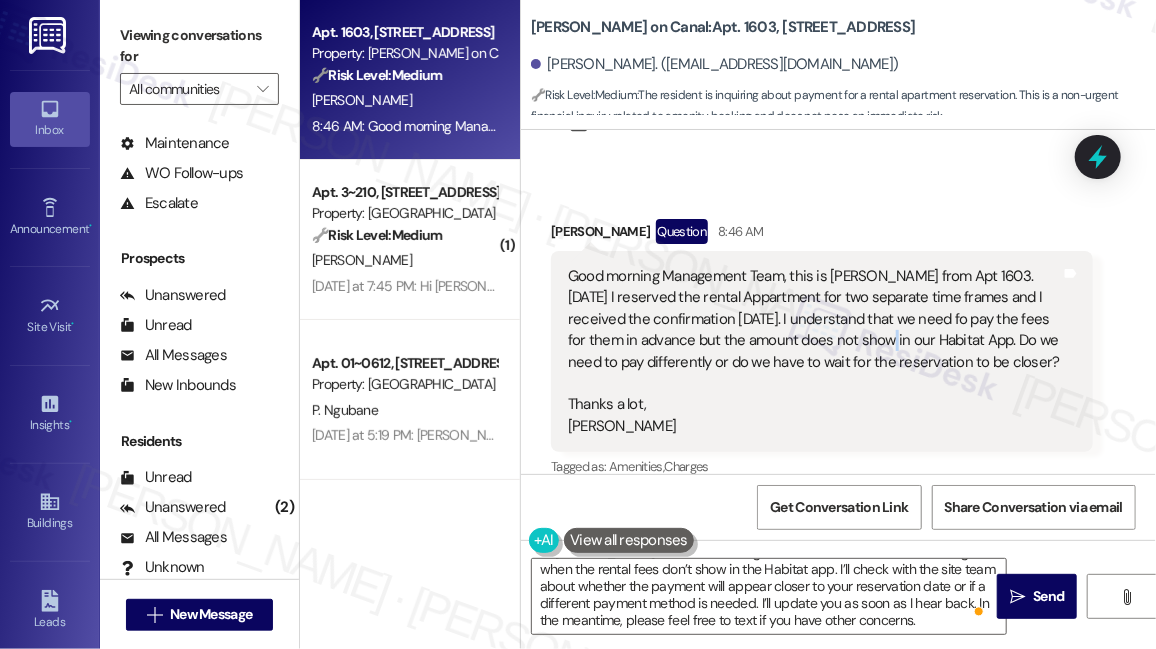 click on "Good morning Management Team, this is [PERSON_NAME] from Apt 1603. [DATE] I reserved the rental Appartment for two separate time frames and I received the confirmation [DATE]. I understand that we need fo pay the fees for them in advance but the amount does not show in our Habitat App. Do we need to pay differently or do we have to wait for the reservation to be closer?
Thanks a lot,
[PERSON_NAME]" at bounding box center (814, 351) 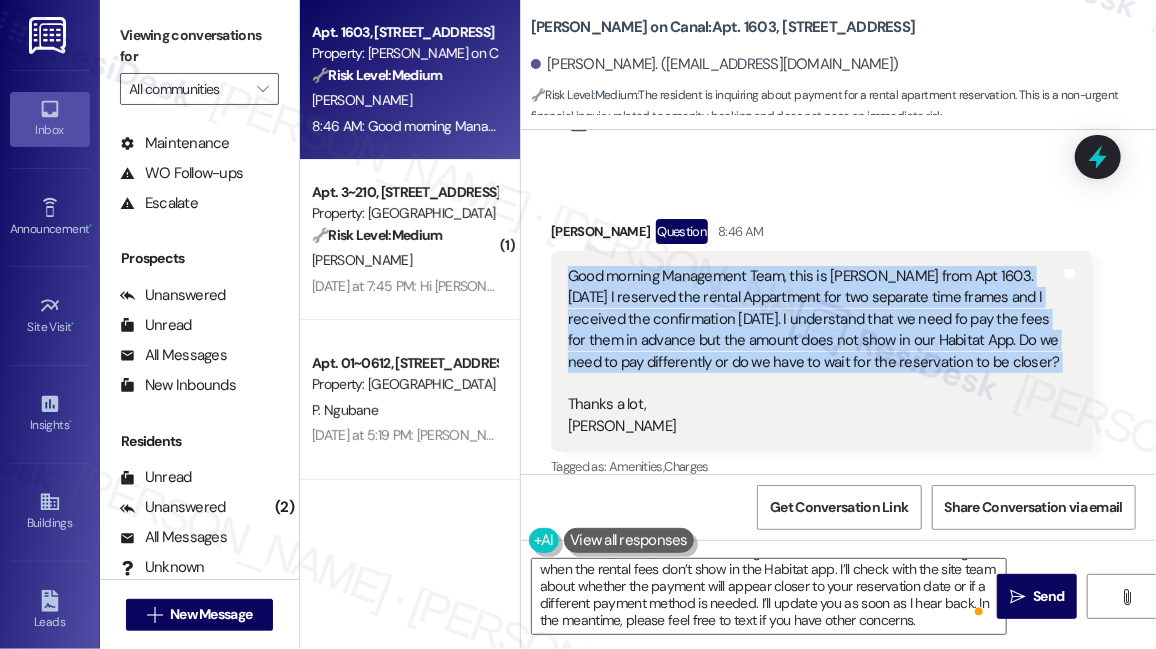 click on "Good morning Management Team, this is [PERSON_NAME] from Apt 1603. [DATE] I reserved the rental Appartment for two separate time frames and I received the confirmation [DATE]. I understand that we need fo pay the fees for them in advance but the amount does not show in our Habitat App. Do we need to pay differently or do we have to wait for the reservation to be closer?
Thanks a lot,
[PERSON_NAME]" at bounding box center (814, 351) 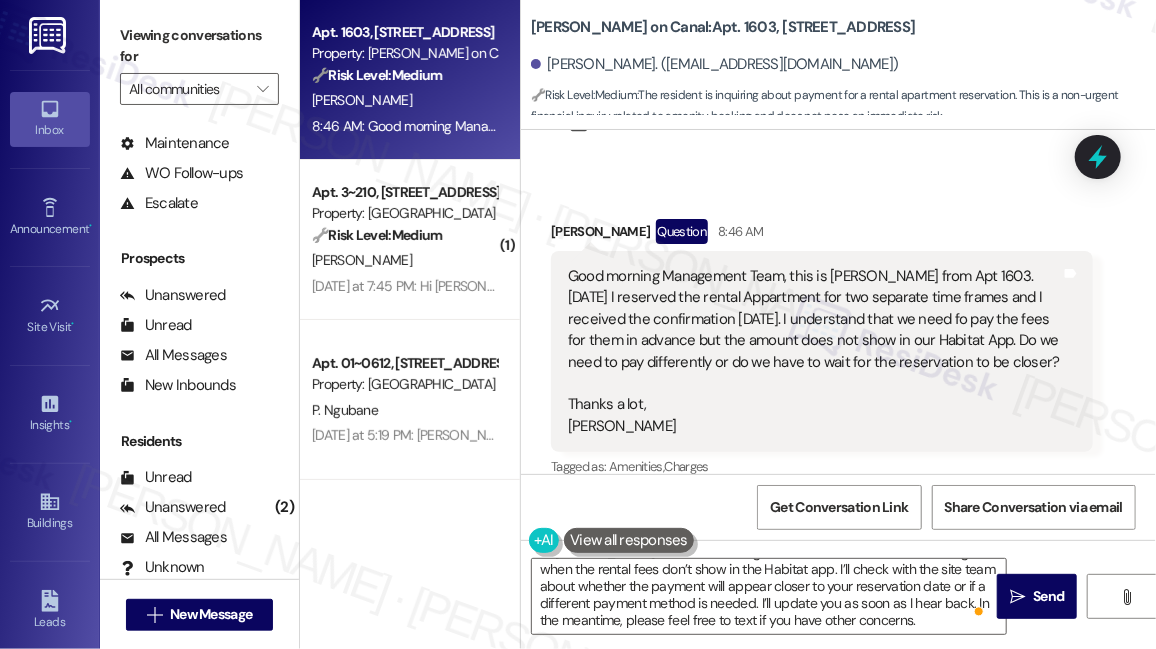 click on "Good morning Management Team, this is [PERSON_NAME] from Apt 1603. [DATE] I reserved the rental Appartment for two separate time frames and I received the confirmation [DATE]. I understand that we need fo pay the fees for them in advance but the amount does not show in our Habitat App. Do we need to pay differently or do we have to wait for the reservation to be closer?
Thanks a lot,
[PERSON_NAME]" at bounding box center [814, 351] 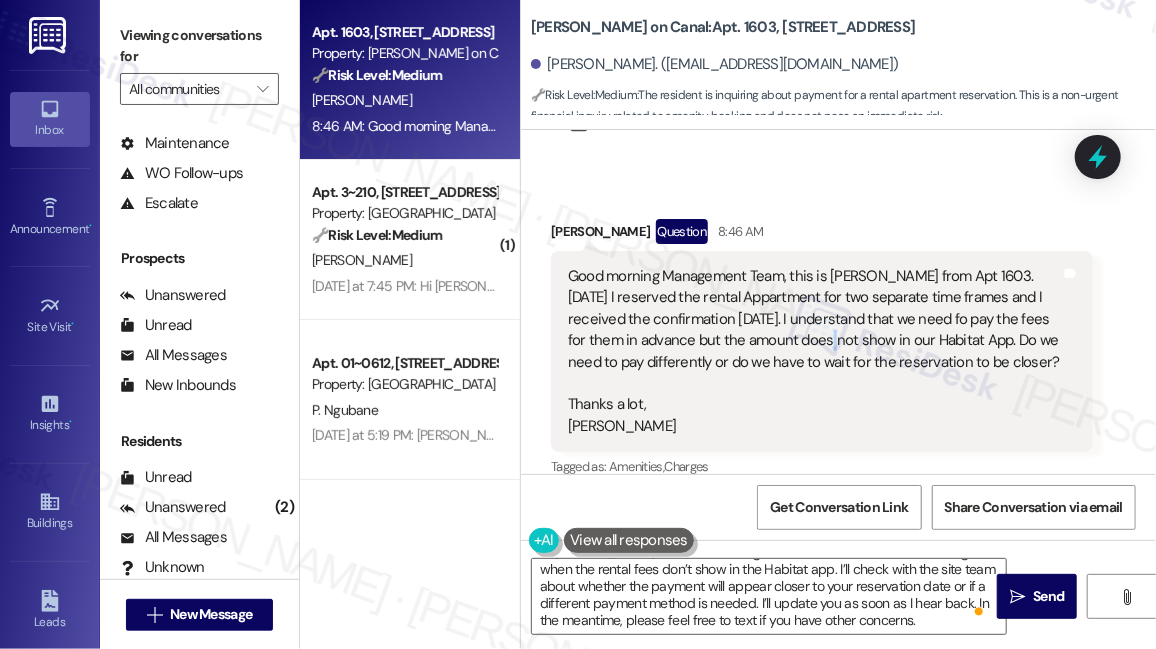 click on "Good morning Management Team, this is [PERSON_NAME] from Apt 1603. [DATE] I reserved the rental Appartment for two separate time frames and I received the confirmation [DATE]. I understand that we need fo pay the fees for them in advance but the amount does not show in our Habitat App. Do we need to pay differently or do we have to wait for the reservation to be closer?
Thanks a lot,
[PERSON_NAME]" at bounding box center (814, 351) 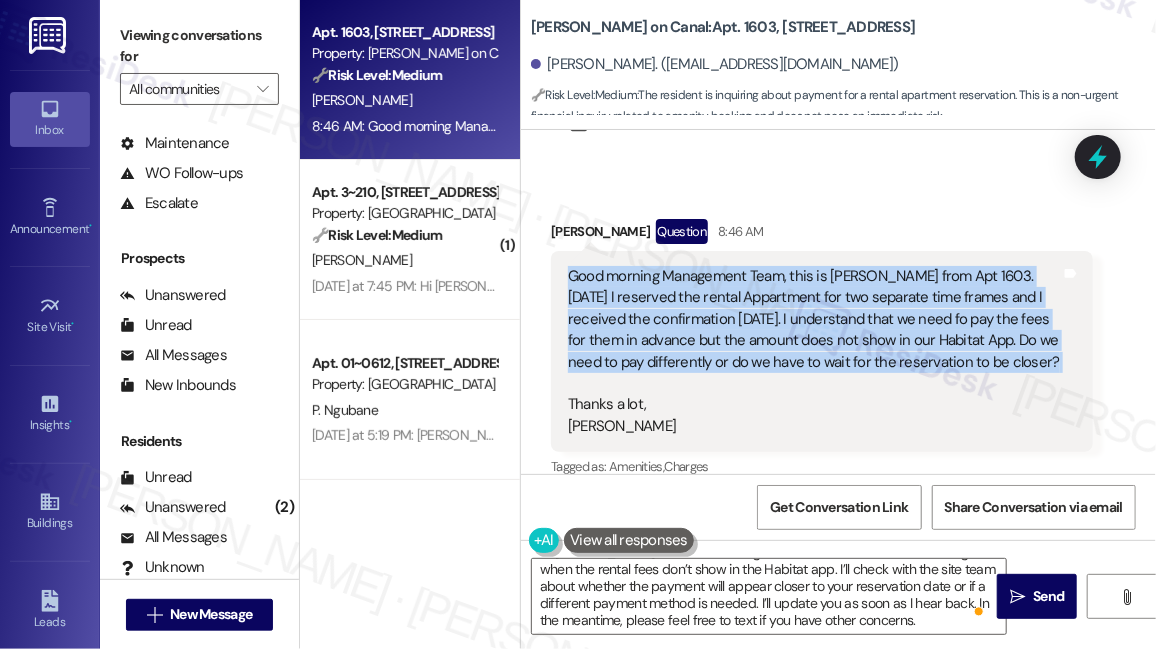 click on "Good morning Management Team, this is [PERSON_NAME] from Apt 1603. [DATE] I reserved the rental Appartment for two separate time frames and I received the confirmation [DATE]. I understand that we need fo pay the fees for them in advance but the amount does not show in our Habitat App. Do we need to pay differently or do we have to wait for the reservation to be closer?
Thanks a lot,
[PERSON_NAME]" at bounding box center (814, 351) 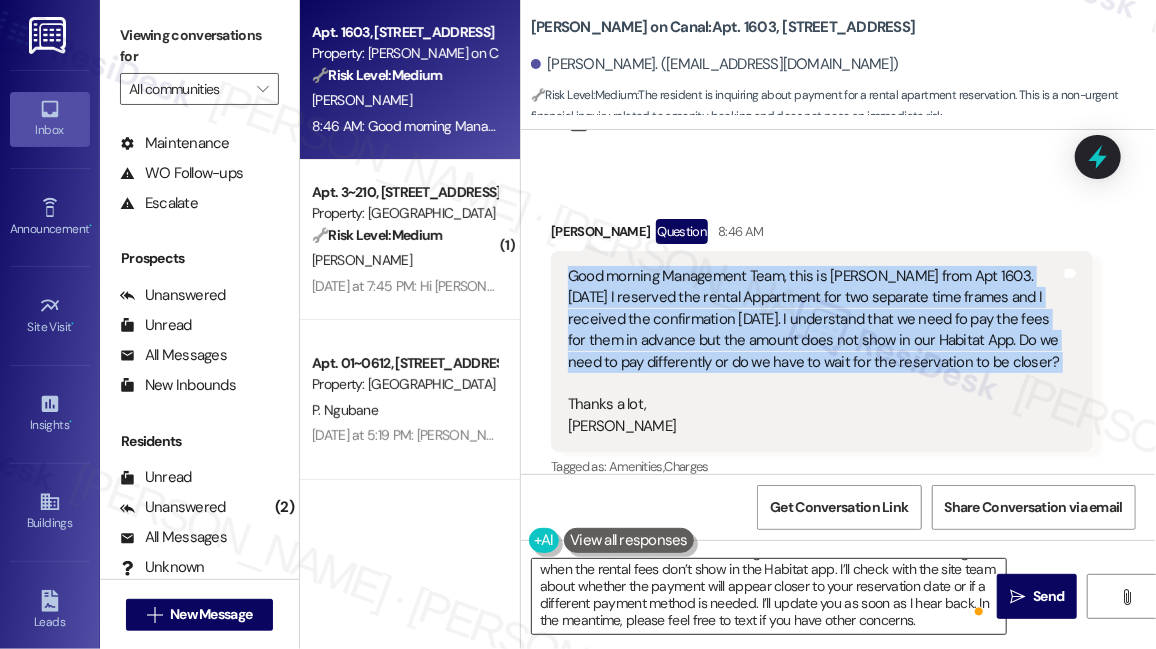 click on "Hi [PERSON_NAME]! Thanks for letting us know. I understand it’s confusing when the rental fees don’t show in the Habitat app. I’ll check with the site team about whether the payment will appear closer to your reservation date or if a different payment method is needed. I’ll update you as soon as I hear back. In the meantime, please feel free to text if you have other concerns." at bounding box center (769, 596) 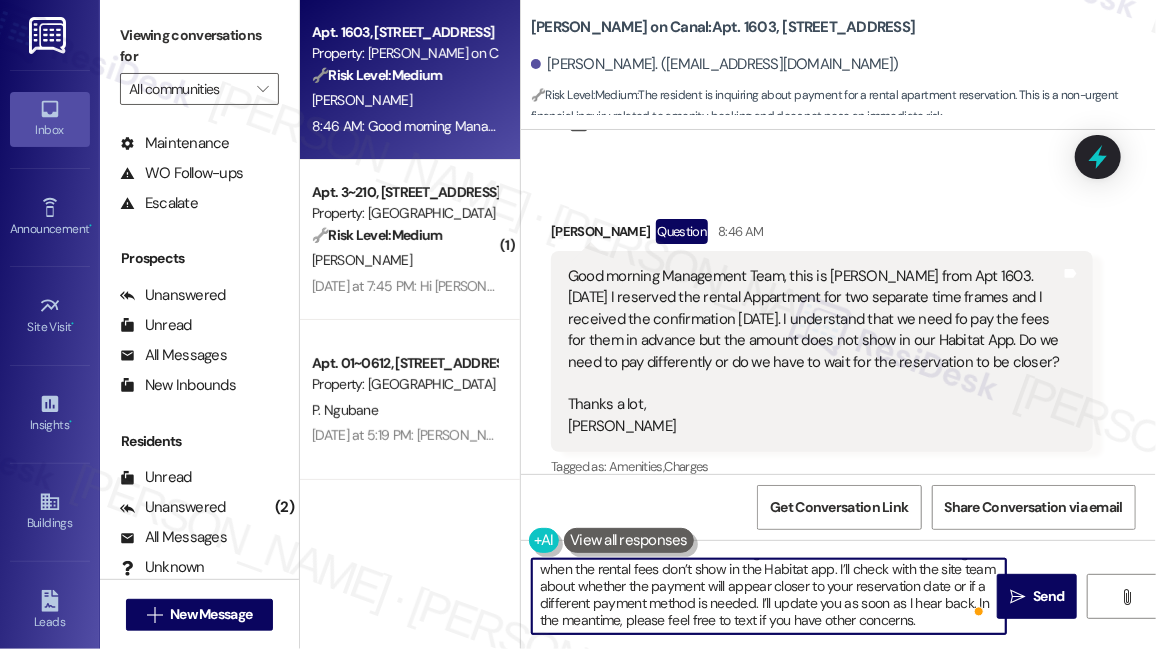 click on "Hi [PERSON_NAME]! Thanks for letting us know. I understand it’s confusing when the rental fees don’t show in the Habitat app. I’ll check with the site team about whether the payment will appear closer to your reservation date or if a different payment method is needed. I’ll update you as soon as I hear back. In the meantime, please feel free to text if you have other concerns." at bounding box center [769, 596] 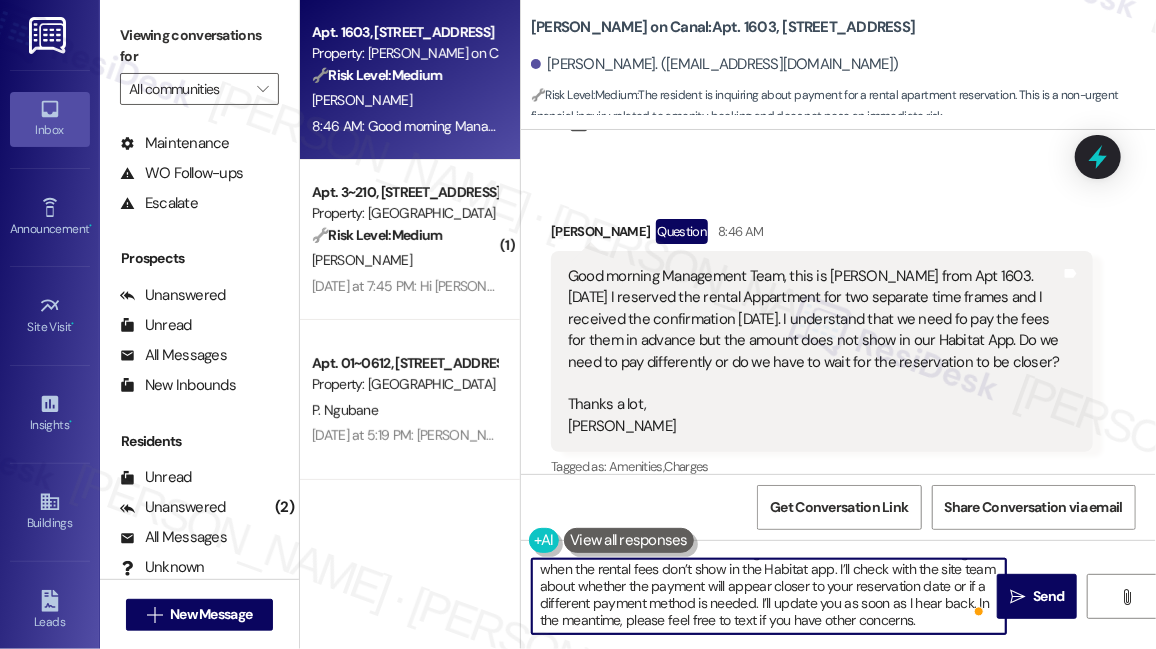 click on "Hi [PERSON_NAME]! Thanks for letting us know. I understand it’s confusing when the rental fees don’t show in the Habitat app. I’ll check with the site team about whether the payment will appear closer to your reservation date or if a different payment method is needed. I’ll update you as soon as I hear back. In the meantime, please feel free to text if you have other concerns." at bounding box center (769, 596) 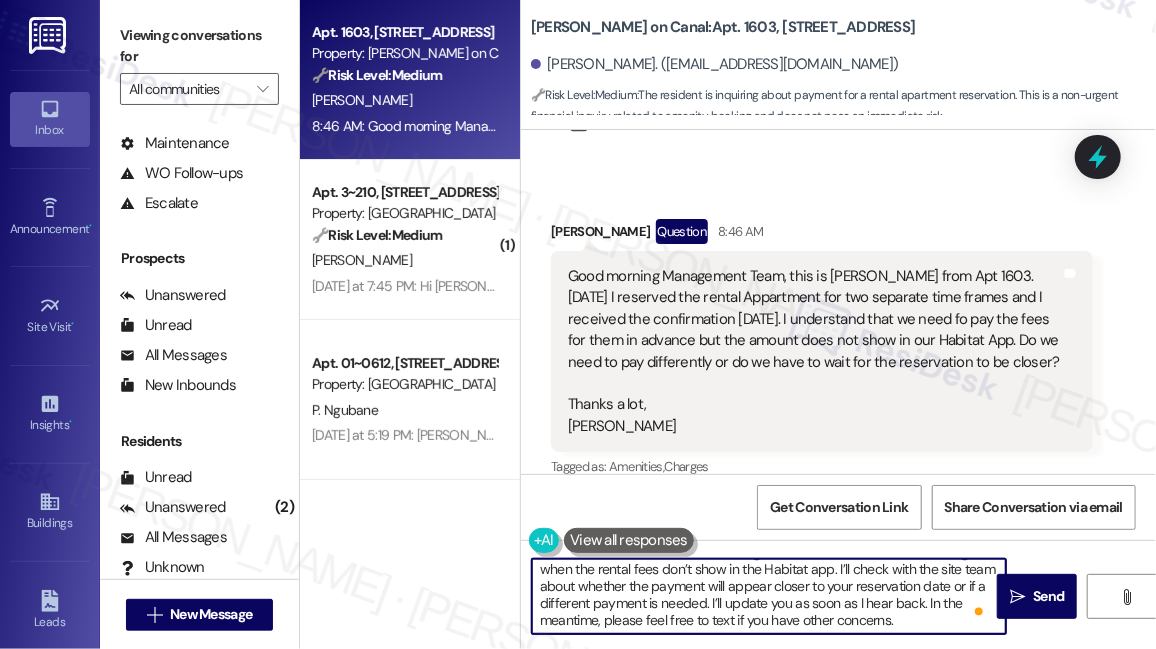 click on "Hi [PERSON_NAME]! Thanks for letting us know. I understand it’s confusing when the rental fees don’t show in the Habitat app. I’ll check with the site team about whether the payment will appear closer to your reservation date or if a different payment is needed. I’ll update you as soon as I hear back. In the meantime, please feel free to text if you have other concerns." at bounding box center (769, 596) 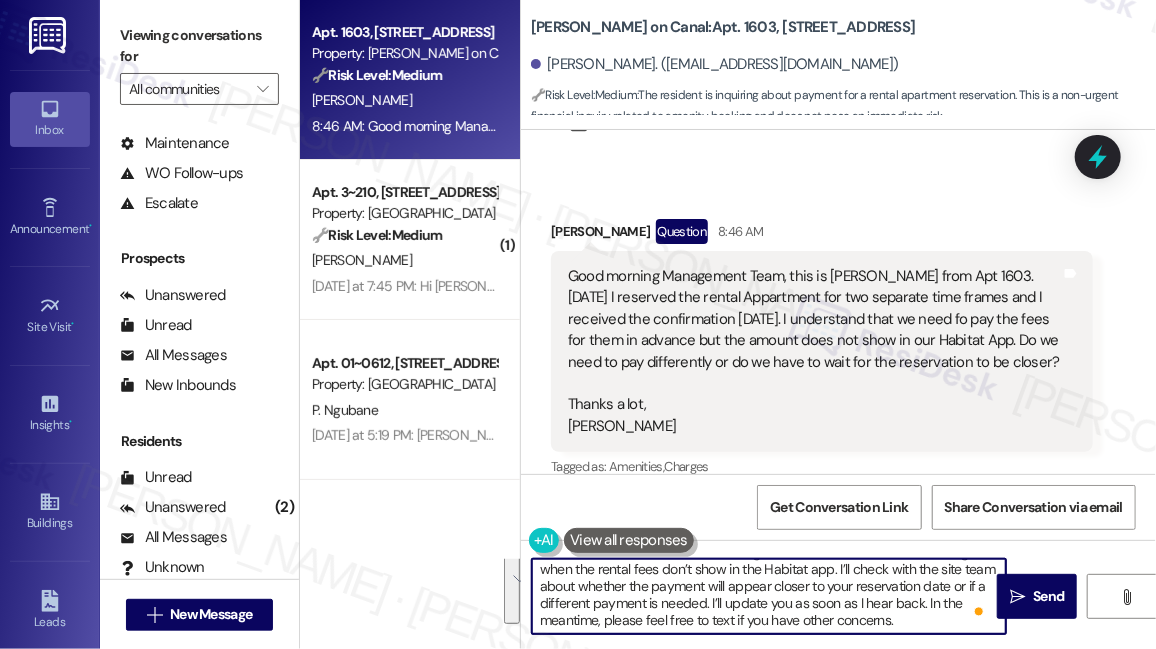 click on "Hi [PERSON_NAME]! Thanks for letting us know. I understand it’s confusing when the rental fees don’t show in the Habitat app. I’ll check with the site team about whether the payment will appear closer to your reservation date or if a different payment is needed. I’ll update you as soon as I hear back. In the meantime, please feel free to text if you have other concerns." at bounding box center (769, 596) 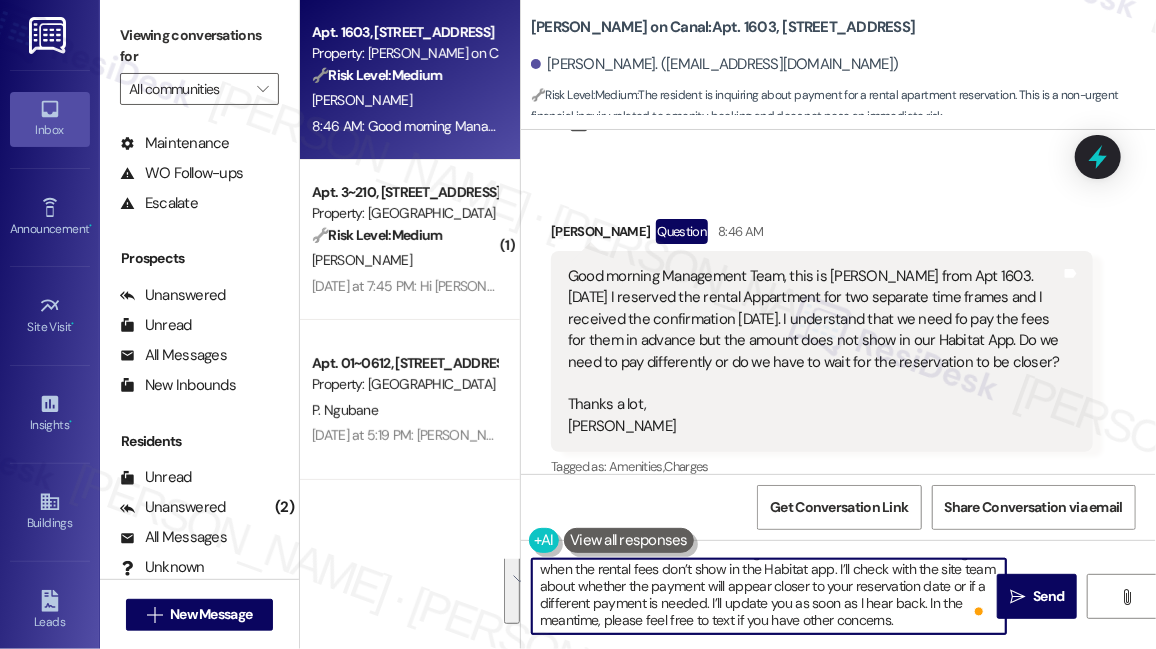 click on "Good morning Management Team, this is [PERSON_NAME] from Apt 1603. [DATE] I reserved the rental Appartment for two separate time frames and I received the confirmation [DATE]. I understand that we need fo pay the fees for them in advance but the amount does not show in our Habitat App. Do we need to pay differently or do we have to wait for the reservation to be closer?
Thanks a lot,
[PERSON_NAME]" at bounding box center (814, 351) 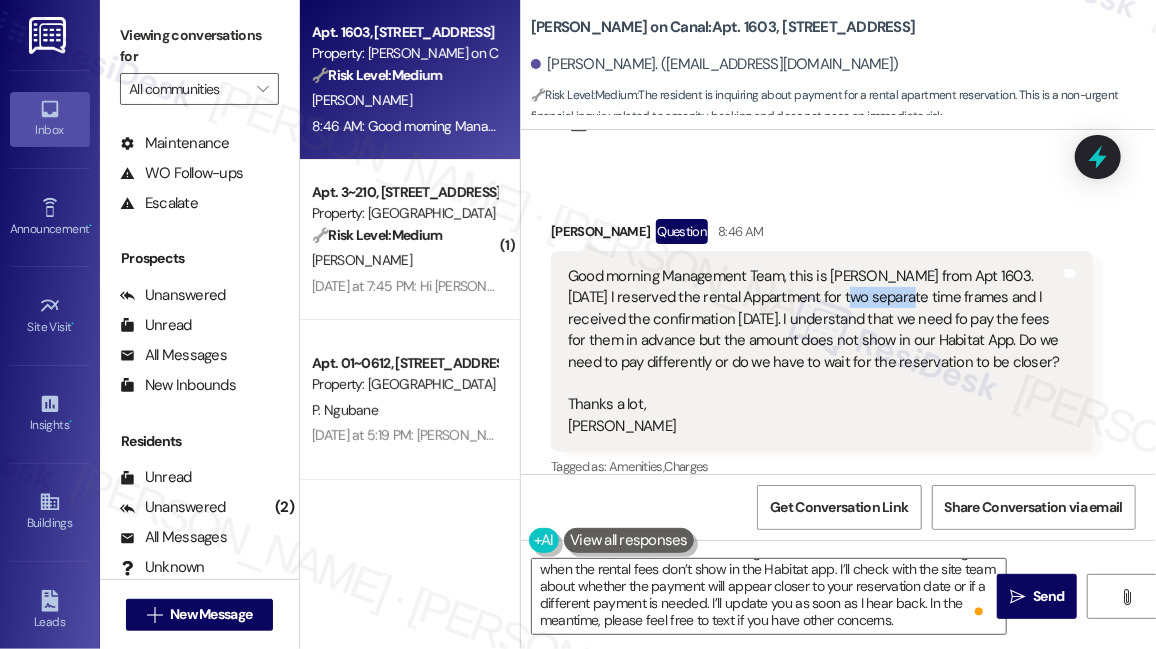 click on "Good morning Management Team, this is [PERSON_NAME] from Apt 1603. [DATE] I reserved the rental Appartment for two separate time frames and I received the confirmation [DATE]. I understand that we need fo pay the fees for them in advance but the amount does not show in our Habitat App. Do we need to pay differently or do we have to wait for the reservation to be closer?
Thanks a lot,
[PERSON_NAME]" at bounding box center (814, 351) 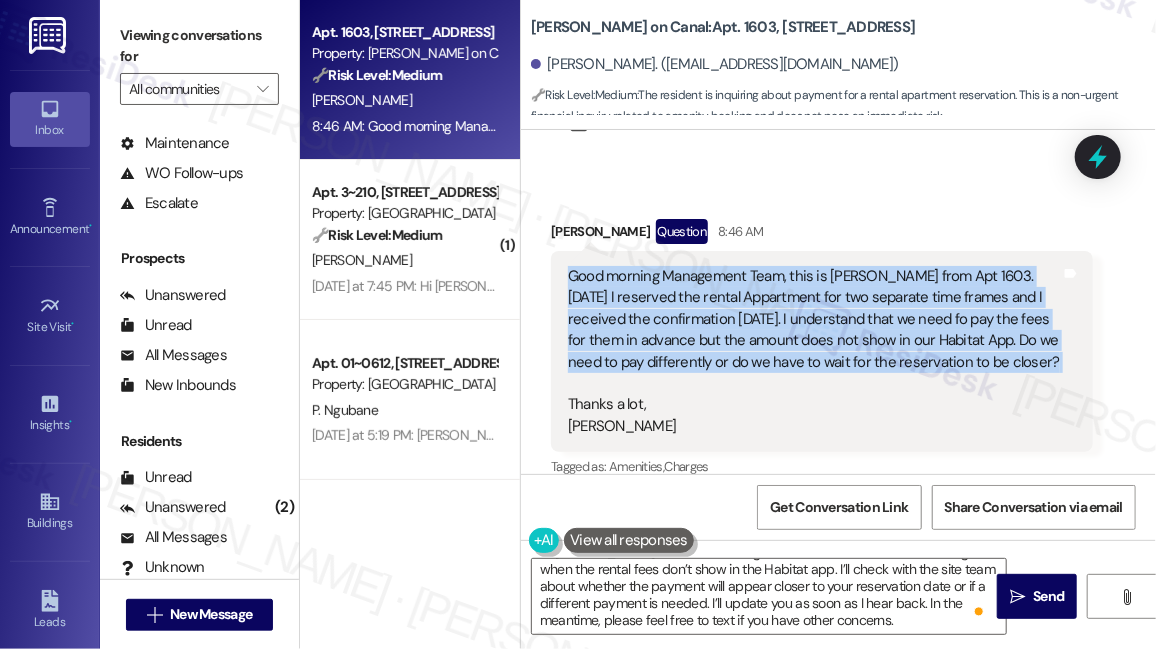 click on "Good morning Management Team, this is [PERSON_NAME] from Apt 1603. [DATE] I reserved the rental Appartment for two separate time frames and I received the confirmation [DATE]. I understand that we need fo pay the fees for them in advance but the amount does not show in our Habitat App. Do we need to pay differently or do we have to wait for the reservation to be closer?
Thanks a lot,
[PERSON_NAME]" at bounding box center [814, 351] 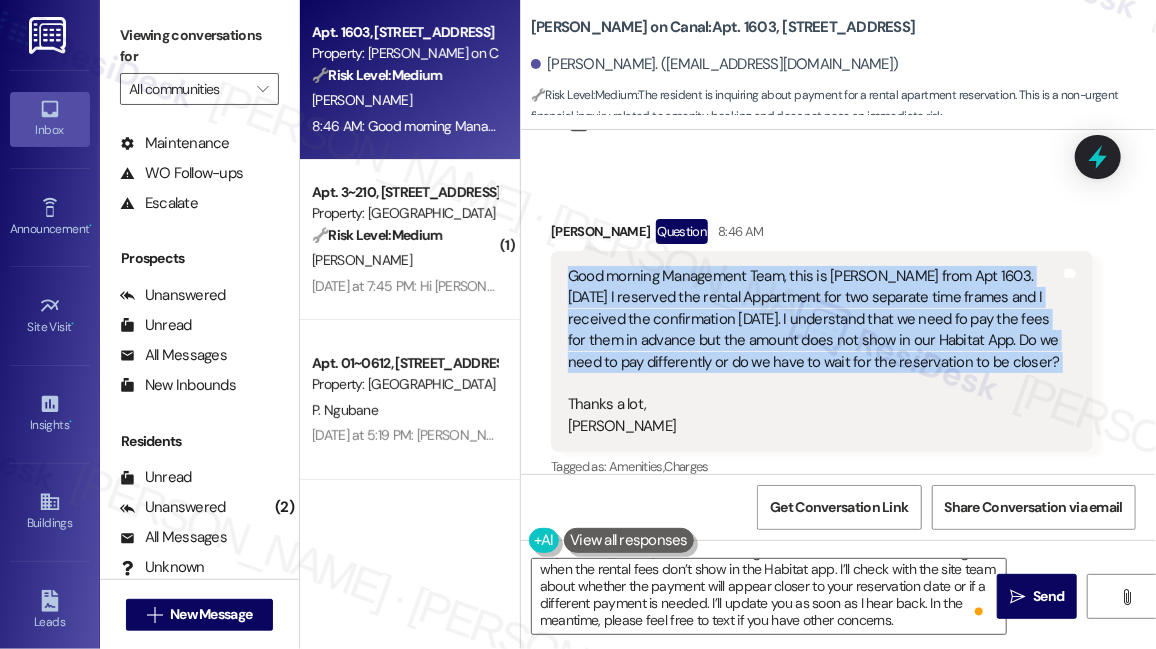 click on "Good morning Management Team, this is [PERSON_NAME] from Apt 1603. [DATE] I reserved the rental Appartment for two separate time frames and I received the confirmation [DATE]. I understand that we need fo pay the fees for them in advance but the amount does not show in our Habitat App. Do we need to pay differently or do we have to wait for the reservation to be closer?
Thanks a lot,
[PERSON_NAME]" at bounding box center (814, 351) 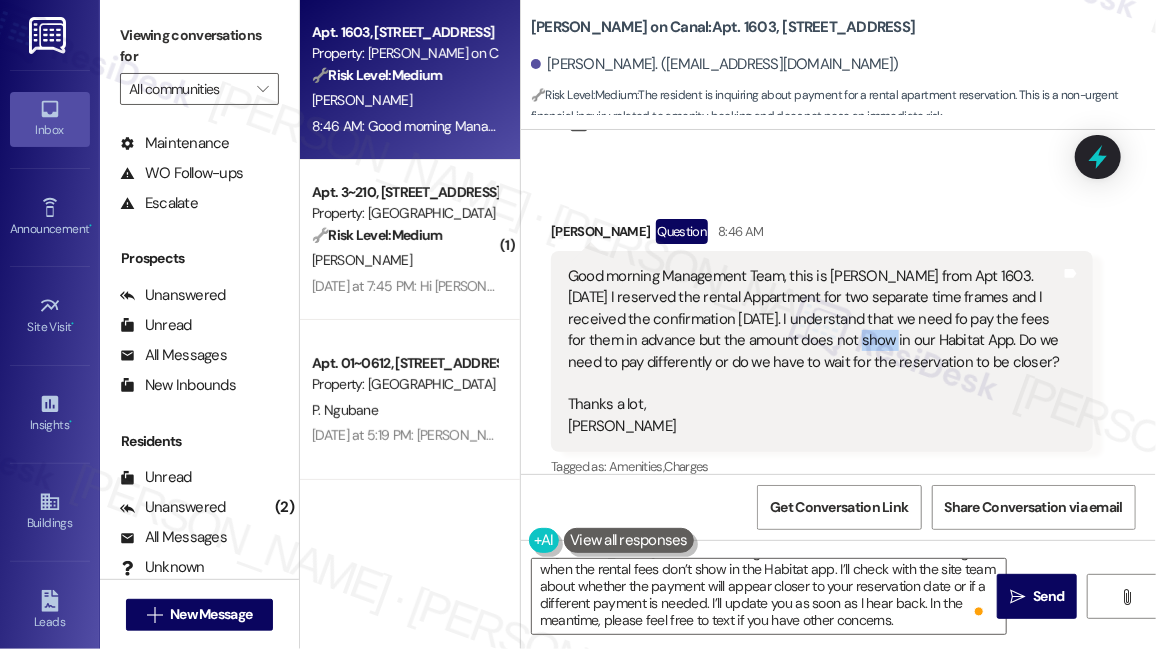 click on "Good morning Management Team, this is [PERSON_NAME] from Apt 1603. [DATE] I reserved the rental Appartment for two separate time frames and I received the confirmation [DATE]. I understand that we need fo pay the fees for them in advance but the amount does not show in our Habitat App. Do we need to pay differently or do we have to wait for the reservation to be closer?
Thanks a lot,
[PERSON_NAME]" at bounding box center [814, 351] 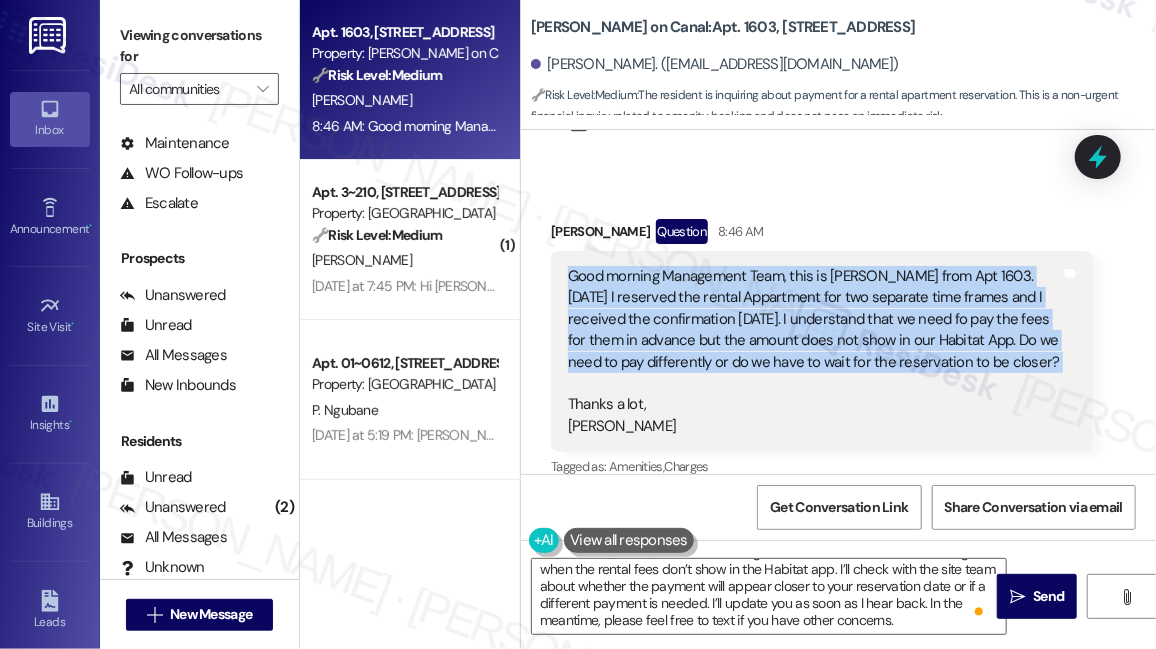 click on "Good morning Management Team, this is [PERSON_NAME] from Apt 1603. [DATE] I reserved the rental Appartment for two separate time frames and I received the confirmation [DATE]. I understand that we need fo pay the fees for them in advance but the amount does not show in our Habitat App. Do we need to pay differently or do we have to wait for the reservation to be closer?
Thanks a lot,
[PERSON_NAME]" at bounding box center [814, 351] 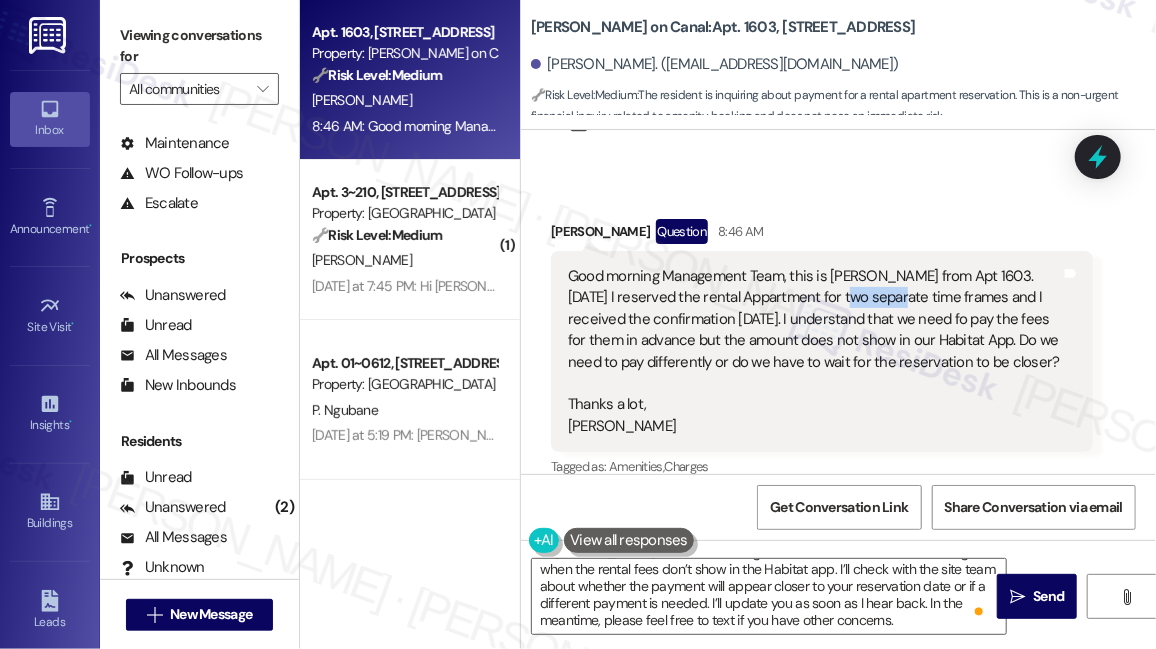 click on "Good morning Management Team, this is [PERSON_NAME] from Apt 1603. [DATE] I reserved the rental Appartment for two separate time frames and I received the confirmation [DATE]. I understand that we need fo pay the fees for them in advance but the amount does not show in our Habitat App. Do we need to pay differently or do we have to wait for the reservation to be closer?
Thanks a lot,
[PERSON_NAME]" at bounding box center (814, 351) 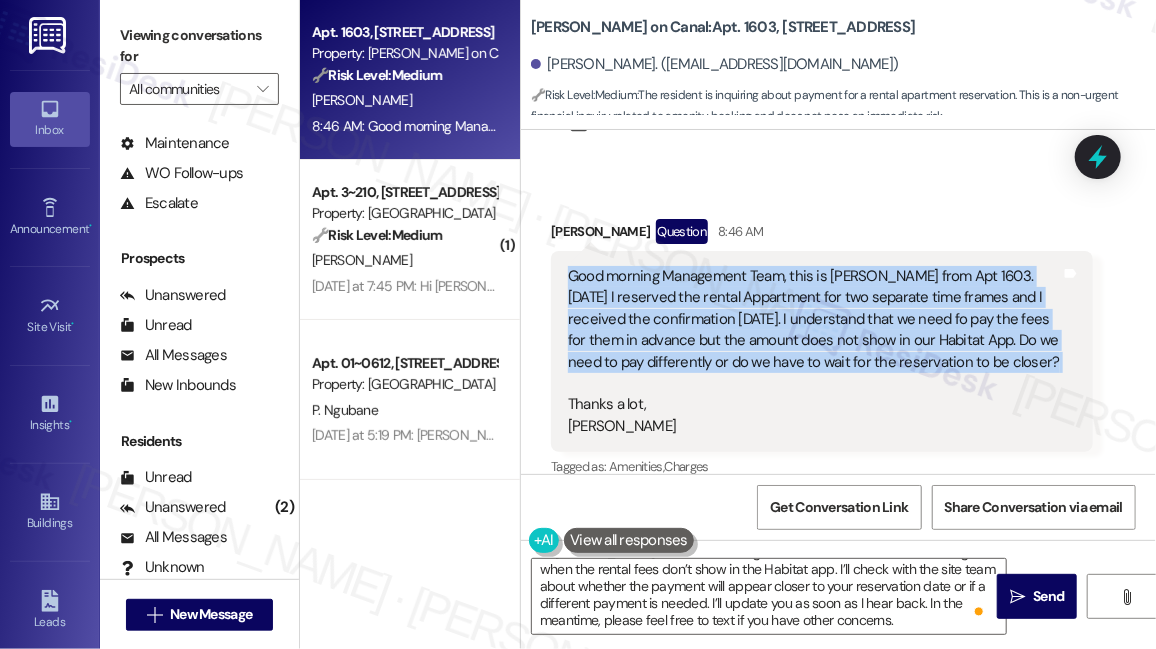 click on "Good morning Management Team, this is [PERSON_NAME] from Apt 1603. [DATE] I reserved the rental Appartment for two separate time frames and I received the confirmation [DATE]. I understand that we need fo pay the fees for them in advance but the amount does not show in our Habitat App. Do we need to pay differently or do we have to wait for the reservation to be closer?
Thanks a lot,
[PERSON_NAME]" at bounding box center [814, 351] 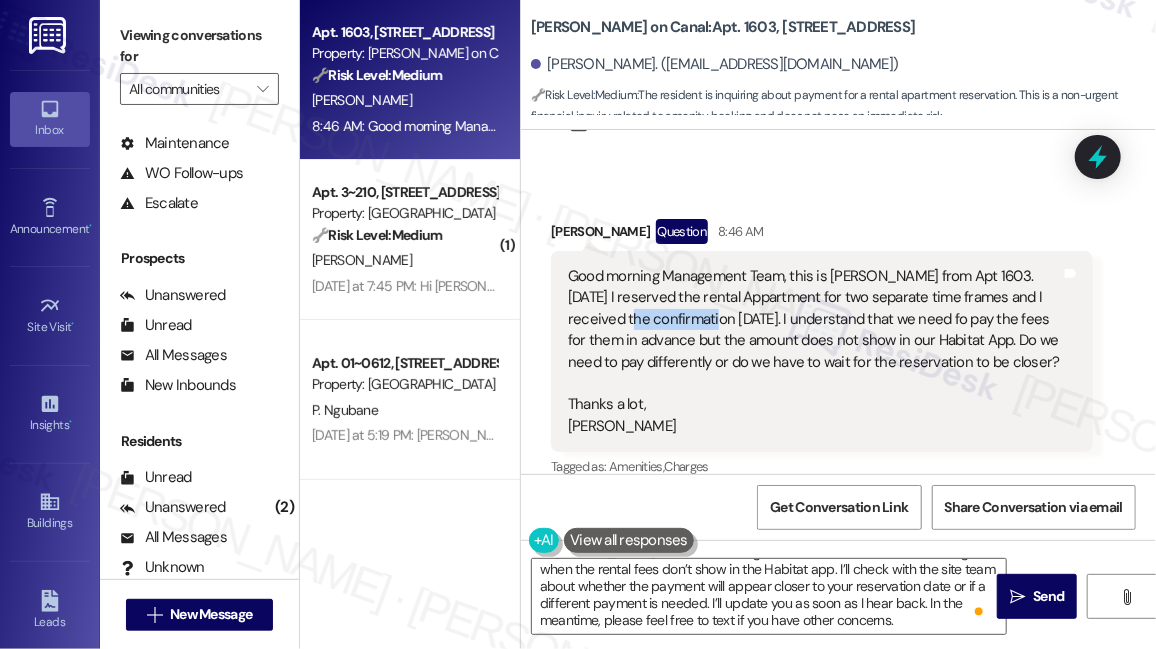 click on "Good morning Management Team, this is [PERSON_NAME] from Apt 1603. [DATE] I reserved the rental Appartment for two separate time frames and I received the confirmation [DATE]. I understand that we need fo pay the fees for them in advance but the amount does not show in our Habitat App. Do we need to pay differently or do we have to wait for the reservation to be closer?
Thanks a lot,
[PERSON_NAME]" at bounding box center (814, 351) 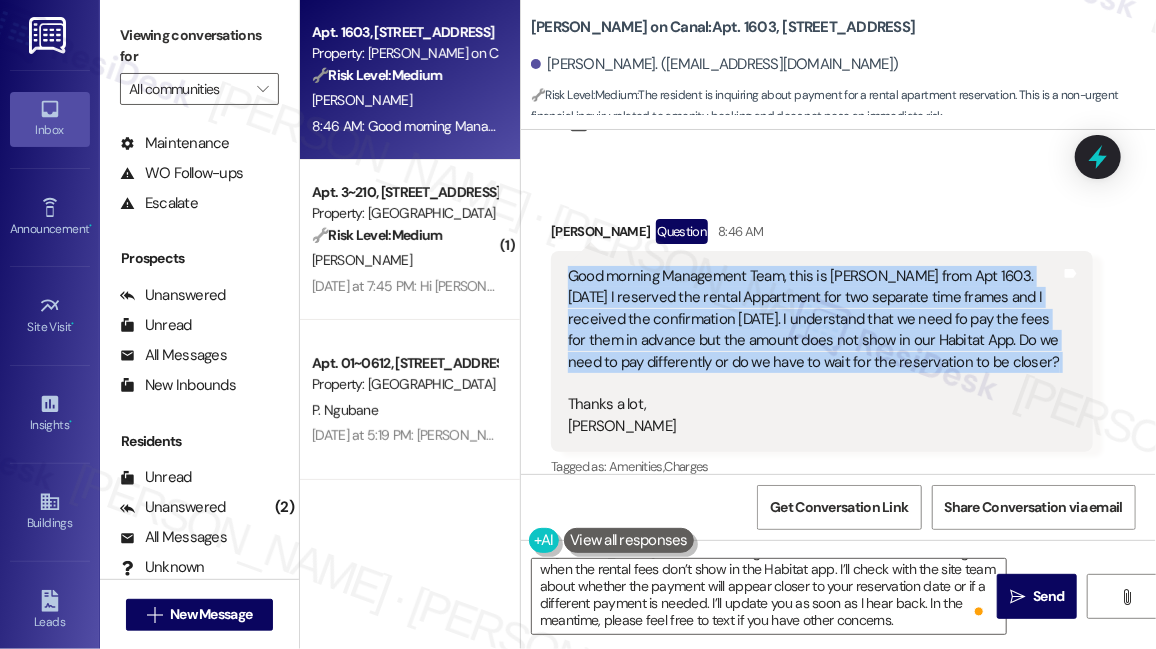 click on "Good morning Management Team, this is [PERSON_NAME] from Apt 1603. [DATE] I reserved the rental Appartment for two separate time frames and I received the confirmation [DATE]. I understand that we need fo pay the fees for them in advance but the amount does not show in our Habitat App. Do we need to pay differently or do we have to wait for the reservation to be closer?
Thanks a lot,
[PERSON_NAME]" at bounding box center (814, 351) 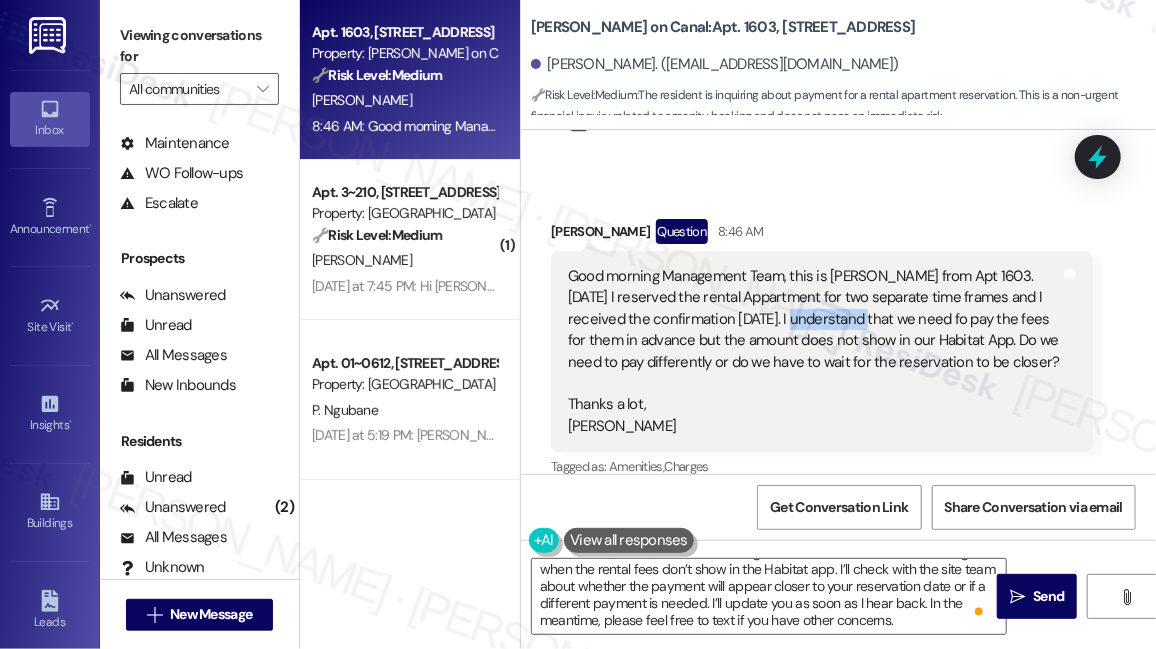 click on "Good morning Management Team, this is [PERSON_NAME] from Apt 1603. [DATE] I reserved the rental Appartment for two separate time frames and I received the confirmation [DATE]. I understand that we need fo pay the fees for them in advance but the amount does not show in our Habitat App. Do we need to pay differently or do we have to wait for the reservation to be closer?
Thanks a lot,
[PERSON_NAME]" at bounding box center (814, 351) 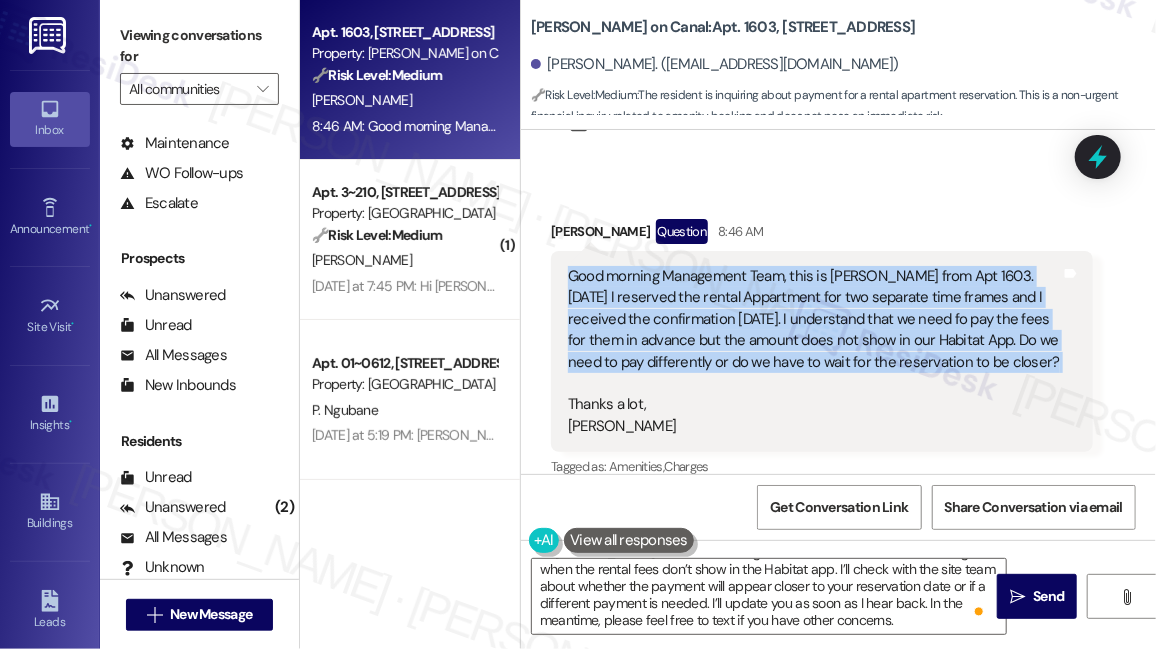 click on "Good morning Management Team, this is [PERSON_NAME] from Apt 1603. [DATE] I reserved the rental Appartment for two separate time frames and I received the confirmation [DATE]. I understand that we need fo pay the fees for them in advance but the amount does not show in our Habitat App. Do we need to pay differently or do we have to wait for the reservation to be closer?
Thanks a lot,
[PERSON_NAME]" at bounding box center [814, 351] 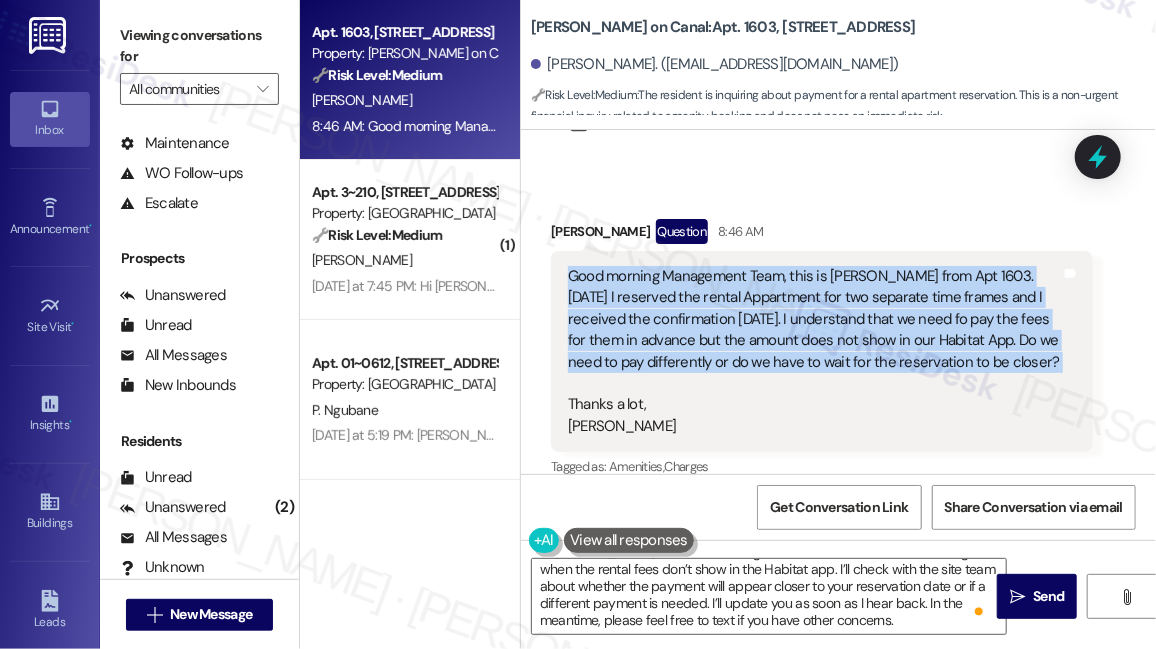 click on "Good morning Management Team, this is [PERSON_NAME] from Apt 1603. [DATE] I reserved the rental Appartment for two separate time frames and I received the confirmation [DATE]. I understand that we need fo pay the fees for them in advance but the amount does not show in our Habitat App. Do we need to pay differently or do we have to wait for the reservation to be closer?
Thanks a lot,
[PERSON_NAME]" at bounding box center (814, 351) 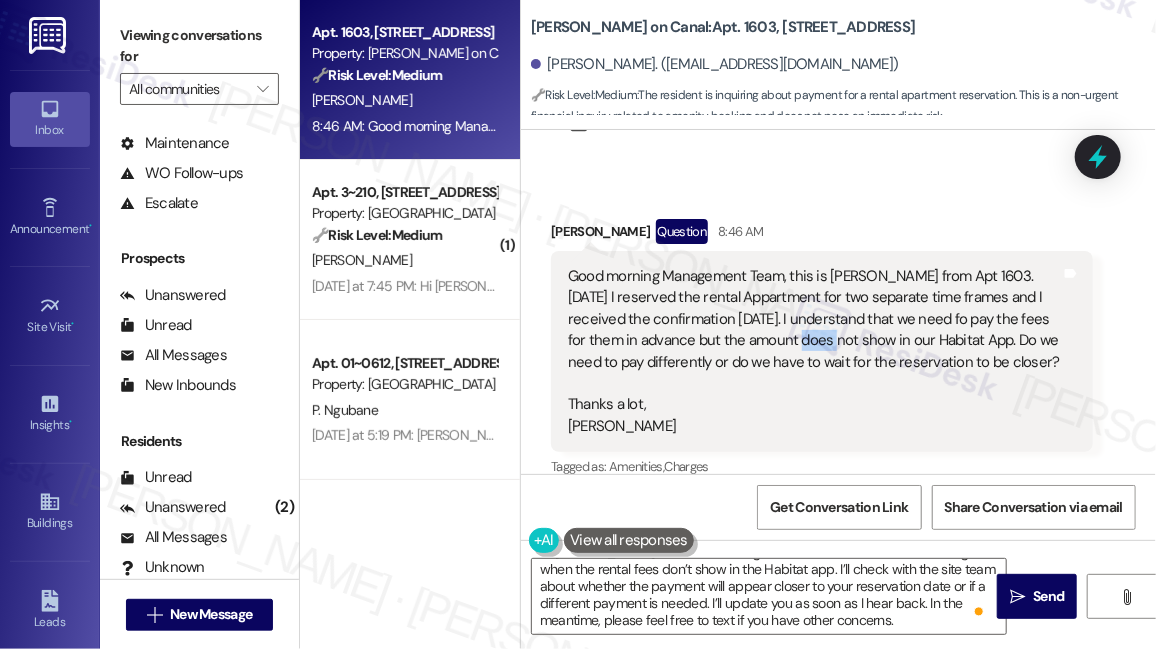 click on "Good morning Management Team, this is [PERSON_NAME] from Apt 1603. [DATE] I reserved the rental Appartment for two separate time frames and I received the confirmation [DATE]. I understand that we need fo pay the fees for them in advance but the amount does not show in our Habitat App. Do we need to pay differently or do we have to wait for the reservation to be closer?
Thanks a lot,
[PERSON_NAME]" at bounding box center [814, 351] 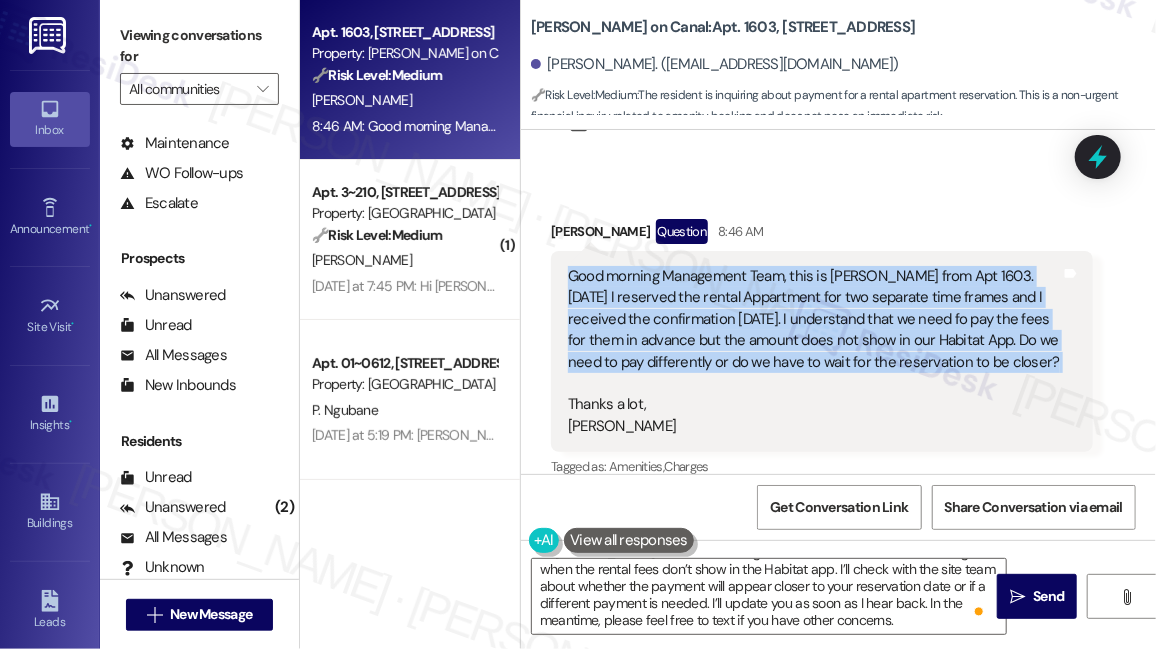click on "Good morning Management Team, this is [PERSON_NAME] from Apt 1603. [DATE] I reserved the rental Appartment for two separate time frames and I received the confirmation [DATE]. I understand that we need fo pay the fees for them in advance but the amount does not show in our Habitat App. Do we need to pay differently or do we have to wait for the reservation to be closer?
Thanks a lot,
[PERSON_NAME]" at bounding box center (814, 351) 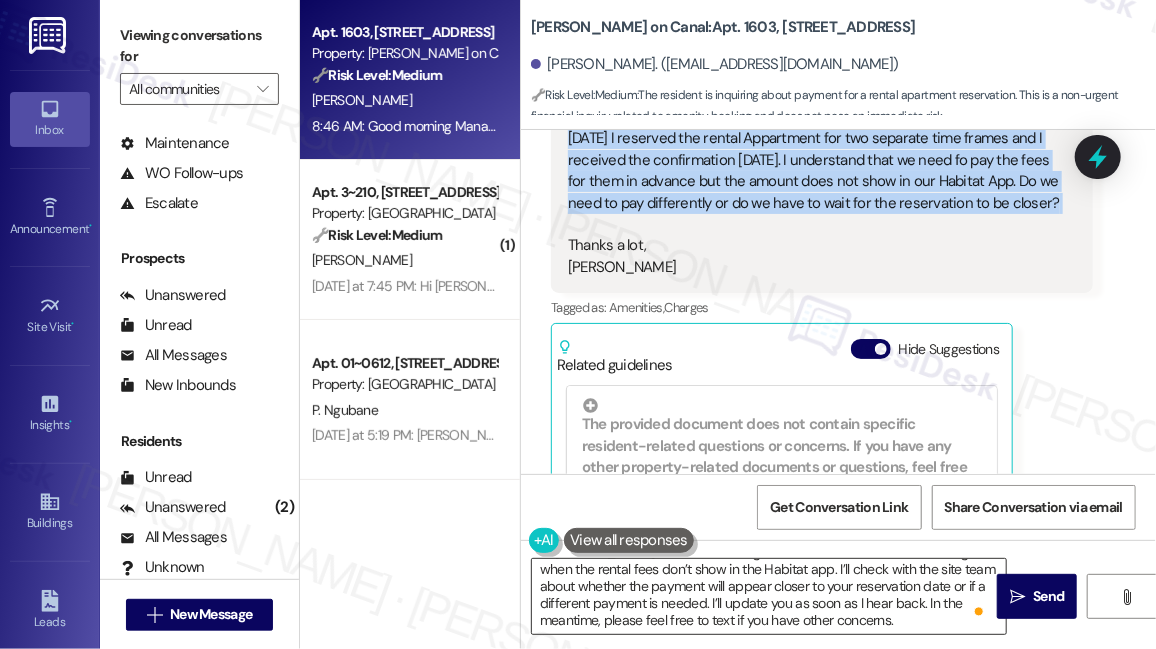 scroll, scrollTop: 363, scrollLeft: 0, axis: vertical 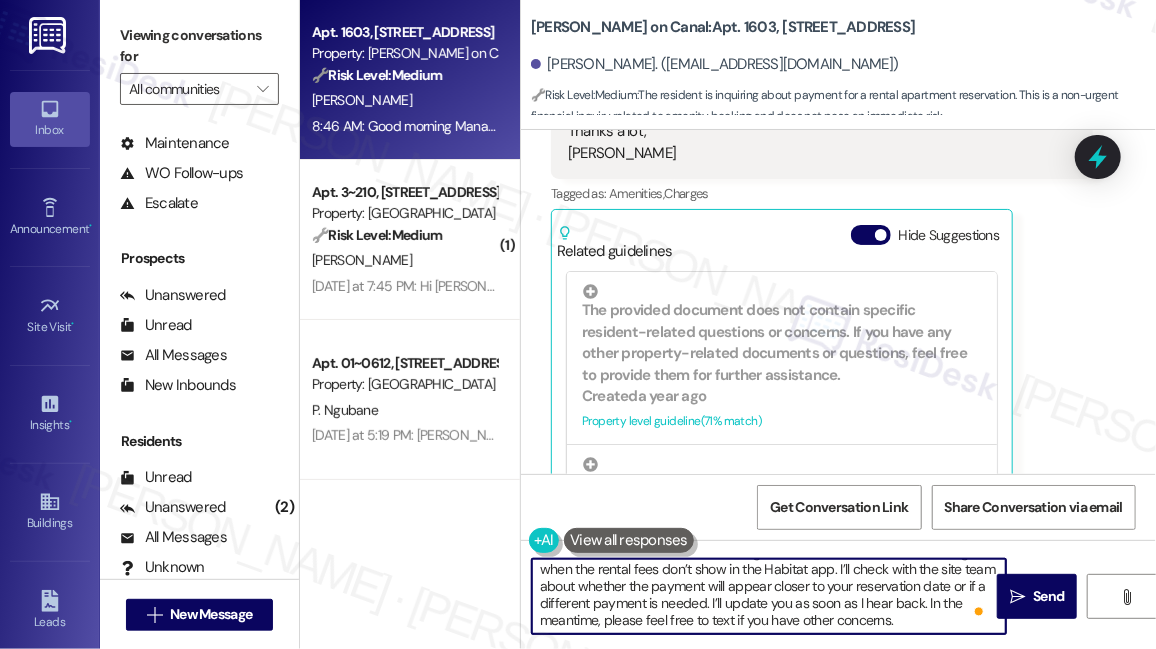 drag, startPoint x: 906, startPoint y: 618, endPoint x: 602, endPoint y: 621, distance: 304.0148 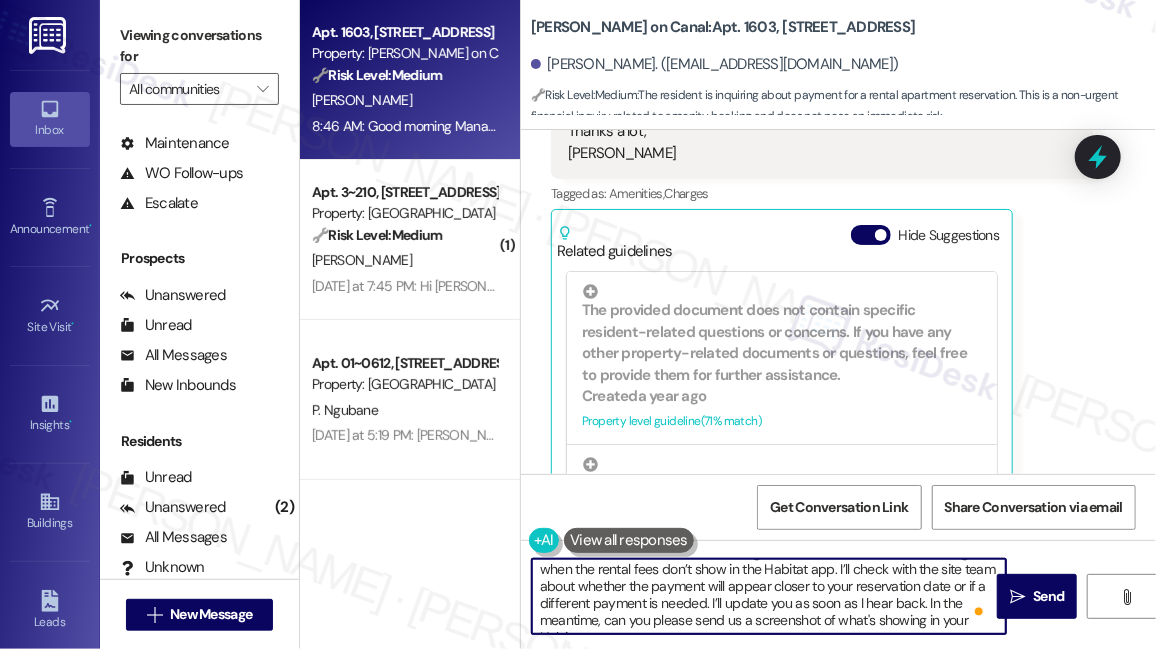 scroll, scrollTop: 34, scrollLeft: 0, axis: vertical 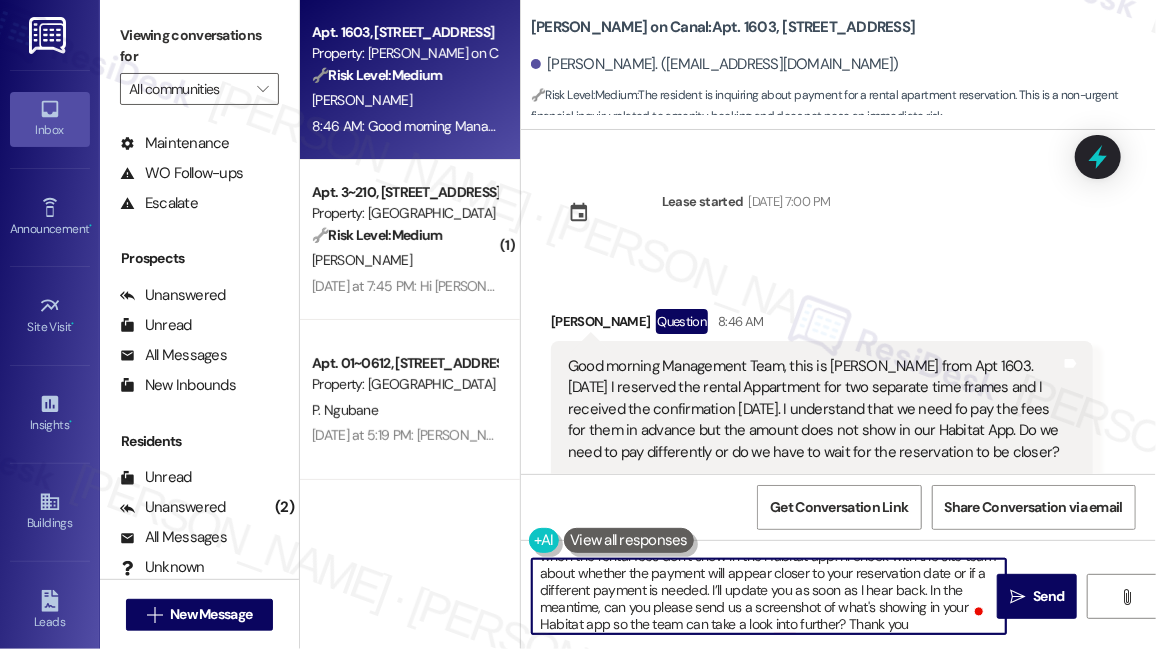 click on "[PERSON_NAME] on Canal:  Apt. 1603, [STREET_ADDRESS]" at bounding box center [723, 27] 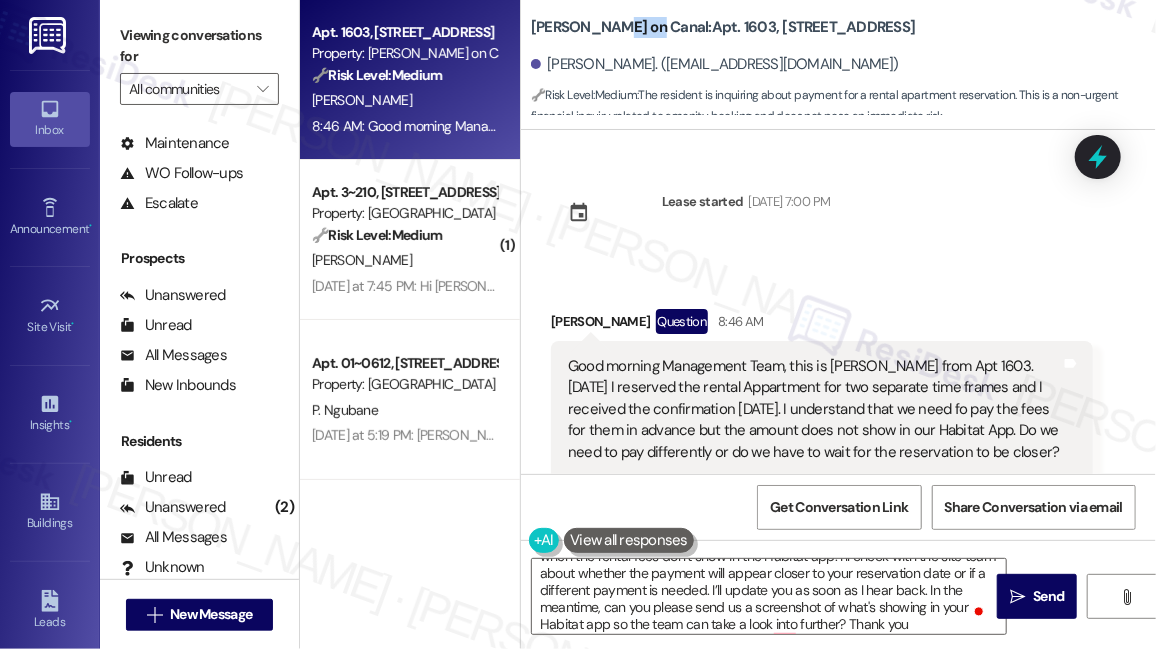 click on "[PERSON_NAME] on Canal:  Apt. 1603, [STREET_ADDRESS]" at bounding box center (723, 27) 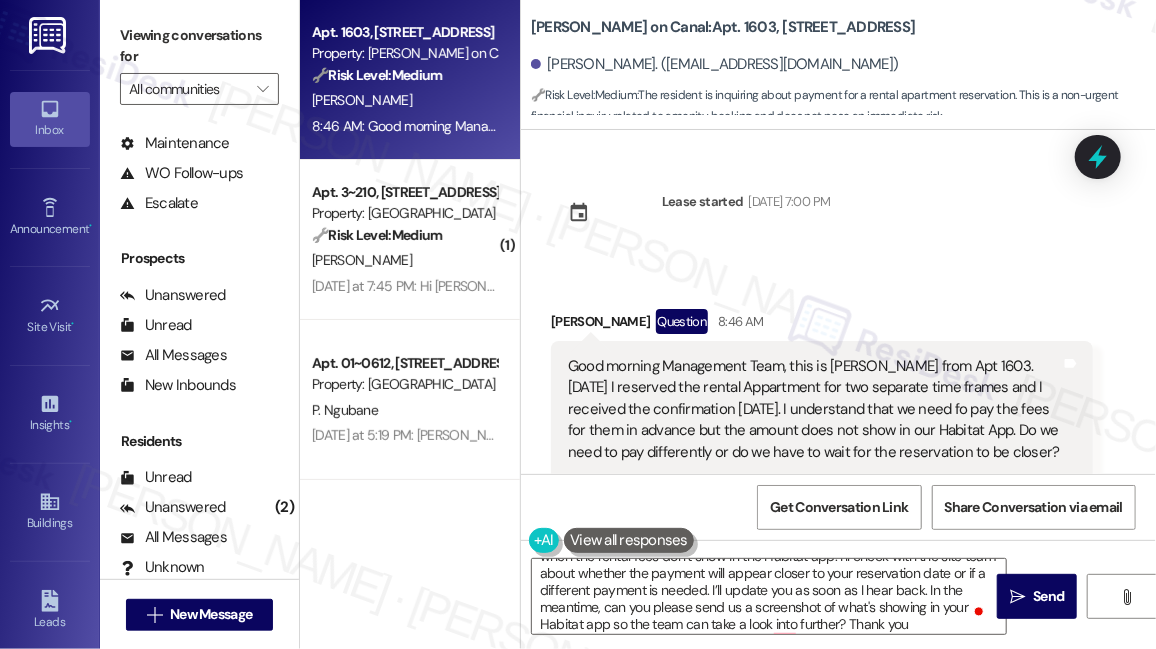 click on "[PERSON_NAME] on Canal:  Apt. 1603, [STREET_ADDRESS]" at bounding box center (723, 27) 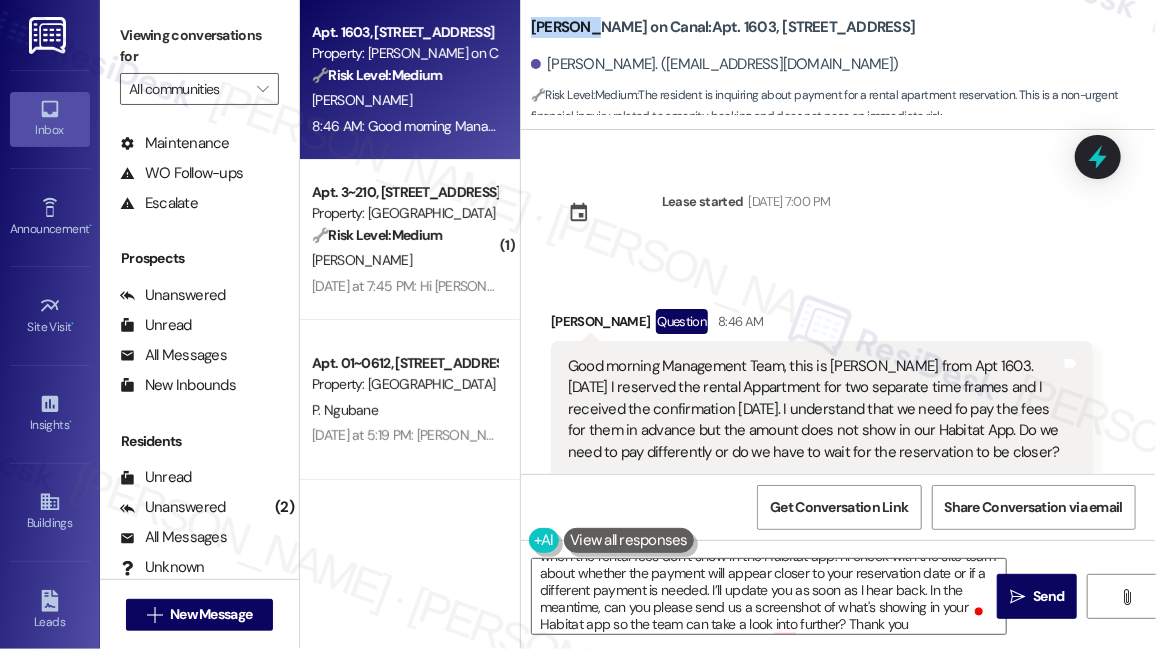 click on "[PERSON_NAME] on Canal:  Apt. 1603, [STREET_ADDRESS]" at bounding box center (723, 27) 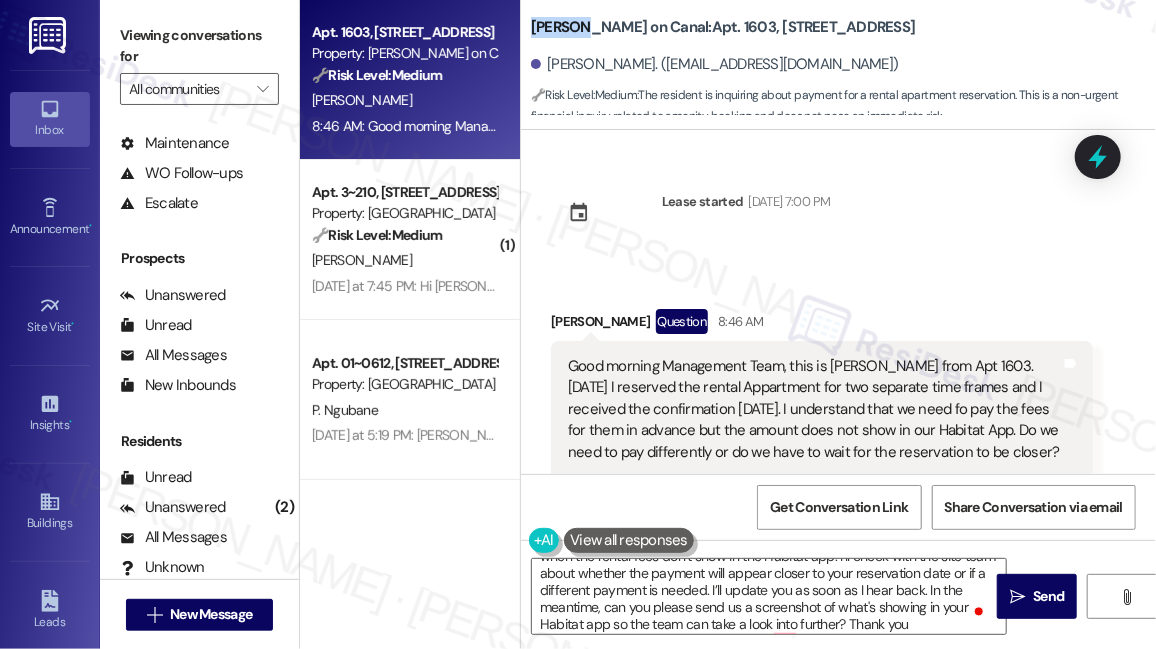 copy on "[PERSON_NAME]" 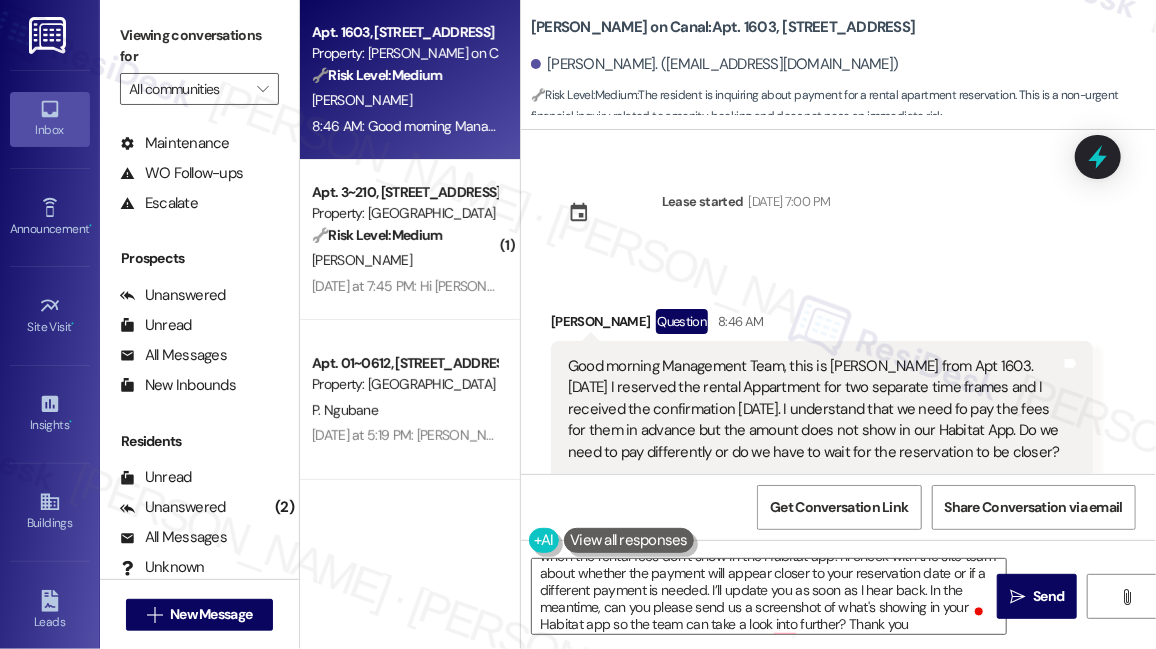 click on "Viewing conversations for" at bounding box center [199, 46] 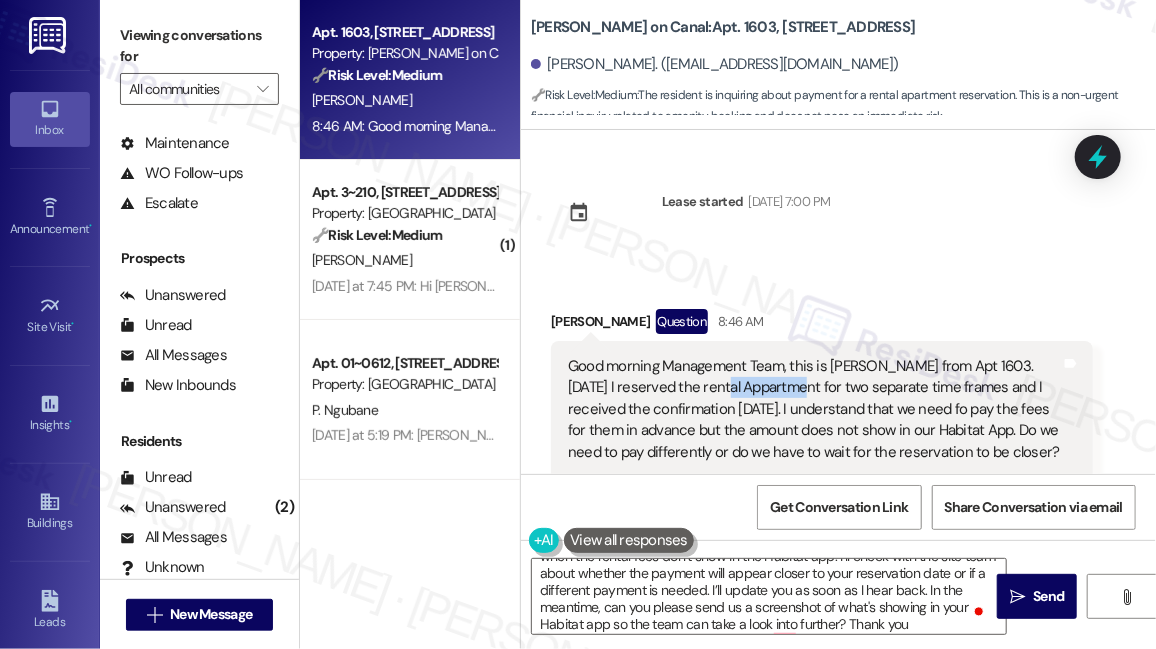 click on "Good morning Management Team, this is [PERSON_NAME] from Apt 1603. [DATE] I reserved the rental Appartment for two separate time frames and I received the confirmation [DATE]. I understand that we need fo pay the fees for them in advance but the amount does not show in our Habitat App. Do we need to pay differently or do we have to wait for the reservation to be closer?
Thanks a lot,
[PERSON_NAME]" at bounding box center (814, 441) 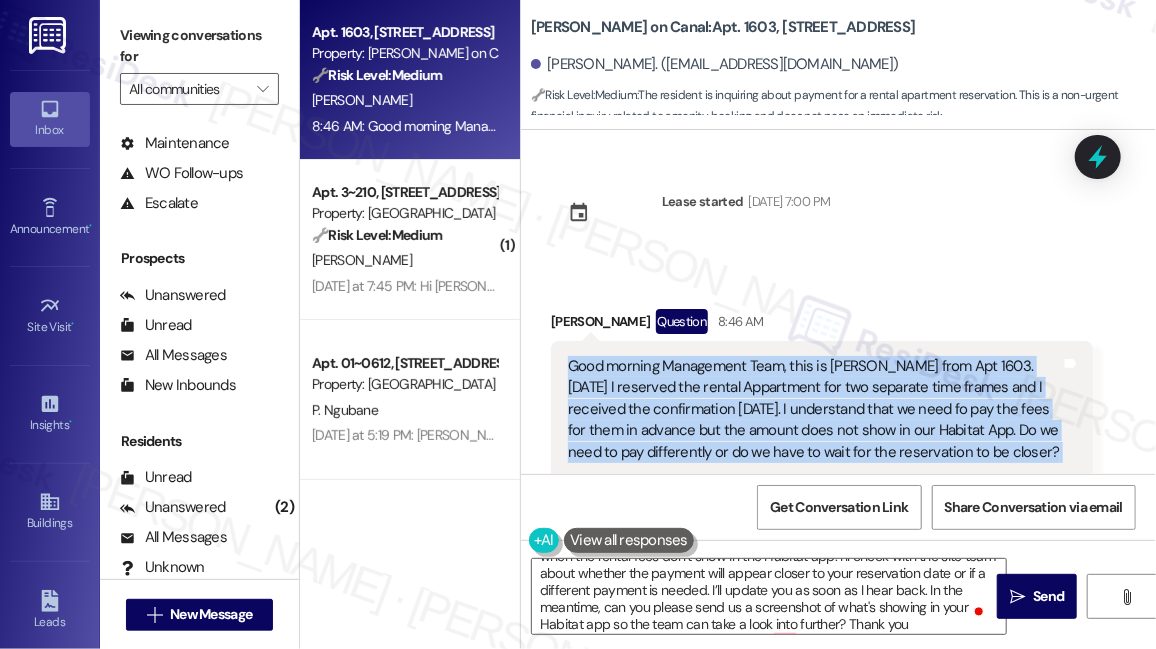 click on "Good morning Management Team, this is [PERSON_NAME] from Apt 1603. [DATE] I reserved the rental Appartment for two separate time frames and I received the confirmation [DATE]. I understand that we need fo pay the fees for them in advance but the amount does not show in our Habitat App. Do we need to pay differently or do we have to wait for the reservation to be closer?
Thanks a lot,
[PERSON_NAME]" at bounding box center [814, 441] 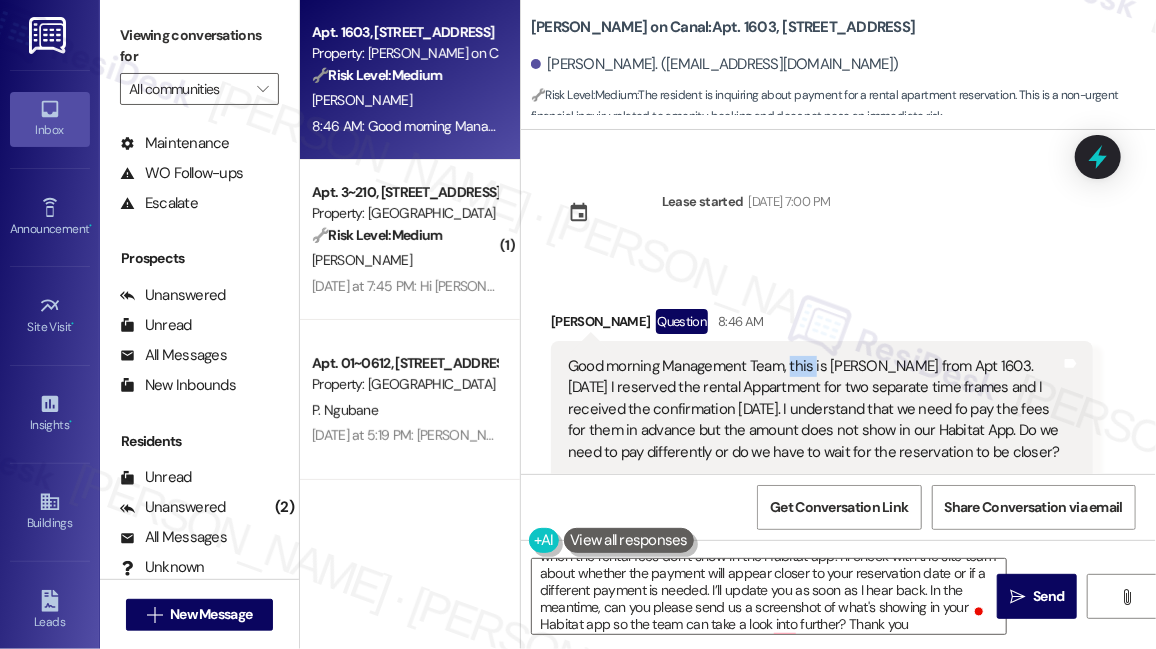 click on "Good morning Management Team, this is [PERSON_NAME] from Apt 1603. [DATE] I reserved the rental Appartment for two separate time frames and I received the confirmation [DATE]. I understand that we need fo pay the fees for them in advance but the amount does not show in our Habitat App. Do we need to pay differently or do we have to wait for the reservation to be closer?
Thanks a lot,
[PERSON_NAME]" at bounding box center (814, 441) 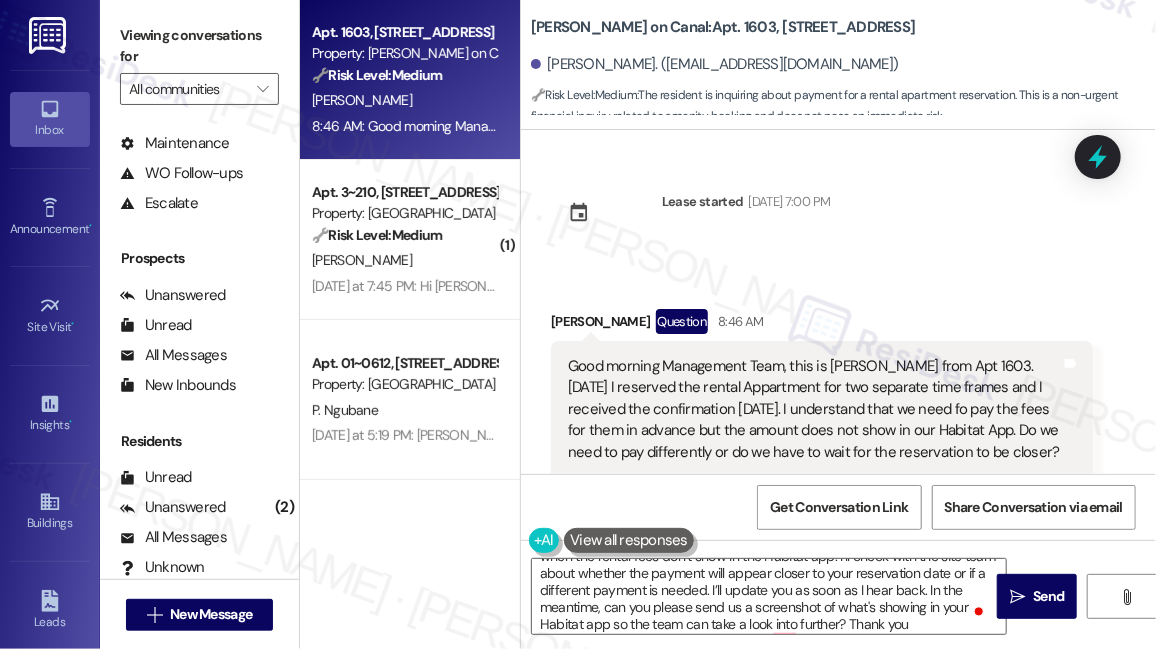 click on "Good morning Management Team, this is [PERSON_NAME] from Apt 1603. [DATE] I reserved the rental Appartment for two separate time frames and I received the confirmation [DATE]. I understand that we need fo pay the fees for them in advance but the amount does not show in our Habitat App. Do we need to pay differently or do we have to wait for the reservation to be closer?
Thanks a lot,
[PERSON_NAME]" at bounding box center (814, 441) 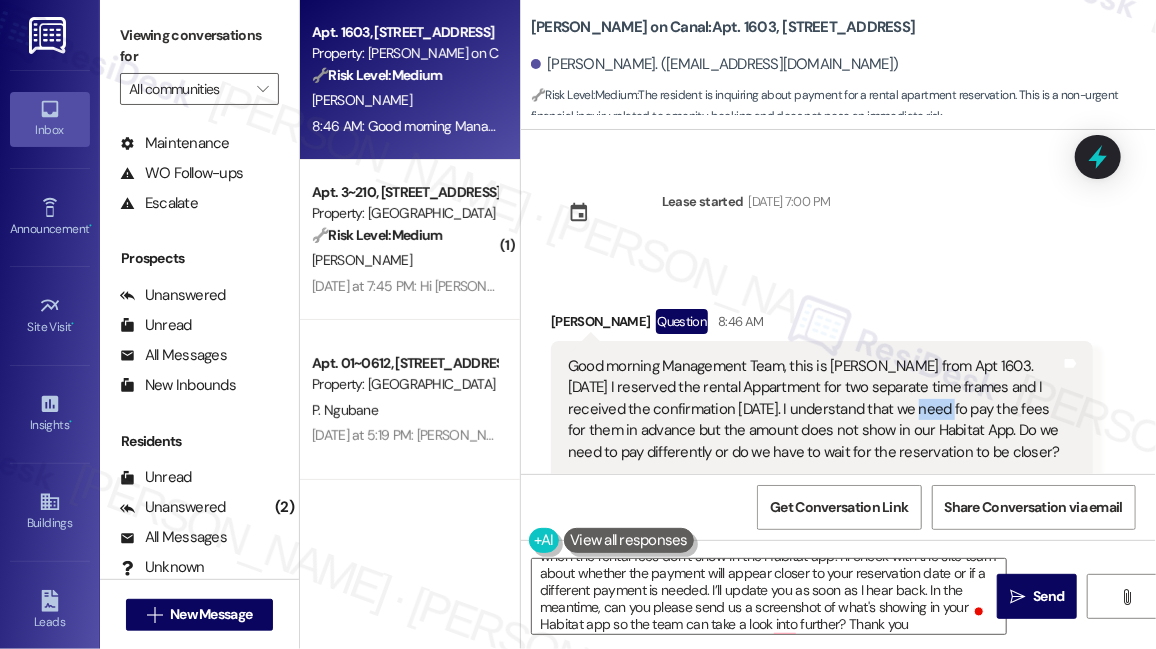 click on "Good morning Management Team, this is [PERSON_NAME] from Apt 1603. [DATE] I reserved the rental Appartment for two separate time frames and I received the confirmation [DATE]. I understand that we need fo pay the fees for them in advance but the amount does not show in our Habitat App. Do we need to pay differently or do we have to wait for the reservation to be closer?
Thanks a lot,
[PERSON_NAME]" at bounding box center (814, 441) 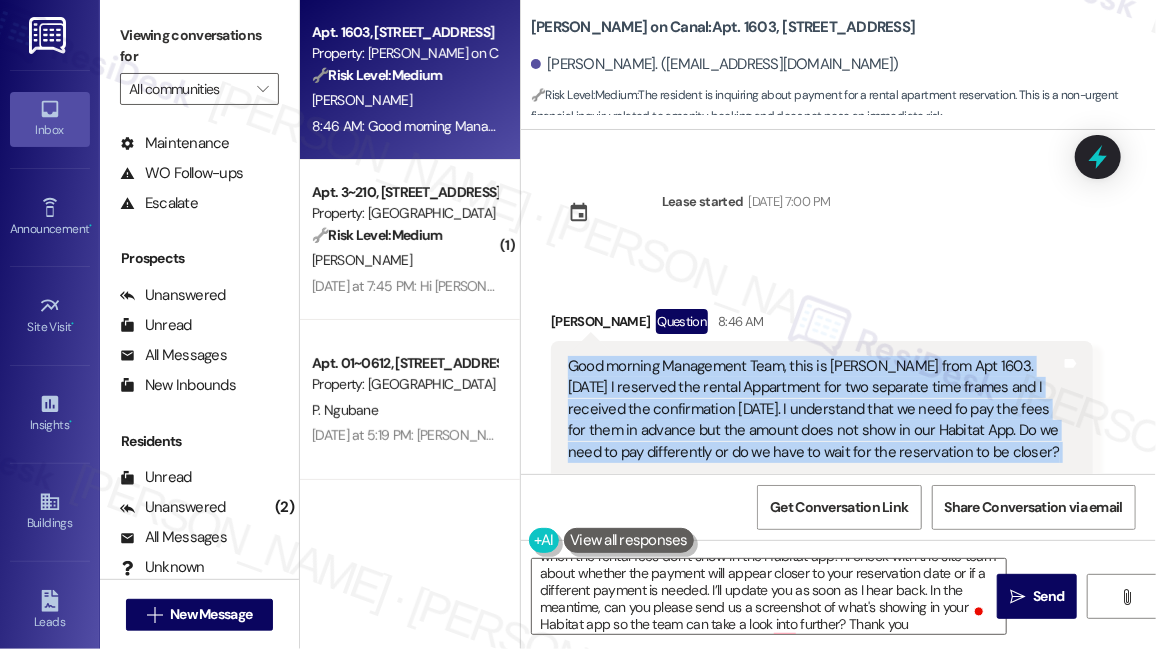 click on "Good morning Management Team, this is [PERSON_NAME] from Apt 1603. [DATE] I reserved the rental Appartment for two separate time frames and I received the confirmation [DATE]. I understand that we need fo pay the fees for them in advance but the amount does not show in our Habitat App. Do we need to pay differently or do we have to wait for the reservation to be closer?
Thanks a lot,
[PERSON_NAME]" at bounding box center (814, 441) 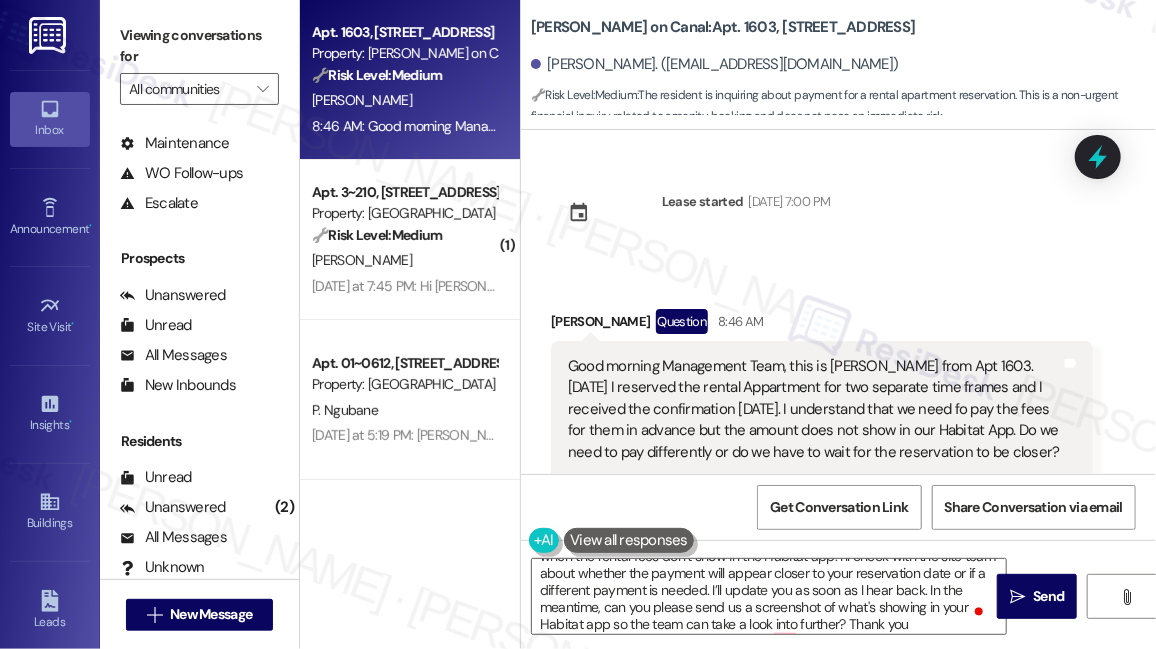 click on "Viewing conversations for All communities " at bounding box center (199, 62) 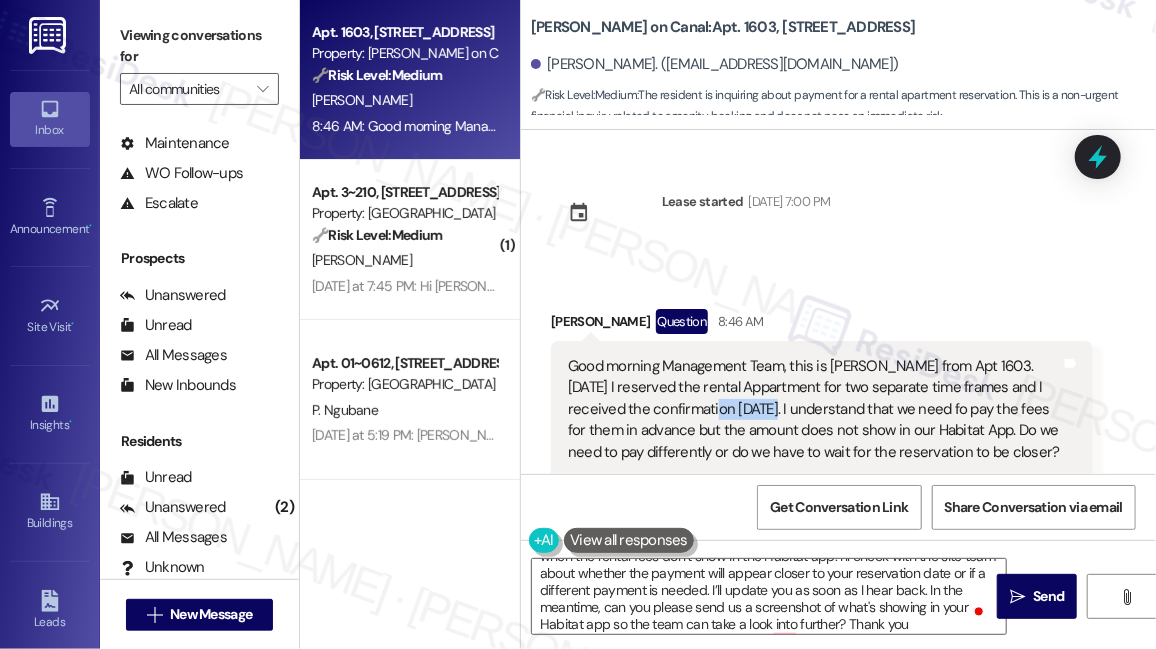 click on "Good morning Management Team, this is [PERSON_NAME] from Apt 1603. [DATE] I reserved the rental Appartment for two separate time frames and I received the confirmation [DATE]. I understand that we need fo pay the fees for them in advance but the amount does not show in our Habitat App. Do we need to pay differently or do we have to wait for the reservation to be closer?
Thanks a lot,
[PERSON_NAME]" at bounding box center (814, 441) 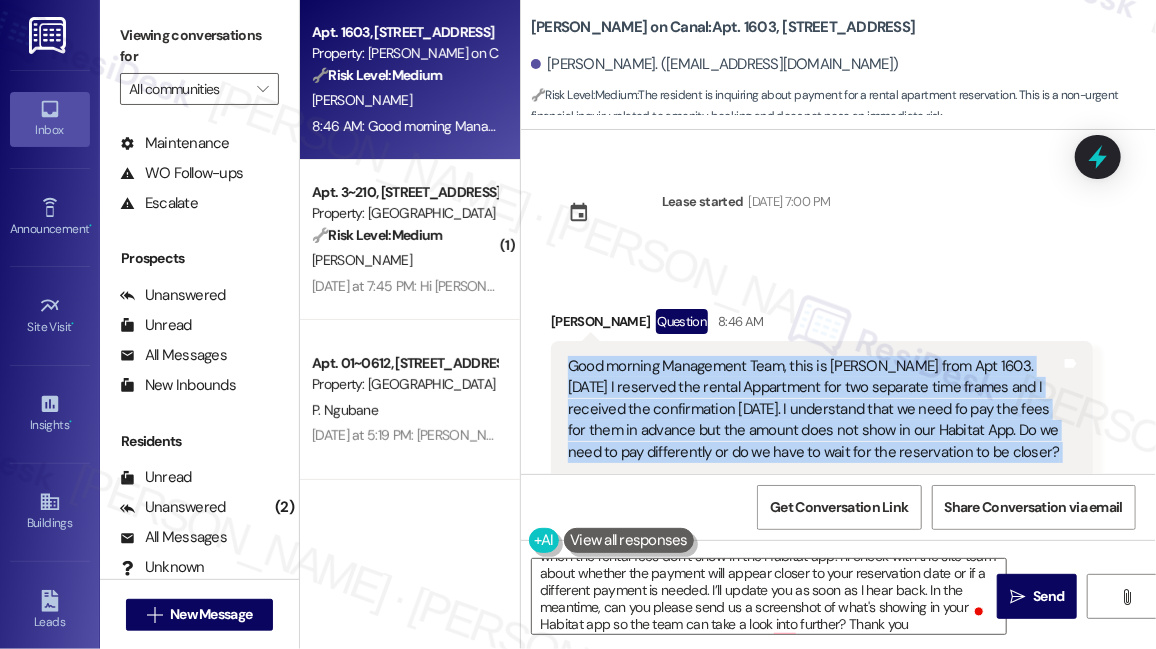 click on "Good morning Management Team, this is [PERSON_NAME] from Apt 1603. [DATE] I reserved the rental Appartment for two separate time frames and I received the confirmation [DATE]. I understand that we need fo pay the fees for them in advance but the amount does not show in our Habitat App. Do we need to pay differently or do we have to wait for the reservation to be closer?
Thanks a lot,
[PERSON_NAME]" at bounding box center (814, 441) 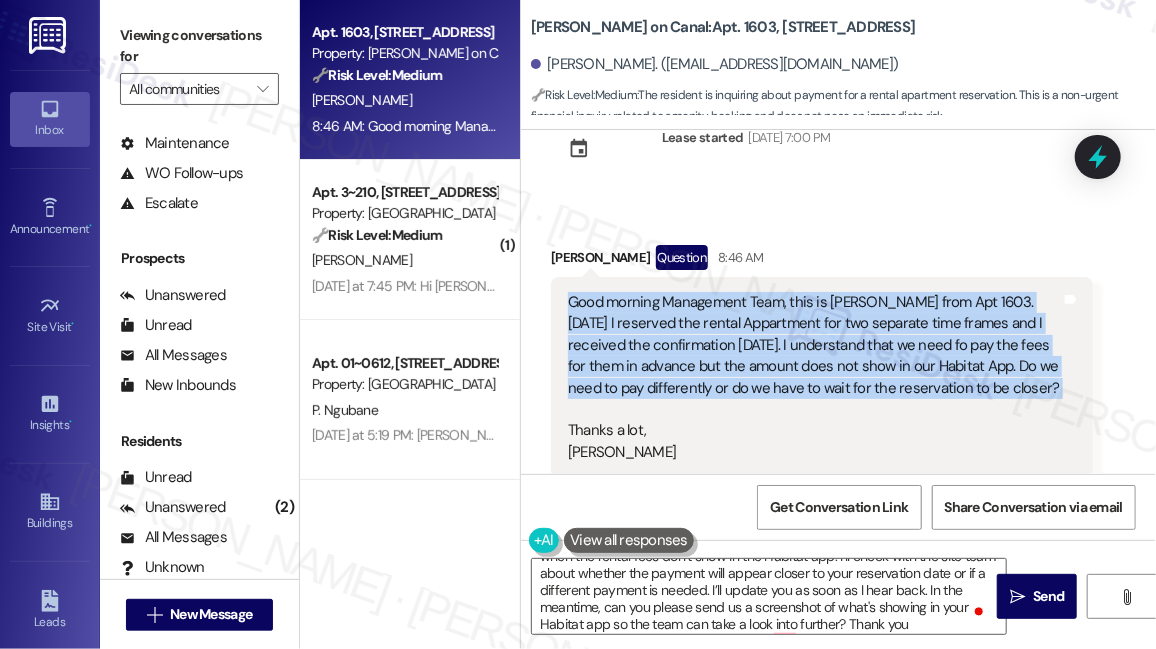 scroll, scrollTop: 90, scrollLeft: 0, axis: vertical 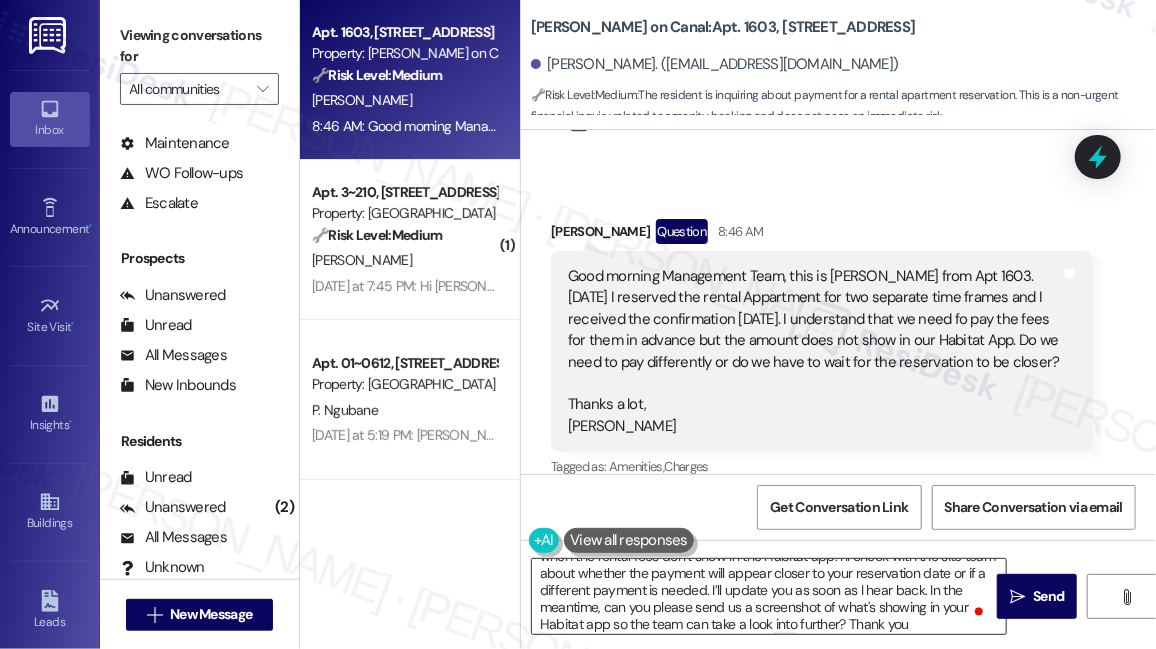 click on "Hi [PERSON_NAME]! Thanks for letting us know. I understand it’s confusing when the rental fees don’t show in the Habitat app. I’ll check with the site team about whether the payment will appear closer to your reservation date or if a different payment is needed. I’ll update you as soon as I hear back. In the meantime, can you please send us a screenshot of what's showing in your Habitat app so the team can take a look into further? Thank you" at bounding box center (769, 596) 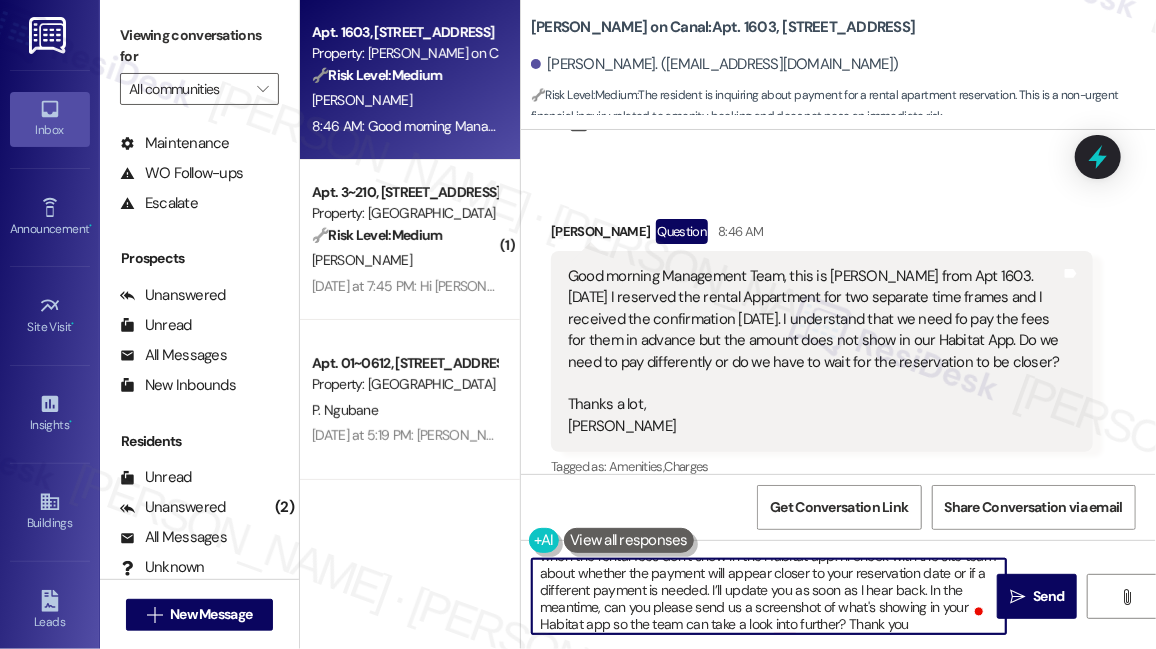 click on "Hi [PERSON_NAME]! Thanks for letting us know. I understand it’s confusing when the rental fees don’t show in the Habitat app. I’ll check with the site team about whether the payment will appear closer to your reservation date or if a different payment is needed. I’ll update you as soon as I hear back. In the meantime, can you please send us a screenshot of what's showing in your Habitat app so the team can take a look into further? Thank you" at bounding box center (769, 596) 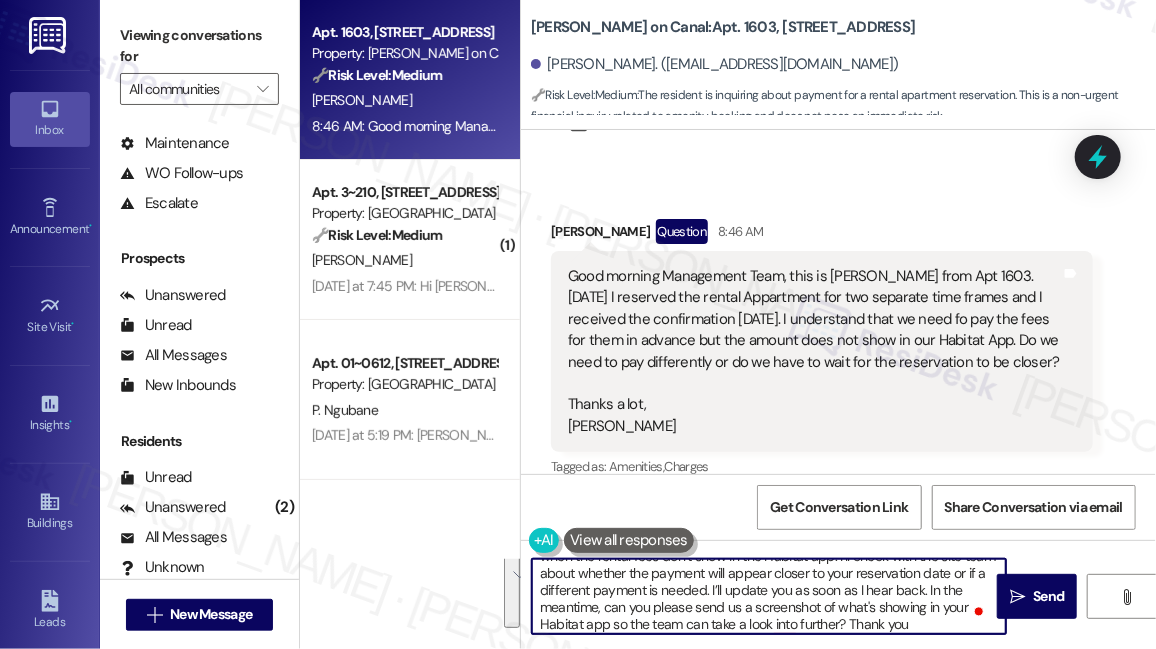 scroll, scrollTop: 10, scrollLeft: 0, axis: vertical 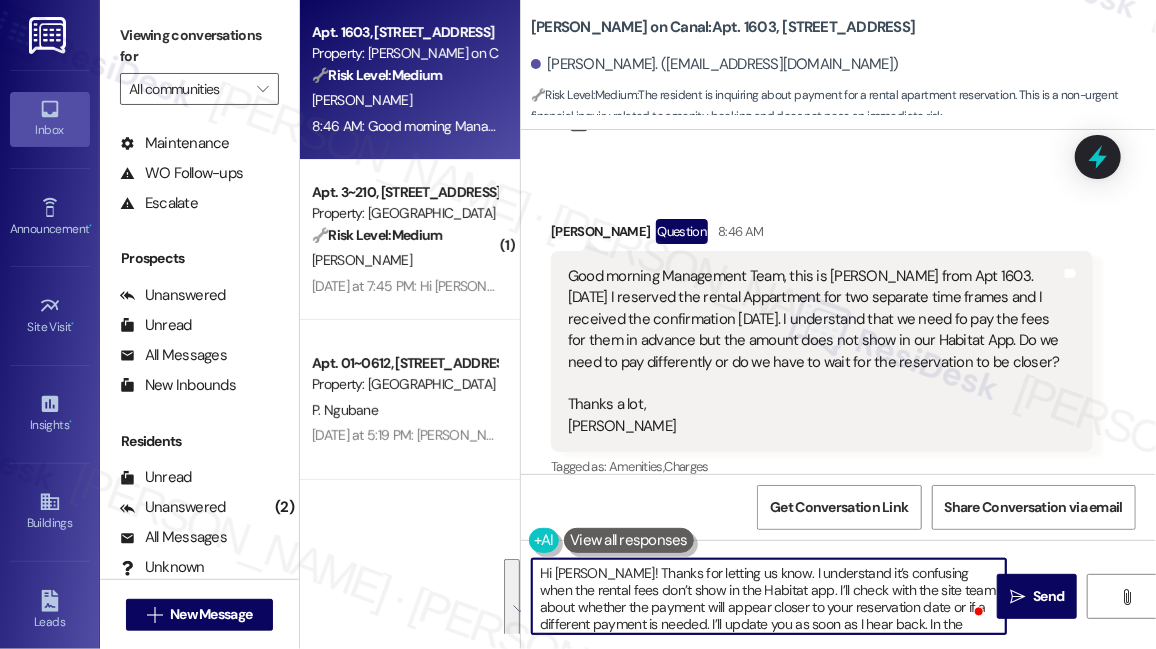 click on "Hi [PERSON_NAME]! Thanks for letting us know. I understand it’s confusing when the rental fees don’t show in the Habitat app. I’ll check with the site team about whether the payment will appear closer to your reservation date or if a different payment is needed. I’ll update you as soon as I hear back. In the meantime, can you please send us a screenshot of what's showing in your Habitat app so the team can take a look into further? Thank you" at bounding box center (769, 596) 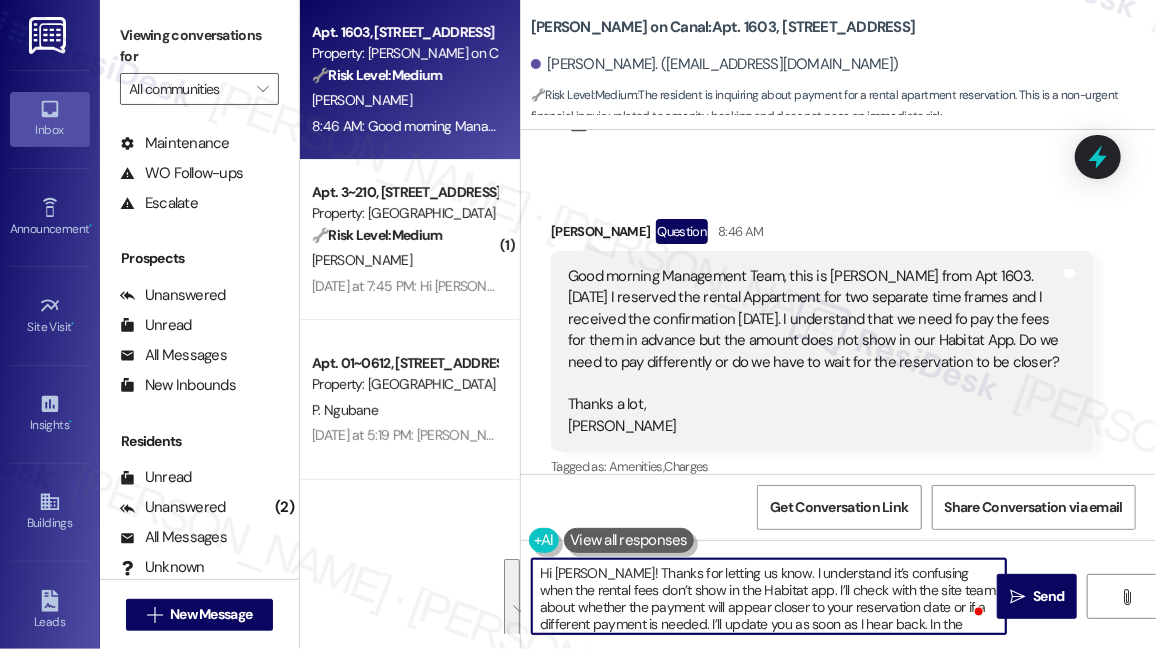 click on "Hi [PERSON_NAME]! Thanks for letting us know. I understand it’s confusing when the rental fees don’t show in the Habitat app. I’ll check with the site team about whether the payment will appear closer to your reservation date or if a different payment is needed. I’ll update you as soon as I hear back. In the meantime, can you please send us a screenshot of what's showing in your Habitat app so the team can take a look into further? Thank you" at bounding box center [769, 596] 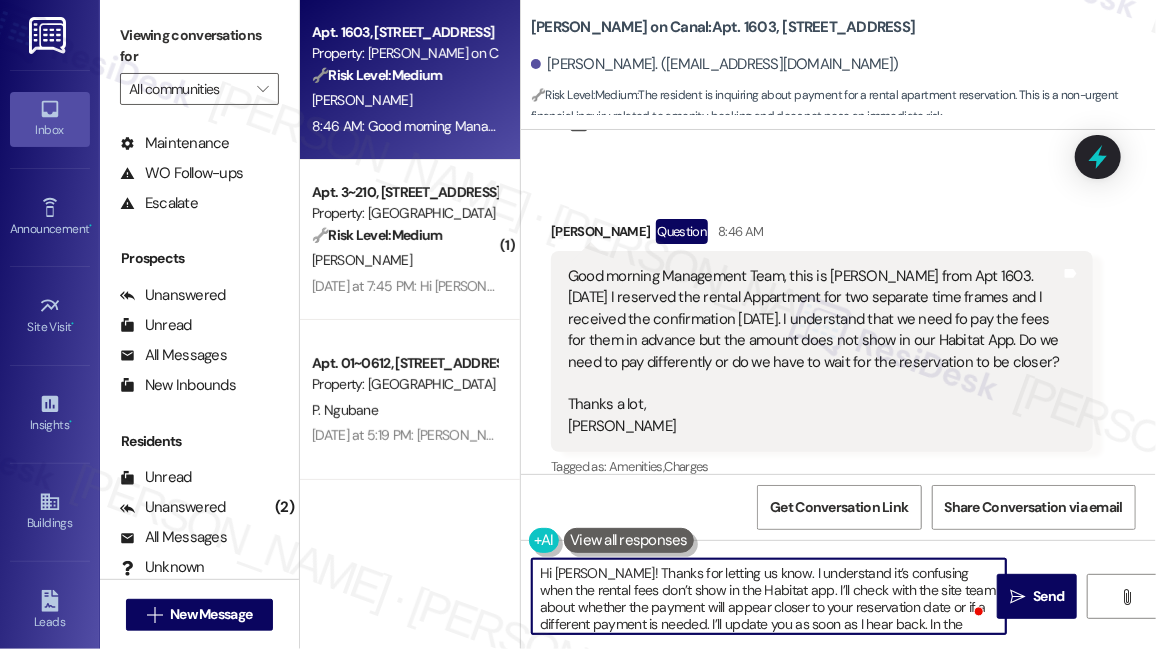 click on "Hi [PERSON_NAME]! Thanks for letting us know. I understand it’s confusing when the rental fees don’t show in the Habitat app. I’ll check with the site team about whether the payment will appear closer to your reservation date or if a different payment is needed. I’ll update you as soon as I hear back. In the meantime, can you please send us a screenshot of what's showing in your Habitat app so the team can take a look into further? Thank you" at bounding box center (769, 596) 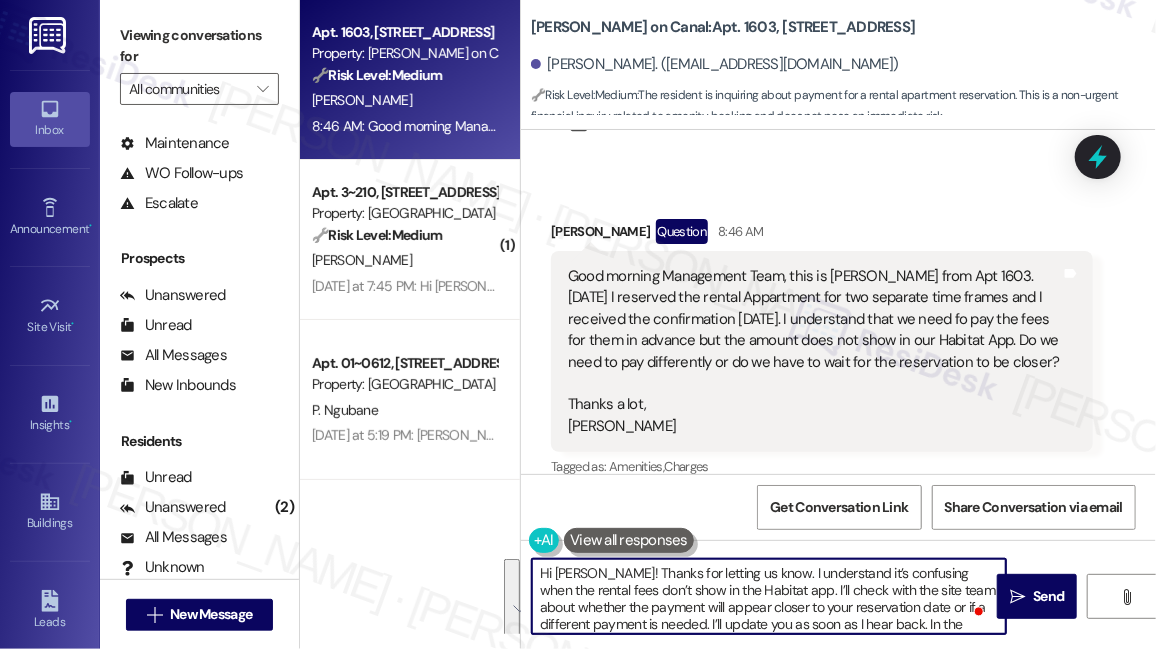 click on "Hi [PERSON_NAME]! Thanks for letting us know. I understand it’s confusing when the rental fees don’t show in the Habitat app. I’ll check with the site team about whether the payment will appear closer to your reservation date or if a different payment is needed. I’ll update you as soon as I hear back. In the meantime, can you please send us a screenshot of what's showing in your Habitat app so the team can take a look into further? Thank you" at bounding box center (769, 596) 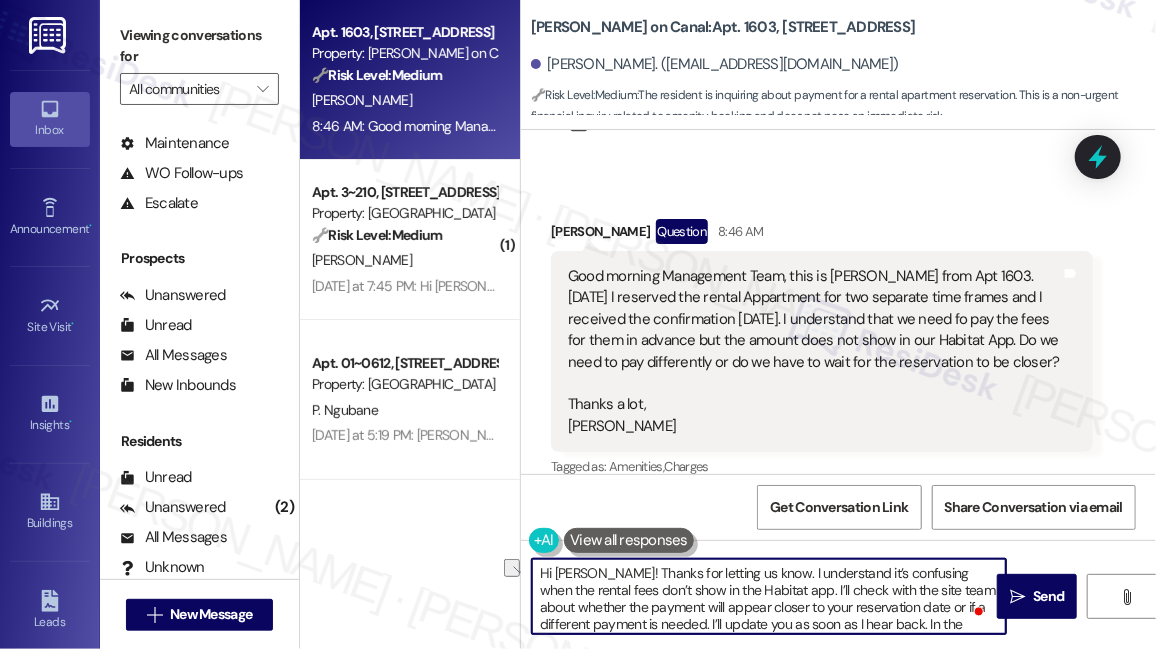 click on "Hi [PERSON_NAME]! Thanks for letting us know. I understand it’s confusing when the rental fees don’t show in the Habitat app. I’ll check with the site team about whether the payment will appear closer to your reservation date or if a different payment is needed. I’ll update you as soon as I hear back. In the meantime, can you please send us a screenshot of what's showing in your Habitat app so the team can take a look into further? Thank you" at bounding box center (769, 596) 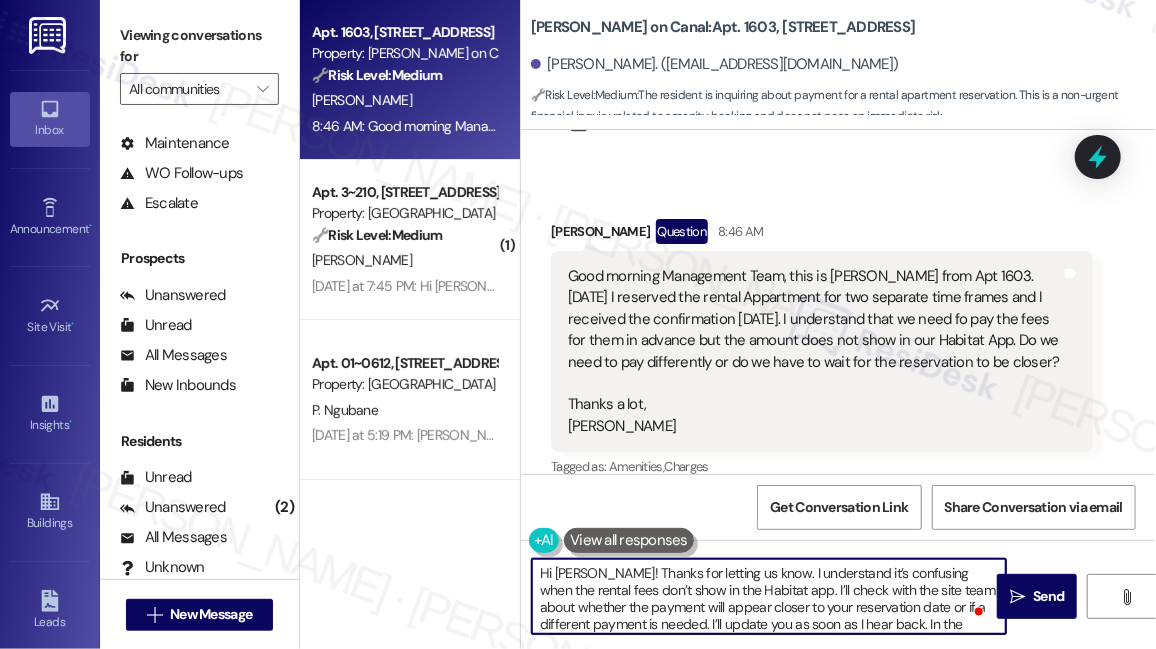 scroll, scrollTop: 39, scrollLeft: 0, axis: vertical 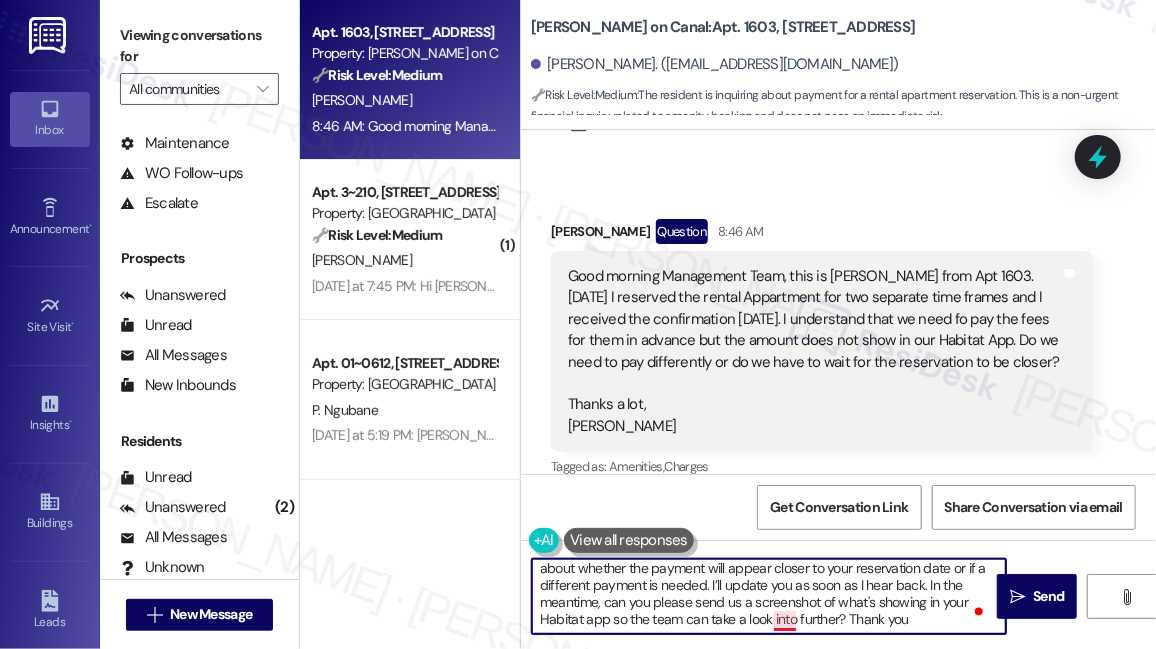 drag, startPoint x: 628, startPoint y: 604, endPoint x: 776, endPoint y: 622, distance: 149.09058 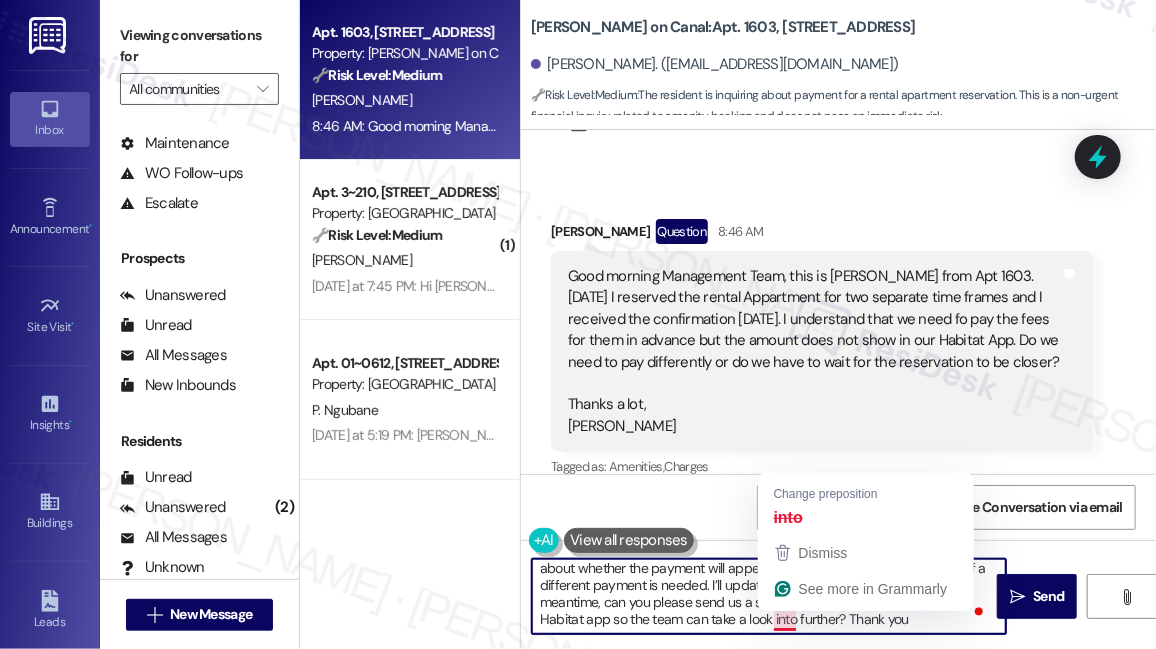 click on "Hi [PERSON_NAME]! Thanks for letting us know. I understand it’s confusing when the rental fees don’t show in the Habitat app. I’ll check with the site team about whether the payment will appear closer to your reservation date or if a different payment is needed. I’ll update you as soon as I hear back. In the meantime, can you please send us a screenshot of what's showing in your Habitat app so the team can take a look into further? Thank you" at bounding box center [769, 596] 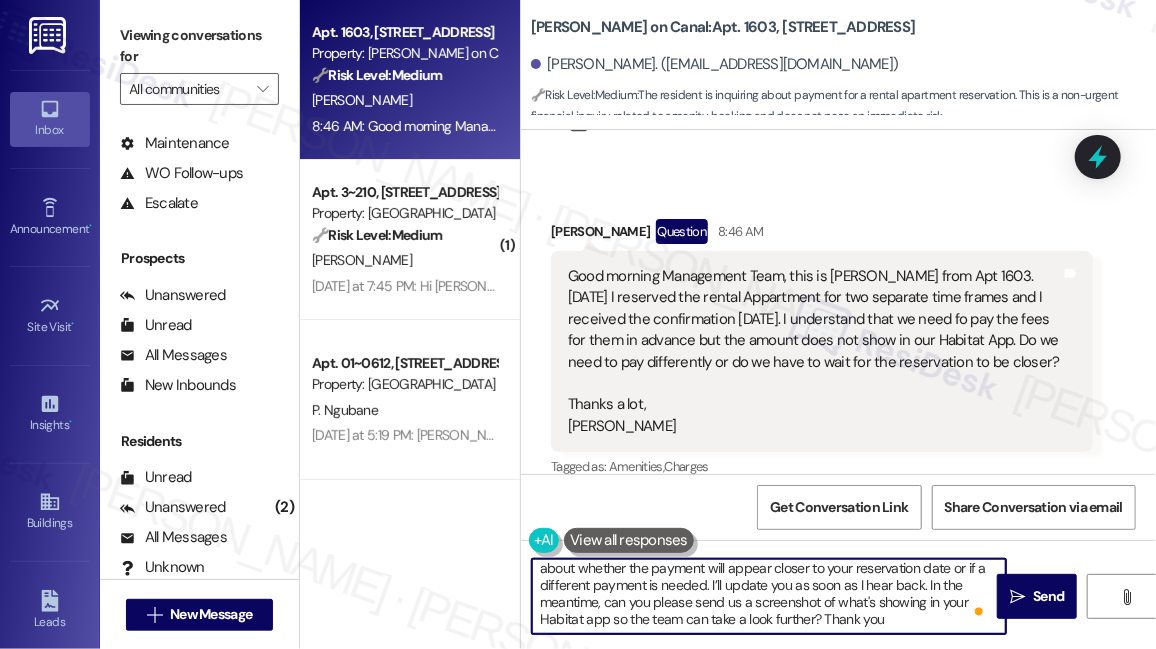 click on "Hi [PERSON_NAME]! Thanks for letting us know. I understand it’s confusing when the rental fees don’t show in the Habitat app. I’ll check with the site team about whether the payment will appear closer to your reservation date or if a different payment is needed. I’ll update you as soon as I hear back. In the meantime, can you please send us a screenshot of what's showing in your Habitat app so the team can take a look further? Thank you" at bounding box center (769, 596) 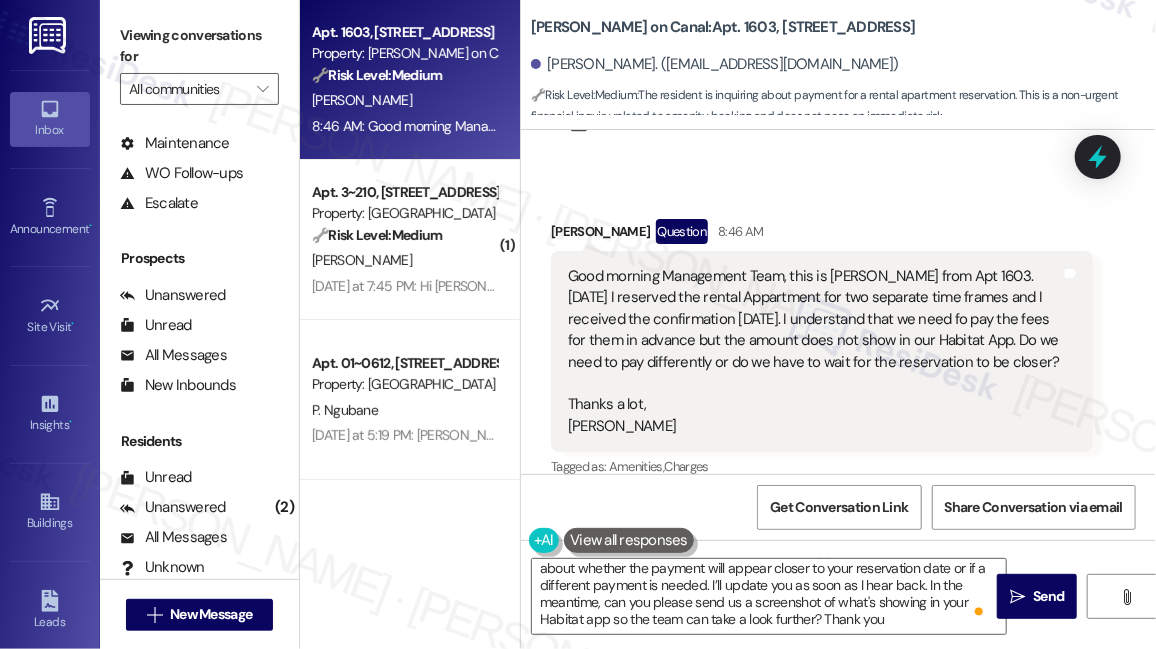 click on "Viewing conversations for" at bounding box center (199, 46) 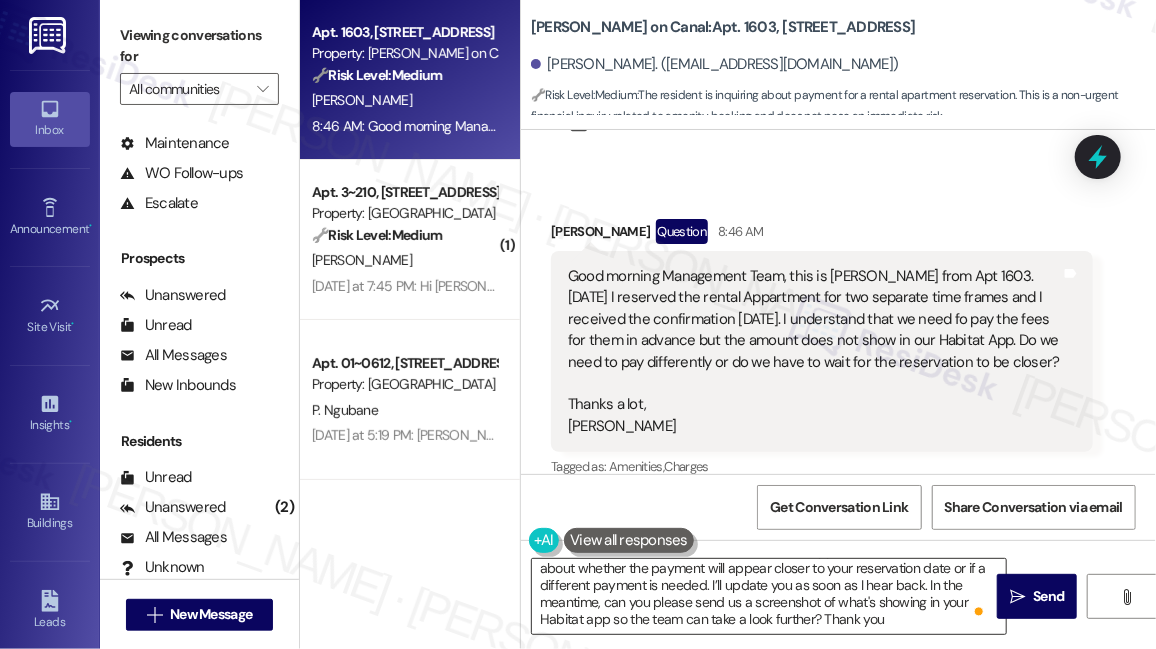 click on "Hi [PERSON_NAME]! Thanks for letting us know. I understand it’s confusing when the rental fees don’t show in the Habitat app. I’ll check with the site team about whether the payment will appear closer to your reservation date or if a different payment is needed. I’ll update you as soon as I hear back. In the meantime, can you please send us a screenshot of what's showing in your Habitat app so the team can take a look further? Thank you" at bounding box center (769, 596) 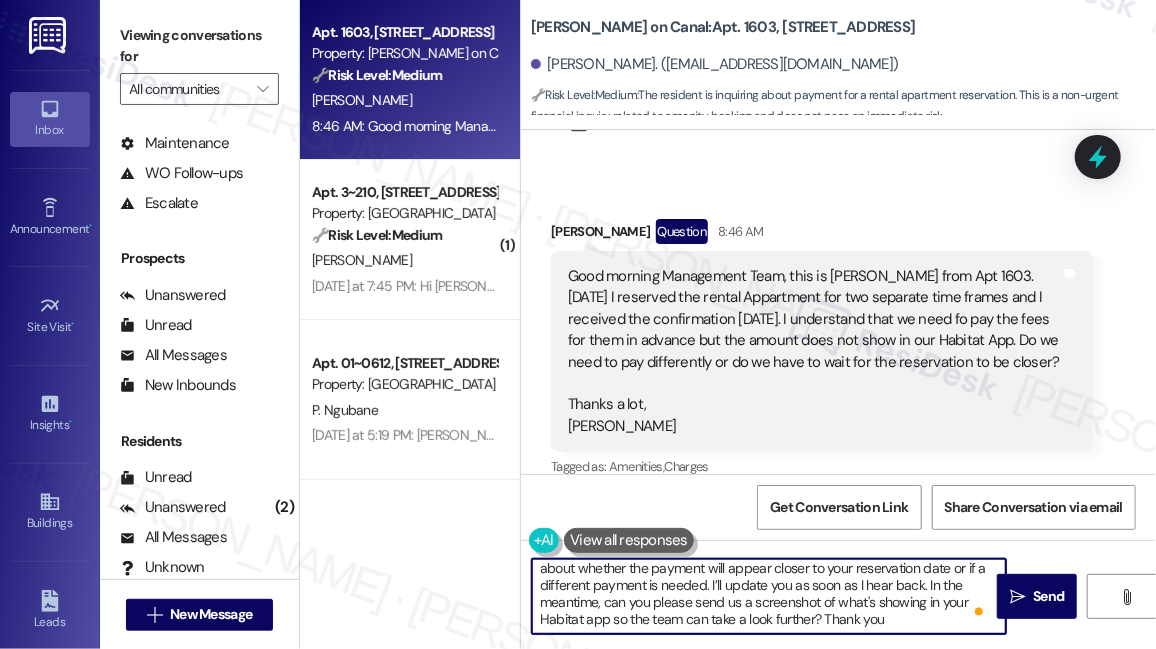 click on "Hi [PERSON_NAME]! Thanks for letting us know. I understand it’s confusing when the rental fees don’t show in the Habitat app. I’ll check with the site team about whether the payment will appear closer to your reservation date or if a different payment is needed. I’ll update you as soon as I hear back. In the meantime, can you please send us a screenshot of what's showing in your Habitat app so the team can take a look further? Thank you" at bounding box center [769, 596] 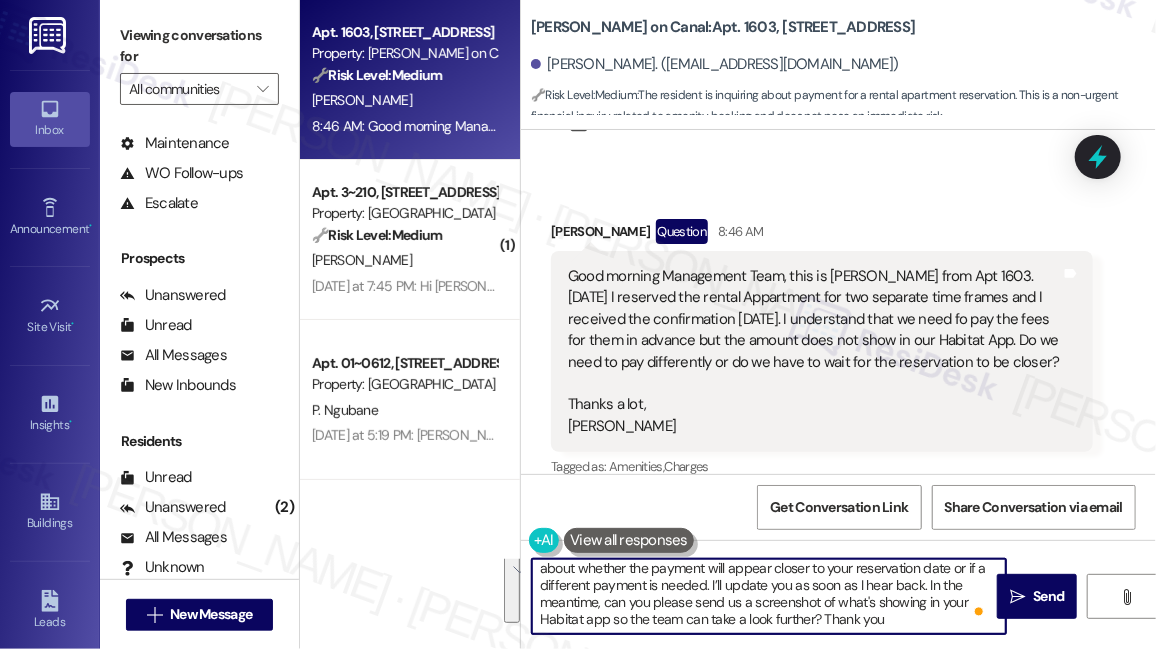 scroll, scrollTop: 0, scrollLeft: 0, axis: both 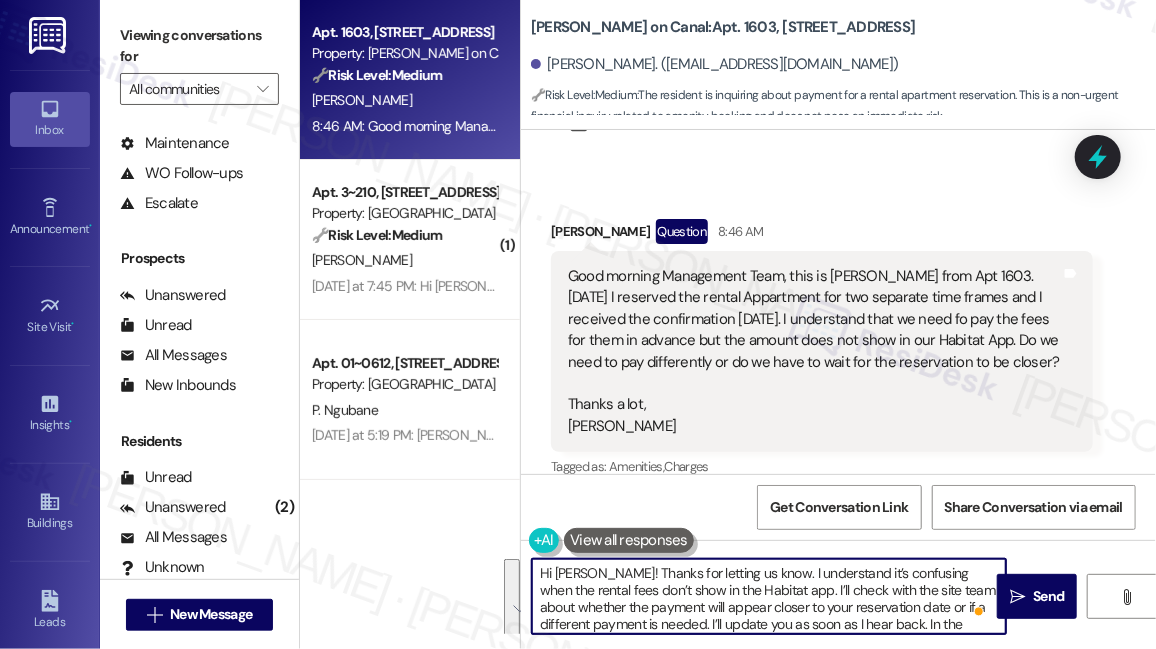 click on "Hi [PERSON_NAME]! Thanks for letting us know. I understand it’s confusing when the rental fees don’t show in the Habitat app. I’ll check with the site team about whether the payment will appear closer to your reservation date or if a different payment is needed. I’ll update you as soon as I hear back. In the meantime, can you please send us a screenshot of what's showing in your Habitat app so the team can take a look further? Thank you" at bounding box center (769, 596) 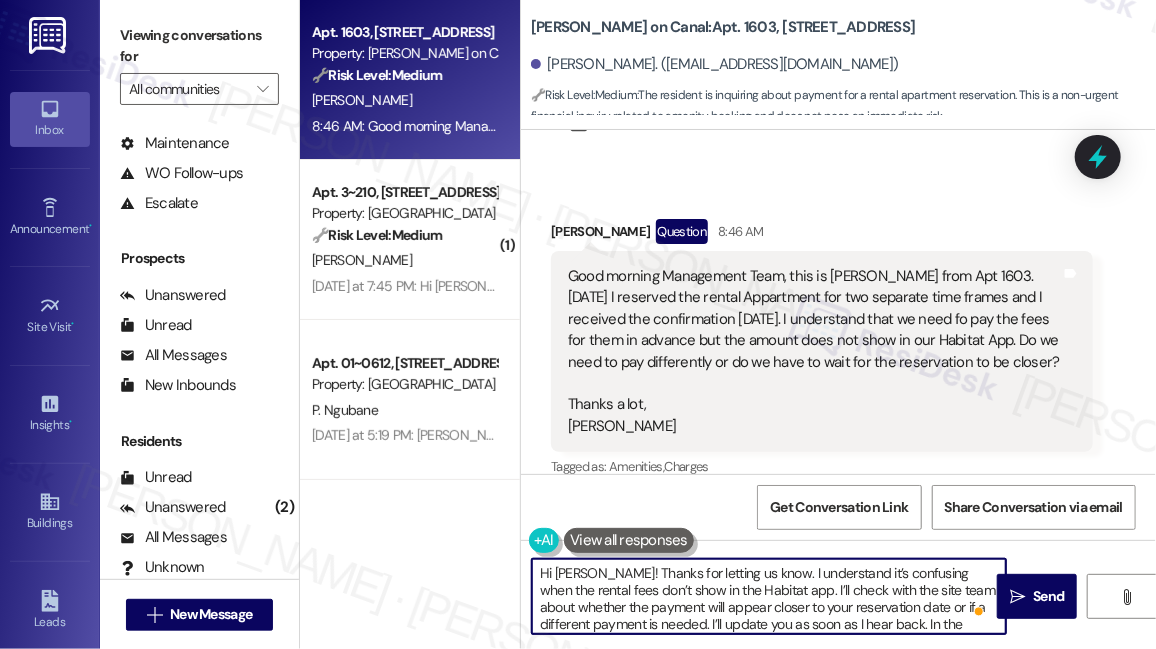 click on "Hi [PERSON_NAME]! Thanks for letting us know. I understand it’s confusing when the rental fees don’t show in the Habitat app. I’ll check with the site team about whether the payment will appear closer to your reservation date or if a different payment is needed. I’ll update you as soon as I hear back. In the meantime, can you please send us a screenshot of what's showing in your Habitat app so the team can take a look further? Thank you" at bounding box center (769, 596) 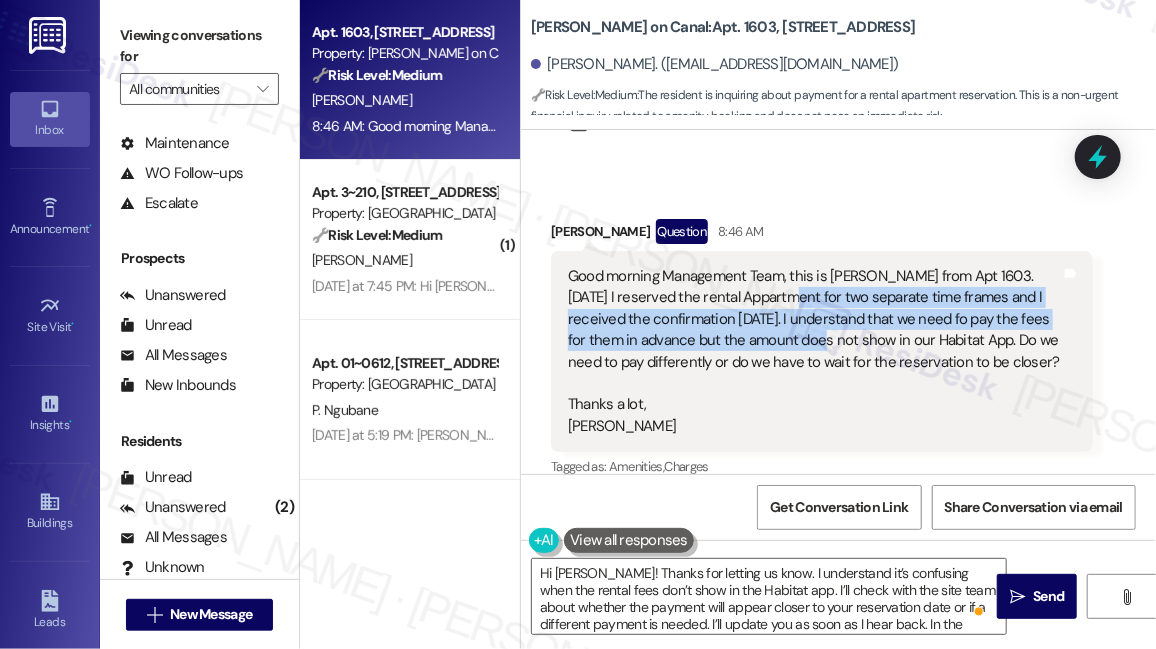 drag, startPoint x: 765, startPoint y: 305, endPoint x: 800, endPoint y: 339, distance: 48.79549 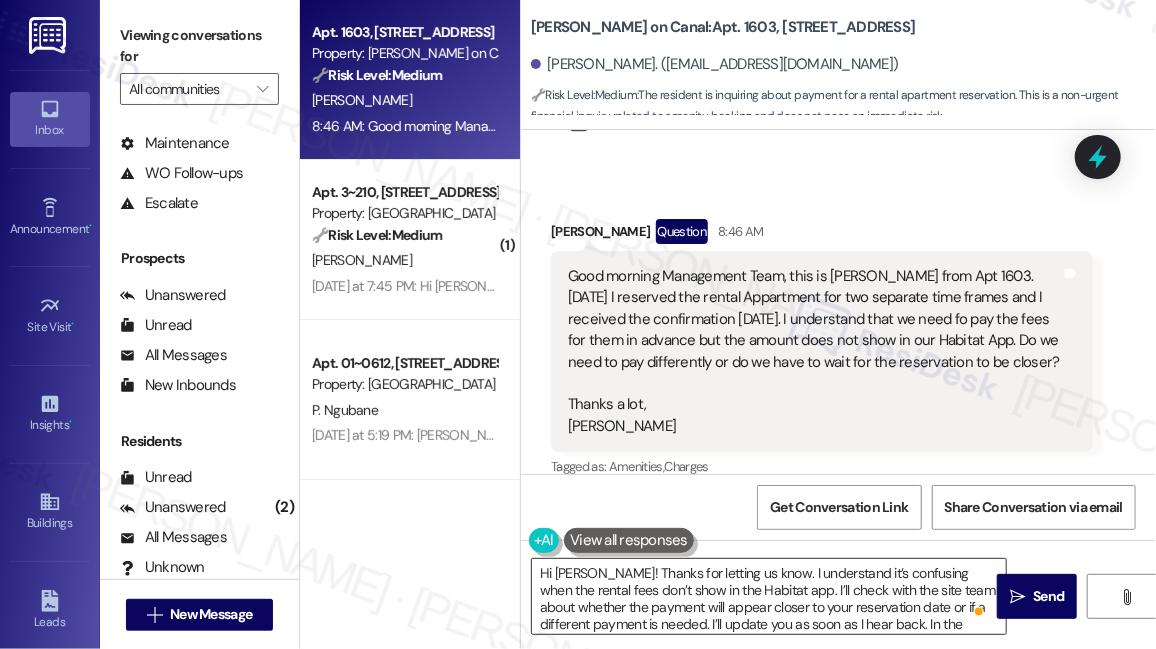 scroll, scrollTop: 23, scrollLeft: 0, axis: vertical 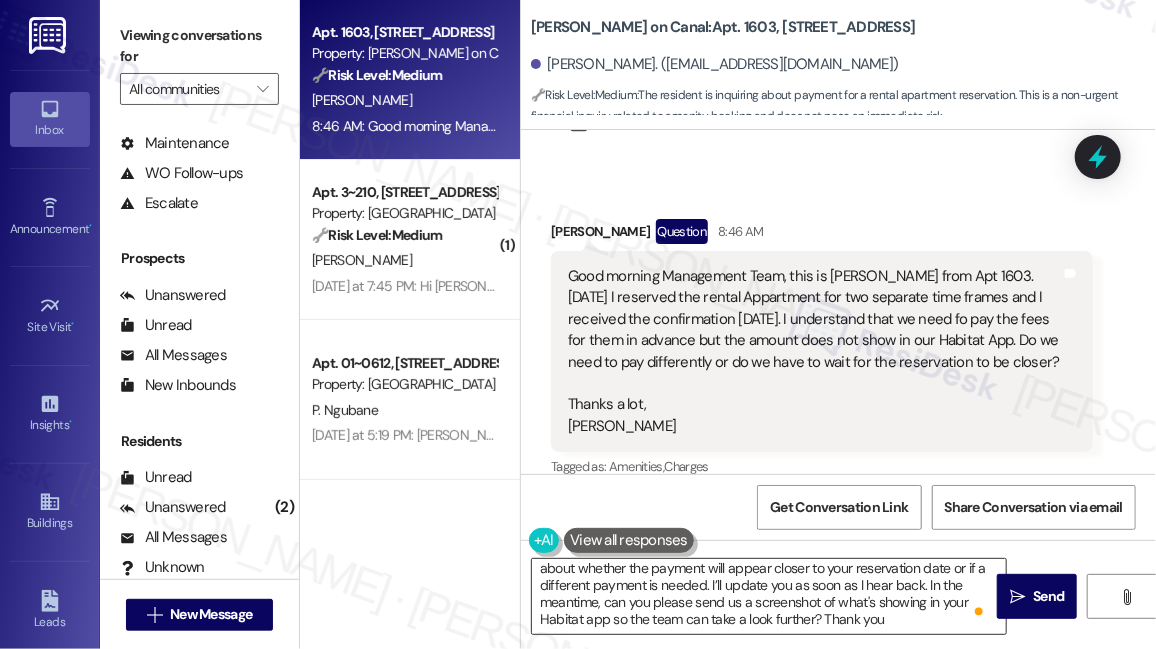 click on "Hi [PERSON_NAME]! Thanks for letting us know. I understand it’s confusing when the rental fees don’t show in the Habitat app. I’ll check with the site team about whether the payment will appear closer to your reservation date or if a different payment is needed. I’ll update you as soon as I hear back. In the meantime, can you please send us a screenshot of what's showing in your Habitat app so the team can take a look further? Thank you" at bounding box center (769, 596) 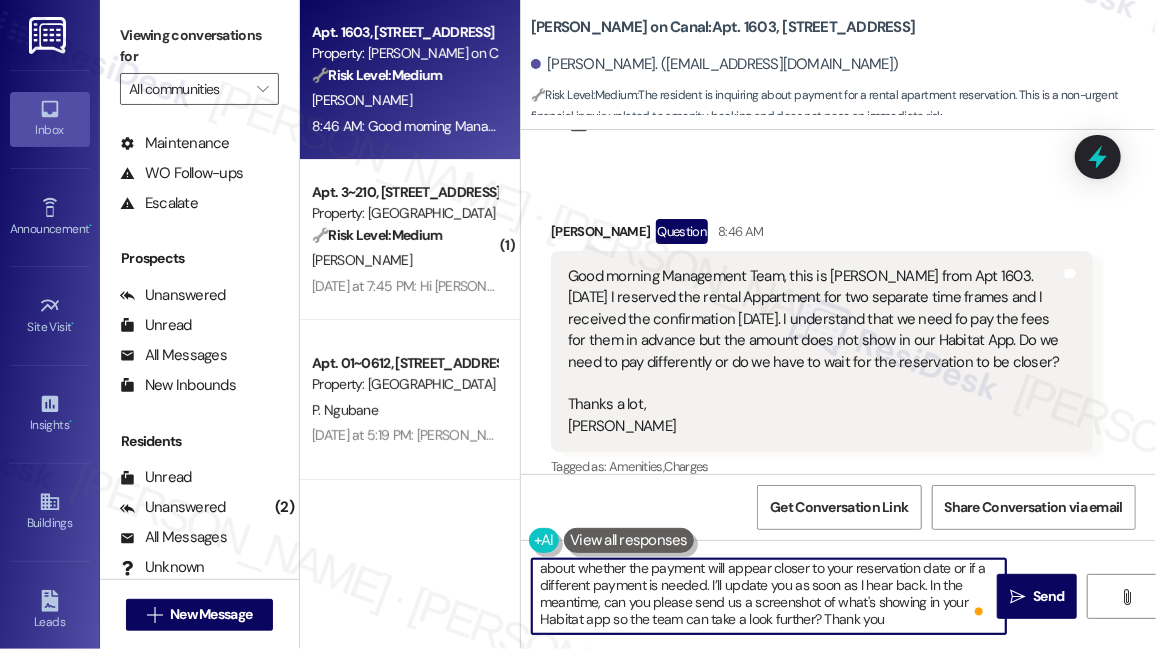 click on "Hi [PERSON_NAME]! Thanks for letting us know. I understand it’s confusing when the rental fees don’t show in the Habitat app. I’ll check with the site team about whether the payment will appear closer to your reservation date or if a different payment is needed. I’ll update you as soon as I hear back. In the meantime, can you please send us a screenshot of what's showing in your Habitat app so the team can take a look further? Thank you" at bounding box center (769, 596) 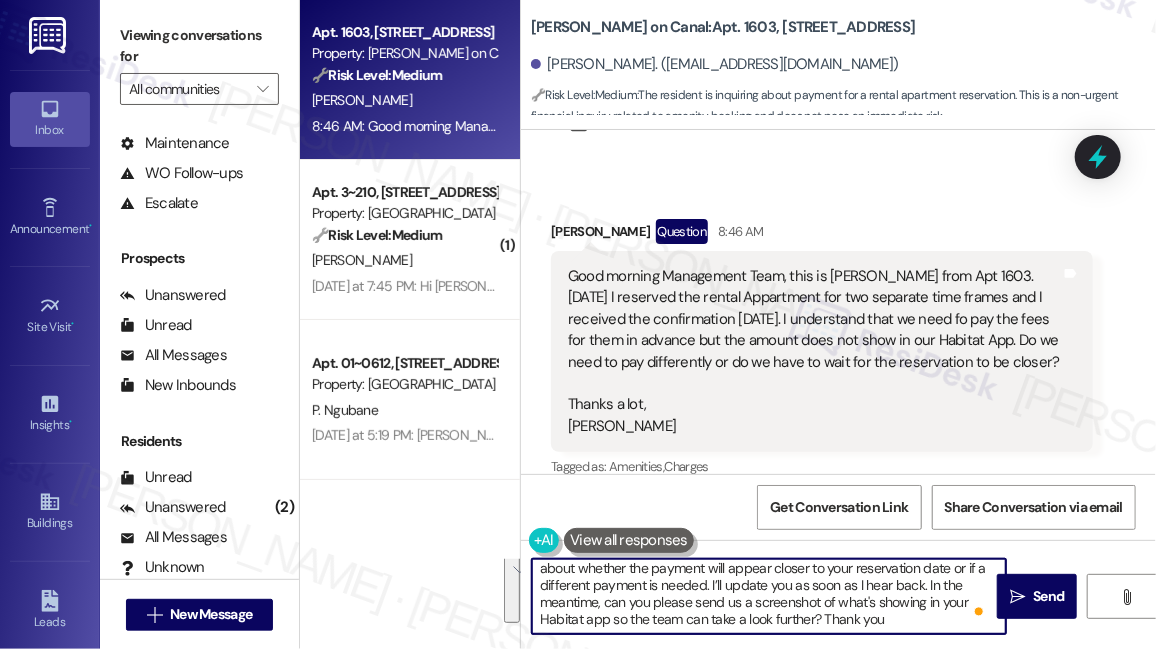 click on "Hi [PERSON_NAME]! Thanks for letting us know. I understand it’s confusing when the rental fees don’t show in the Habitat app. I’ll check with the site team about whether the payment will appear closer to your reservation date or if a different payment is needed. I’ll update you as soon as I hear back. In the meantime, can you please send us a screenshot of what's showing in your Habitat app so the team can take a look further? Thank you" at bounding box center [769, 596] 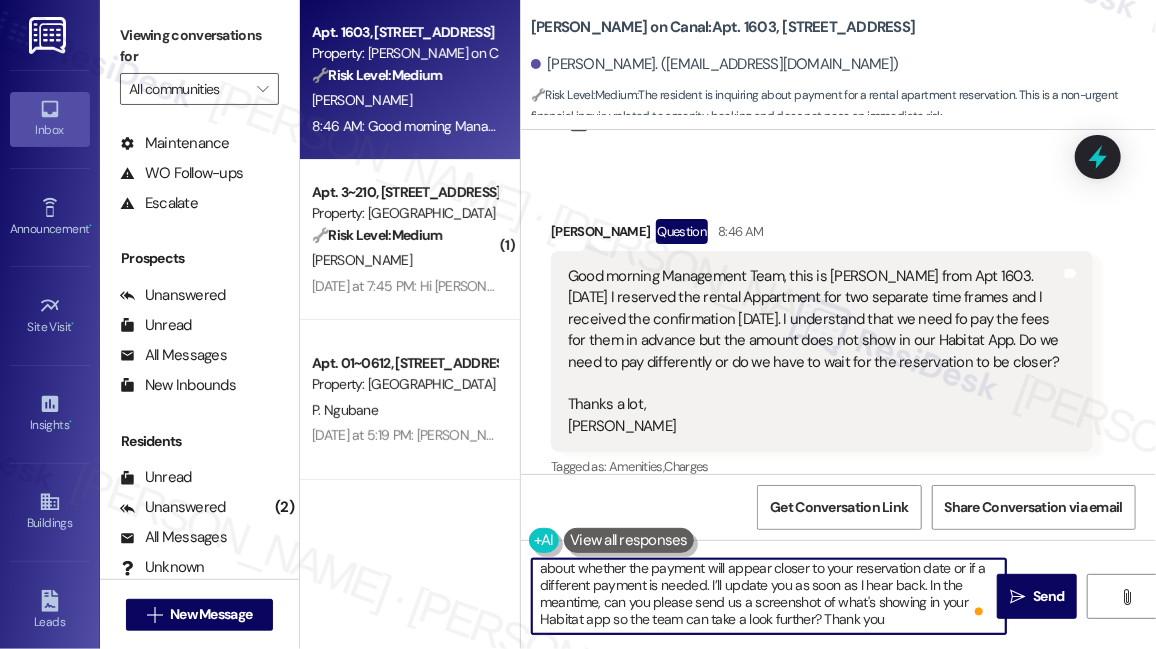 click on "Hi [PERSON_NAME]! Thanks for letting us know. I understand it’s confusing when the rental fees don’t show in the Habitat app. I’ll check with the site team about whether the payment will appear closer to your reservation date or if a different payment is needed. I’ll update you as soon as I hear back. In the meantime, can you please send us a screenshot of what's showing in your Habitat app so the team can take a look further? Thank you" at bounding box center (769, 596) 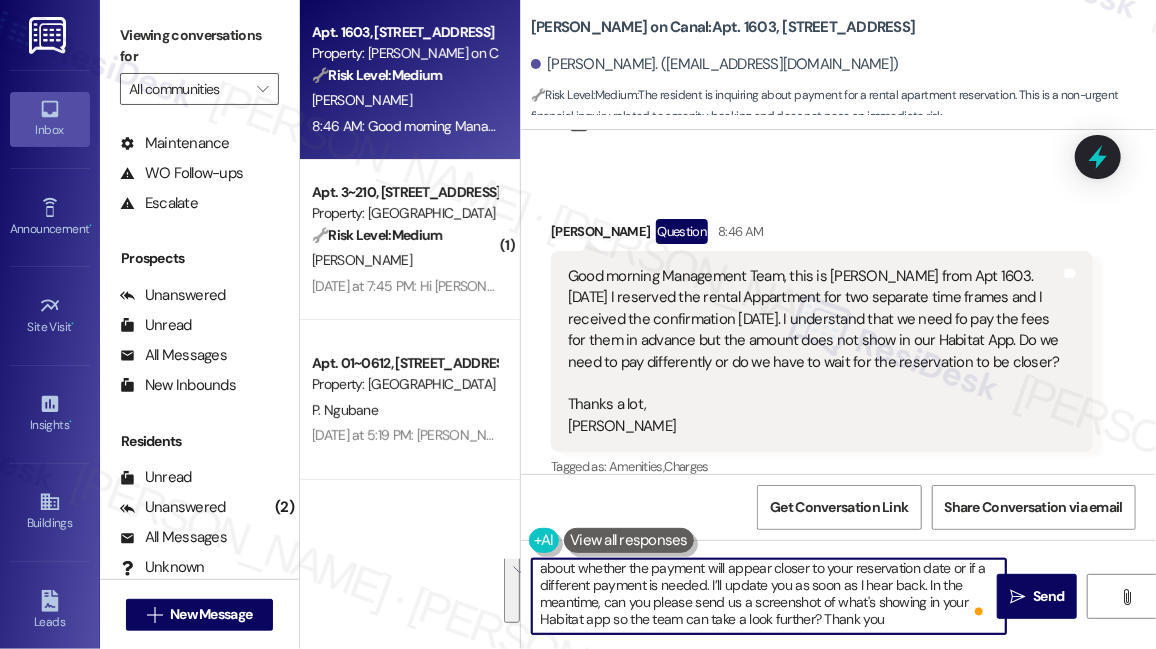 click on "Hi [PERSON_NAME]! Thanks for letting us know. I understand it’s confusing when the rental fees don’t show in the Habitat app. I’ll check with the site team about whether the payment will appear closer to your reservation date or if a different payment is needed. I’ll update you as soon as I hear back. In the meantime, can you please send us a screenshot of what's showing in your Habitat app so the team can take a look further? Thank you" at bounding box center [769, 596] 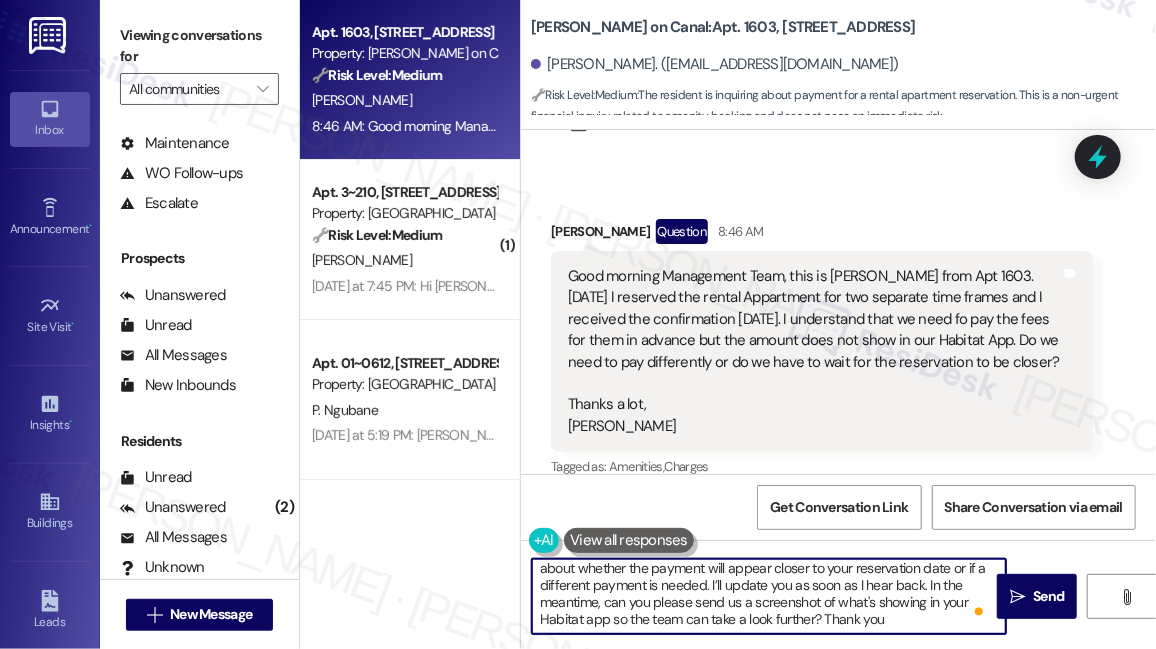 click on "Hi [PERSON_NAME]! Thanks for letting us know. I understand it’s confusing when the rental fees don’t show in the Habitat app. I’ll check with the site team about whether the payment will appear closer to your reservation date or if a different payment is needed. I’ll update you as soon as I hear back. In the meantime, can you please send us a screenshot of what's showing in your Habitat app so the team can take a look further? Thank you" at bounding box center (769, 596) 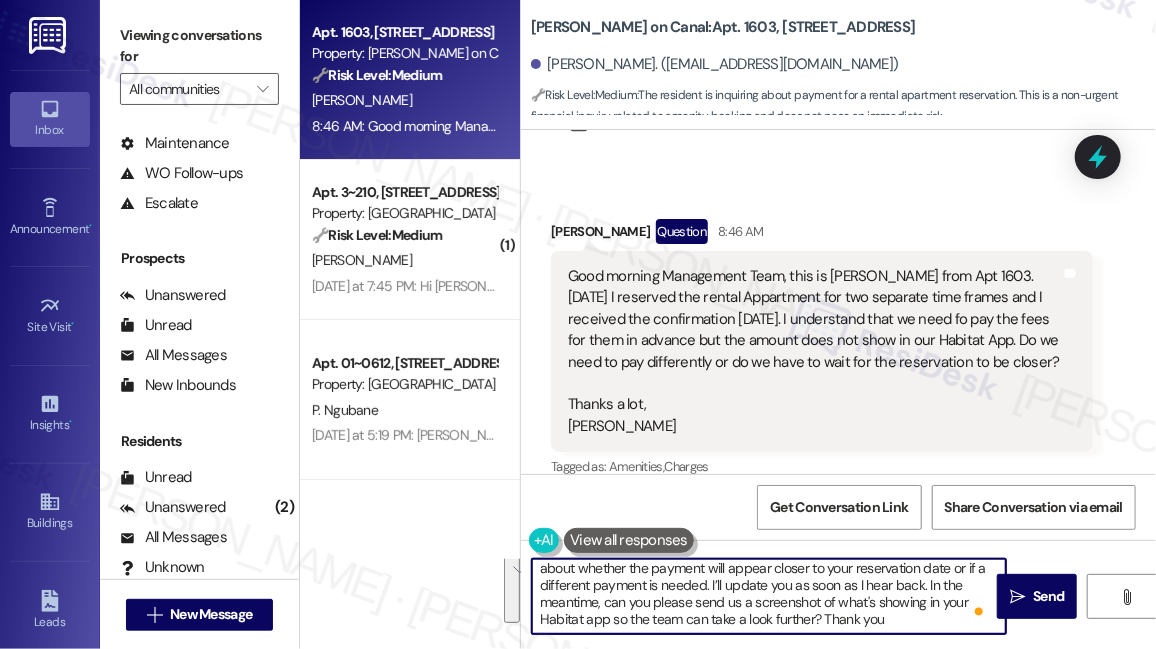 scroll, scrollTop: 0, scrollLeft: 0, axis: both 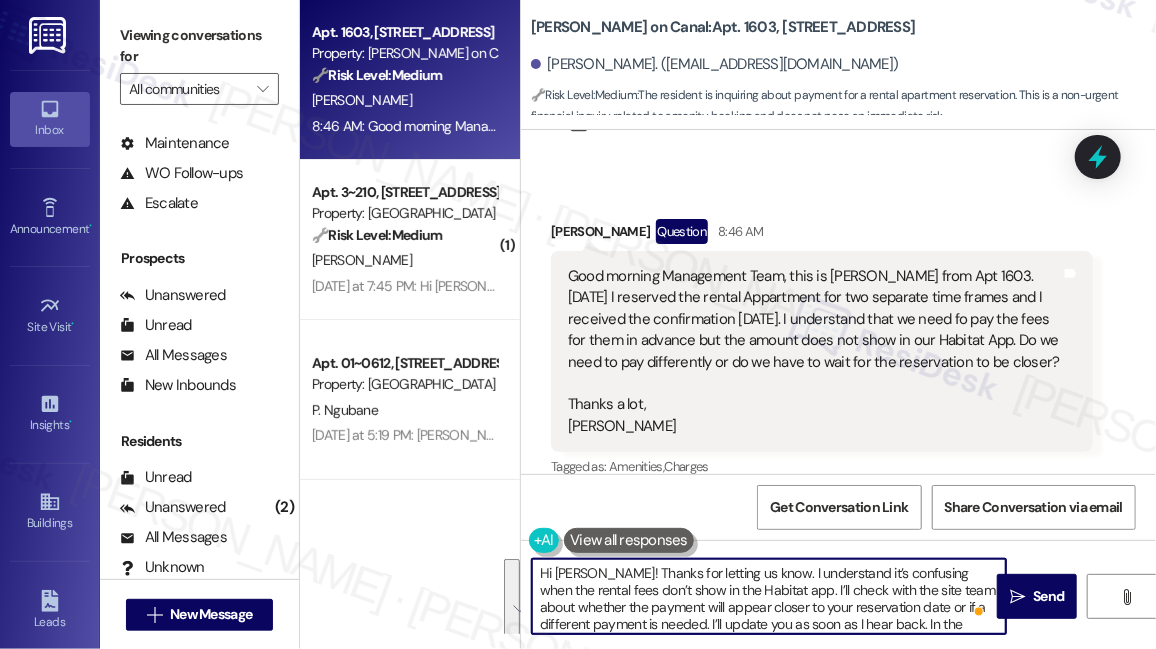 click on "Hi [PERSON_NAME]! Thanks for letting us know. I understand it’s confusing when the rental fees don’t show in the Habitat app. I’ll check with the site team about whether the payment will appear closer to your reservation date or if a different payment is needed. I’ll update you as soon as I hear back. In the meantime, can you please send us a screenshot of what's showing in your Habitat app so the team can take a look further? Thank you" at bounding box center (769, 596) 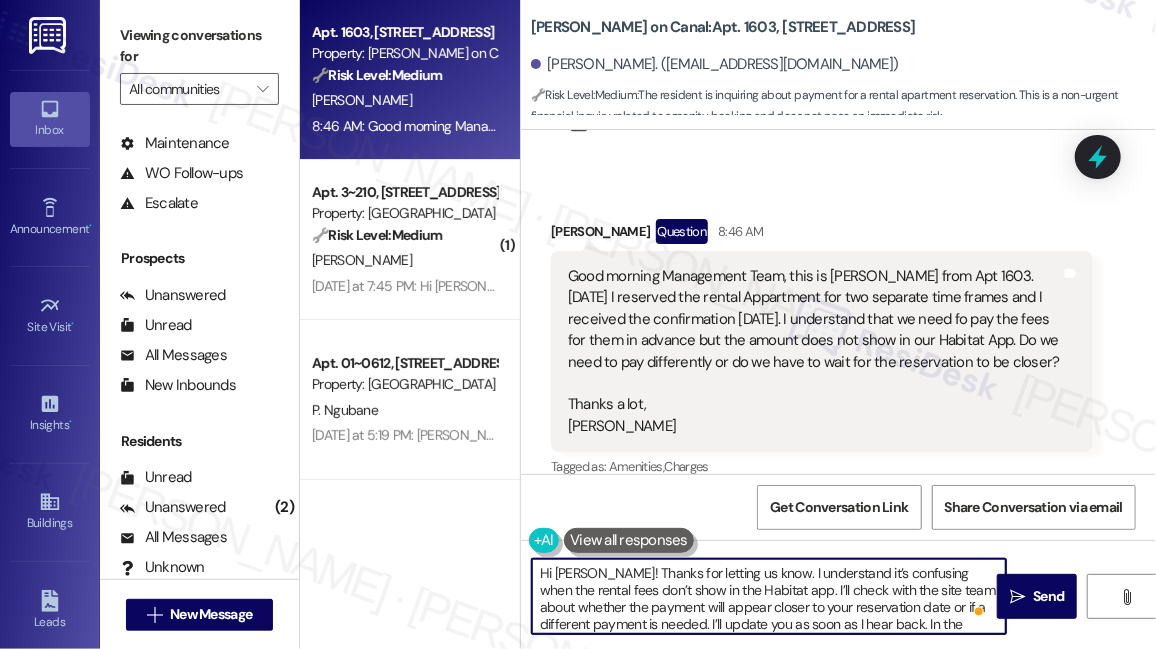 click on "Hi [PERSON_NAME]! Thanks for letting us know. I understand it’s confusing when the rental fees don’t show in the Habitat app. I’ll check with the site team about whether the payment will appear closer to your reservation date or if a different payment is needed. I’ll update you as soon as I hear back. In the meantime, can you please send us a screenshot of what's showing in your Habitat app so the team can take a look further? Thank you" at bounding box center [769, 596] 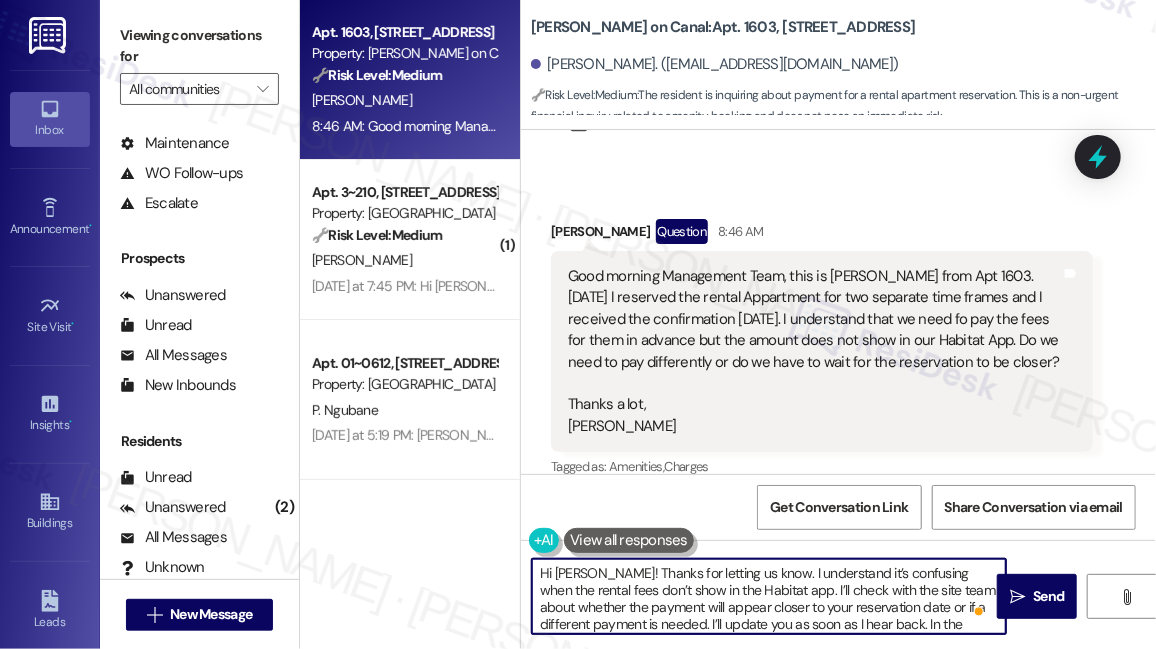 click on "Hi [PERSON_NAME]! Thanks for letting us know. I understand it’s confusing when the rental fees don’t show in the Habitat app. I’ll check with the site team about whether the payment will appear closer to your reservation date or if a different payment is needed. I’ll update you as soon as I hear back. In the meantime, can you please send us a screenshot of what's showing in your Habitat app so the team can take a look further? Thank you" at bounding box center [769, 596] 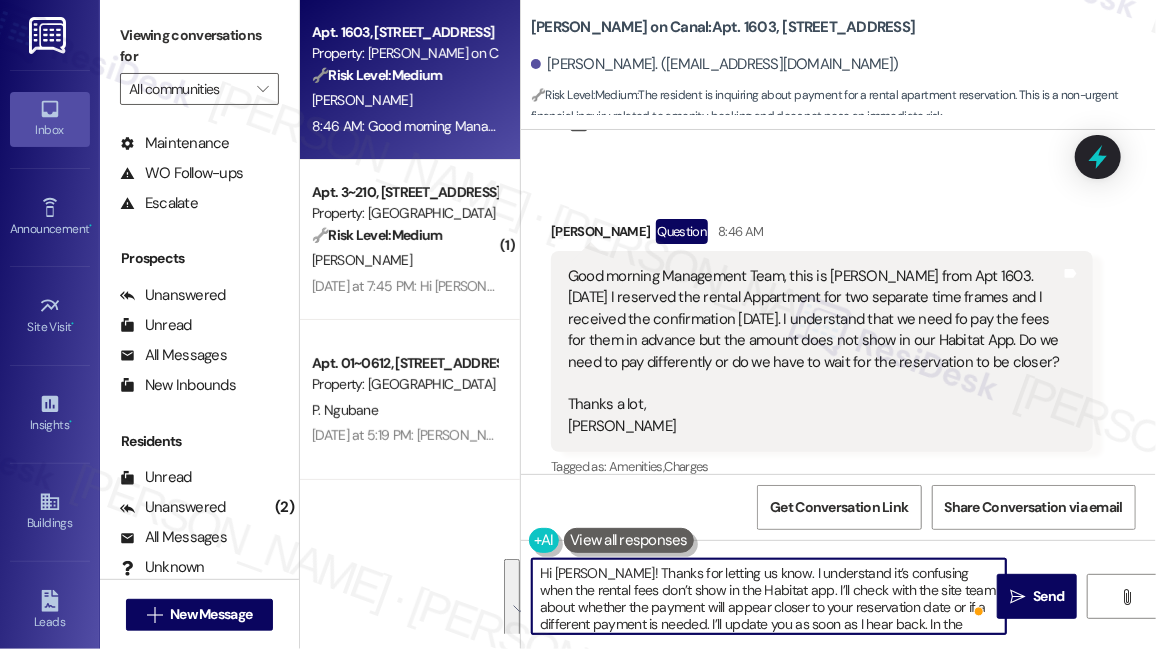 click on "Hi [PERSON_NAME]! Thanks for letting us know. I understand it’s confusing when the rental fees don’t show in the Habitat app. I’ll check with the site team about whether the payment will appear closer to your reservation date or if a different payment is needed. I’ll update you as soon as I hear back. In the meantime, can you please send us a screenshot of what's showing in your Habitat app so the team can take a look further? Thank you" at bounding box center (769, 596) 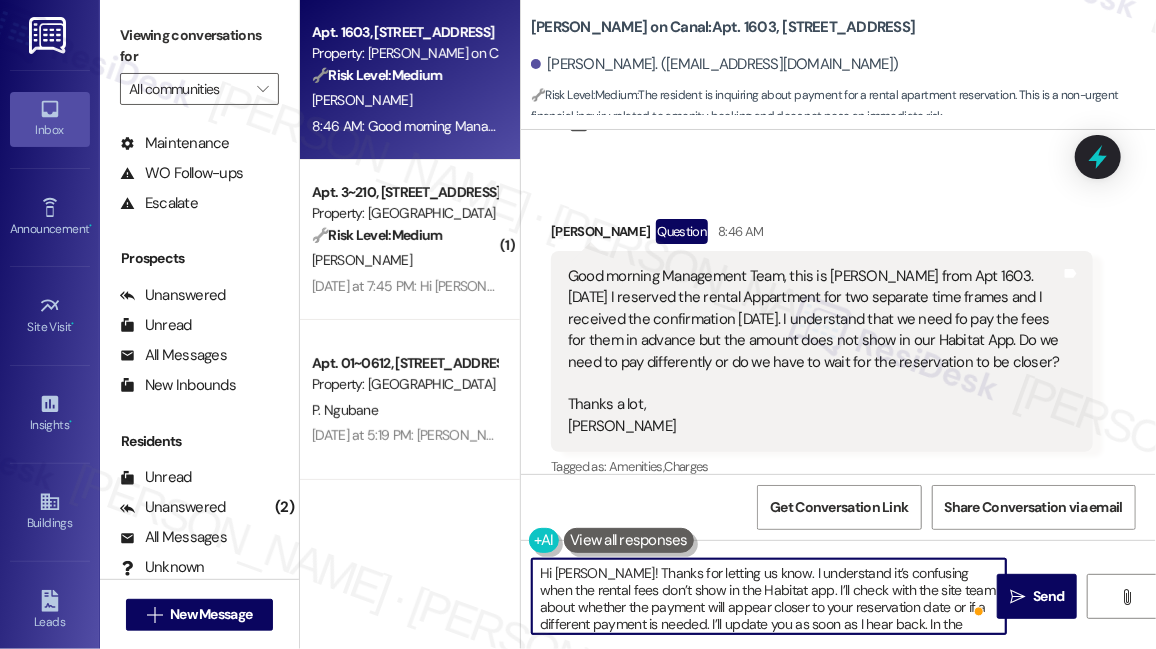 scroll, scrollTop: 25, scrollLeft: 0, axis: vertical 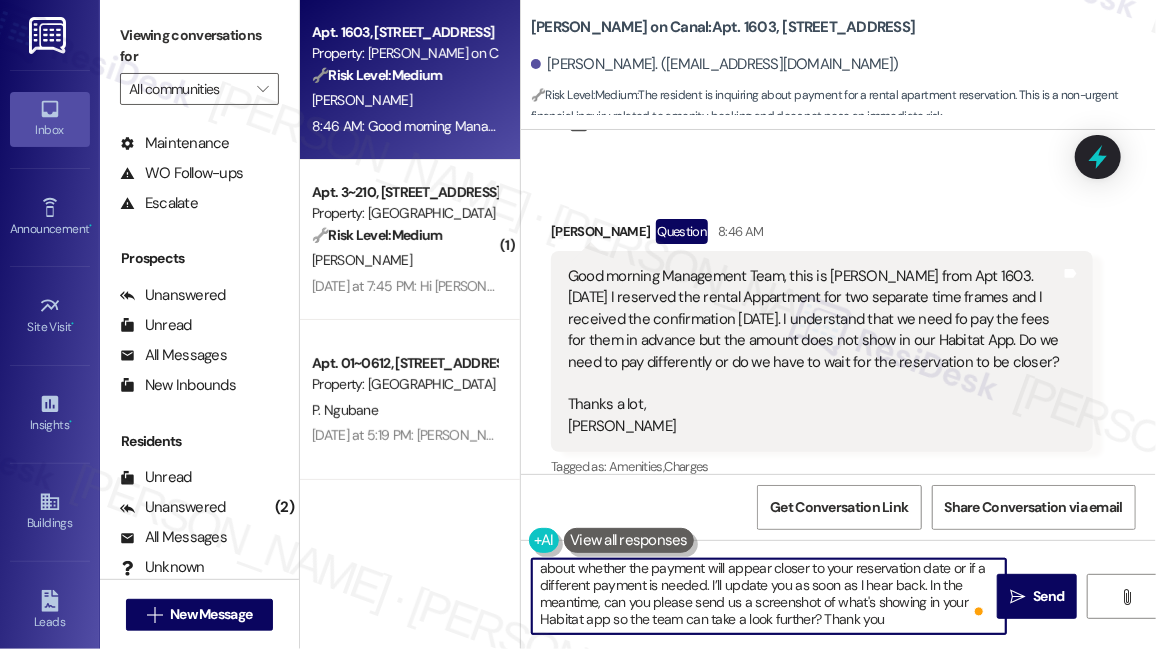 click on "Hi [PERSON_NAME]! Thanks for letting us know. I understand it’s confusing when the rental fees don’t show in the Habitat app. I’ll check with the site team about whether the payment will appear closer to your reservation date or if a different payment is needed. I’ll update you as soon as I hear back. In the meantime, can you please send us a screenshot of what's showing in your Habitat app so the team can take a look further? Thank you" at bounding box center (769, 596) 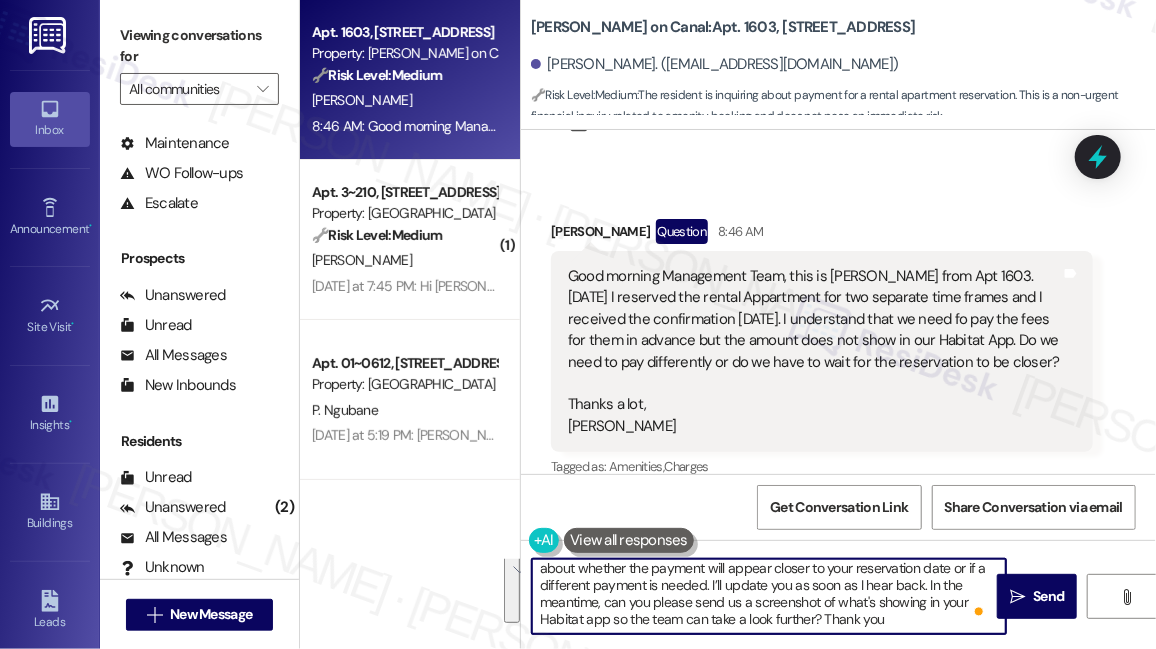 click on "Hi [PERSON_NAME]! Thanks for letting us know. I understand it’s confusing when the rental fees don’t show in the Habitat app. I’ll check with the site team about whether the payment will appear closer to your reservation date or if a different payment is needed. I’ll update you as soon as I hear back. In the meantime, can you please send us a screenshot of what's showing in your Habitat app so the team can take a look further? Thank you" at bounding box center [769, 596] 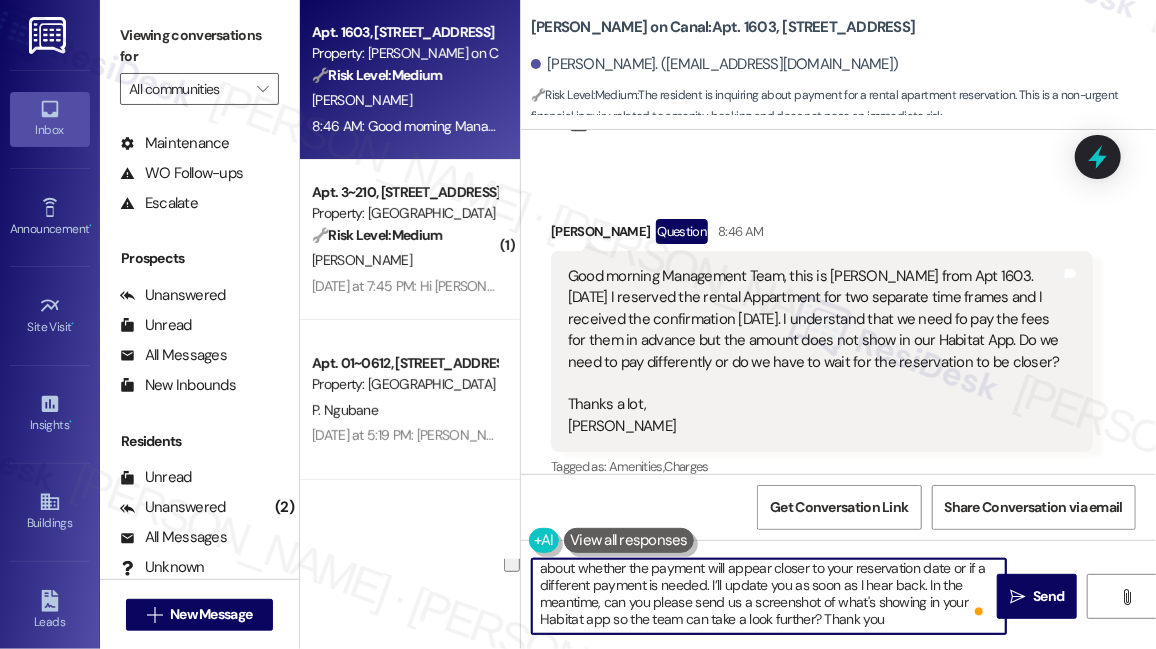 drag, startPoint x: 778, startPoint y: 587, endPoint x: 924, endPoint y: 581, distance: 146.12323 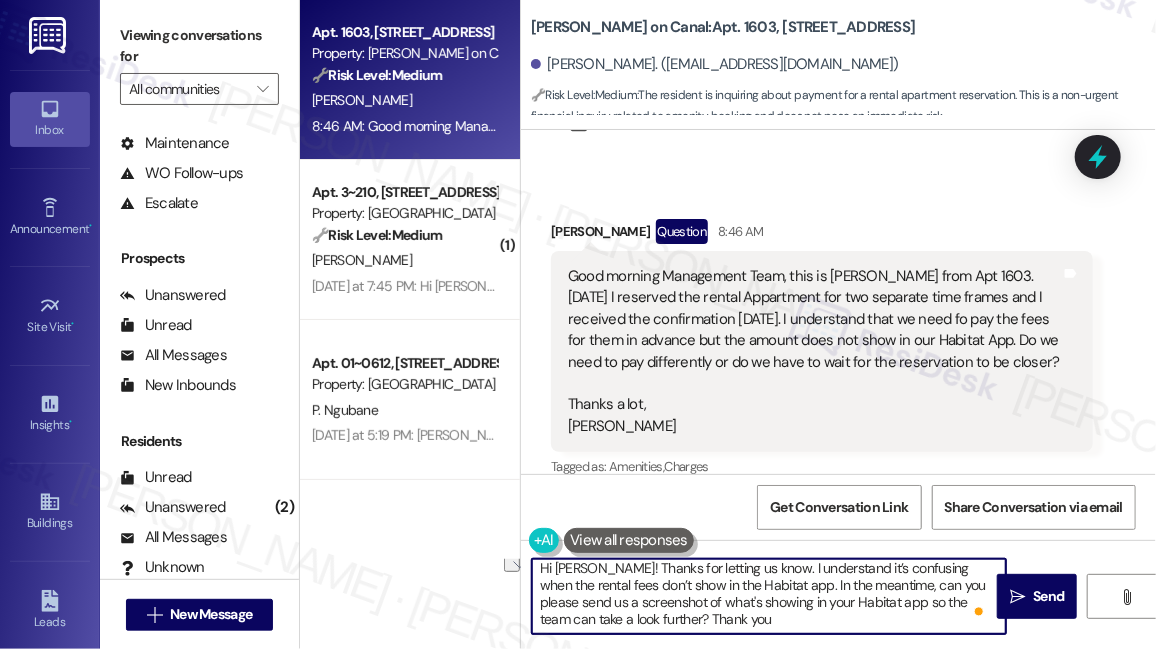 drag, startPoint x: 884, startPoint y: 582, endPoint x: 778, endPoint y: 584, distance: 106.01887 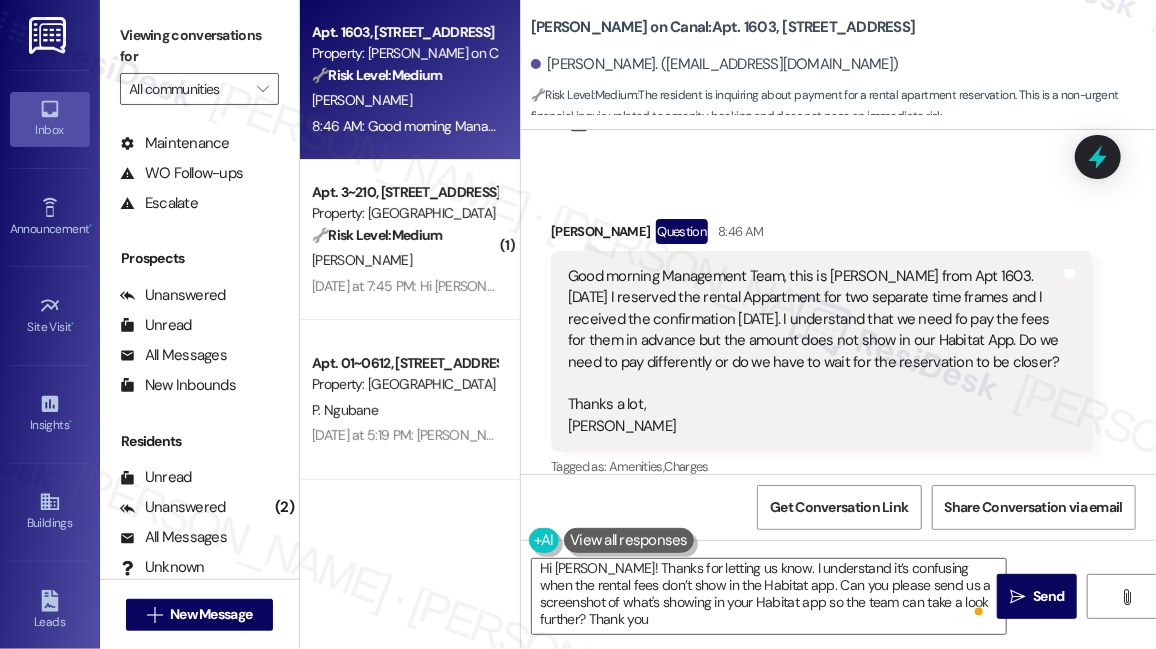 click on "Viewing conversations for" at bounding box center [199, 46] 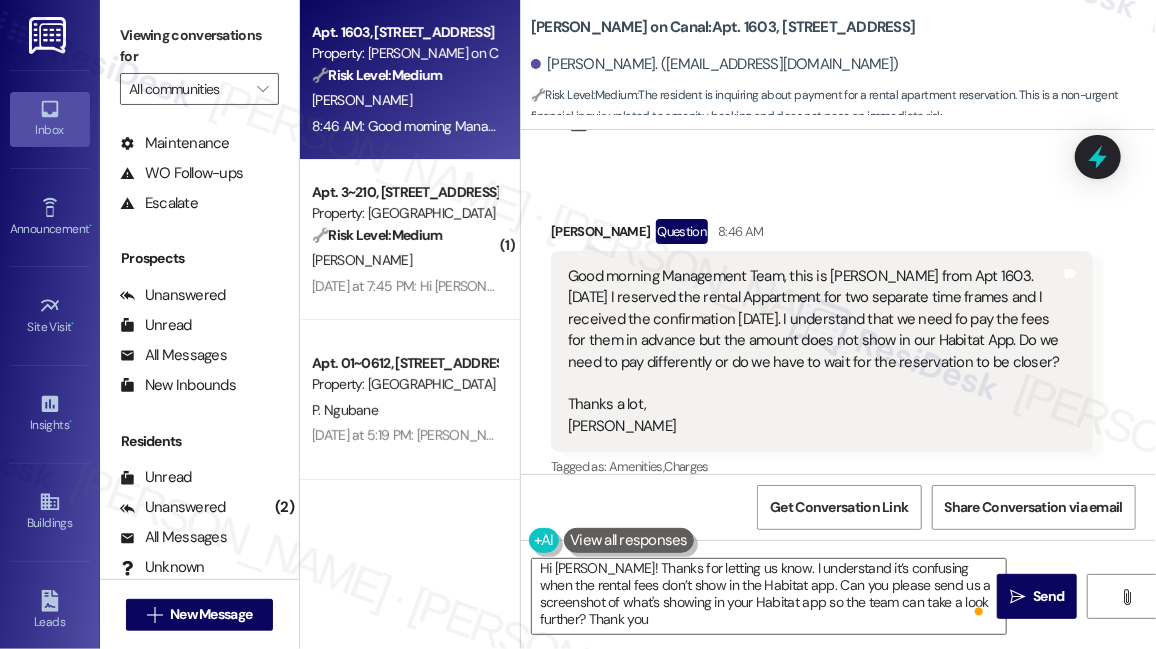 click on "Viewing conversations for" at bounding box center [199, 46] 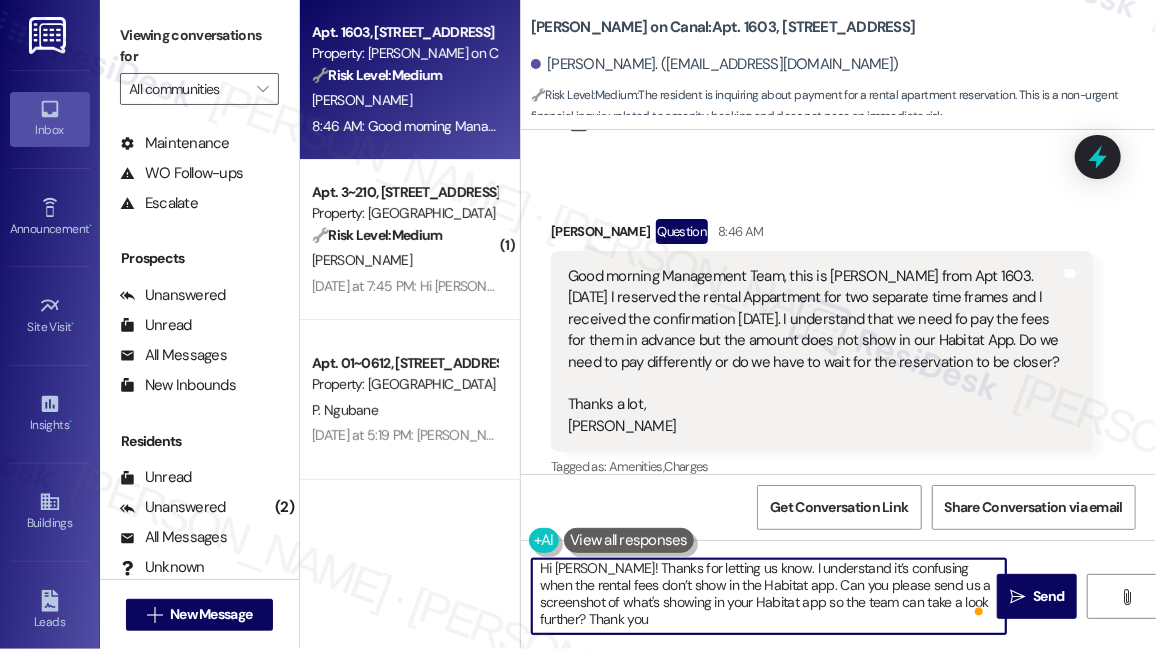 click on "Hi [PERSON_NAME]! Thanks for letting us know. I understand it’s confusing when the rental fees don’t show in the Habitat app. Can you please send us a screenshot of what's showing in your Habitat app so the team can take a look further? Thank you" at bounding box center [769, 596] 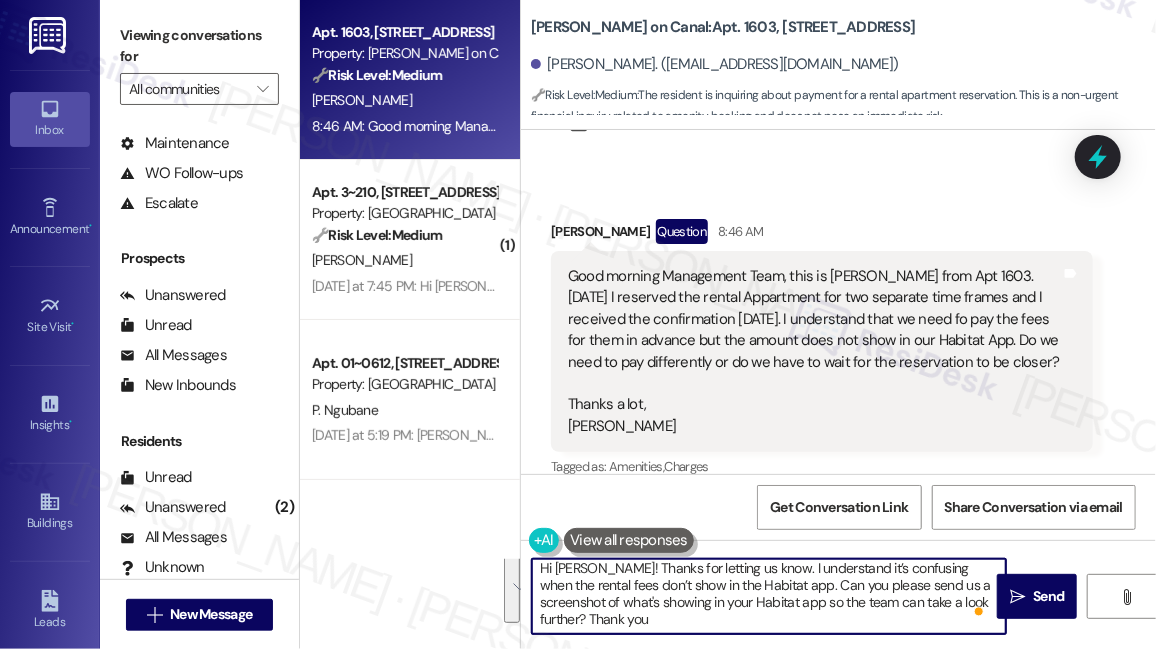 click on "Hi [PERSON_NAME]! Thanks for letting us know. I understand it’s confusing when the rental fees don’t show in the Habitat app. Can you please send us a screenshot of what's showing in your Habitat app so the team can take a look further? Thank you" at bounding box center (769, 596) 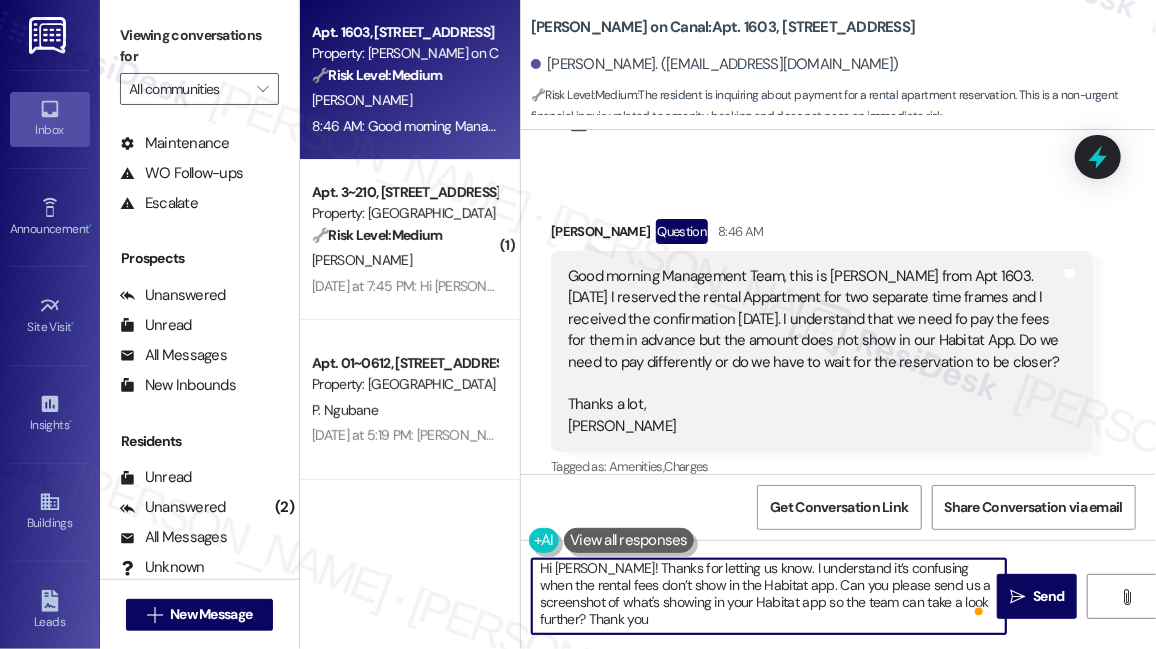 click on "Hi [PERSON_NAME]! Thanks for letting us know. I understand it’s confusing when the rental fees don’t show in the Habitat app. Can you please send us a screenshot of what's showing in your Habitat app so the team can take a look further? Thank you" at bounding box center (769, 596) 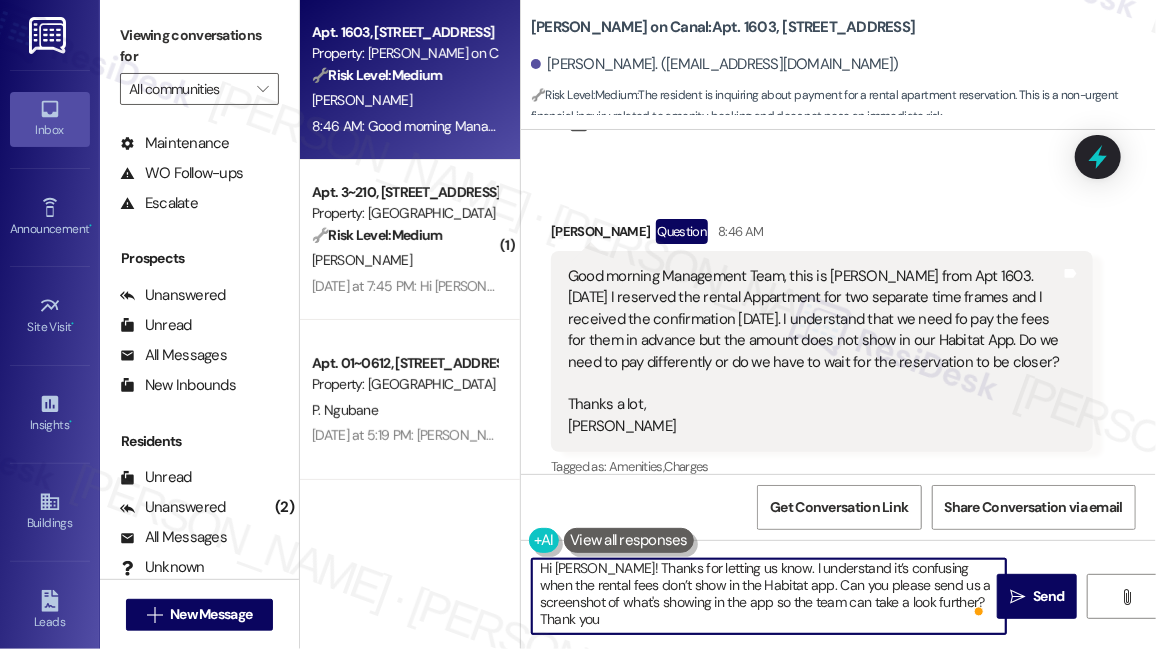 click on "Hi [PERSON_NAME]! Thanks for letting us know. I understand it’s confusing when the rental fees don’t show in the Habitat app. Can you please send us a screenshot of what's showing in the app so the team can take a look further? Thank you" at bounding box center [769, 596] 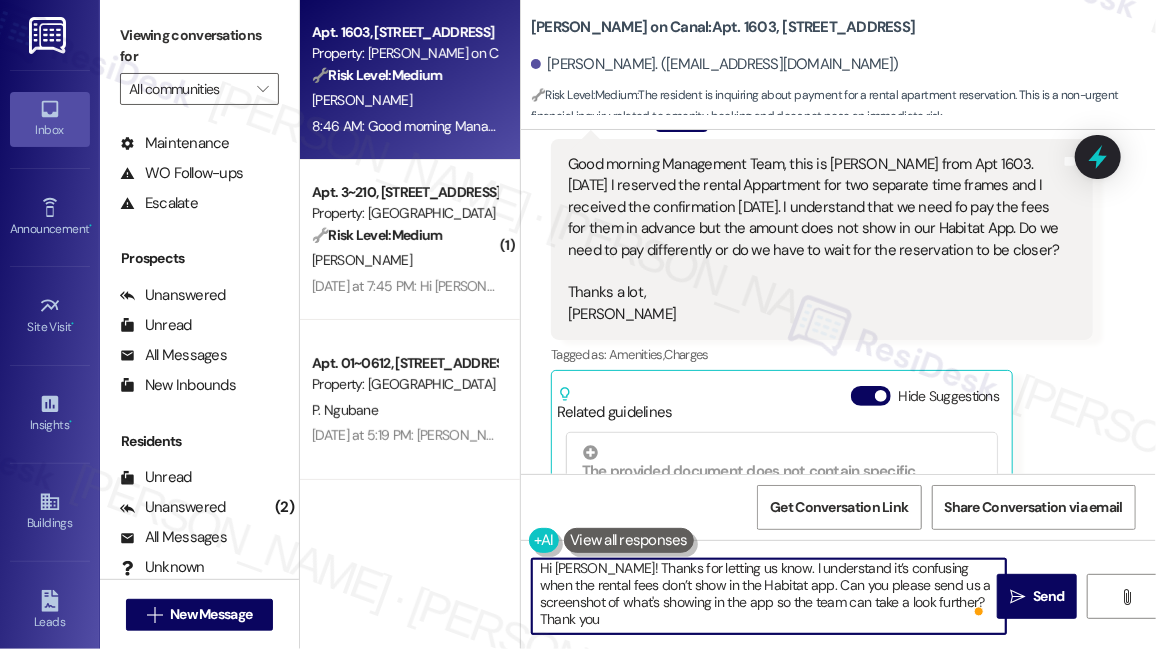 scroll, scrollTop: 160, scrollLeft: 0, axis: vertical 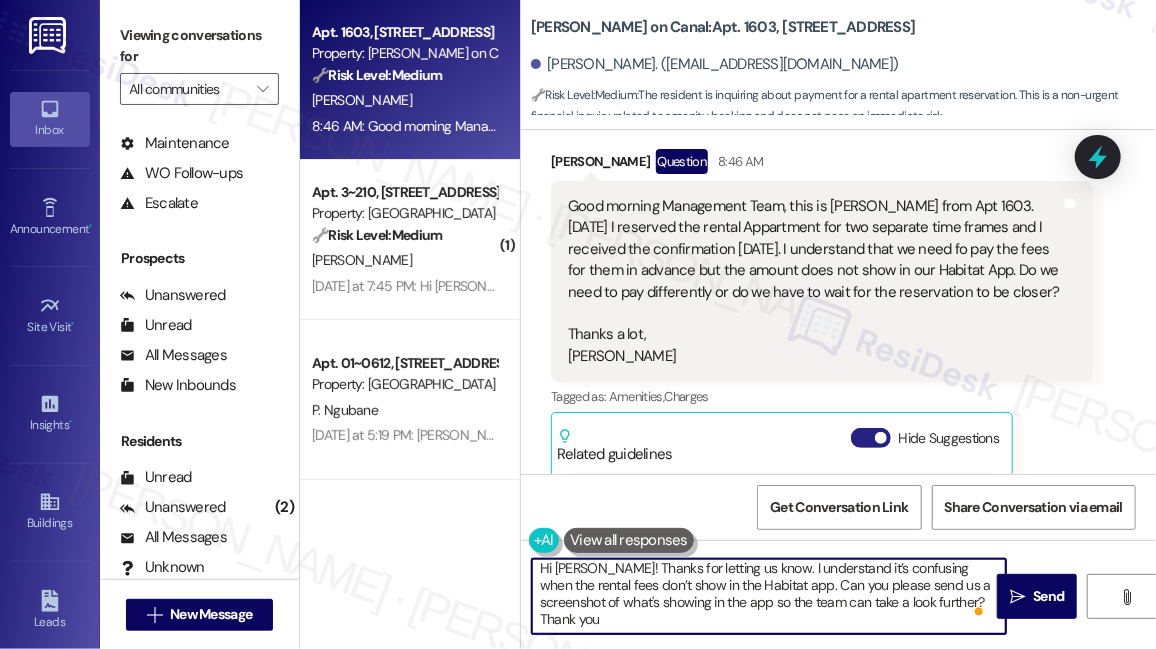 type on "Hi [PERSON_NAME]! Thanks for letting us know. I understand it’s confusing when the rental fees don’t show in the Habitat app. Can you please send us a screenshot of what's showing in the app so the team can take a look further? Thank you" 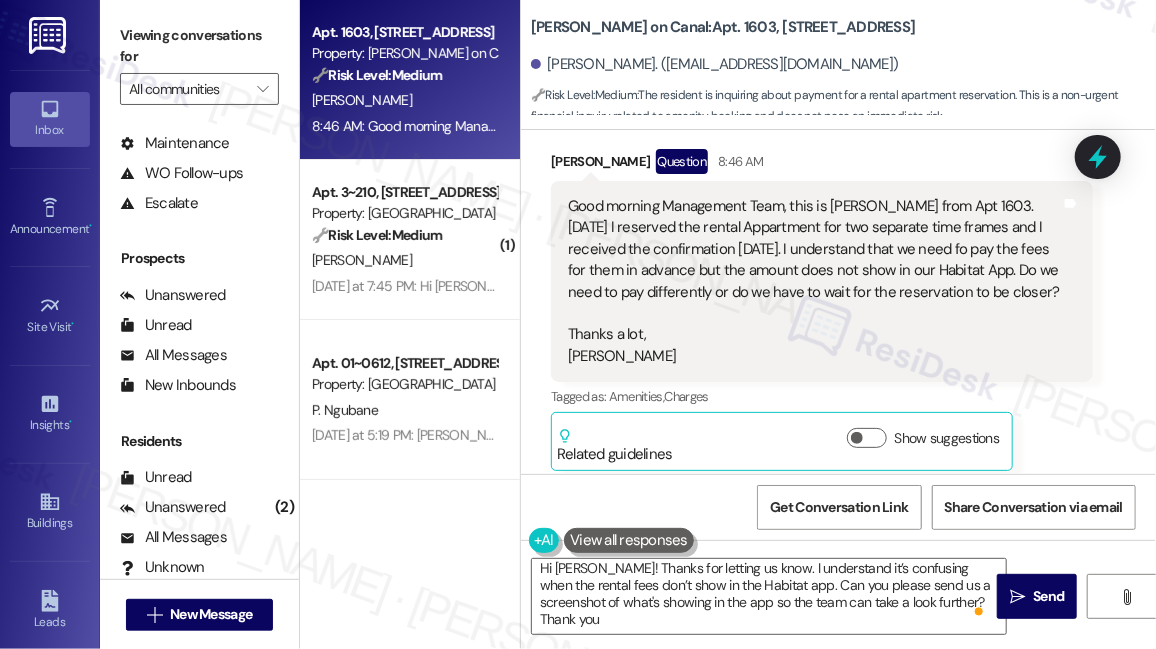 click on "Viewing conversations for" at bounding box center [199, 46] 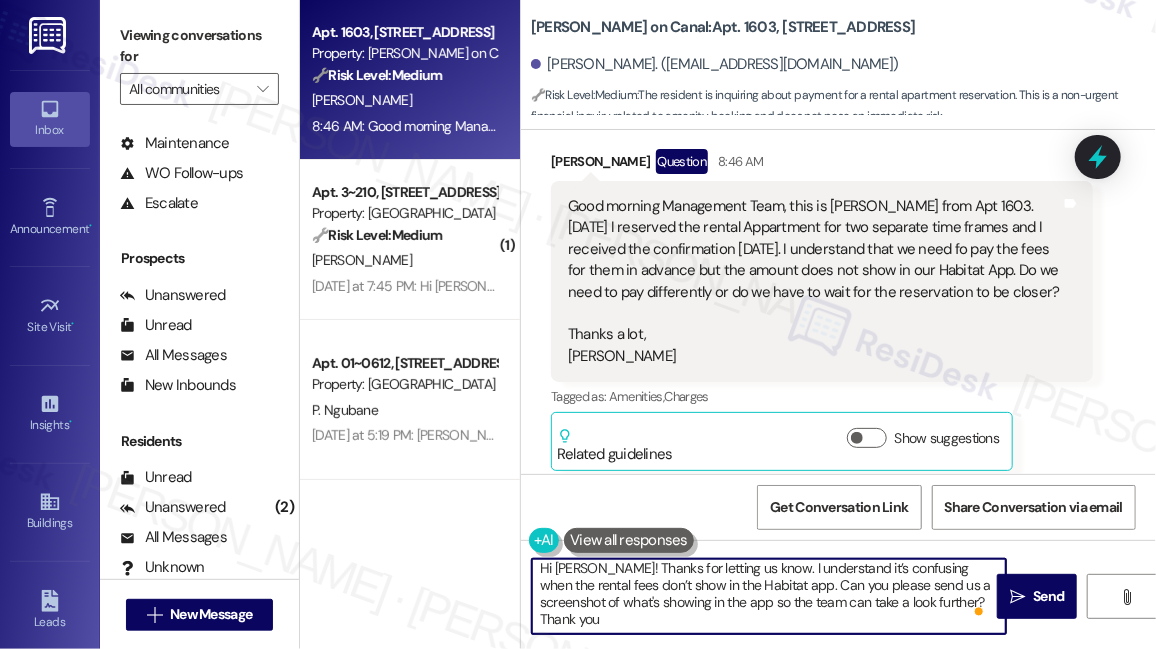 click on "Hi [PERSON_NAME]! Thanks for letting us know. I understand it’s confusing when the rental fees don’t show in the Habitat app. Can you please send us a screenshot of what's showing in the app so the team can take a look further? Thank you" at bounding box center (769, 596) 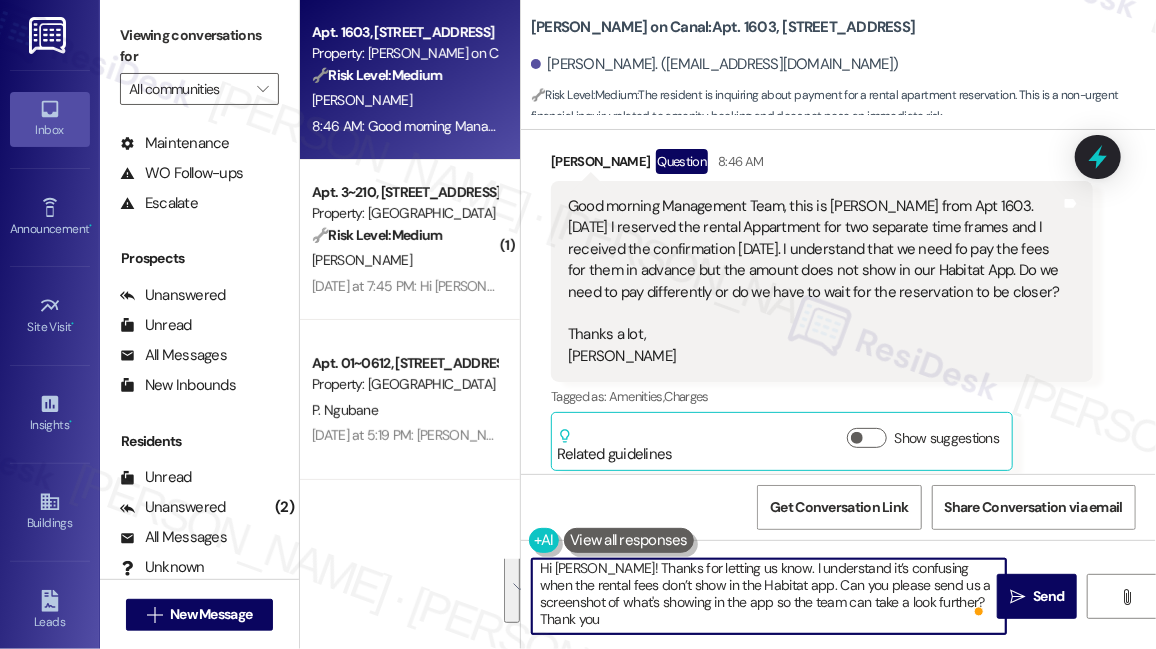 click on "Hi [PERSON_NAME]! Thanks for letting us know. I understand it’s confusing when the rental fees don’t show in the Habitat app. Can you please send us a screenshot of what's showing in the app so the team can take a look further? Thank you" at bounding box center (769, 596) 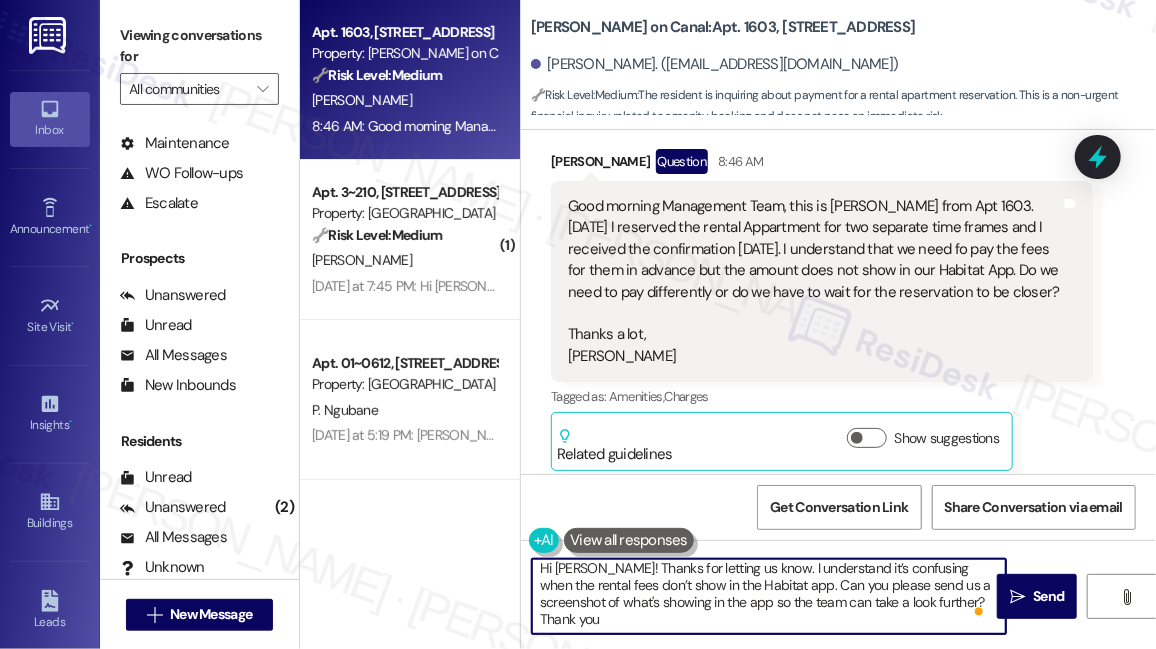 click on "Hi [PERSON_NAME]! Thanks for letting us know. I understand it’s confusing when the rental fees don’t show in the Habitat app. Can you please send us a screenshot of what's showing in the app so the team can take a look further? Thank you" at bounding box center [769, 596] 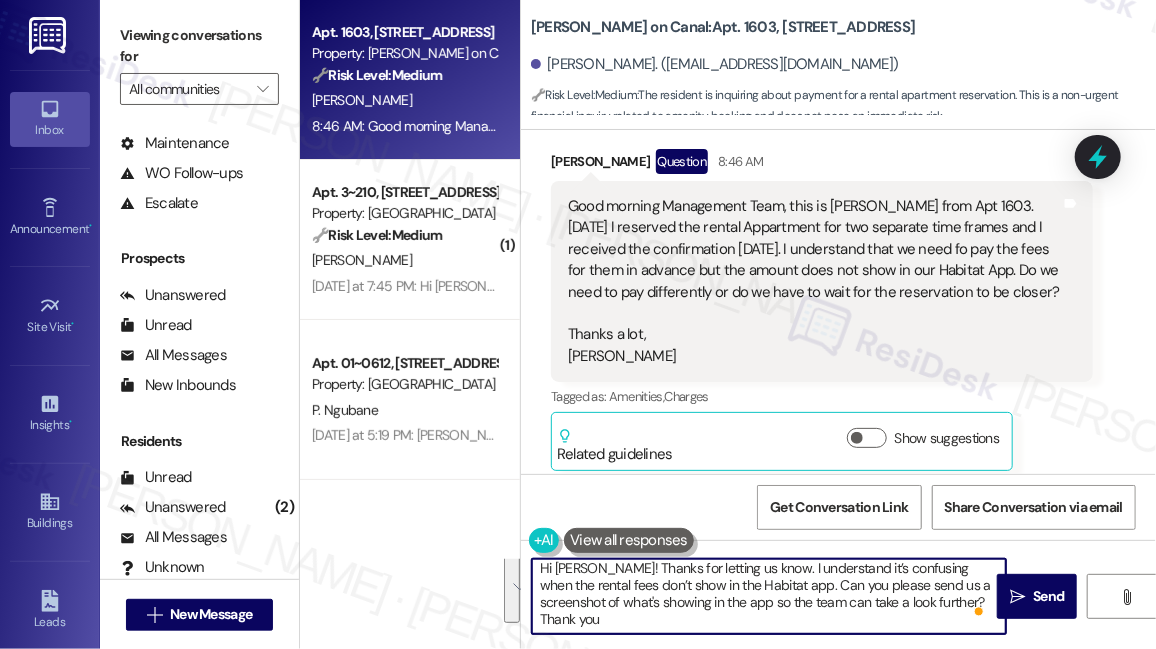 click on "Hi [PERSON_NAME]! Thanks for letting us know. I understand it’s confusing when the rental fees don’t show in the Habitat app. Can you please send us a screenshot of what's showing in the app so the team can take a look further? Thank you" at bounding box center (769, 596) 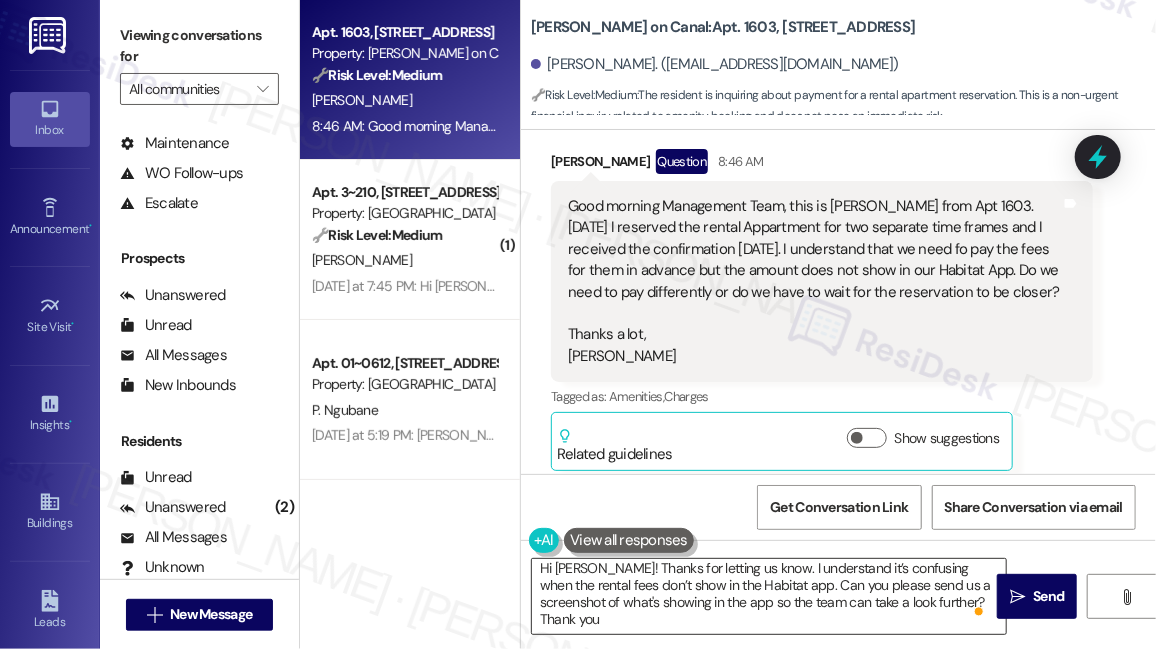 drag, startPoint x: 1032, startPoint y: 599, endPoint x: 875, endPoint y: 606, distance: 157.15598 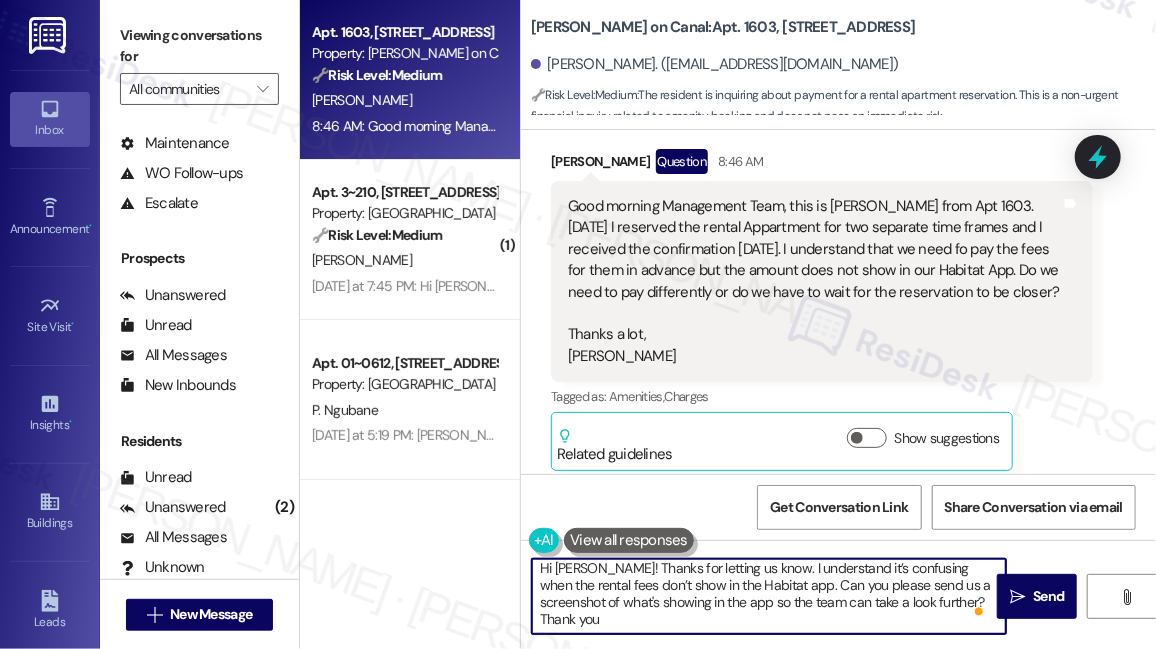 click on "Hi [PERSON_NAME]! Thanks for letting us know. I understand it’s confusing when the rental fees don’t show in the Habitat app. Can you please send us a screenshot of what's showing in the app so the team can take a look further? Thank you" at bounding box center [769, 596] 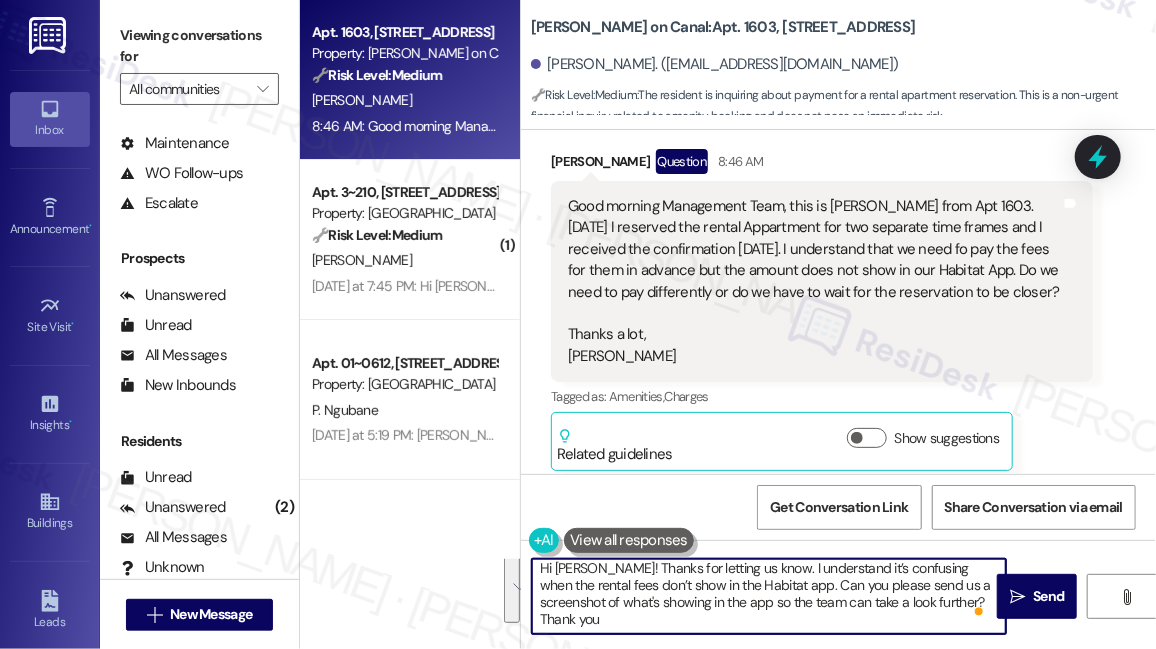click on "Hi [PERSON_NAME]! Thanks for letting us know. I understand it’s confusing when the rental fees don’t show in the Habitat app. Can you please send us a screenshot of what's showing in the app so the team can take a look further? Thank you" at bounding box center (769, 596) 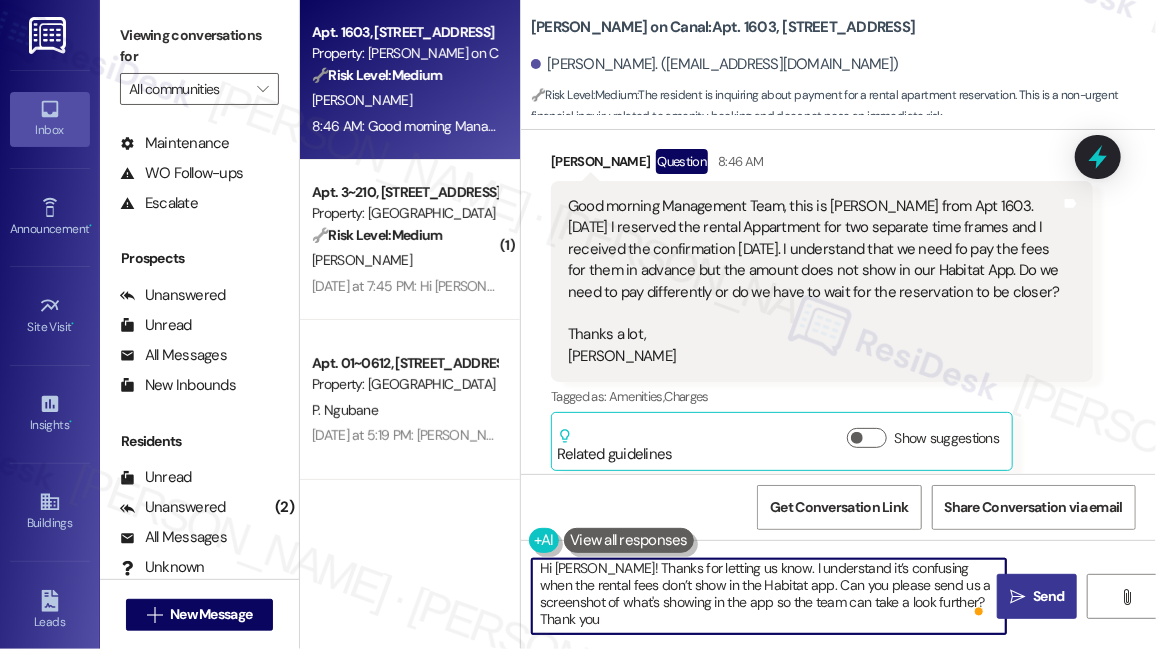 click on " Send" at bounding box center (1037, 596) 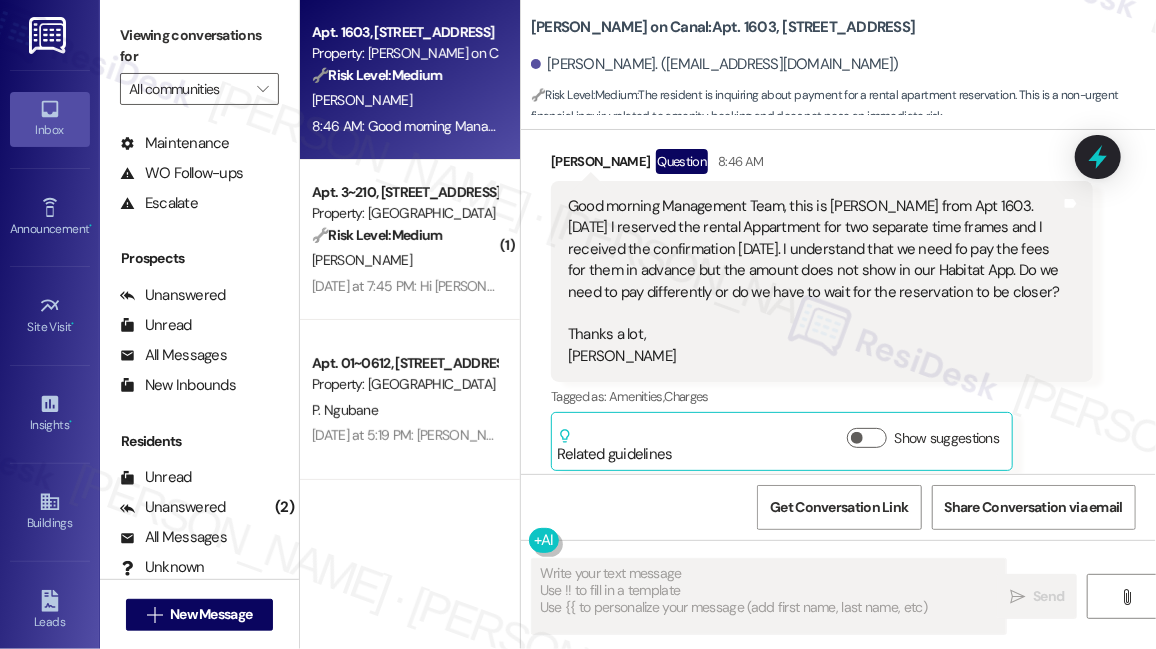 type on "Fetching suggested responses. Please feel free to read through the conversation in the meantime." 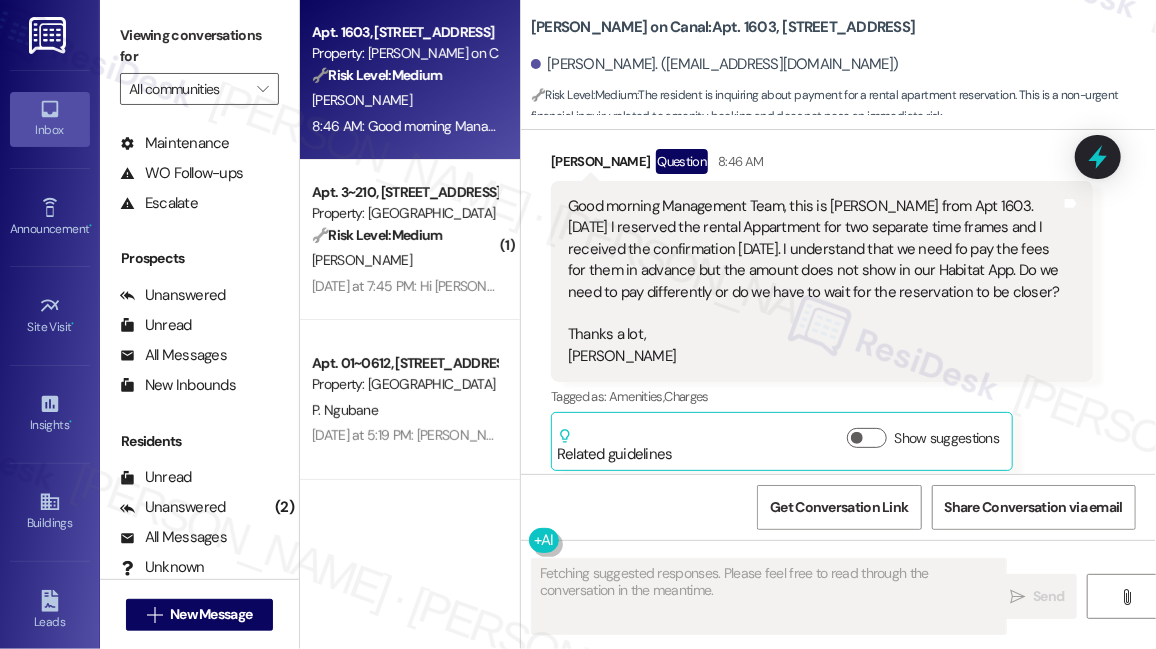 scroll, scrollTop: 0, scrollLeft: 0, axis: both 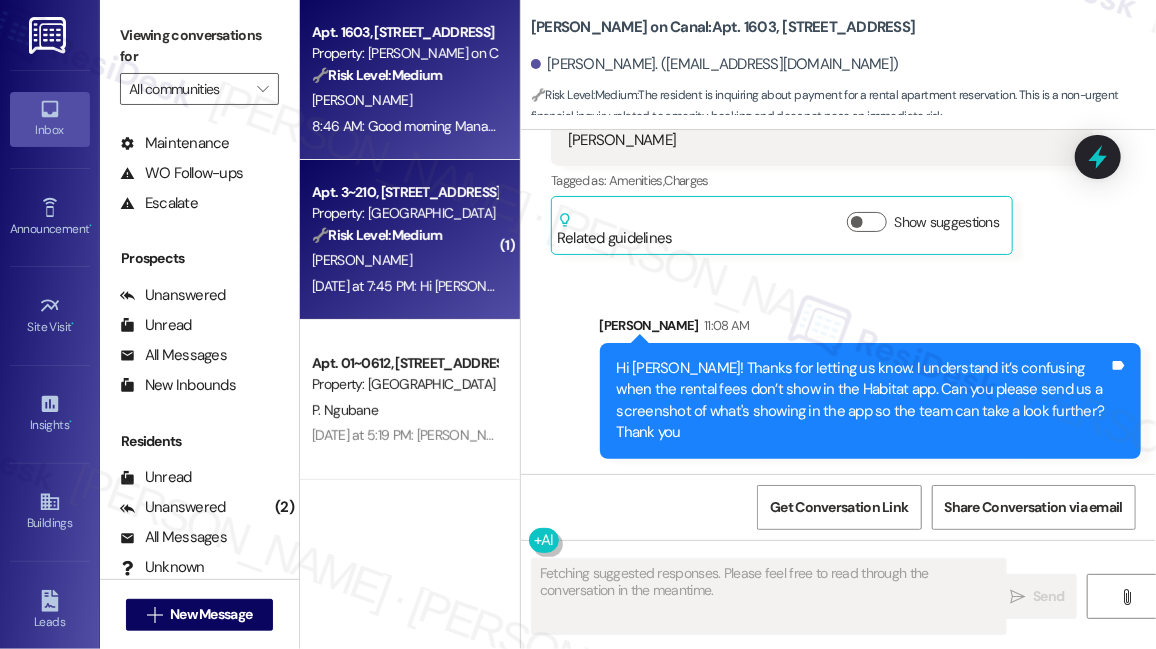 click on "🔧  Risk Level:  Medium" at bounding box center [377, 235] 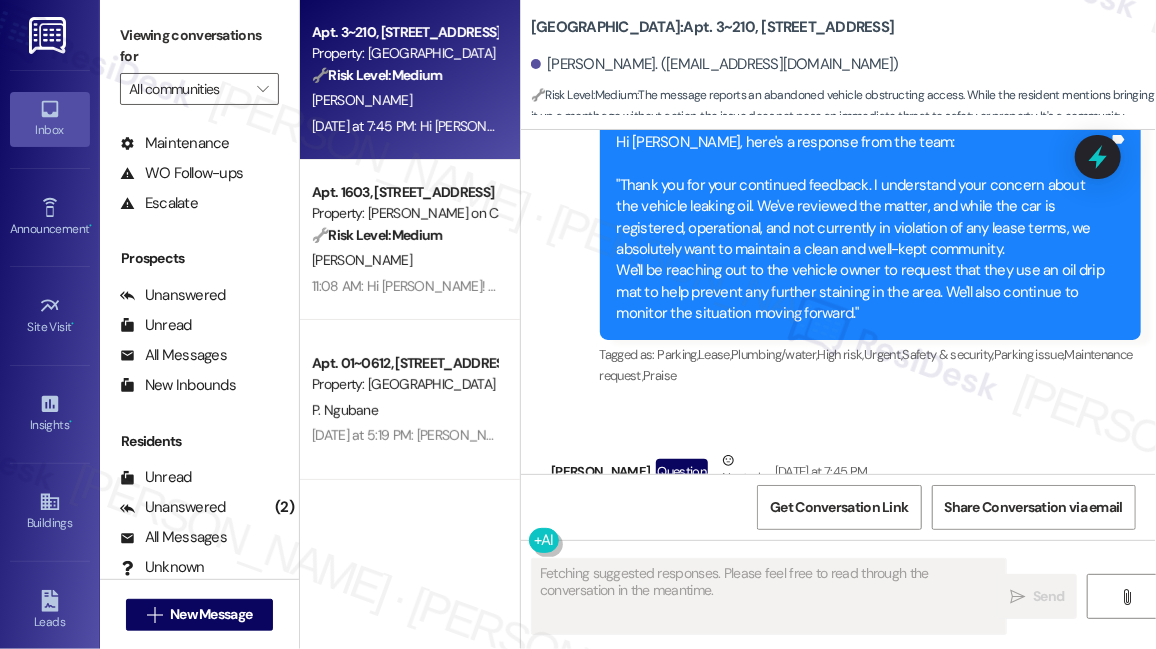 scroll, scrollTop: 18764, scrollLeft: 0, axis: vertical 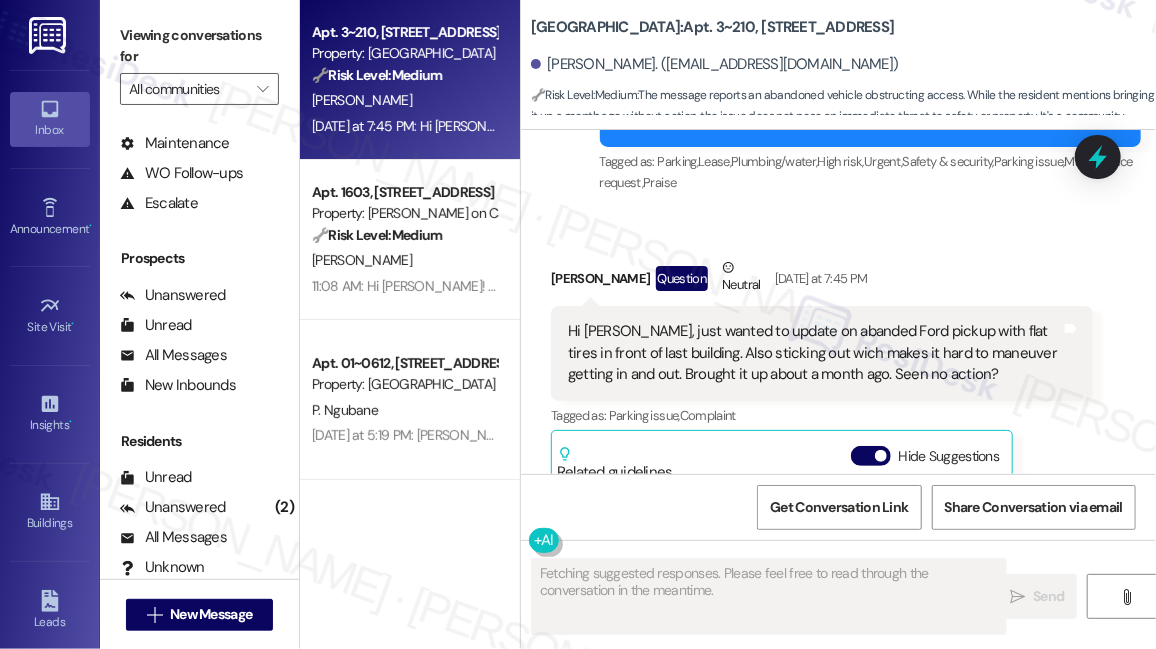 click on "Hi [PERSON_NAME], just wanted to update on abanded Ford   pickup with flat tires in front of last building. Also sticking out wich makes it hard to maneuver getting in and out. Brought it up about a month ago. Seen no action?" at bounding box center [814, 353] 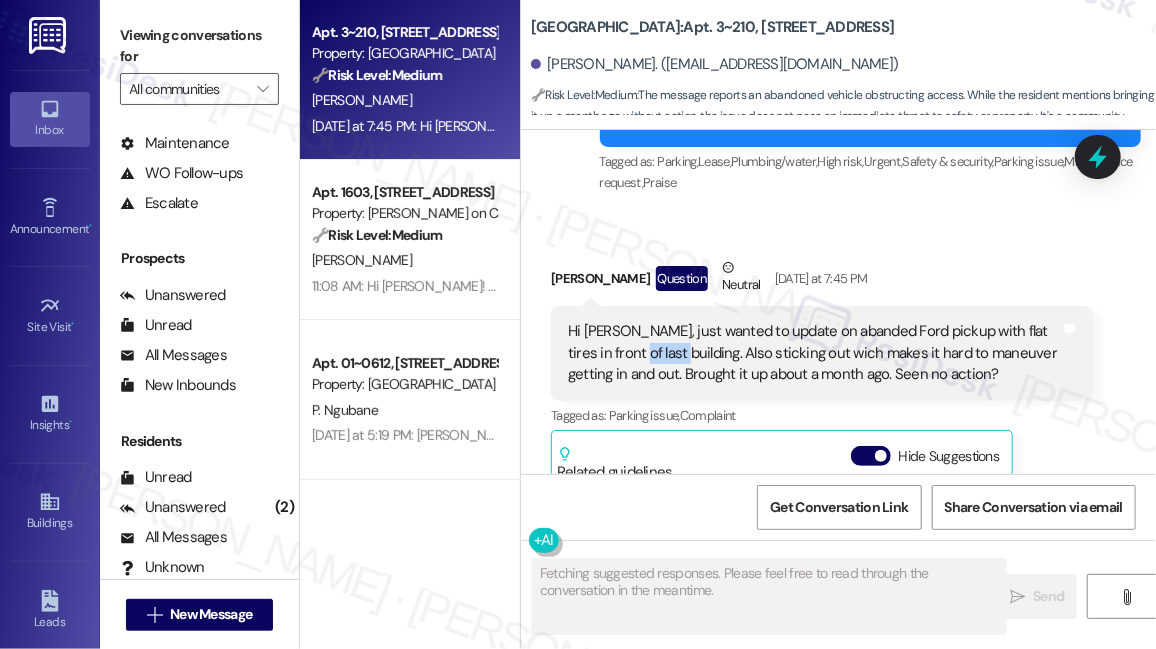 click on "Hi [PERSON_NAME], just wanted to update on abanded Ford   pickup with flat tires in front of last building. Also sticking out wich makes it hard to maneuver getting in and out. Brought it up about a month ago. Seen no action?" at bounding box center (814, 353) 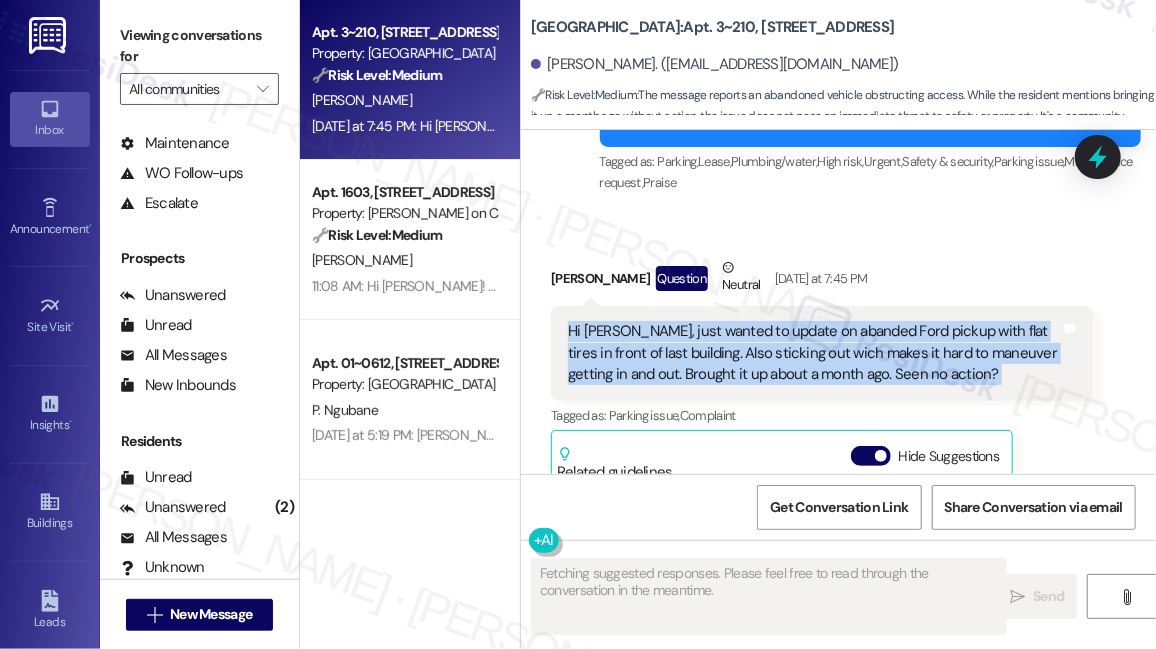 click on "Hi [PERSON_NAME], just wanted to update on abanded Ford   pickup with flat tires in front of last building. Also sticking out wich makes it hard to maneuver getting in and out. Brought it up about a month ago. Seen no action?" at bounding box center [814, 353] 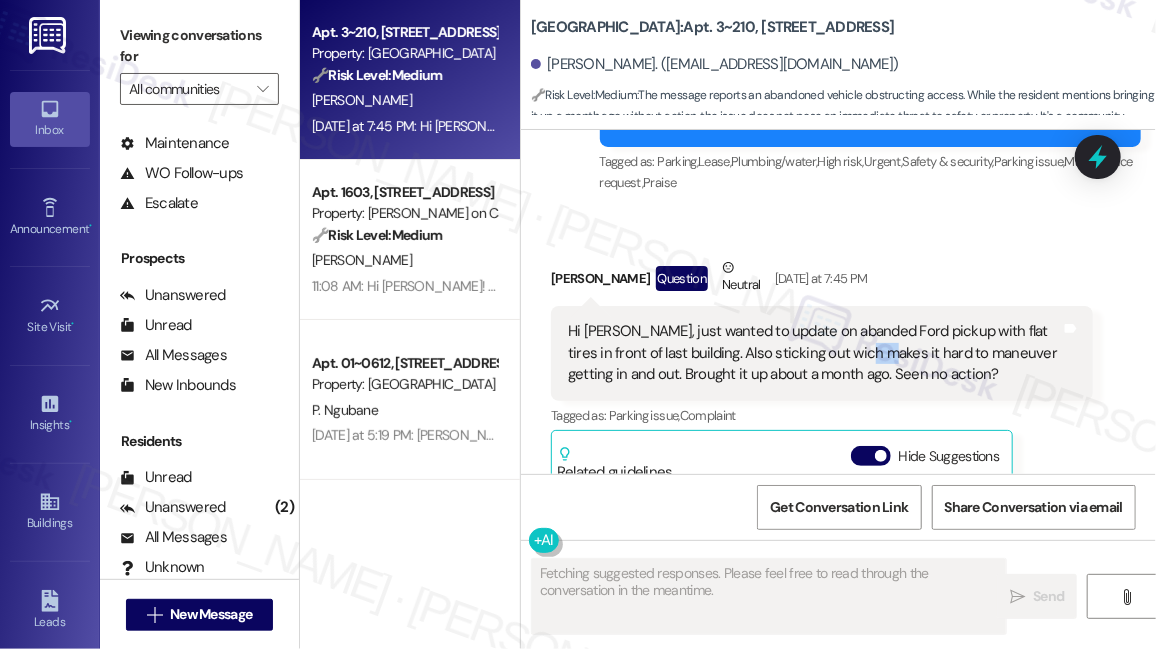 click on "Hi [PERSON_NAME], just wanted to update on abanded Ford   pickup with flat tires in front of last building. Also sticking out wich makes it hard to maneuver getting in and out. Brought it up about a month ago. Seen no action?" at bounding box center [814, 353] 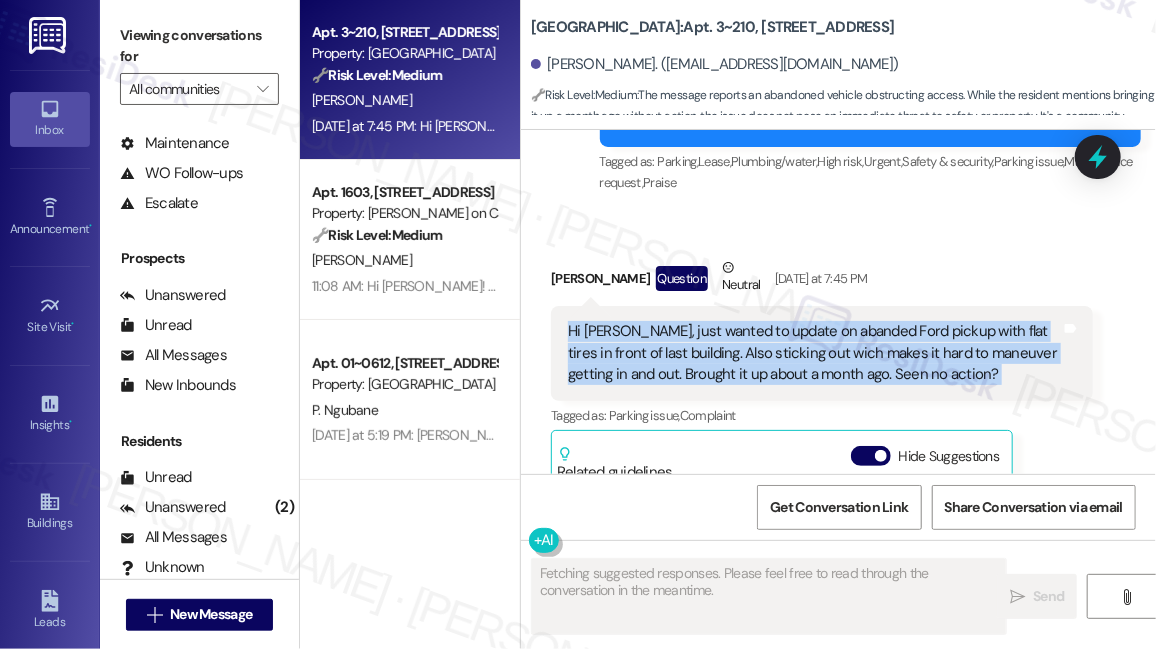 click on "Hi [PERSON_NAME], just wanted to update on abanded Ford   pickup with flat tires in front of last building. Also sticking out wich makes it hard to maneuver getting in and out. Brought it up about a month ago. Seen no action?" at bounding box center (814, 353) 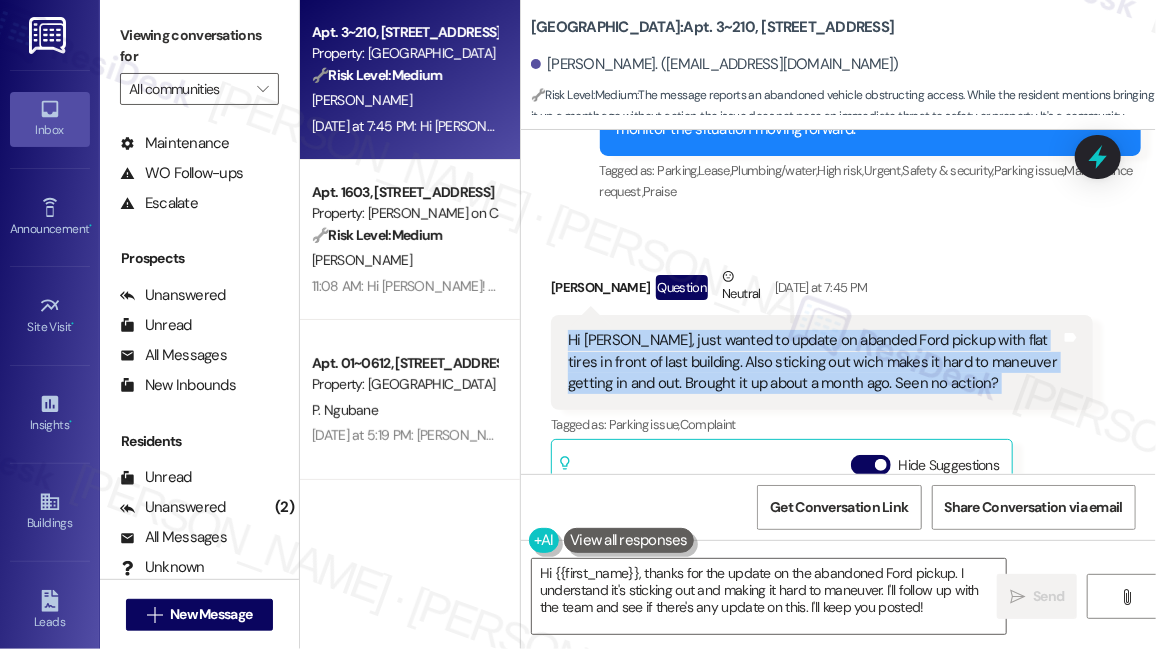 scroll, scrollTop: 18764, scrollLeft: 0, axis: vertical 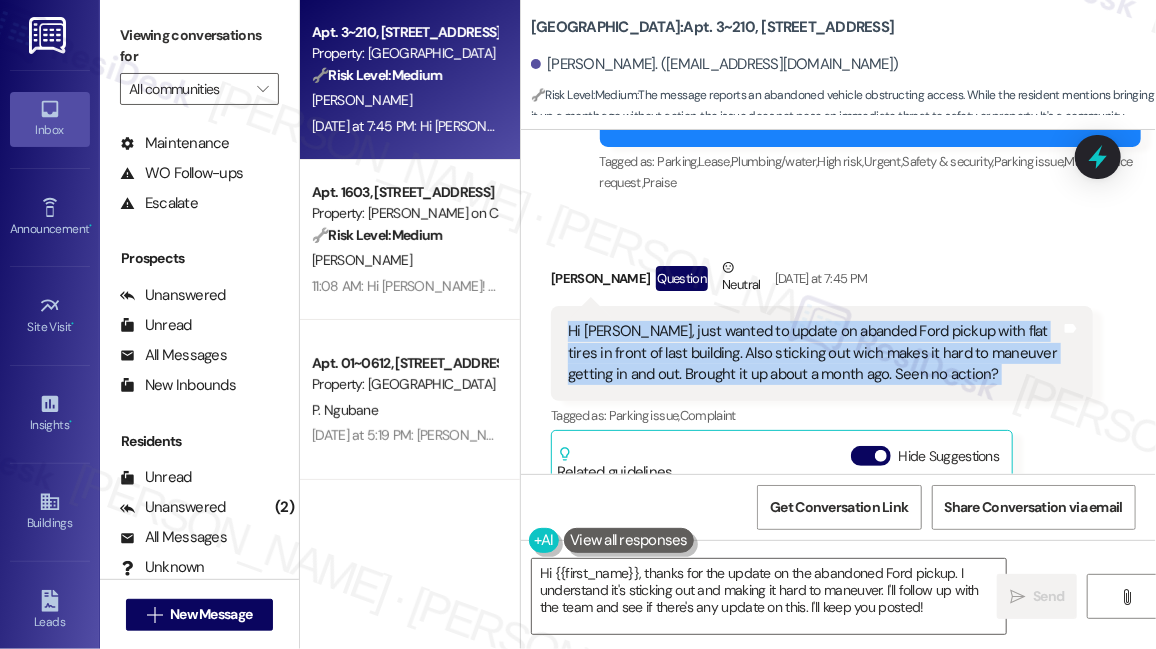 click on "Hi [PERSON_NAME], just wanted to update on abanded Ford   pickup with flat tires in front of last building. Also sticking out wich makes it hard to maneuver getting in and out. Brought it up about a month ago. Seen no action?" at bounding box center (814, 353) 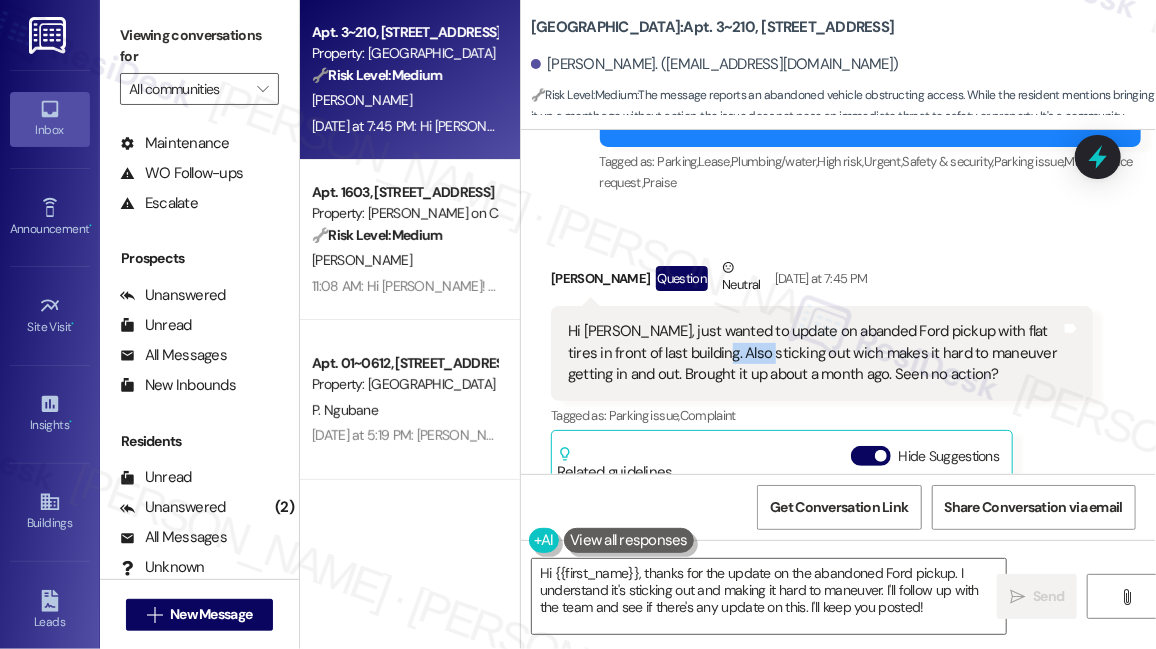 click on "Hi [PERSON_NAME], just wanted to update on abanded Ford   pickup with flat tires in front of last building. Also sticking out wich makes it hard to maneuver getting in and out. Brought it up about a month ago. Seen no action?" at bounding box center (814, 353) 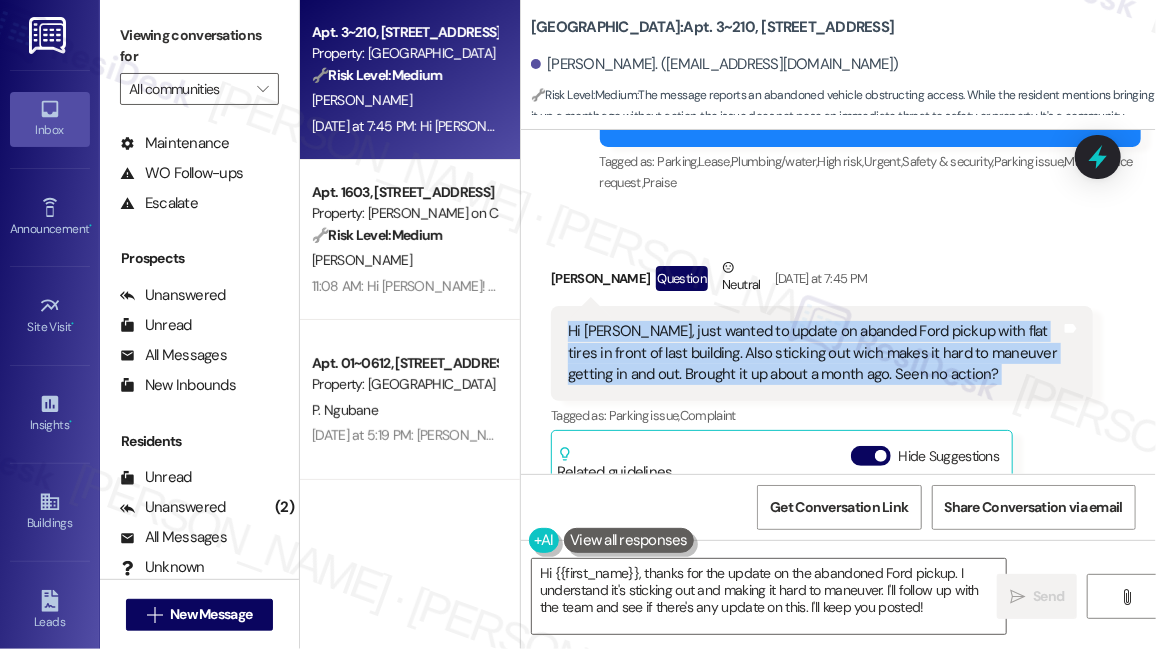 click on "Hi [PERSON_NAME], just wanted to update on abanded Ford   pickup with flat tires in front of last building. Also sticking out wich makes it hard to maneuver getting in and out. Brought it up about a month ago. Seen no action?" at bounding box center [814, 353] 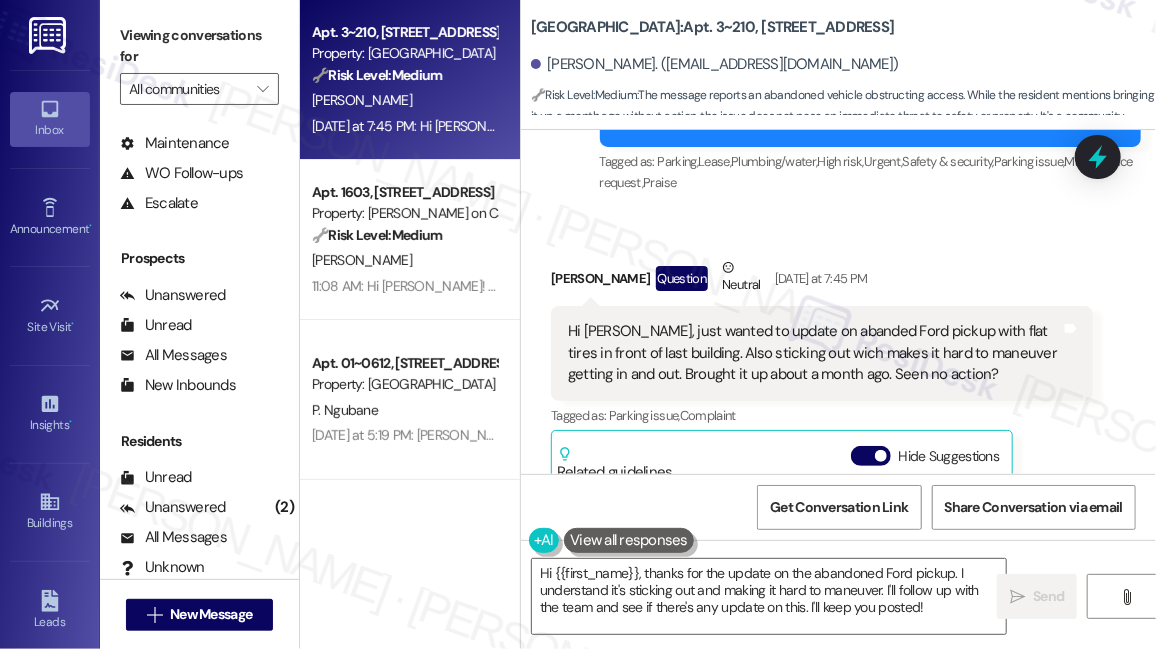 click on "Cedarvale:  Apt. 3~210, [STREET_ADDRESS]" at bounding box center [713, 27] 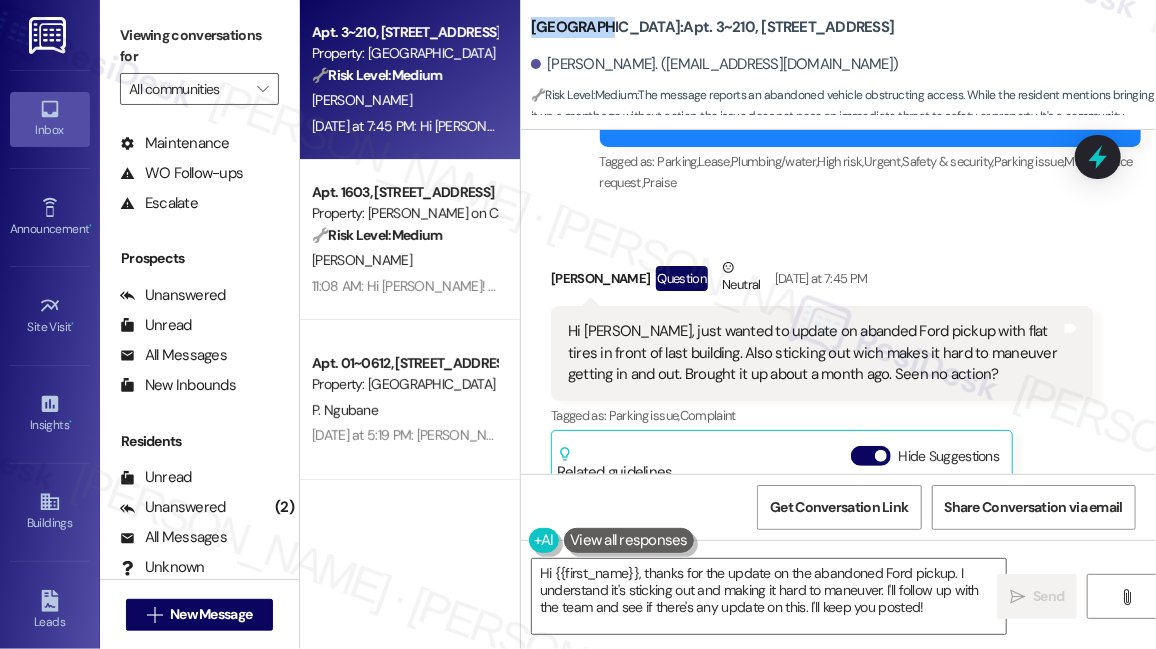 click on "Cedarvale:  Apt. 3~210, [STREET_ADDRESS]" at bounding box center (713, 27) 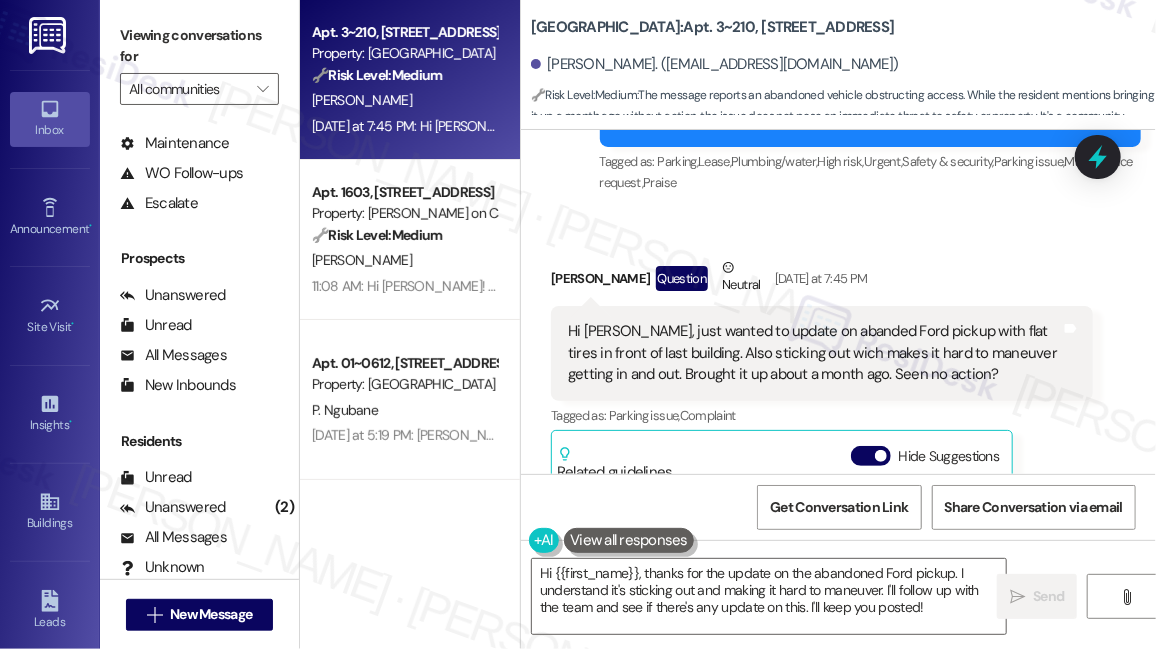 click on "Viewing conversations for" at bounding box center [199, 46] 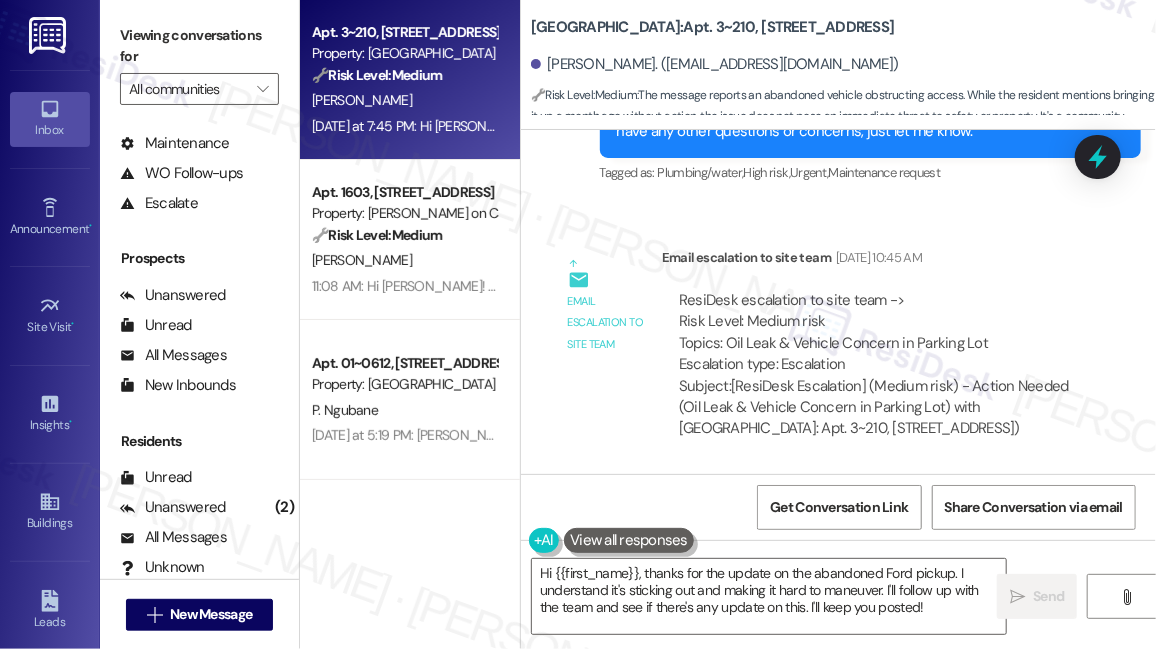 scroll, scrollTop: 18128, scrollLeft: 0, axis: vertical 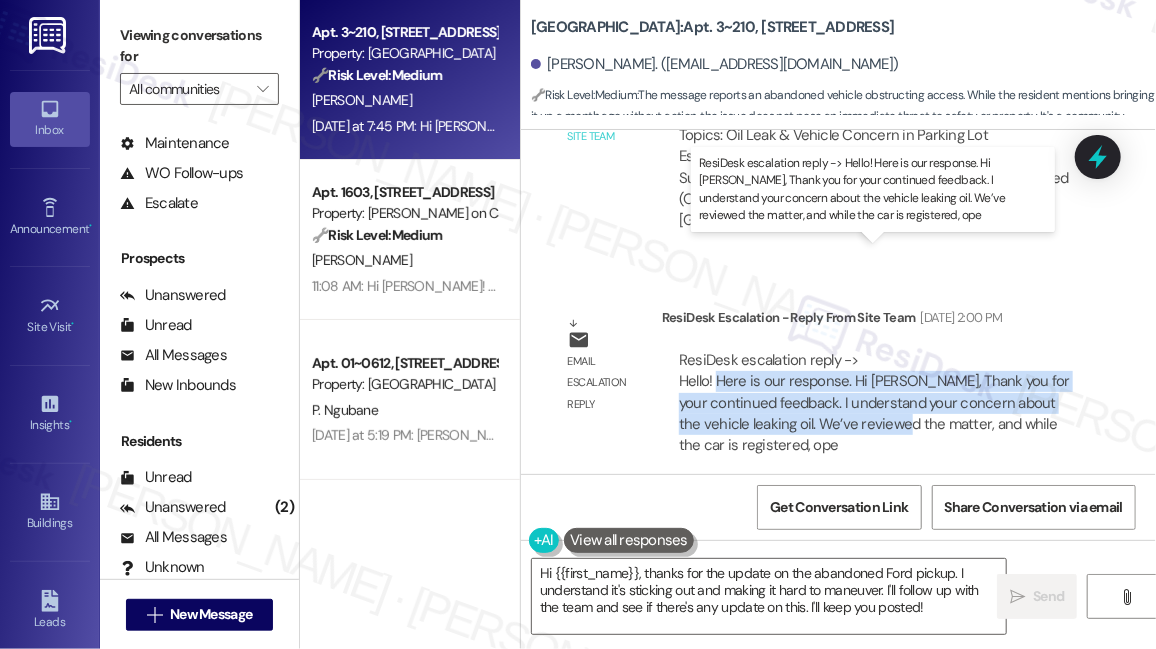 drag, startPoint x: 718, startPoint y: 273, endPoint x: 920, endPoint y: 318, distance: 206.95169 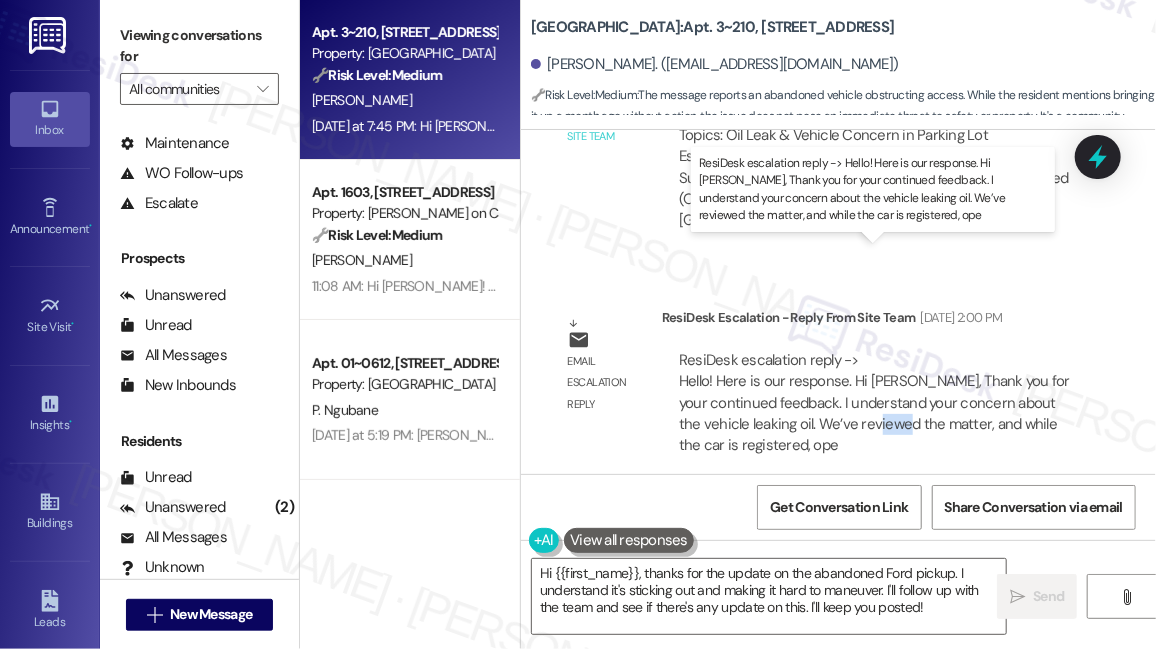 click on "ResiDesk escalation reply ->
Hello! Here is our response. Hi [PERSON_NAME], Thank you for your continued feedback. I understand your concern about the vehicle leaking oil. We’ve reviewed the matter, and while the car is registered, ope ResiDesk escalation reply ->
Hello! Here is our response. Hi [PERSON_NAME], Thank you for your continued feedback. I understand your concern about the vehicle leaking oil. We’ve reviewed the matter, and while the car is registered, ope" at bounding box center (874, 403) 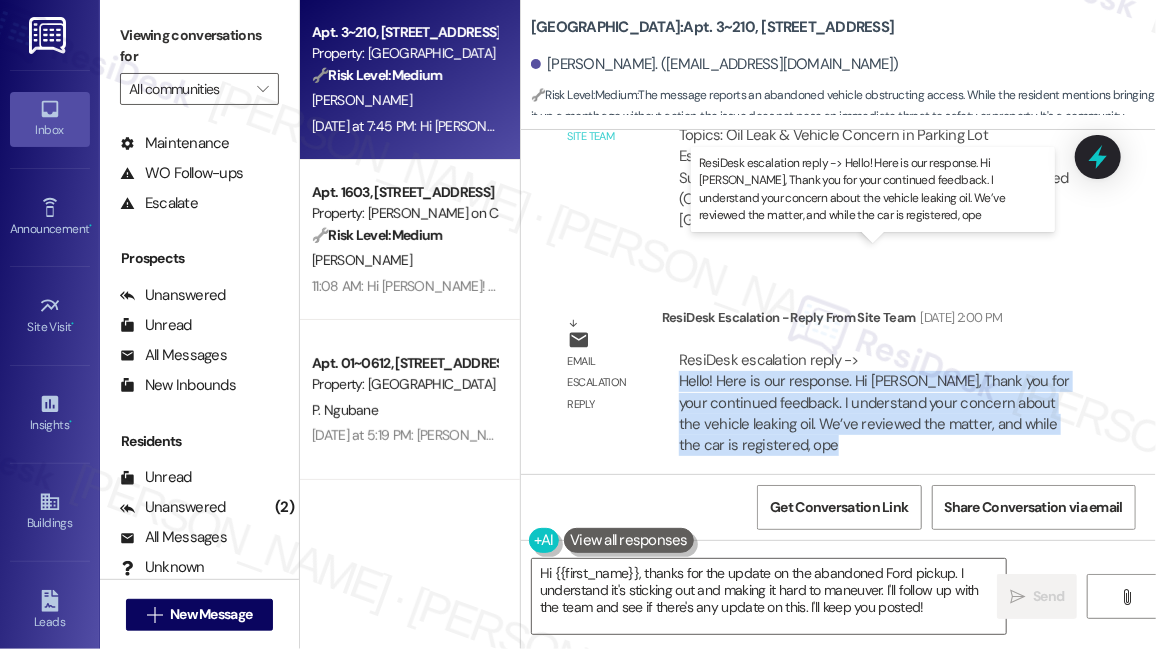 click on "ResiDesk escalation reply ->
Hello! Here is our response. Hi [PERSON_NAME], Thank you for your continued feedback. I understand your concern about the vehicle leaking oil. We’ve reviewed the matter, and while the car is registered, ope ResiDesk escalation reply ->
Hello! Here is our response. Hi [PERSON_NAME], Thank you for your continued feedback. I understand your concern about the vehicle leaking oil. We’ve reviewed the matter, and while the car is registered, ope" at bounding box center [874, 403] 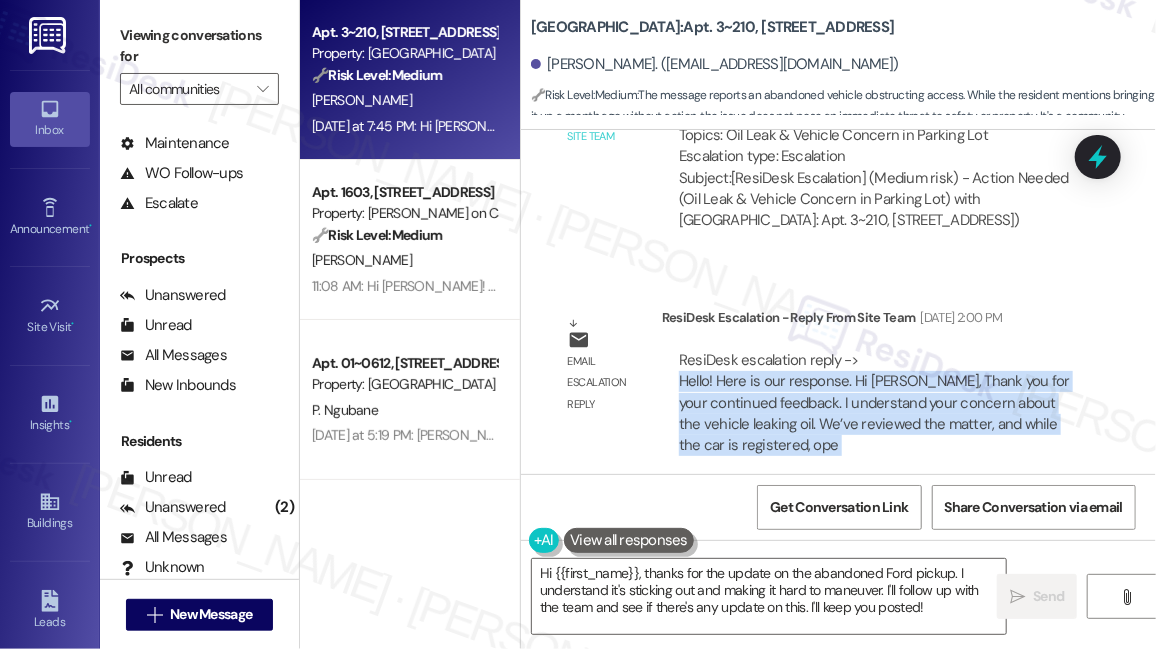 click on "ResiDesk escalation reply ->
Hello! Here is our response. Hi [PERSON_NAME], Thank you for your continued feedback. I understand your concern about the vehicle leaking oil. We’ve reviewed the matter, and while the car is registered, ope ResiDesk escalation reply ->
Hello! Here is our response. Hi [PERSON_NAME], Thank you for your continued feedback. I understand your concern about the vehicle leaking oil. We’ve reviewed the matter, and while the car is registered, ope" at bounding box center (874, 403) 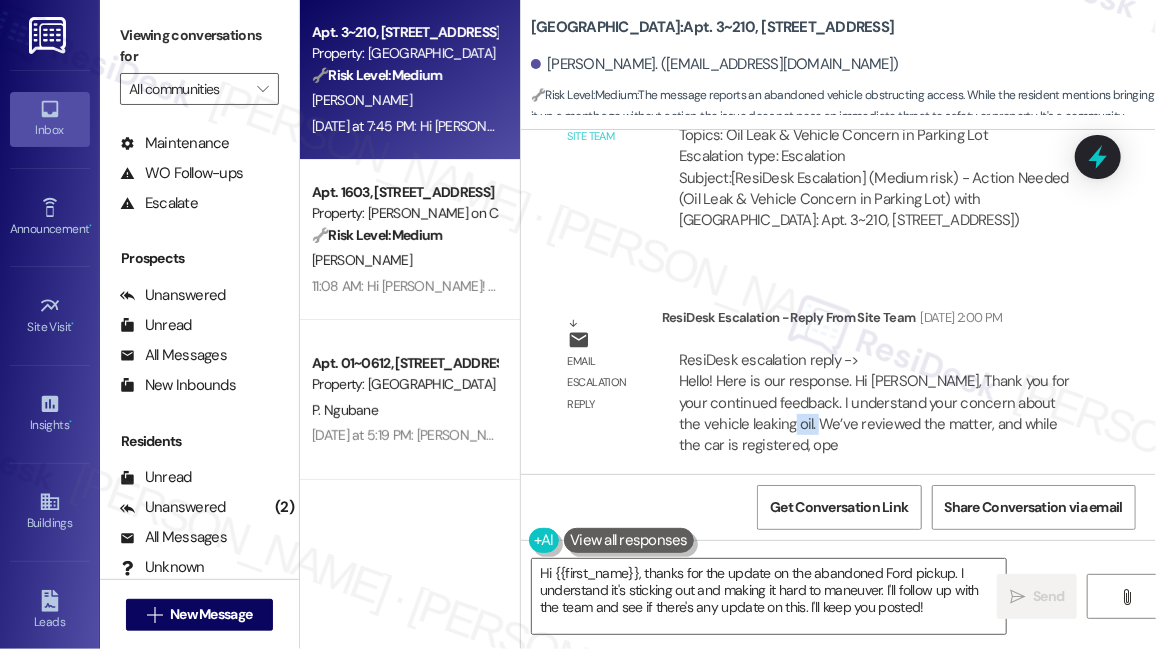click on "ResiDesk escalation reply ->
Hello! Here is our response. Hi [PERSON_NAME], Thank you for your continued feedback. I understand your concern about the vehicle leaking oil. We’ve reviewed the matter, and while the car is registered, ope ResiDesk escalation reply ->
Hello! Here is our response. Hi [PERSON_NAME], Thank you for your continued feedback. I understand your concern about the vehicle leaking oil. We’ve reviewed the matter, and while the car is registered, ope" at bounding box center [874, 403] 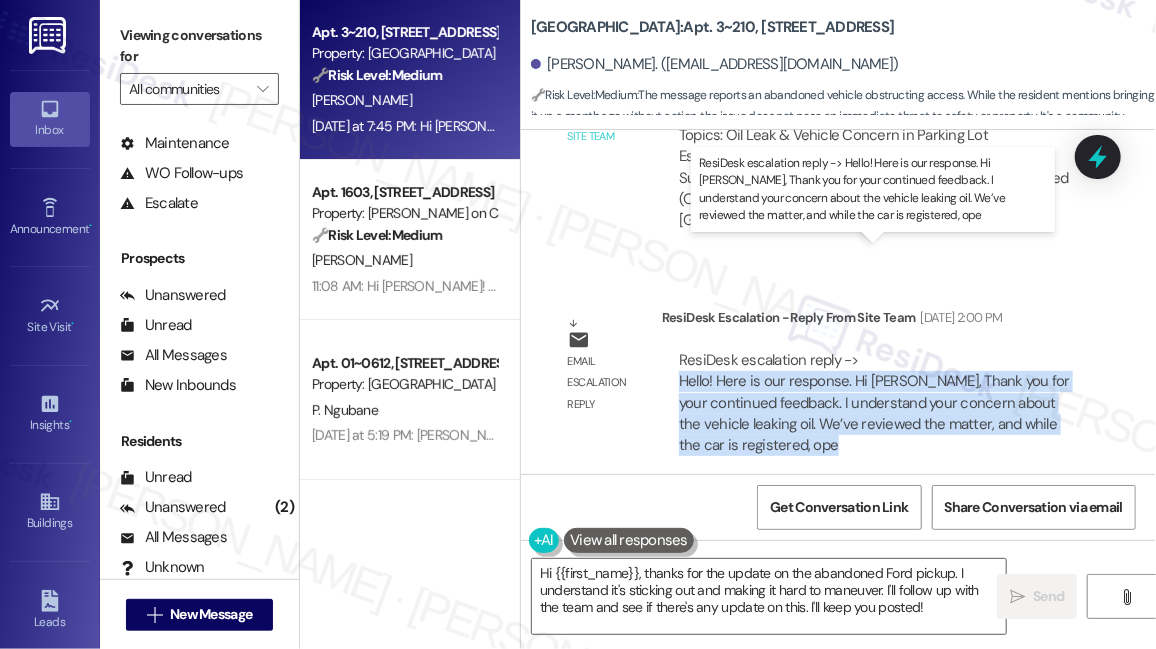 click on "ResiDesk escalation reply ->
Hello! Here is our response. Hi [PERSON_NAME], Thank you for your continued feedback. I understand your concern about the vehicle leaking oil. We’ve reviewed the matter, and while the car is registered, ope ResiDesk escalation reply ->
Hello! Here is our response. Hi [PERSON_NAME], Thank you for your continued feedback. I understand your concern about the vehicle leaking oil. We’ve reviewed the matter, and while the car is registered, ope" at bounding box center (874, 403) 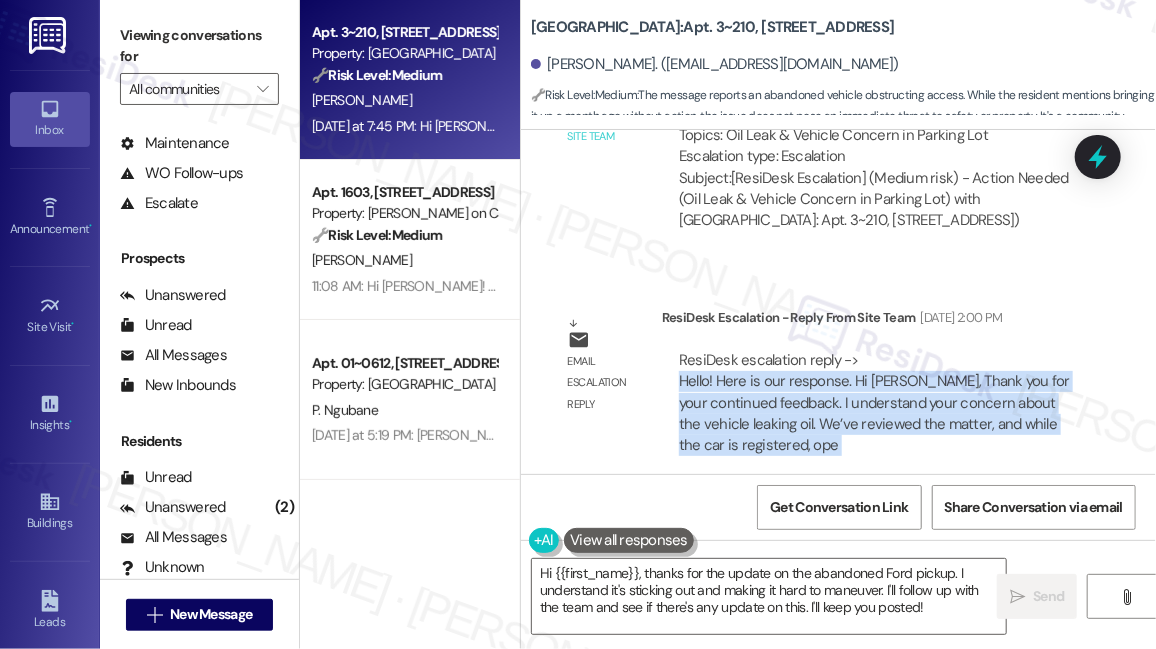scroll, scrollTop: 18491, scrollLeft: 0, axis: vertical 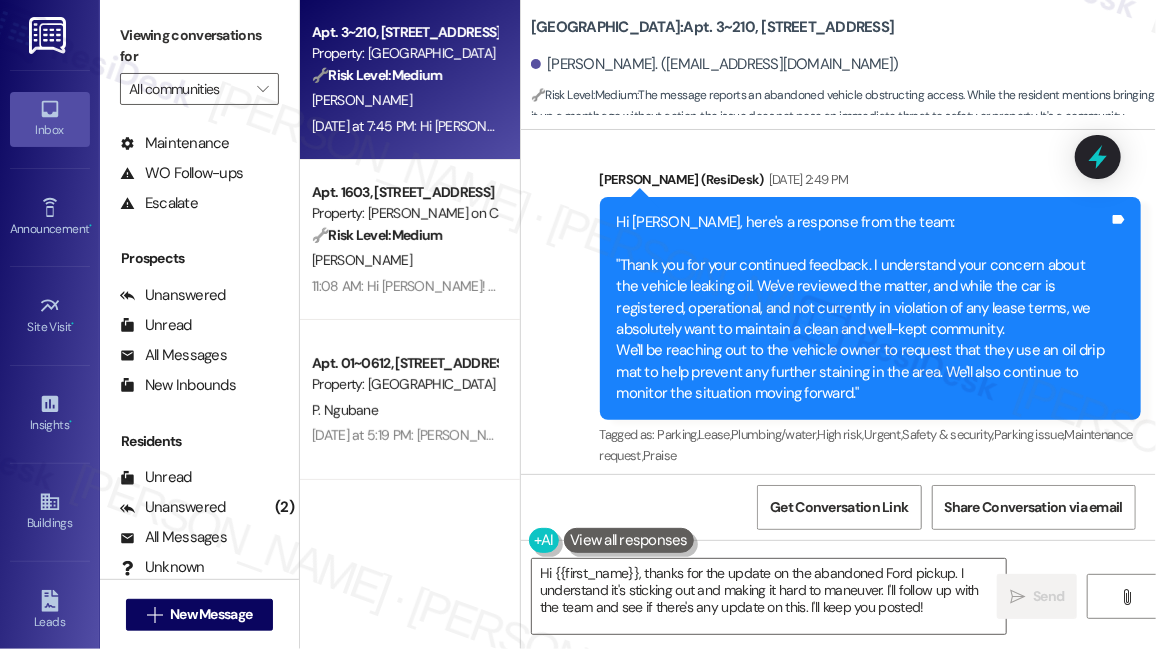 click on "Hi [PERSON_NAME], here's a response from the team:
"Thank you for your continued feedback. I understand your concern about the vehicle leaking oil. We've reviewed the matter, and while the car is registered, operational, and not currently in violation of any lease terms, we absolutely want to maintain a clean and well-kept community.
We'll be reaching out to the vehicle owner to request that they use an oil drip mat to help prevent any further staining in the area. We'll also continue to monitor the situation moving forward."" at bounding box center [863, 308] 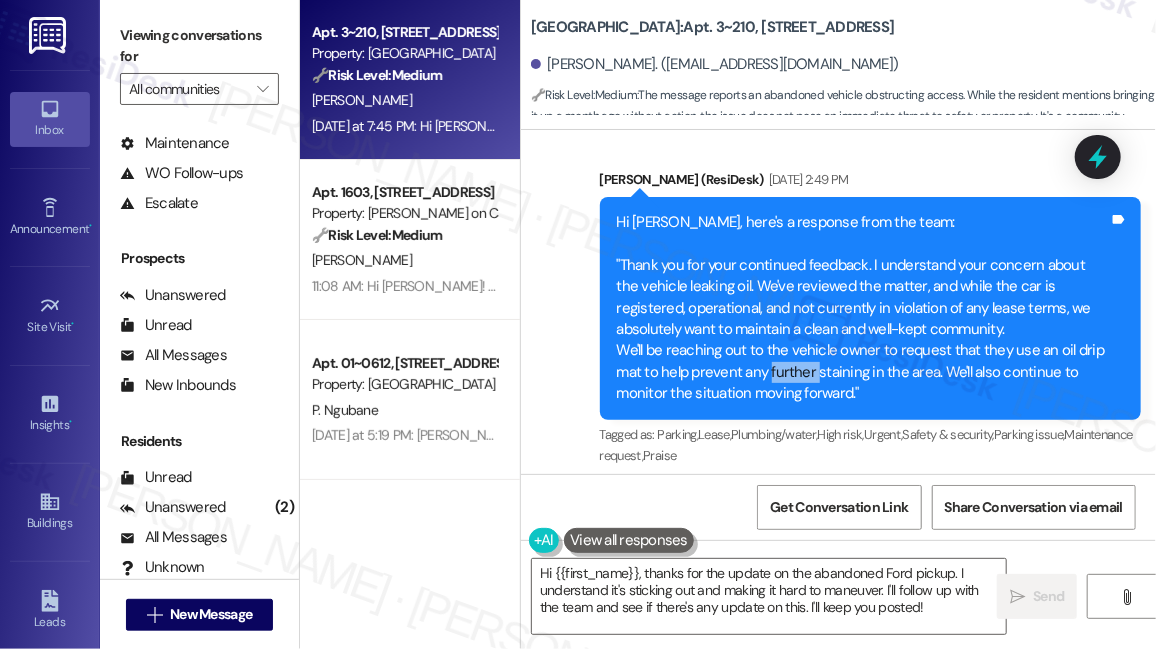 click on "Hi [PERSON_NAME], here's a response from the team:
"Thank you for your continued feedback. I understand your concern about the vehicle leaking oil. We've reviewed the matter, and while the car is registered, operational, and not currently in violation of any lease terms, we absolutely want to maintain a clean and well-kept community.
We'll be reaching out to the vehicle owner to request that they use an oil drip mat to help prevent any further staining in the area. We'll also continue to monitor the situation moving forward."" at bounding box center (863, 308) 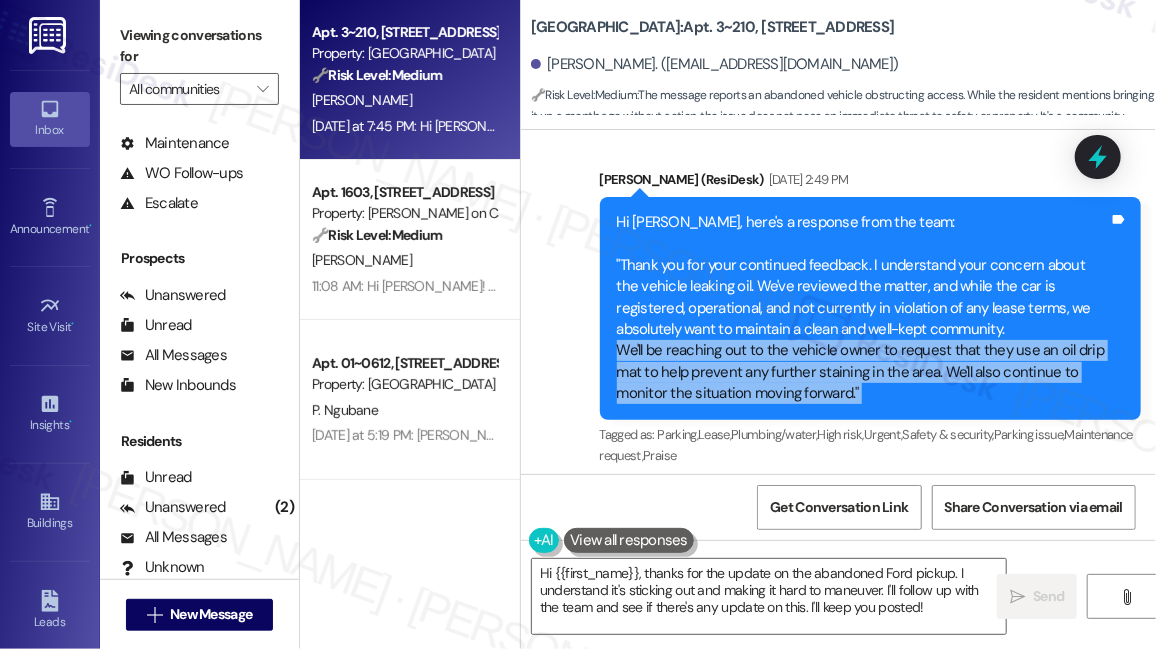 click on "Hi [PERSON_NAME], here's a response from the team:
"Thank you for your continued feedback. I understand your concern about the vehicle leaking oil. We've reviewed the matter, and while the car is registered, operational, and not currently in violation of any lease terms, we absolutely want to maintain a clean and well-kept community.
We'll be reaching out to the vehicle owner to request that they use an oil drip mat to help prevent any further staining in the area. We'll also continue to monitor the situation moving forward."" at bounding box center (863, 308) 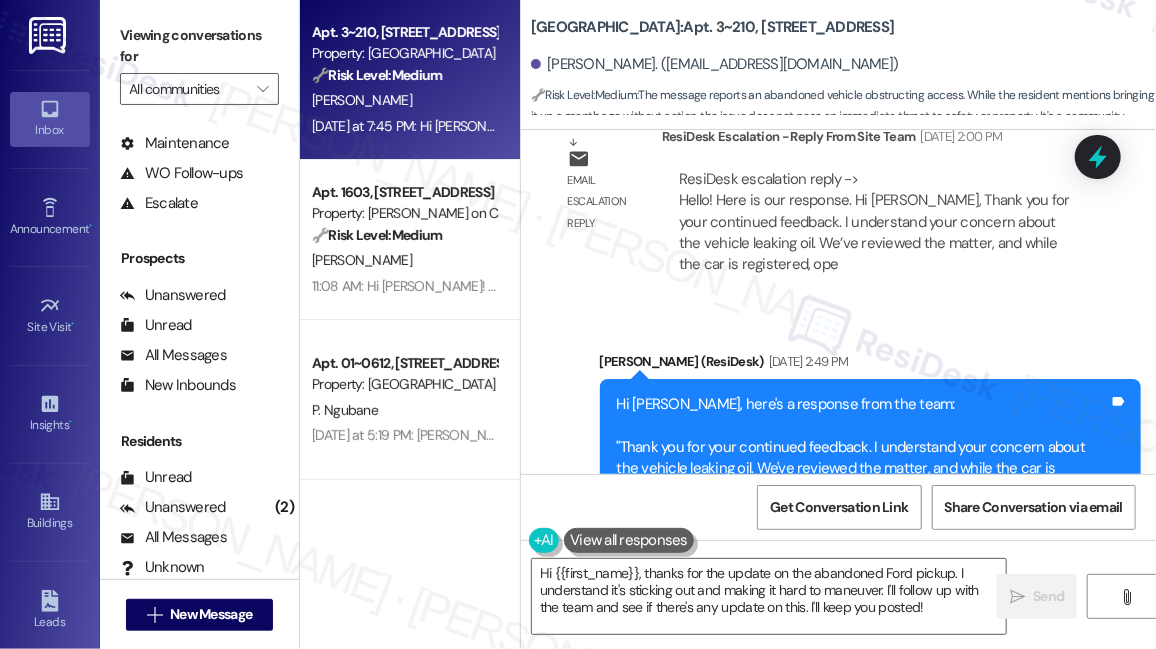 click on "Hi [PERSON_NAME], here's a response from the team:
"Thank you for your continued feedback. I understand your concern about the vehicle leaking oil. We've reviewed the matter, and while the car is registered, operational, and not currently in violation of any lease terms, we absolutely want to maintain a clean and well-kept community.
We'll be reaching out to the vehicle owner to request that they use an oil drip mat to help prevent any further staining in the area. We'll also continue to monitor the situation moving forward."" at bounding box center [863, 490] 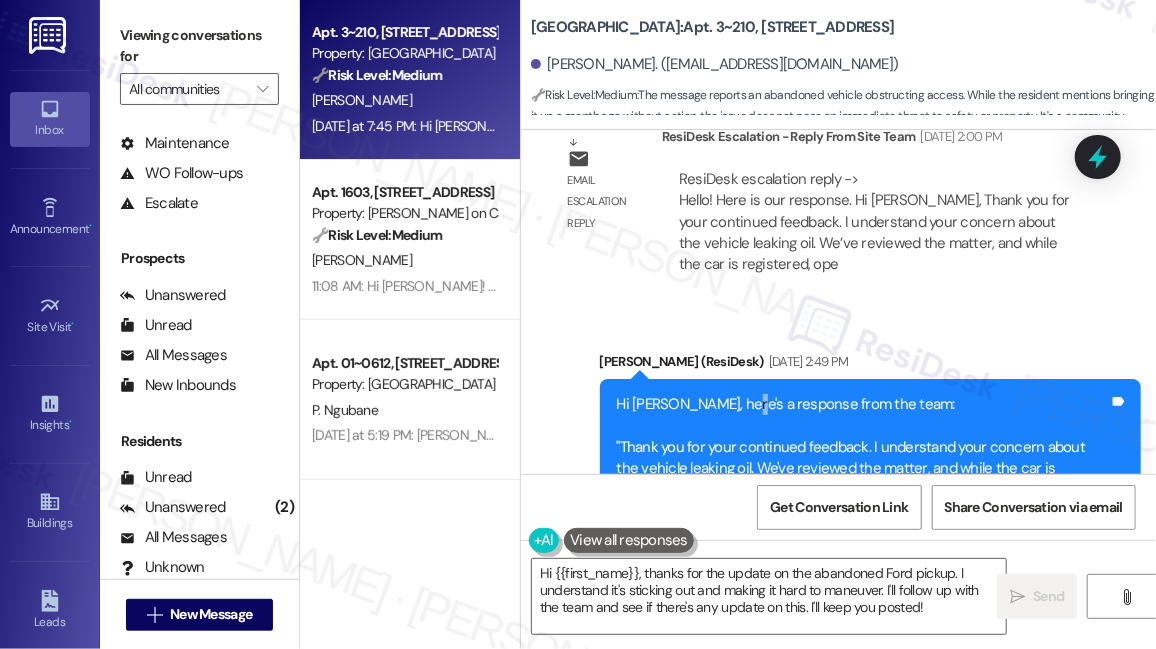 click on "Hi [PERSON_NAME], here's a response from the team:
"Thank you for your continued feedback. I understand your concern about the vehicle leaking oil. We've reviewed the matter, and while the car is registered, operational, and not currently in violation of any lease terms, we absolutely want to maintain a clean and well-kept community.
We'll be reaching out to the vehicle owner to request that they use an oil drip mat to help prevent any further staining in the area. We'll also continue to monitor the situation moving forward."" at bounding box center (863, 490) 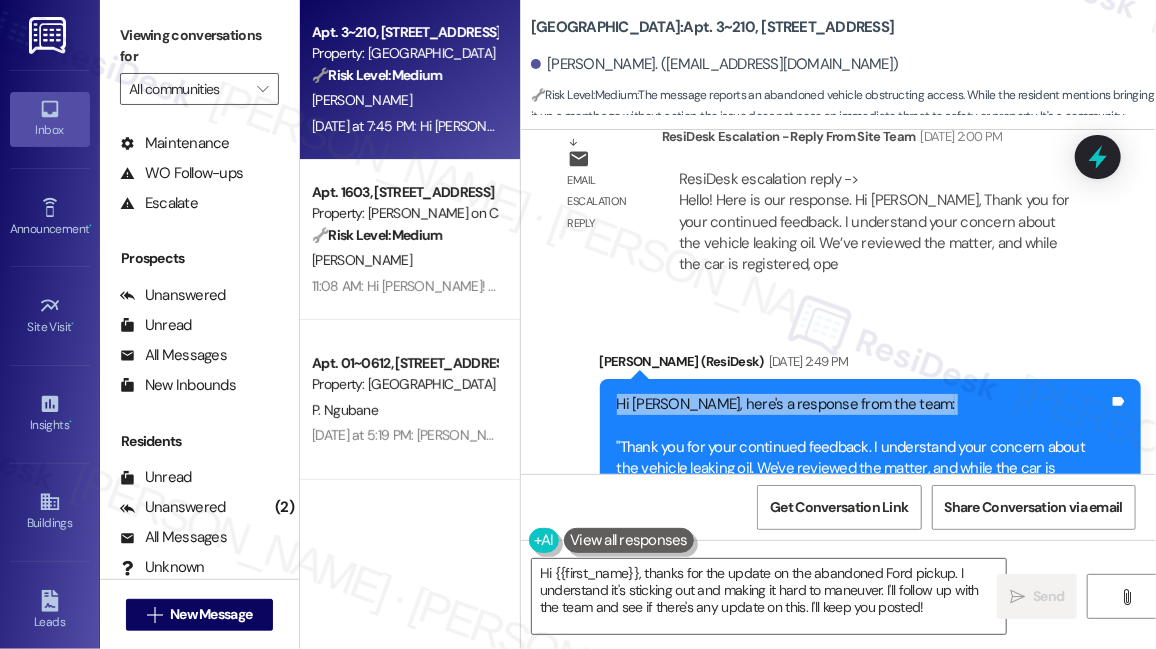 click on "Hi [PERSON_NAME], here's a response from the team:
"Thank you for your continued feedback. I understand your concern about the vehicle leaking oil. We've reviewed the matter, and while the car is registered, operational, and not currently in violation of any lease terms, we absolutely want to maintain a clean and well-kept community.
We'll be reaching out to the vehicle owner to request that they use an oil drip mat to help prevent any further staining in the area. We'll also continue to monitor the situation moving forward."" at bounding box center [863, 490] 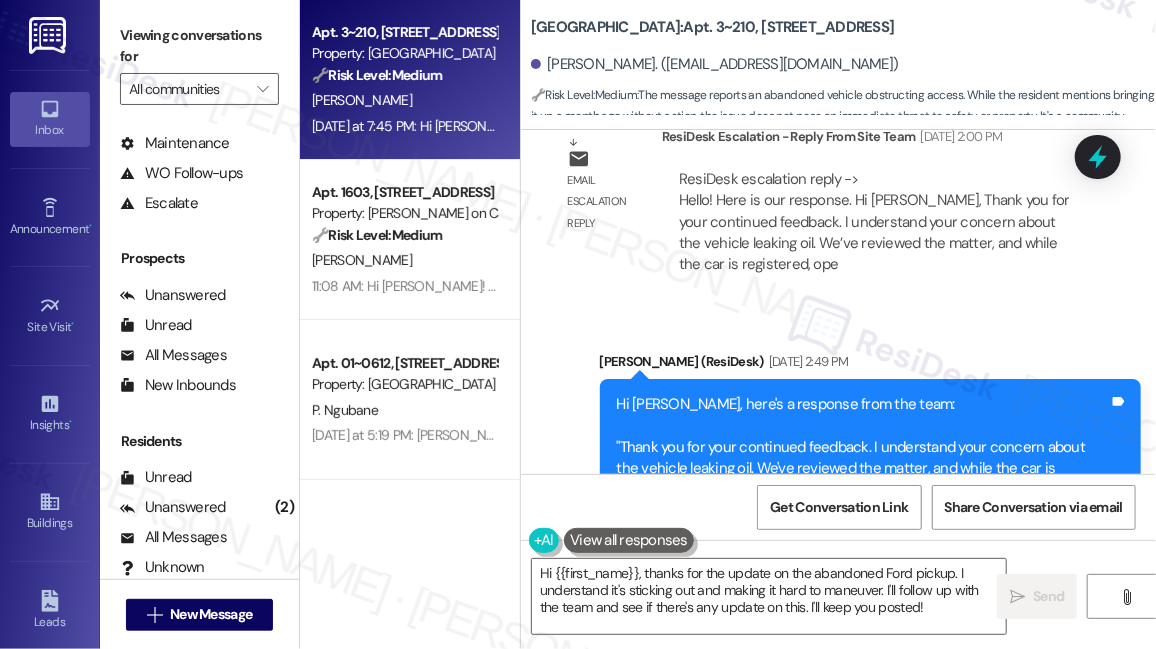 click on "Hi [PERSON_NAME], here's a response from the team:
"Thank you for your continued feedback. I understand your concern about the vehicle leaking oil. We've reviewed the matter, and while the car is registered, operational, and not currently in violation of any lease terms, we absolutely want to maintain a clean and well-kept community.
We'll be reaching out to the vehicle owner to request that they use an oil drip mat to help prevent any further staining in the area. We'll also continue to monitor the situation moving forward."" at bounding box center [863, 490] 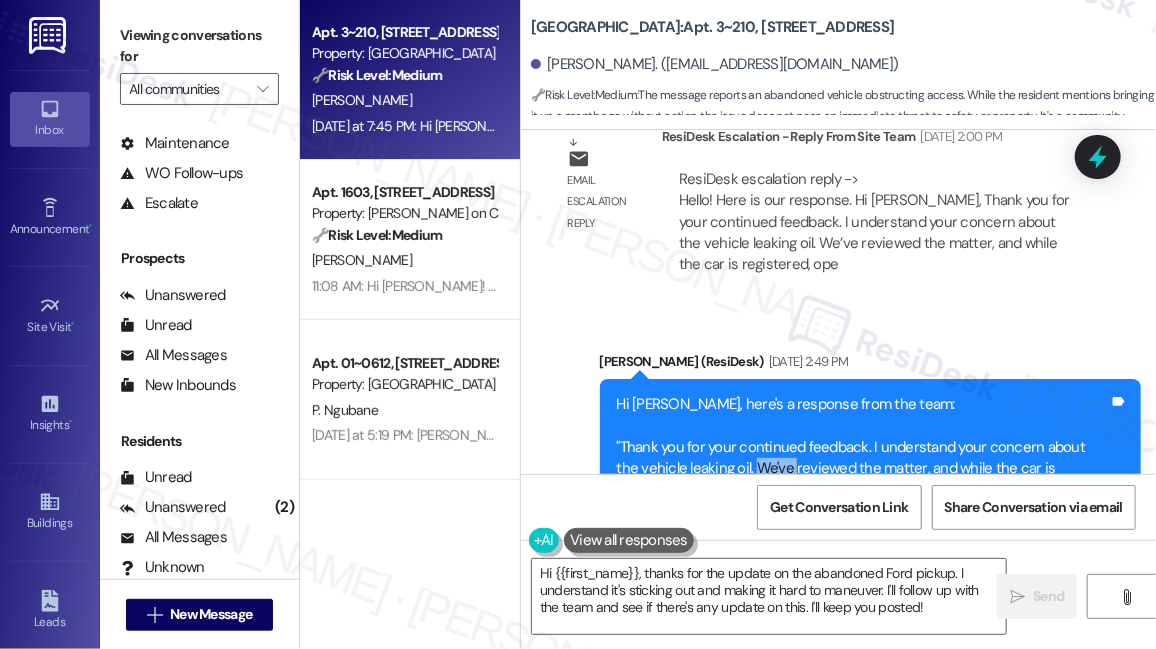 click on "Hi [PERSON_NAME], here's a response from the team:
"Thank you for your continued feedback. I understand your concern about the vehicle leaking oil. We've reviewed the matter, and while the car is registered, operational, and not currently in violation of any lease terms, we absolutely want to maintain a clean and well-kept community.
We'll be reaching out to the vehicle owner to request that they use an oil drip mat to help prevent any further staining in the area. We'll also continue to monitor the situation moving forward."" at bounding box center (863, 490) 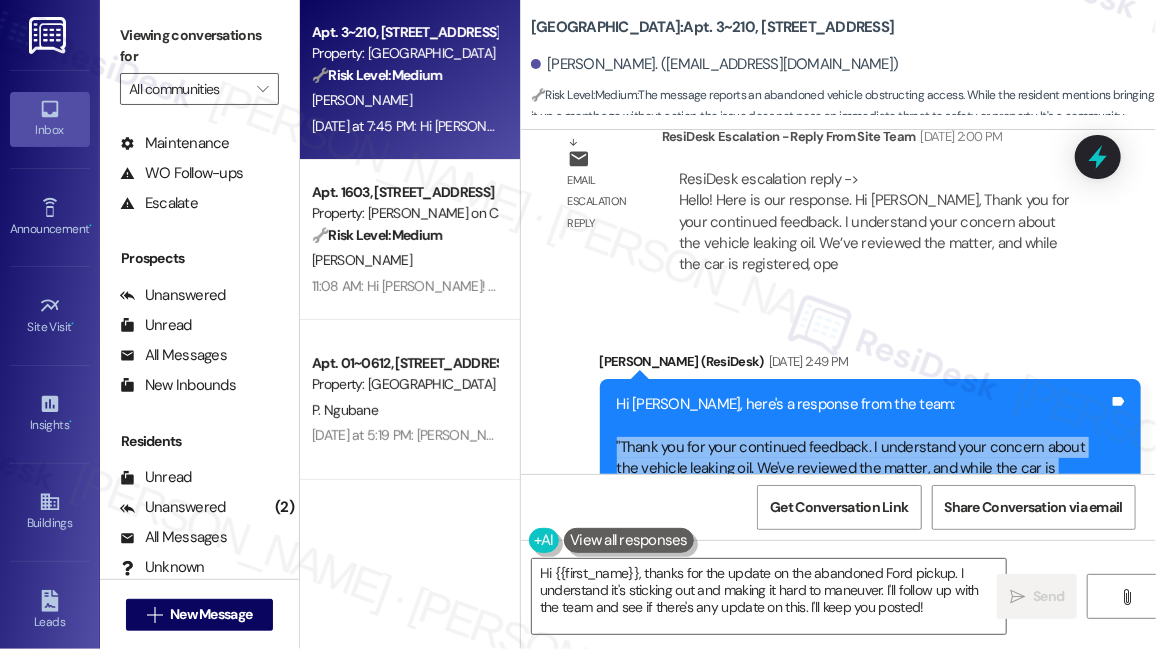click on "Hi [PERSON_NAME], here's a response from the team:
"Thank you for your continued feedback. I understand your concern about the vehicle leaking oil. We've reviewed the matter, and while the car is registered, operational, and not currently in violation of any lease terms, we absolutely want to maintain a clean and well-kept community.
We'll be reaching out to the vehicle owner to request that they use an oil drip mat to help prevent any further staining in the area. We'll also continue to monitor the situation moving forward."" at bounding box center (863, 490) 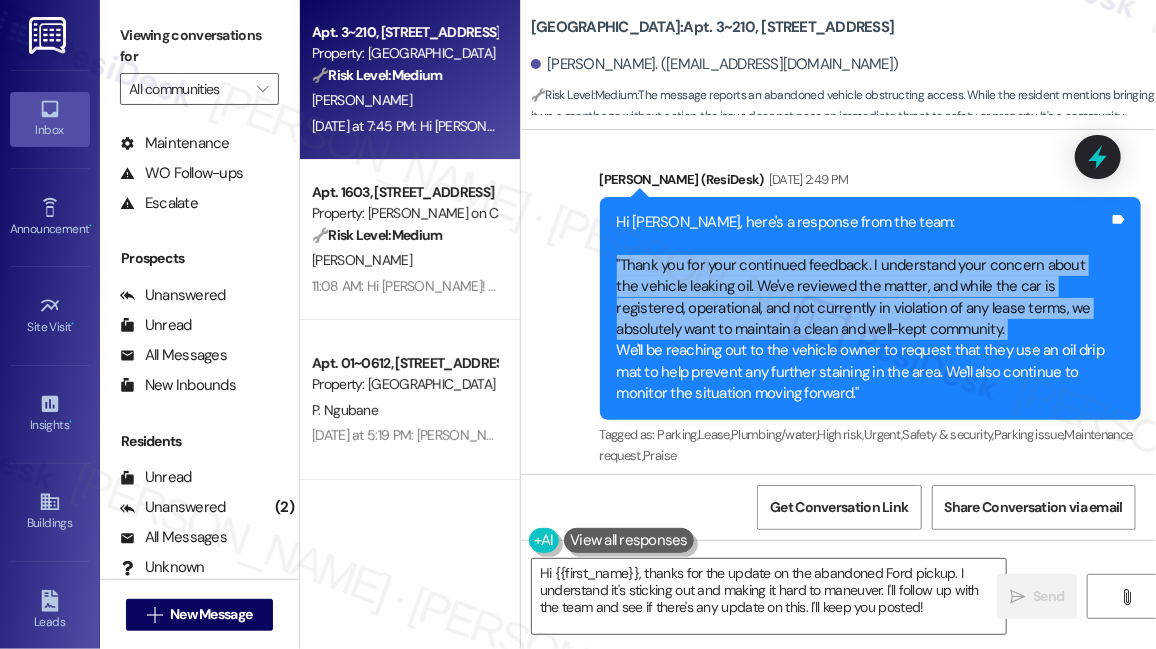 scroll, scrollTop: 18673, scrollLeft: 0, axis: vertical 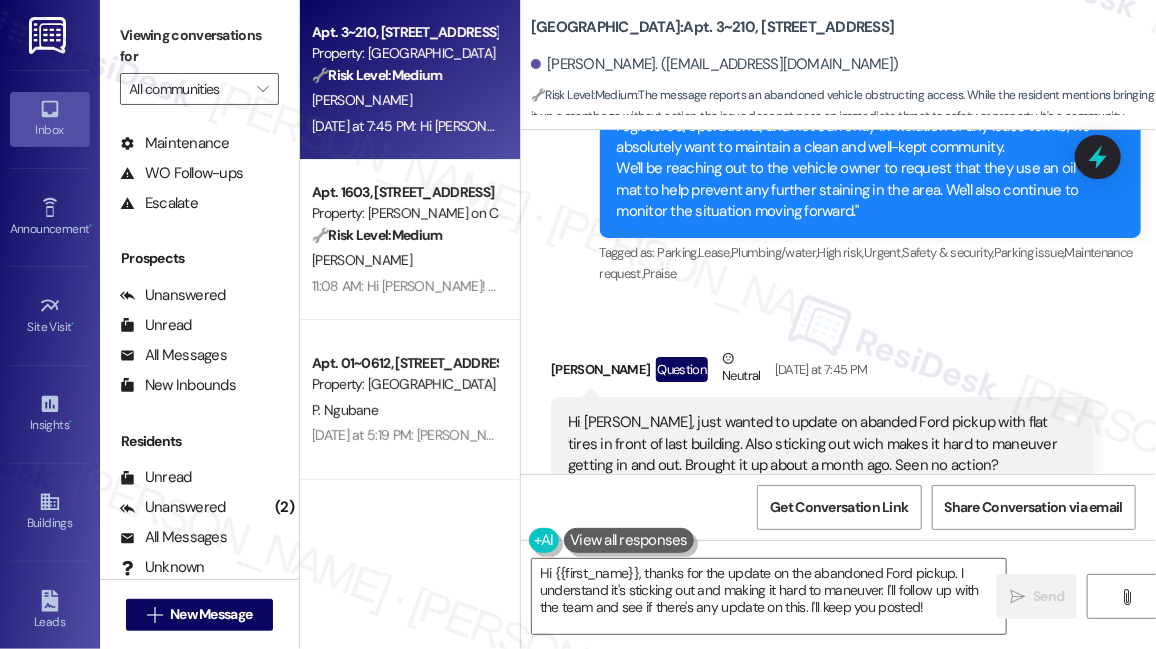 click on "Hi [PERSON_NAME], just wanted to update on abanded Ford   pickup with flat tires in front of last building. Also sticking out wich makes it hard to maneuver getting in and out. Brought it up about a month ago. Seen no action?" at bounding box center [814, 444] 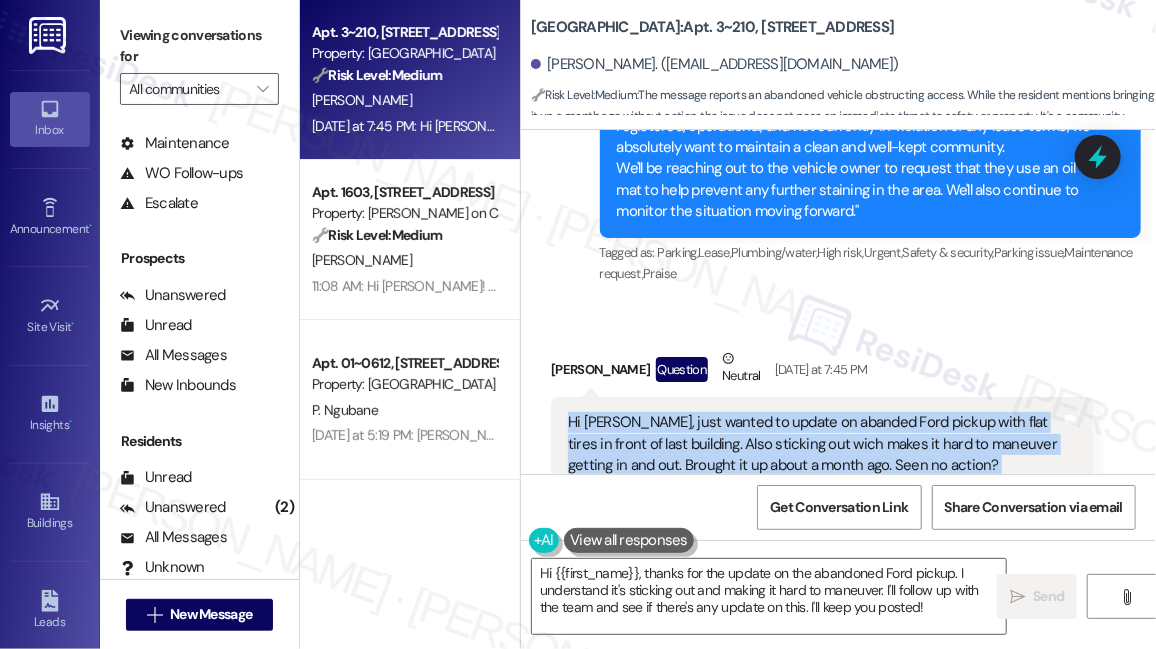 click on "Hi [PERSON_NAME], just wanted to update on abanded Ford   pickup with flat tires in front of last building. Also sticking out wich makes it hard to maneuver getting in and out. Brought it up about a month ago. Seen no action?" at bounding box center (814, 444) 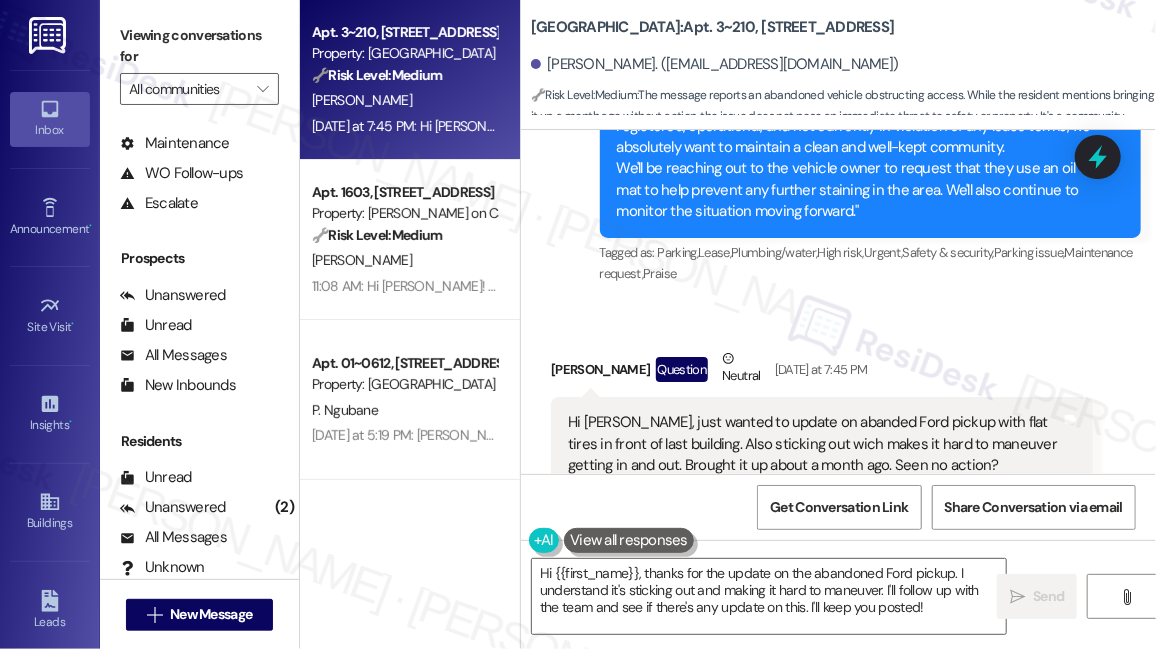 click on "Viewing conversations for" at bounding box center [199, 46] 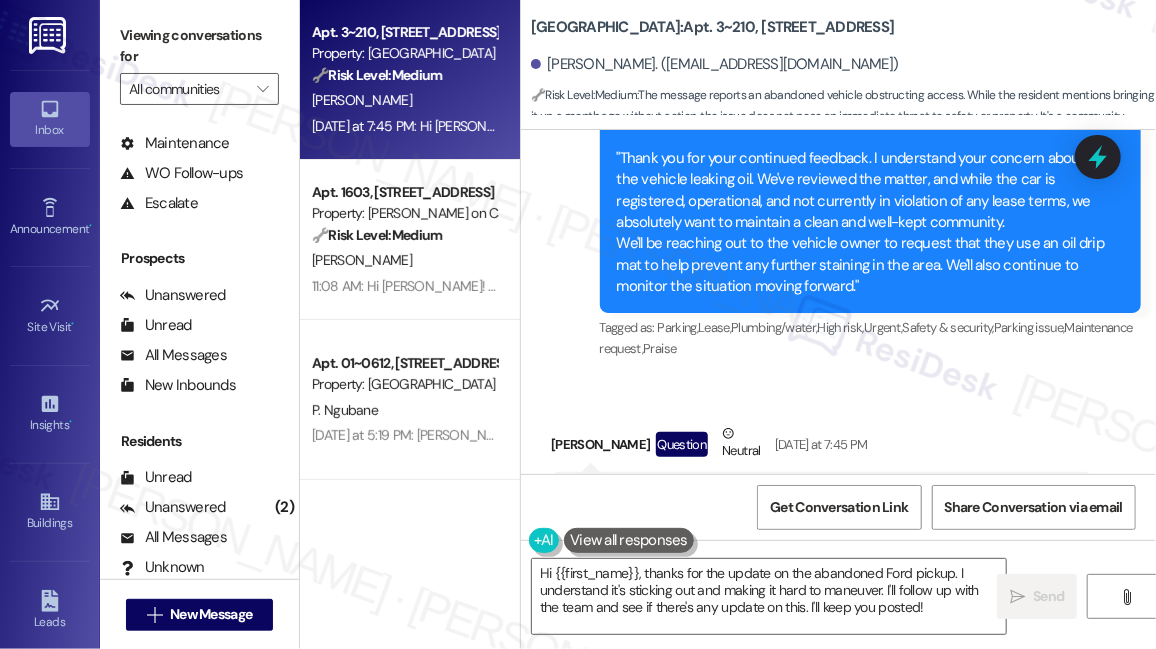 scroll, scrollTop: 18582, scrollLeft: 0, axis: vertical 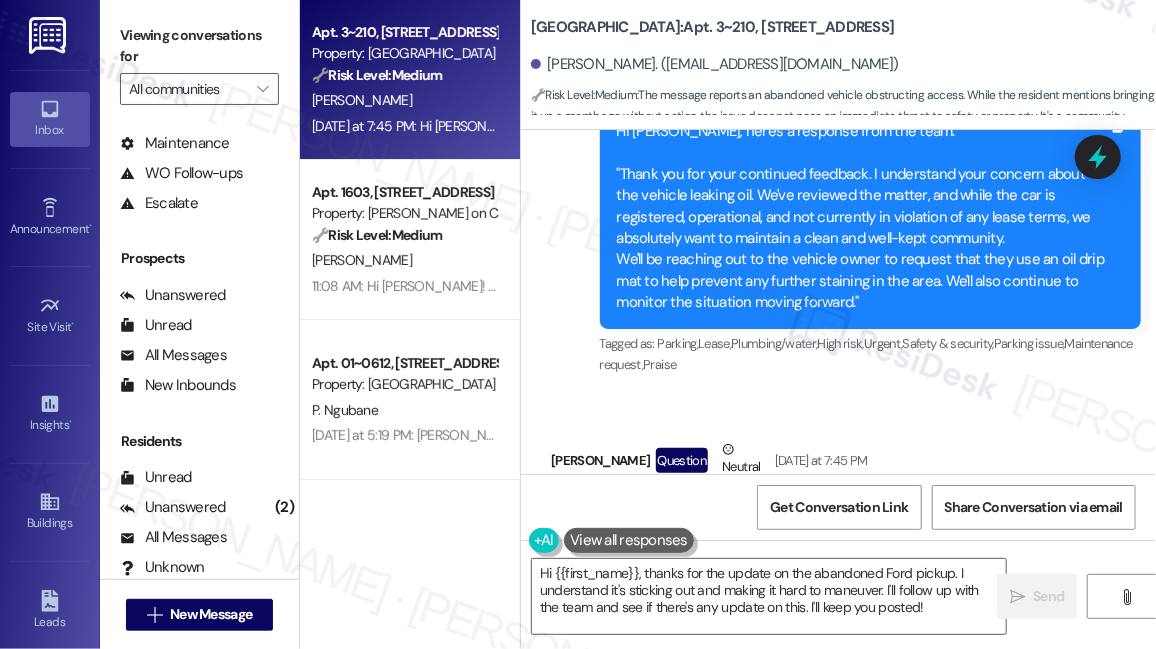 click on "Received via SMS [PERSON_NAME] Question   Neutral [DATE] at 7:45 PM Hi [PERSON_NAME], just wanted to update on abanded Ford   pickup with flat tires in front of last building. Also sticking out wich makes it hard to maneuver getting in and out. Brought it up about a month ago. Seen no action? Tags and notes Tagged as:   Parking issue ,  Click to highlight conversations about Parking issue Complaint Click to highlight conversations about Complaint  Related guidelines Hide Suggestions Habitat - [GEOGRAPHIC_DATA]: Residents should use Bilt.
Created  [DATE] Property level guideline  ( 67 % match) FAQs generated by ResiDesk AI What is Bilt and why should I use it? Bilt is a rewards program that allows you to earn points on rent payments. It's recommended for residents to maximize their benefits while paying rent. How do I sign up for Bilt? You can sign up for Bilt by downloading the Bilt app from your device's app store and following the registration process. Are there any fees associated with using Bilt? Created   (" at bounding box center [838, 670] 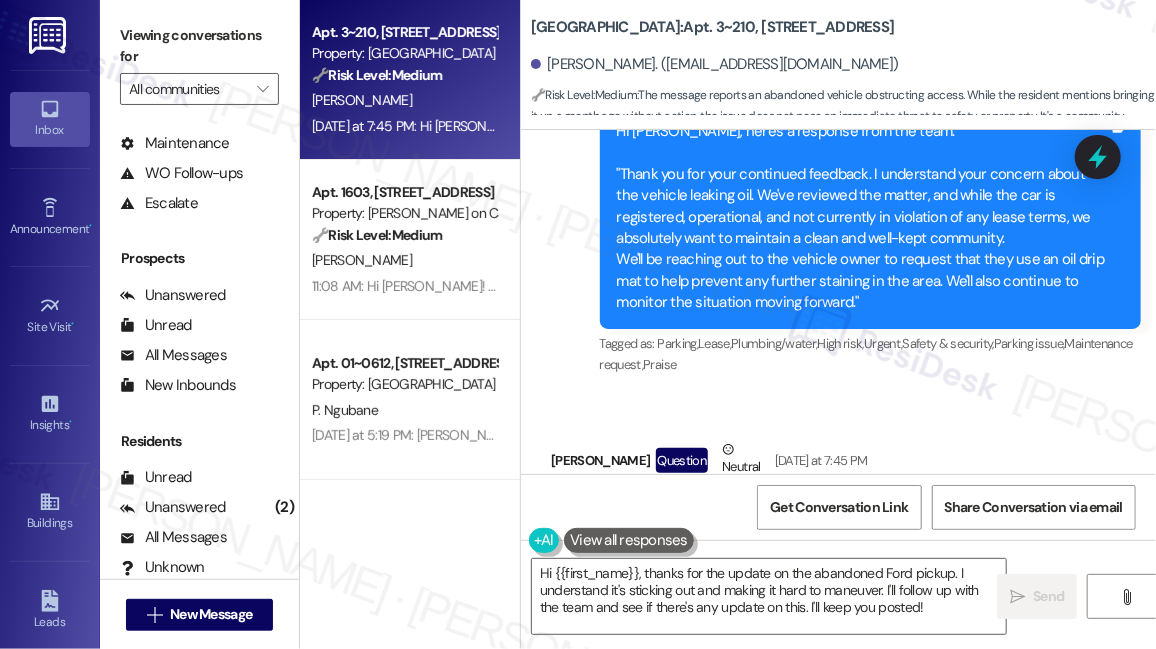 scroll, scrollTop: 174, scrollLeft: 0, axis: vertical 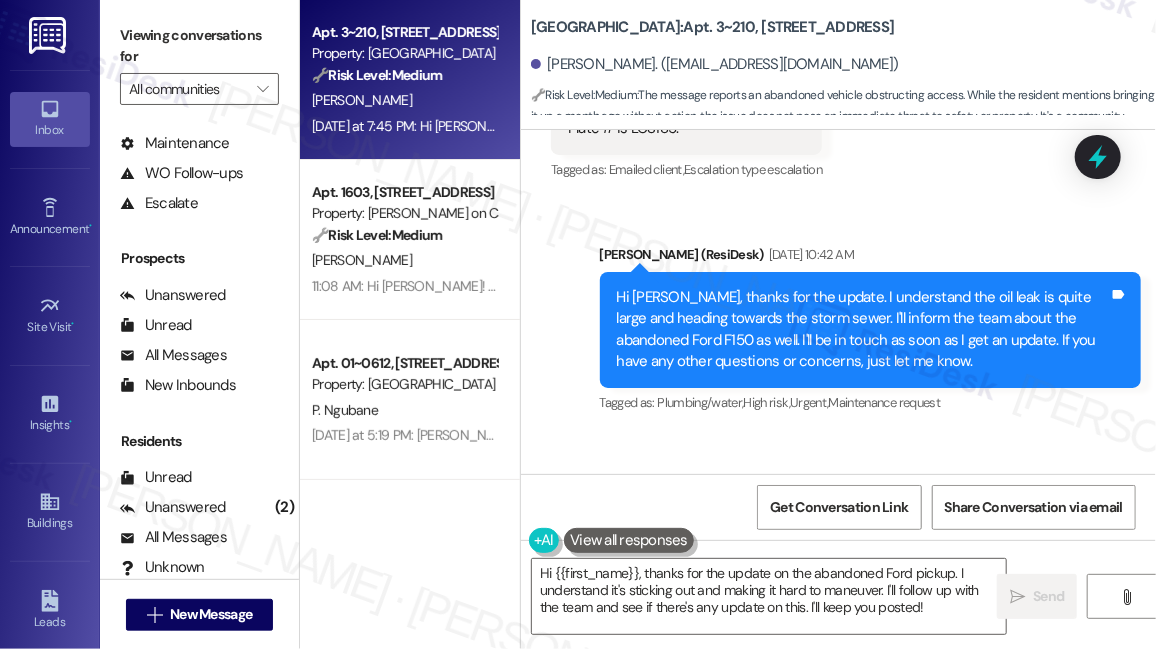 click on "Hi [PERSON_NAME], thanks for the update. I understand the oil leak is quite large and heading towards the storm sewer. I'll inform the team about the abandoned Ford F150 as well. I'll be in touch as soon as I get an update. If you have any other questions or concerns, just let me know." at bounding box center [863, 330] 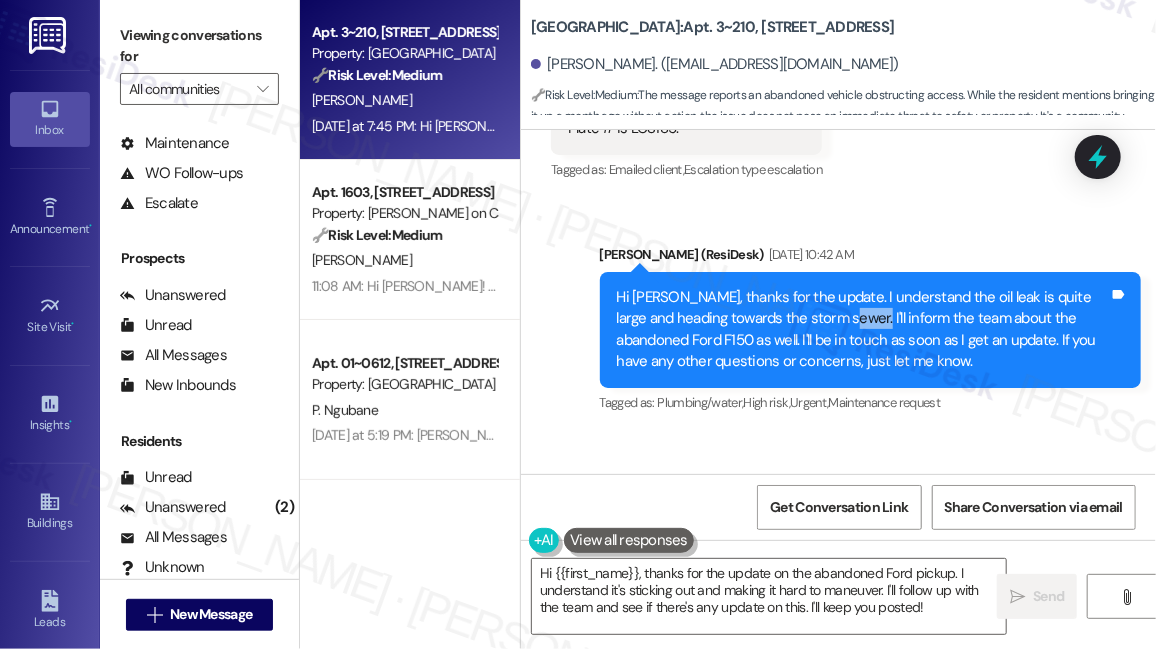 click on "Hi [PERSON_NAME], thanks for the update. I understand the oil leak is quite large and heading towards the storm sewer. I'll inform the team about the abandoned Ford F150 as well. I'll be in touch as soon as I get an update. If you have any other questions or concerns, just let me know." at bounding box center [863, 330] 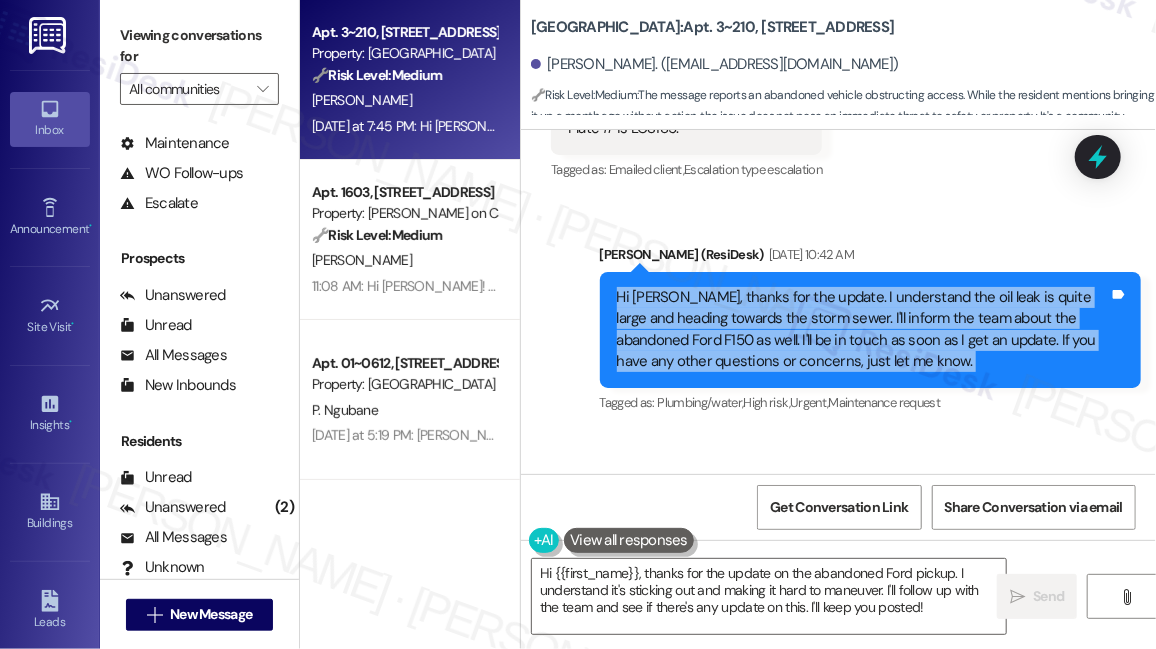 click on "Hi [PERSON_NAME], thanks for the update. I understand the oil leak is quite large and heading towards the storm sewer. I'll inform the team about the abandoned Ford F150 as well. I'll be in touch as soon as I get an update. If you have any other questions or concerns, just let me know." at bounding box center [863, 330] 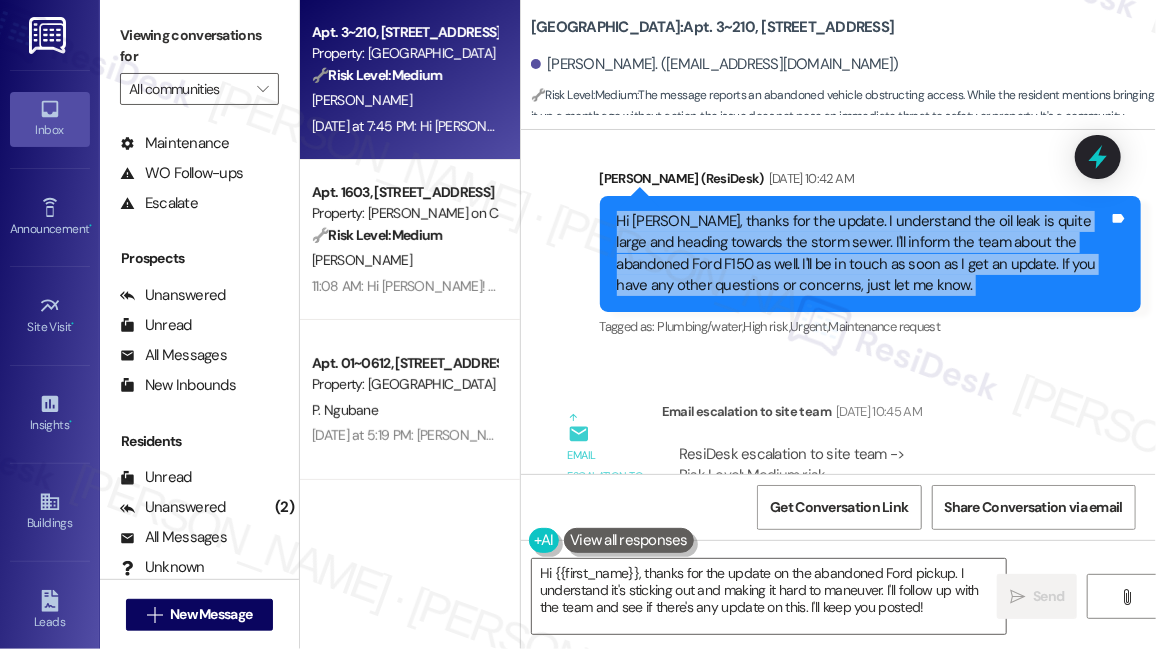 scroll, scrollTop: 17962, scrollLeft: 0, axis: vertical 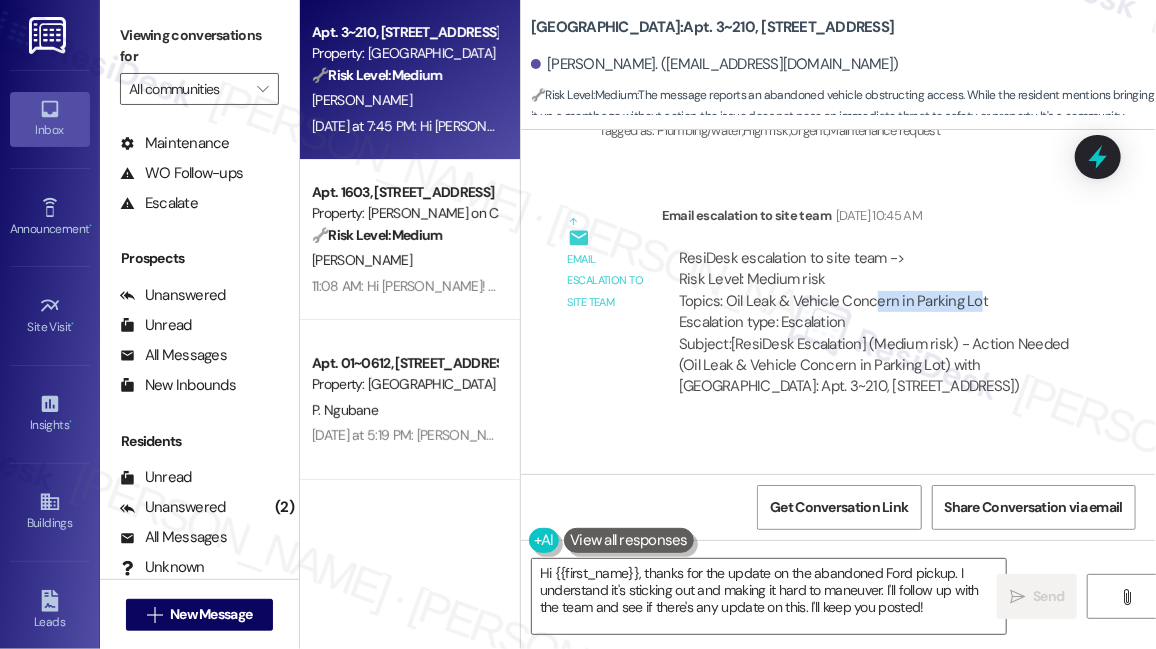 drag, startPoint x: 868, startPoint y: 198, endPoint x: 973, endPoint y: 191, distance: 105.23308 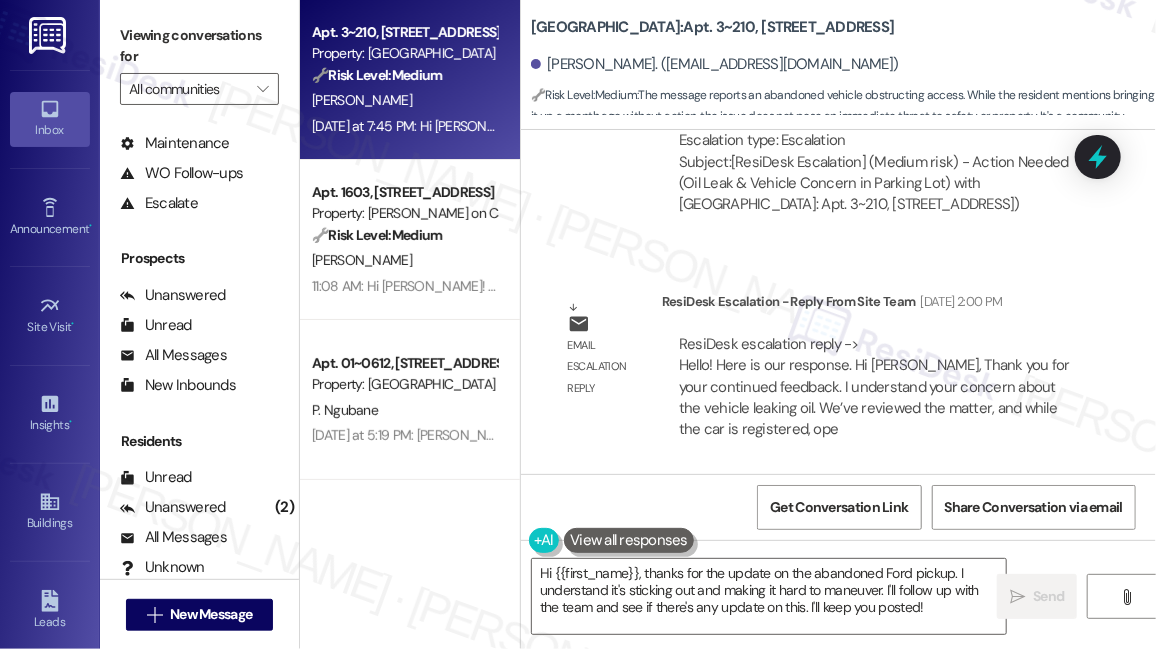 scroll, scrollTop: 18144, scrollLeft: 0, axis: vertical 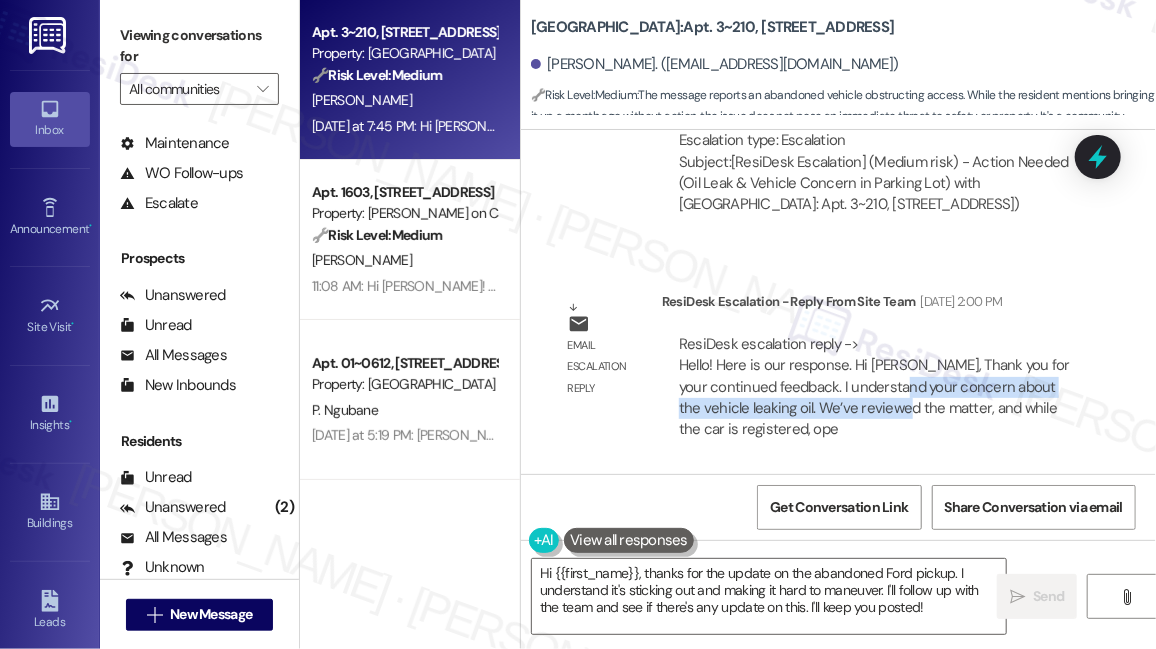 drag, startPoint x: 911, startPoint y: 274, endPoint x: 917, endPoint y: 295, distance: 21.84033 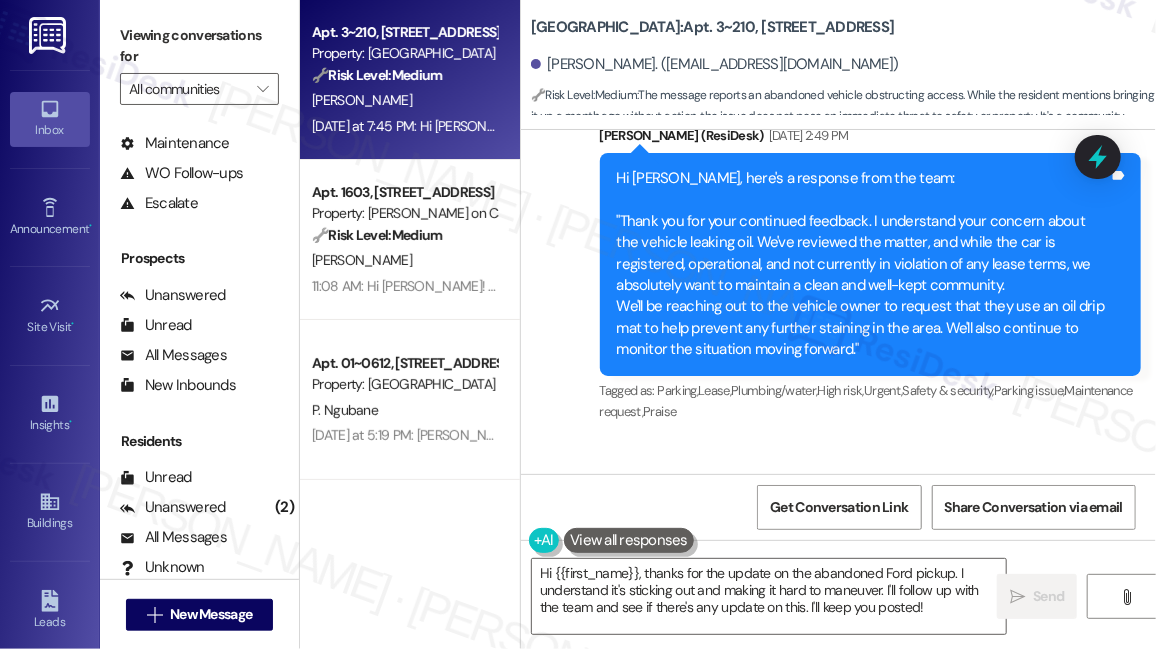scroll, scrollTop: 18508, scrollLeft: 0, axis: vertical 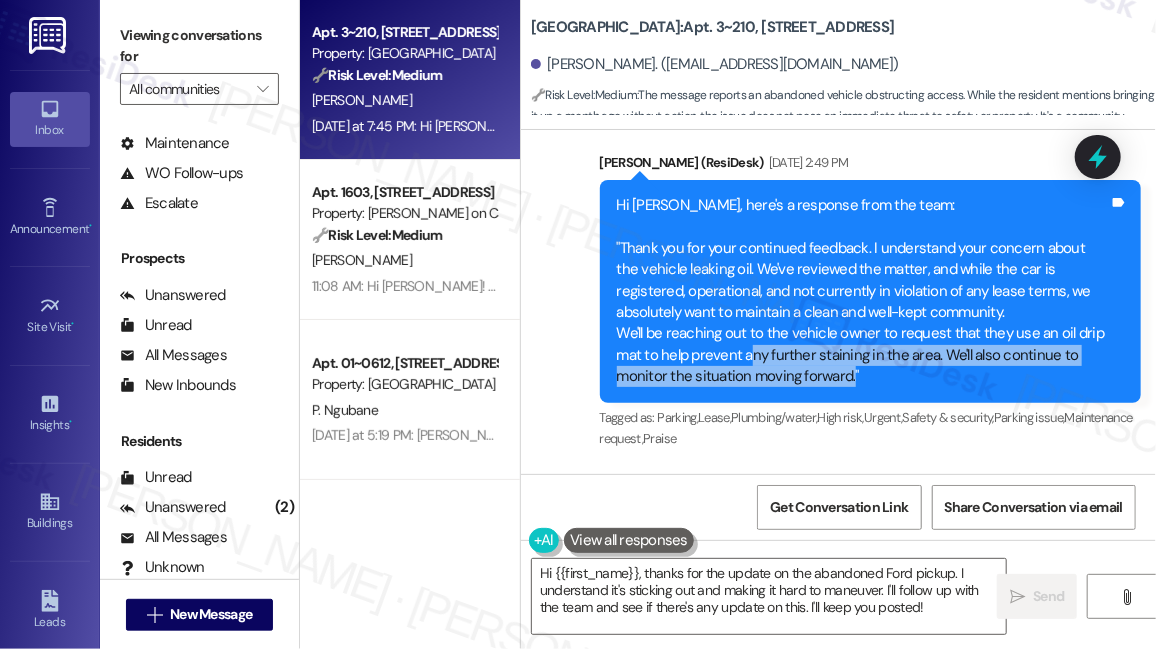 drag, startPoint x: 749, startPoint y: 242, endPoint x: 850, endPoint y: 264, distance: 103.36827 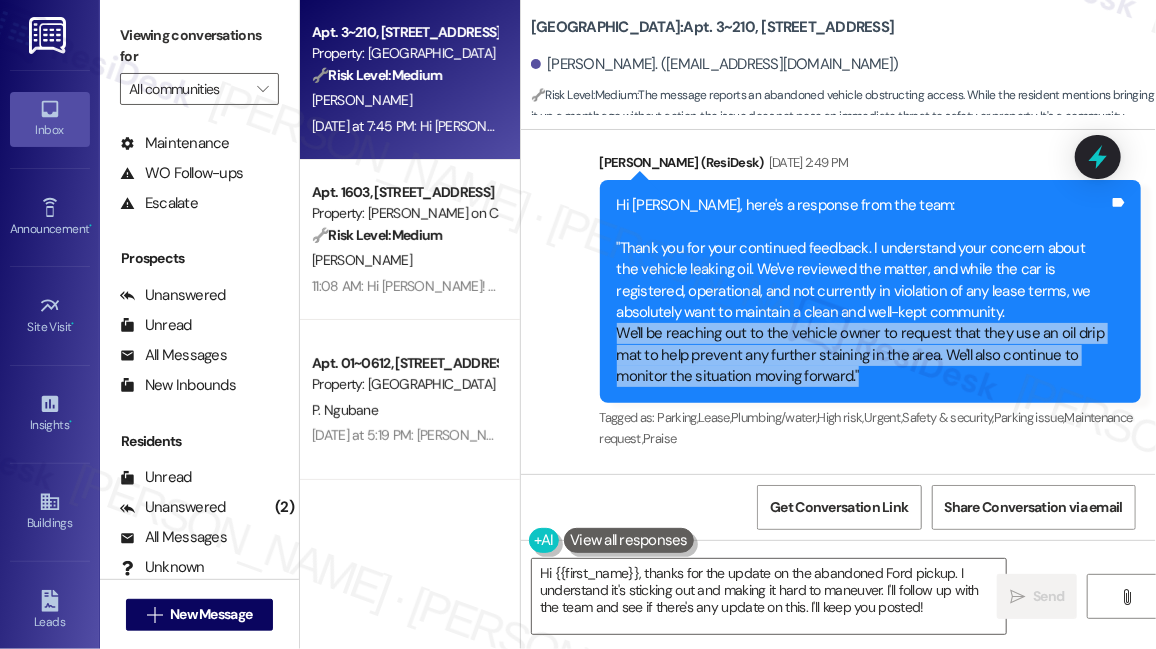 drag, startPoint x: 894, startPoint y: 265, endPoint x: 618, endPoint y: 224, distance: 279.0287 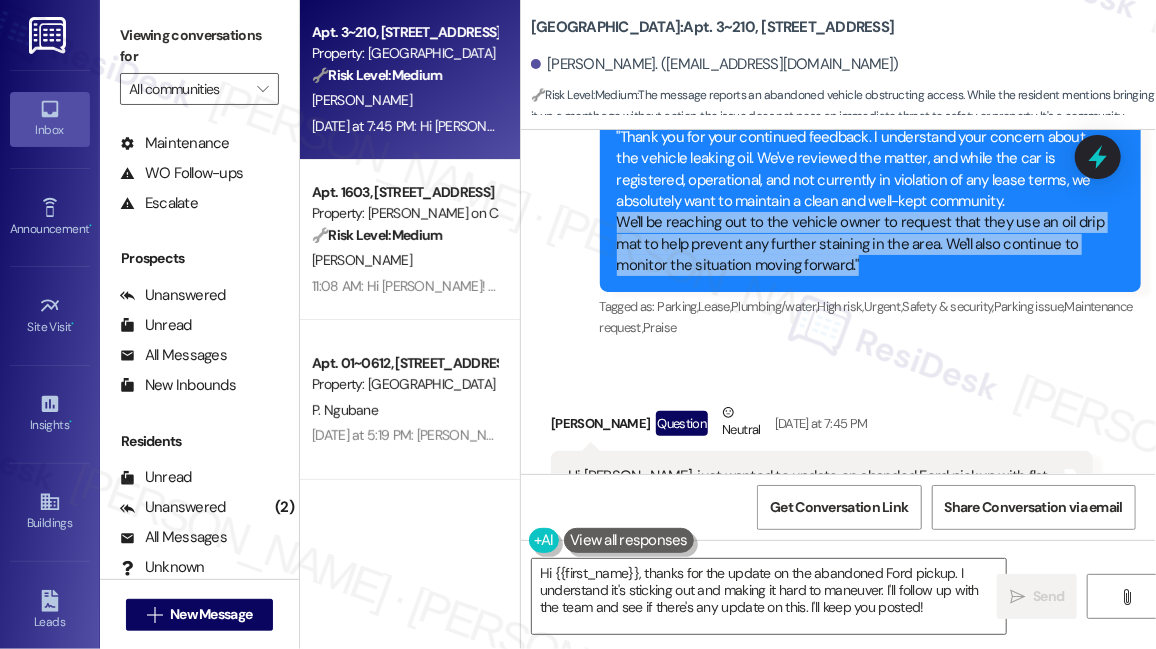 scroll, scrollTop: 18781, scrollLeft: 0, axis: vertical 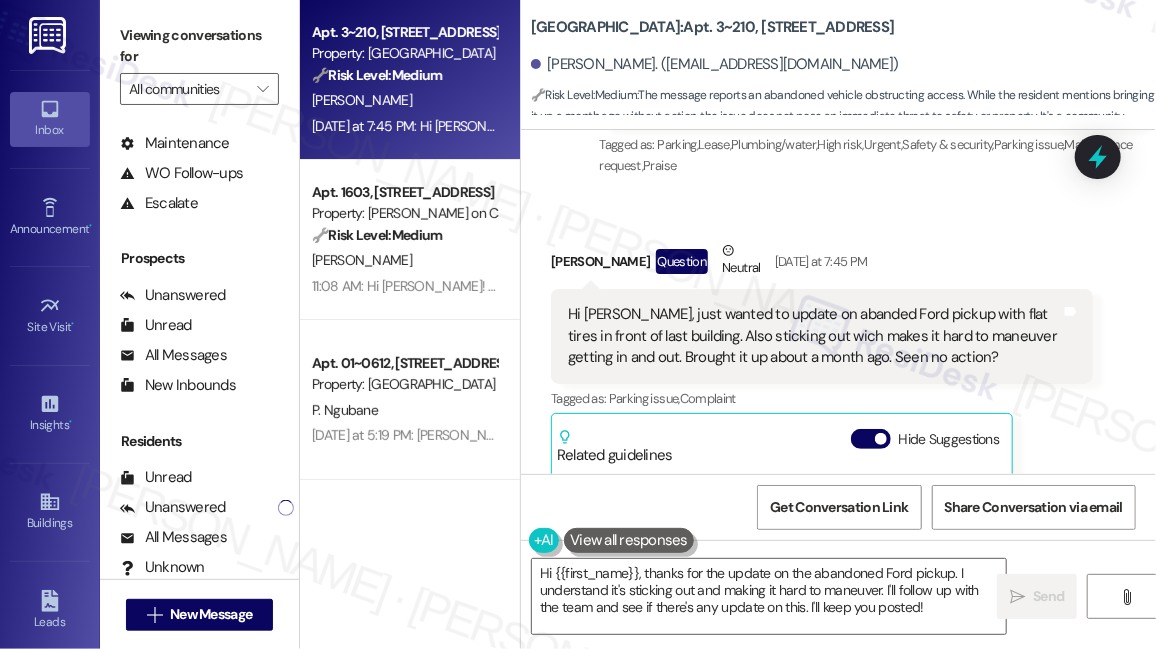 click on "Hi [PERSON_NAME], just wanted to update on abanded Ford   pickup with flat tires in front of last building. Also sticking out wich makes it hard to maneuver getting in and out. Brought it up about a month ago. Seen no action?" at bounding box center (814, 336) 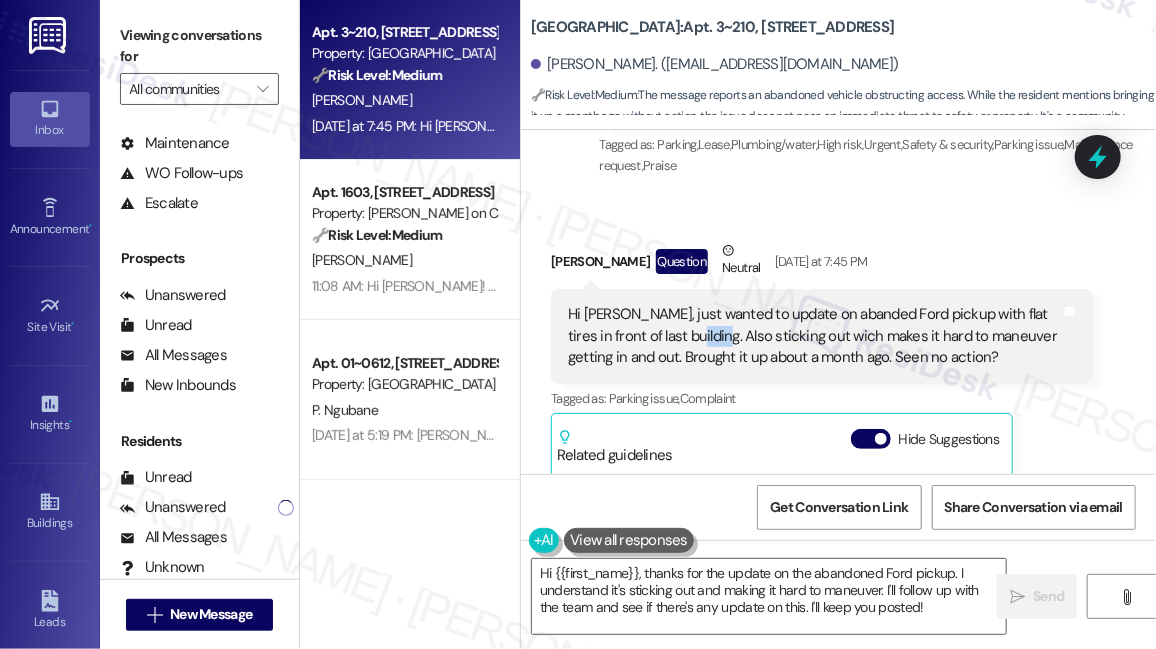 click on "Hi [PERSON_NAME], just wanted to update on abanded Ford   pickup with flat tires in front of last building. Also sticking out wich makes it hard to maneuver getting in and out. Brought it up about a month ago. Seen no action?" at bounding box center [814, 336] 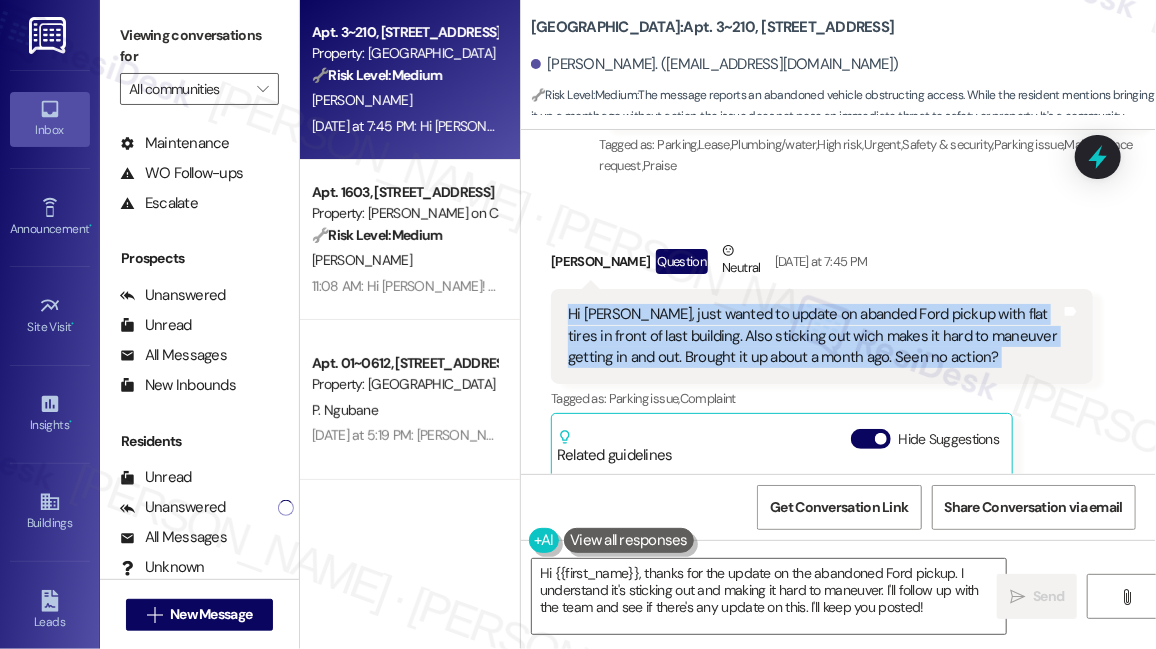 click on "Hi [PERSON_NAME], just wanted to update on abanded Ford   pickup with flat tires in front of last building. Also sticking out wich makes it hard to maneuver getting in and out. Brought it up about a month ago. Seen no action?" at bounding box center [814, 336] 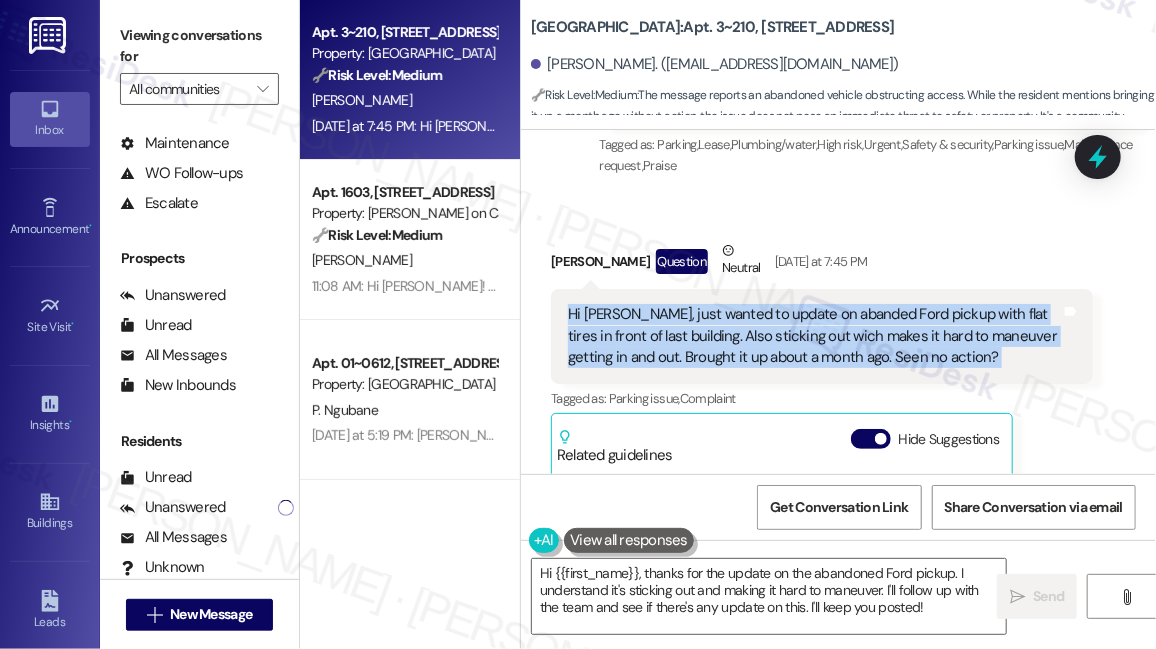 click on "Hi [PERSON_NAME], just wanted to update on abanded Ford   pickup with flat tires in front of last building. Also sticking out wich makes it hard to maneuver getting in and out. Brought it up about a month ago. Seen no action?" at bounding box center [814, 336] 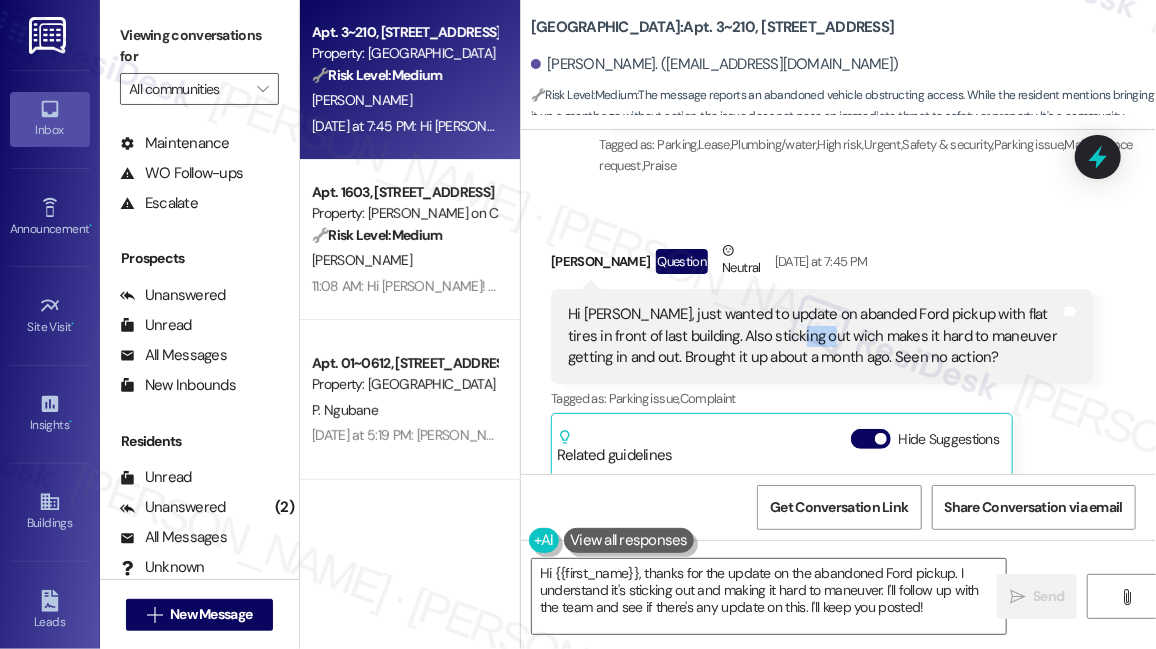 click on "Hi [PERSON_NAME], just wanted to update on abanded Ford   pickup with flat tires in front of last building. Also sticking out wich makes it hard to maneuver getting in and out. Brought it up about a month ago. Seen no action?" at bounding box center [814, 336] 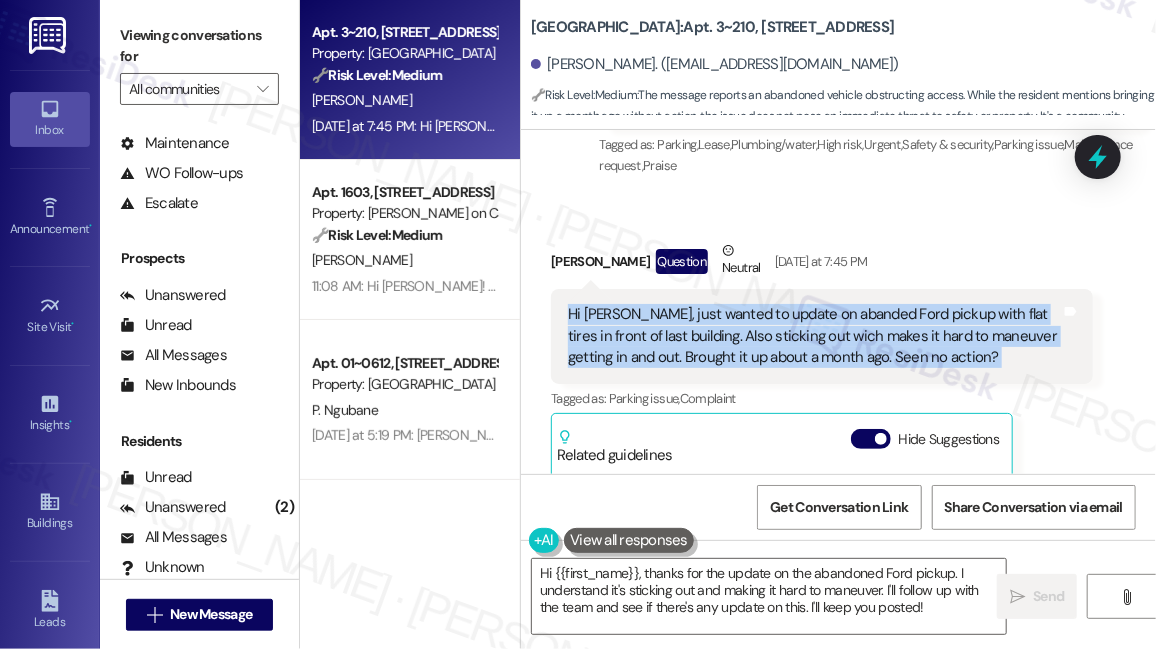 click on "Hi [PERSON_NAME], just wanted to update on abanded Ford   pickup with flat tires in front of last building. Also sticking out wich makes it hard to maneuver getting in and out. Brought it up about a month ago. Seen no action?" at bounding box center [814, 336] 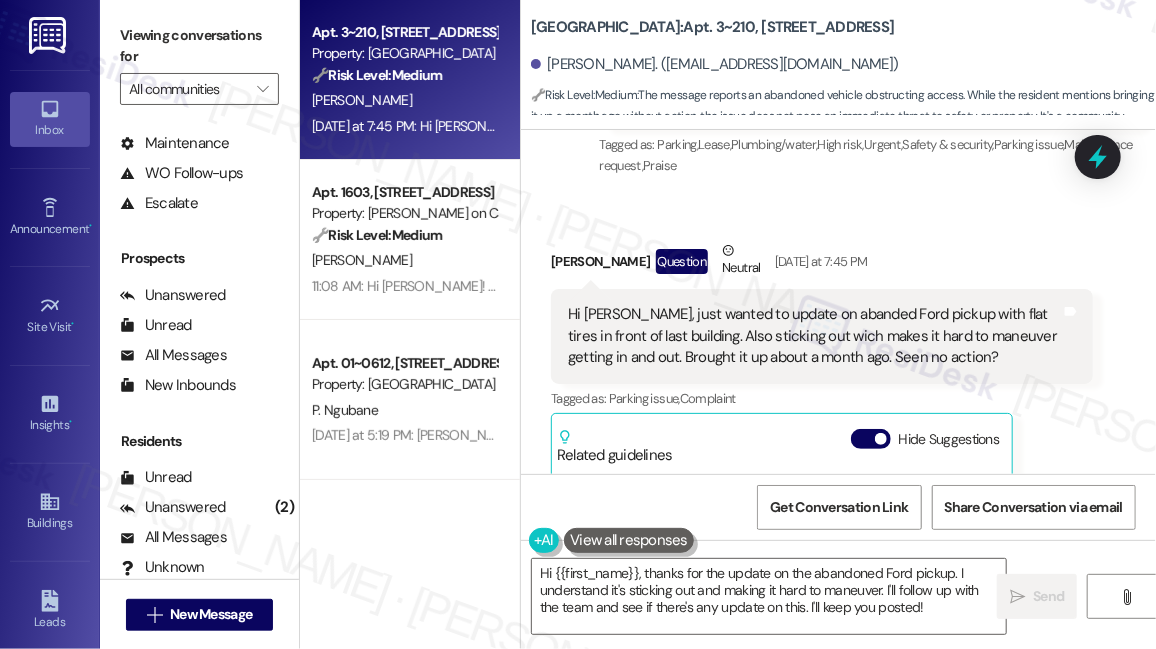 click on "Viewing conversations for" at bounding box center (199, 46) 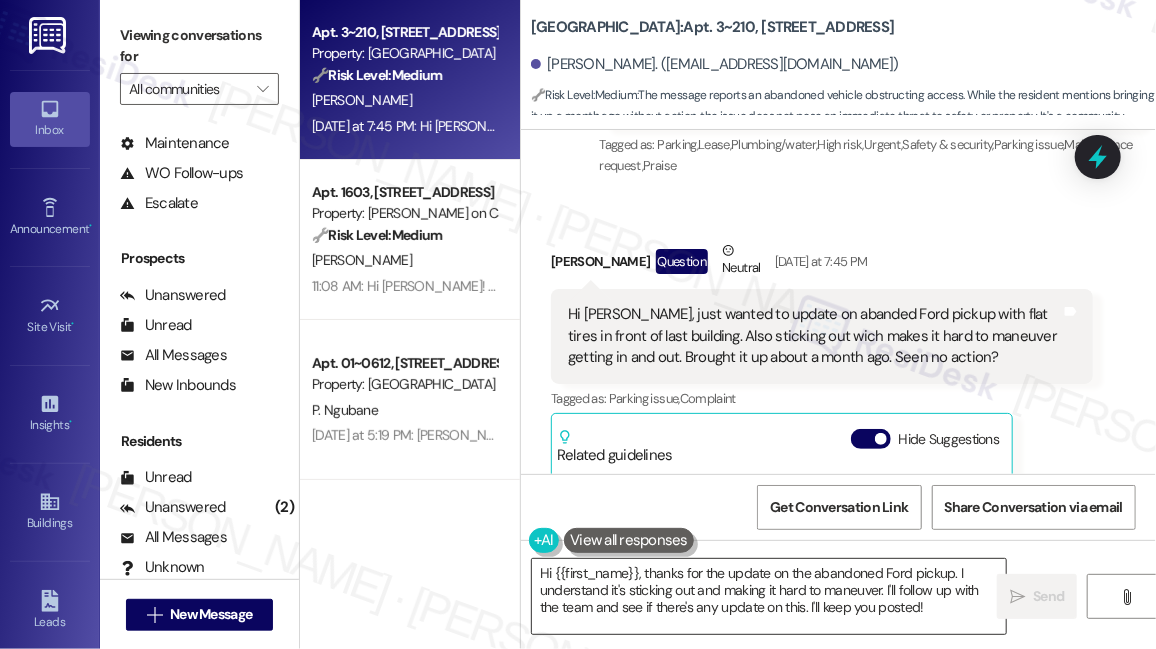 click on "Hi {{first_name}}, thanks for the update on the abandoned Ford pickup. I understand it's sticking out and making it hard to maneuver. I'll follow up with the team and see if there's any update on this. I'll keep you posted!" at bounding box center [769, 596] 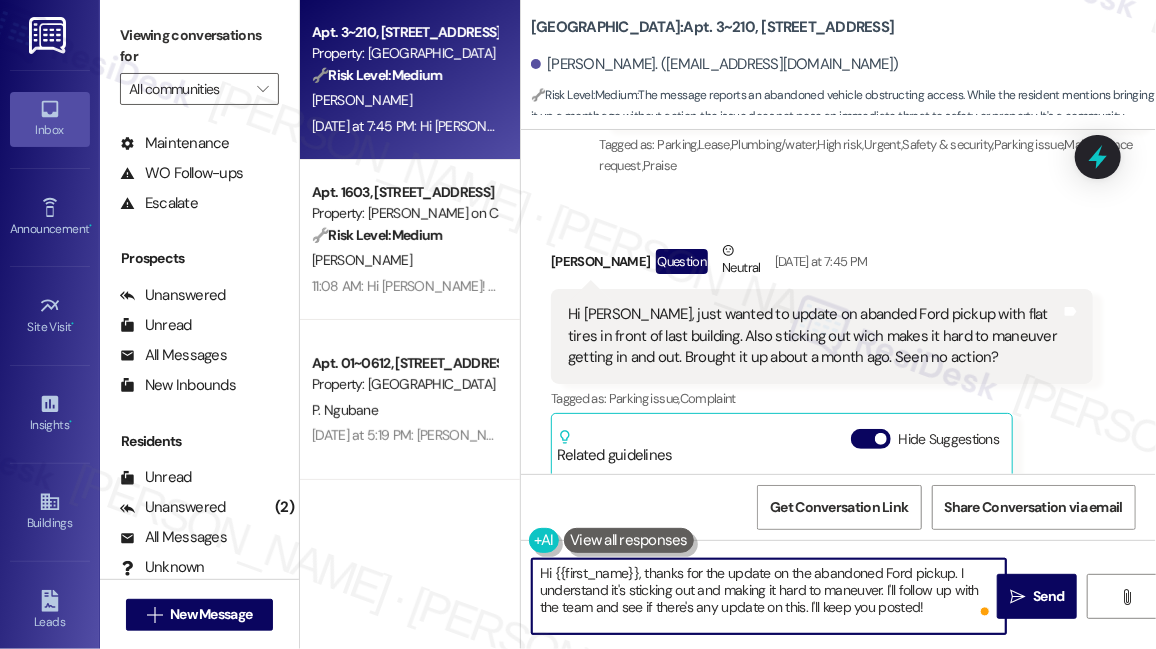 drag, startPoint x: 627, startPoint y: 603, endPoint x: 834, endPoint y: 617, distance: 207.47289 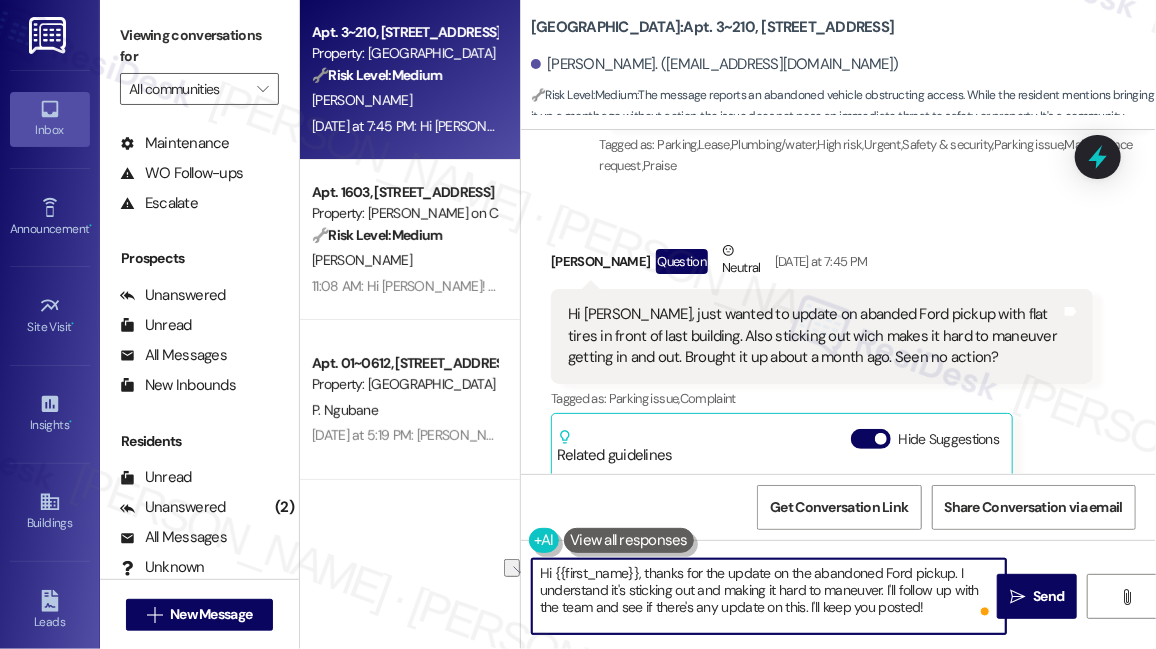 click on "Hi {{first_name}}, thanks for the update on the abandoned Ford pickup. I understand it's sticking out and making it hard to maneuver. I'll follow up with the team and see if there's any update on this. I'll keep you posted!" at bounding box center [769, 596] 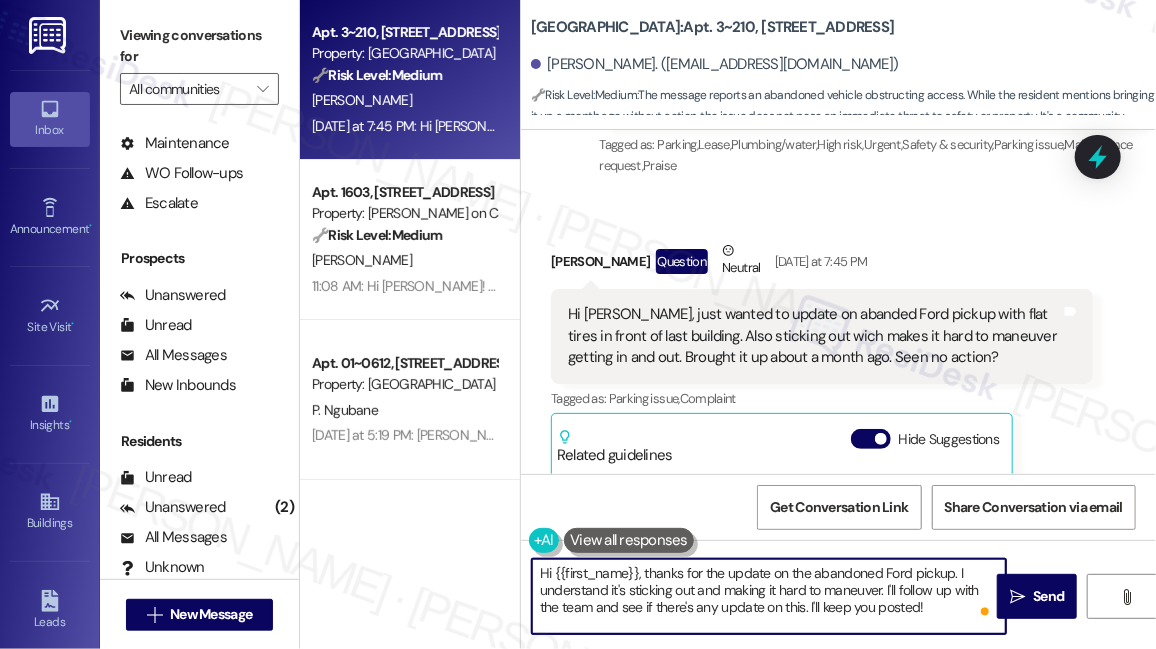 click on "Hi {{first_name}}, thanks for the update on the abandoned Ford pickup. I understand it's sticking out and making it hard to maneuver. I'll follow up with the team and see if there's any update on this. I'll keep you posted!" at bounding box center (769, 596) 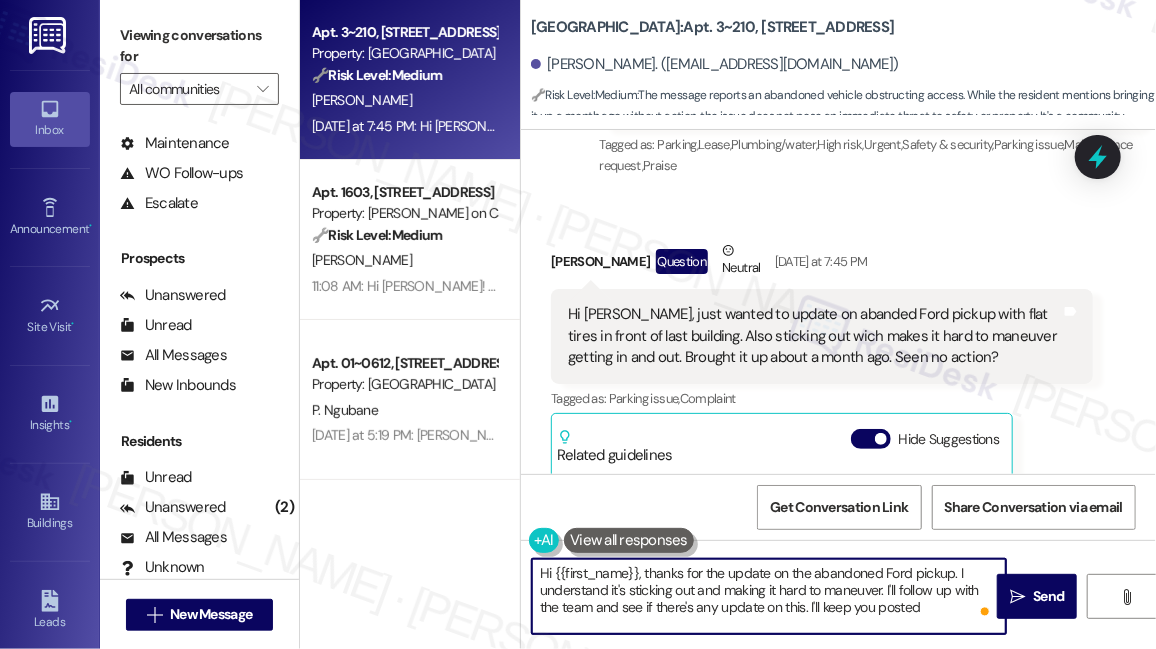 scroll, scrollTop: 19053, scrollLeft: 0, axis: vertical 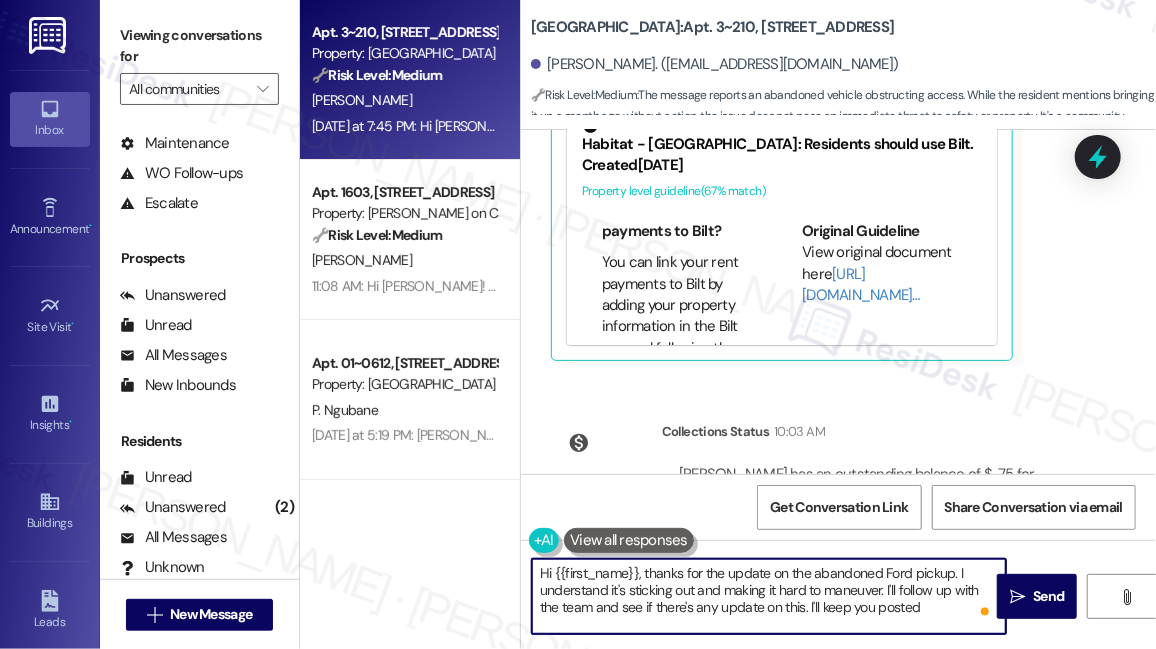 click on "Hi {{first_name}}, thanks for the update on the abandoned Ford pickup. I understand it's sticking out and making it hard to maneuver. I'll follow up with the team and see if there's any update on this. I'll keep you posted" at bounding box center (769, 596) 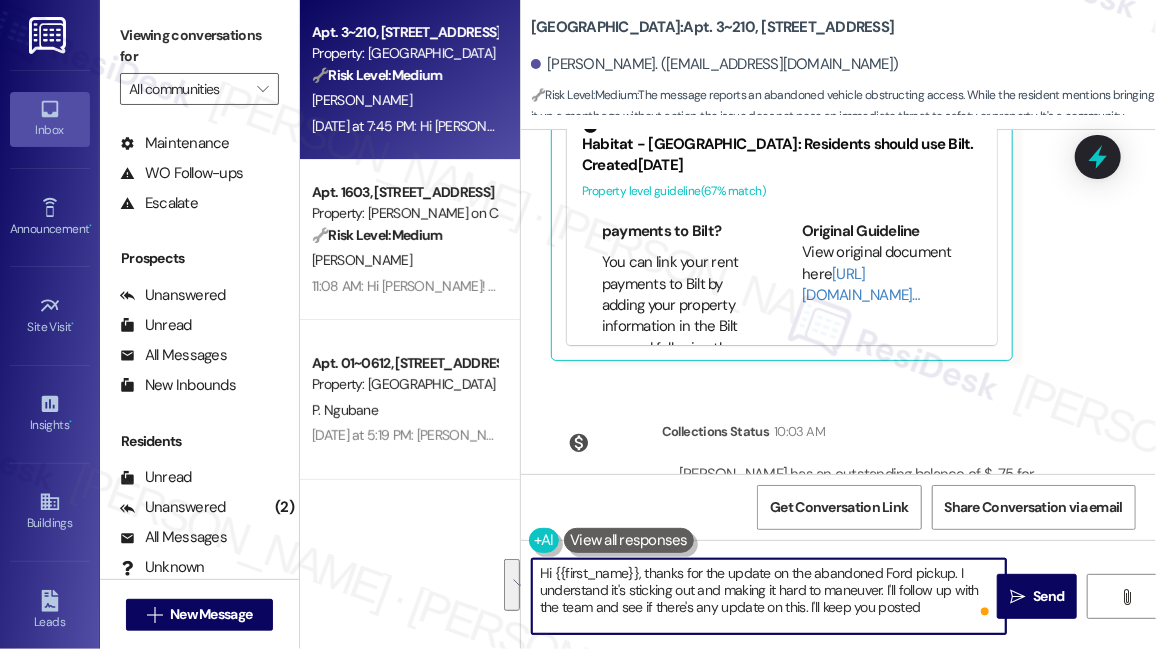 click on "Hi {{first_name}}, thanks for the update on the abandoned Ford pickup. I understand it's sticking out and making it hard to maneuver. I'll follow up with the team and see if there's any update on this. I'll keep you posted" at bounding box center (769, 596) 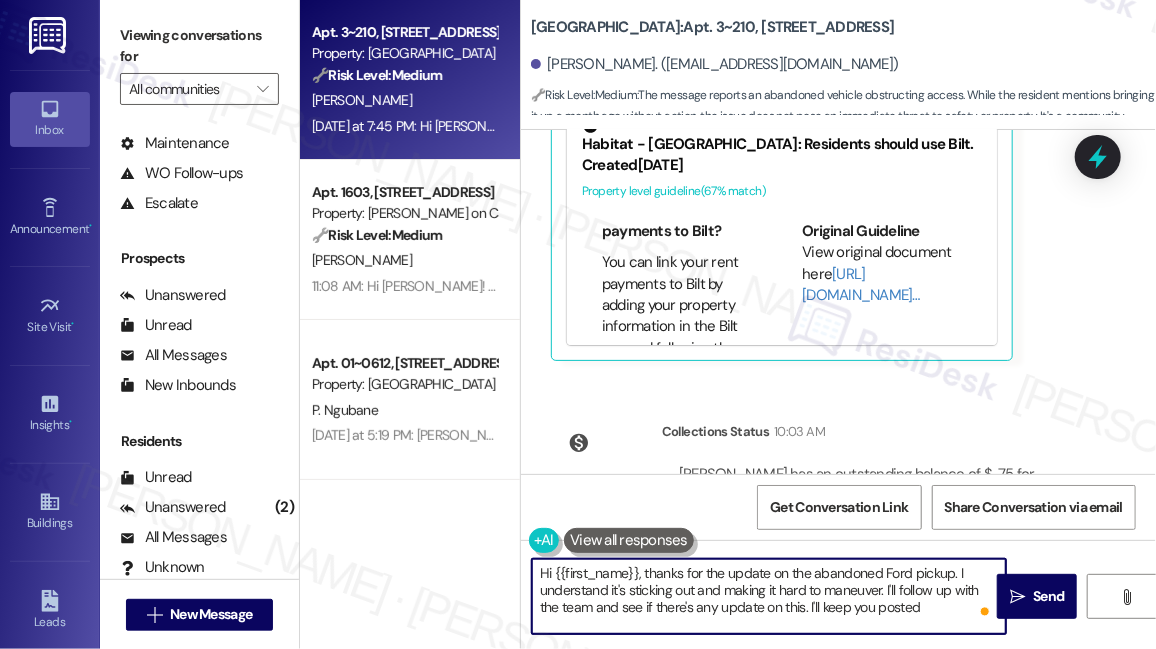 click on "Hi {{first_name}}, thanks for the update on the abandoned Ford pickup. I understand it's sticking out and making it hard to maneuver. I'll follow up with the team and see if there's any update on this. I'll keep you posted" at bounding box center [769, 596] 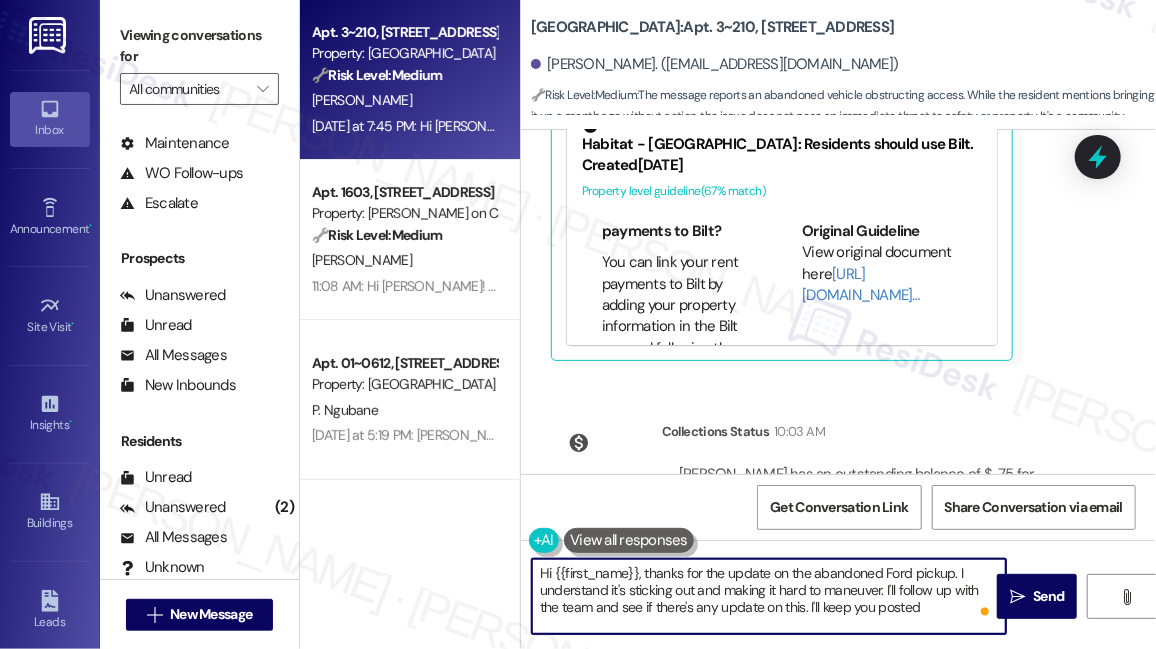 click on "Hi {{first_name}}, thanks for the update on the abandoned Ford pickup. I understand it's sticking out and making it hard to maneuver. I'll follow up with the team and see if there's any update on this. I'll keep you posted" at bounding box center [769, 596] 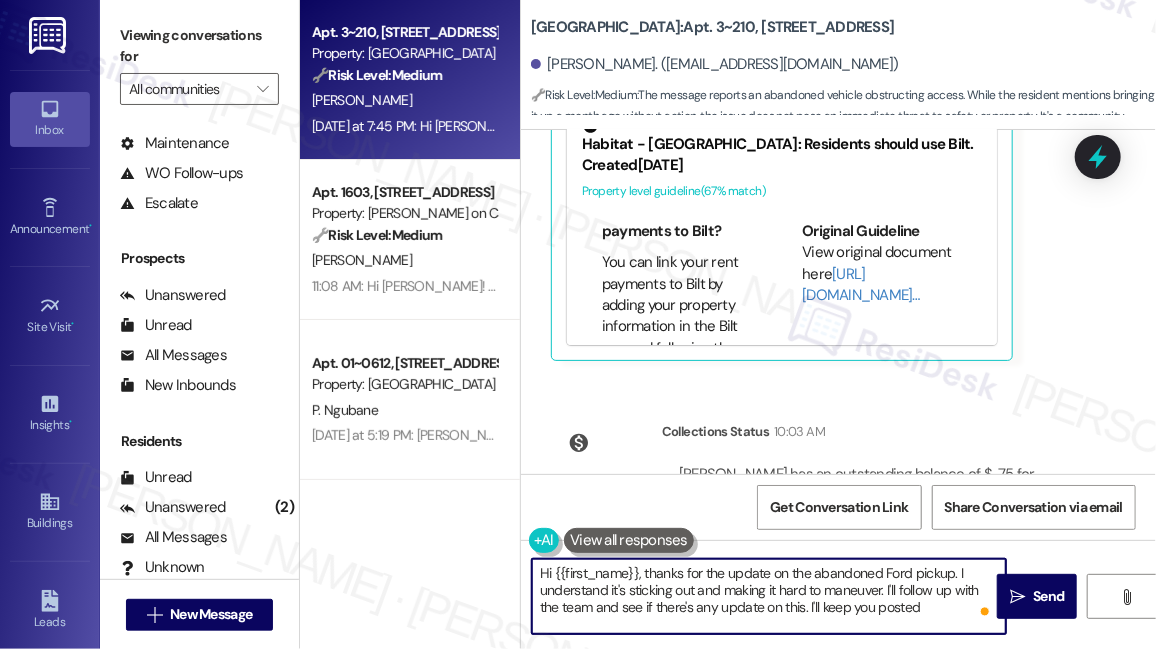 click on "Hi {{first_name}}, thanks for the update on the abandoned Ford pickup. I understand it's sticking out and making it hard to maneuver. I'll follow up with the team and see if there's any update on this. I'll keep you posted" at bounding box center (769, 596) 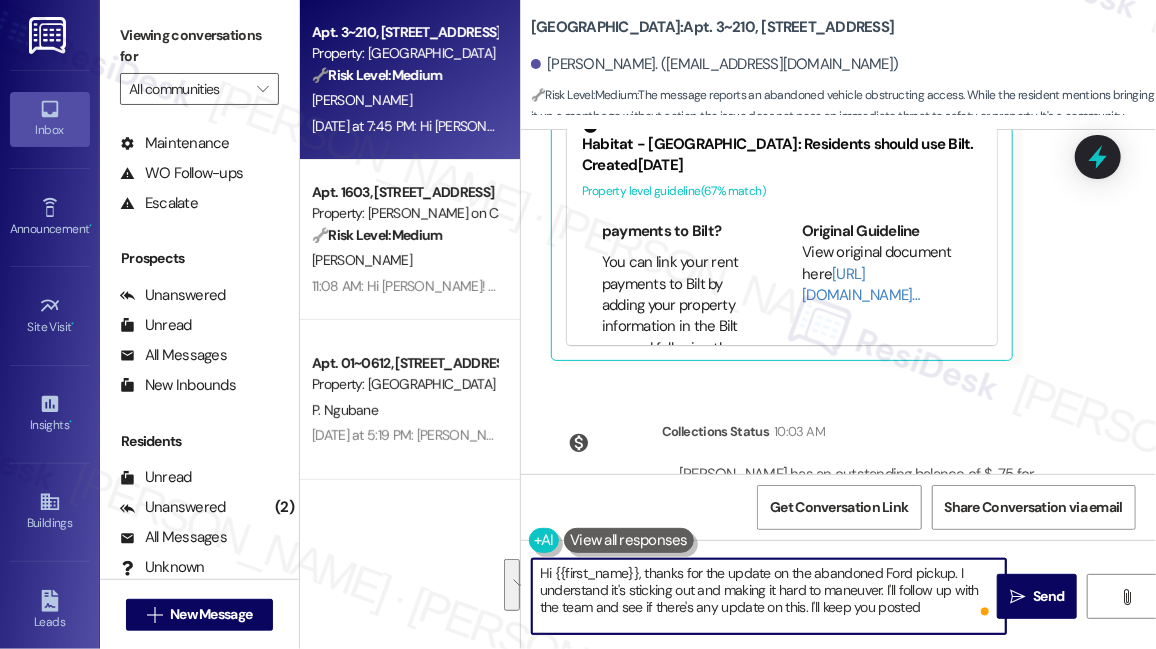 click on "Hi {{first_name}}, thanks for the update on the abandoned Ford pickup. I understand it's sticking out and making it hard to maneuver. I'll follow up with the team and see if there's any update on this. I'll keep you posted" at bounding box center [769, 596] 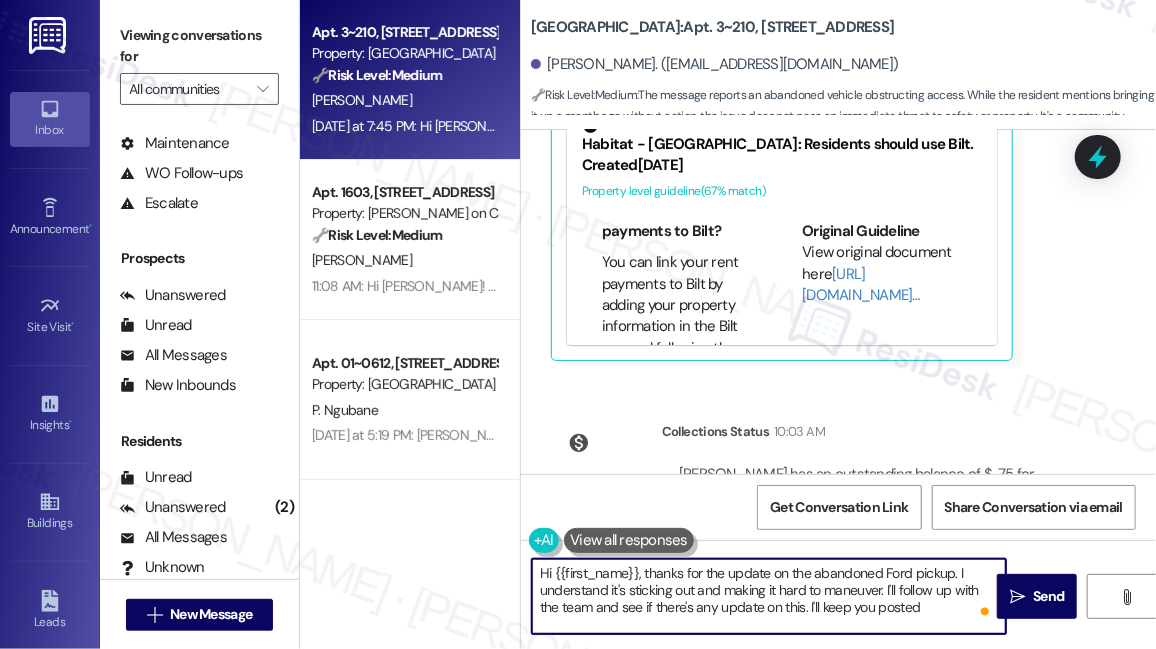click on "Hi {{first_name}}, thanks for the update on the abandoned Ford pickup. I understand it's sticking out and making it hard to maneuver. I'll follow up with the team and see if there's any update on this. I'll keep you posted" at bounding box center [769, 596] 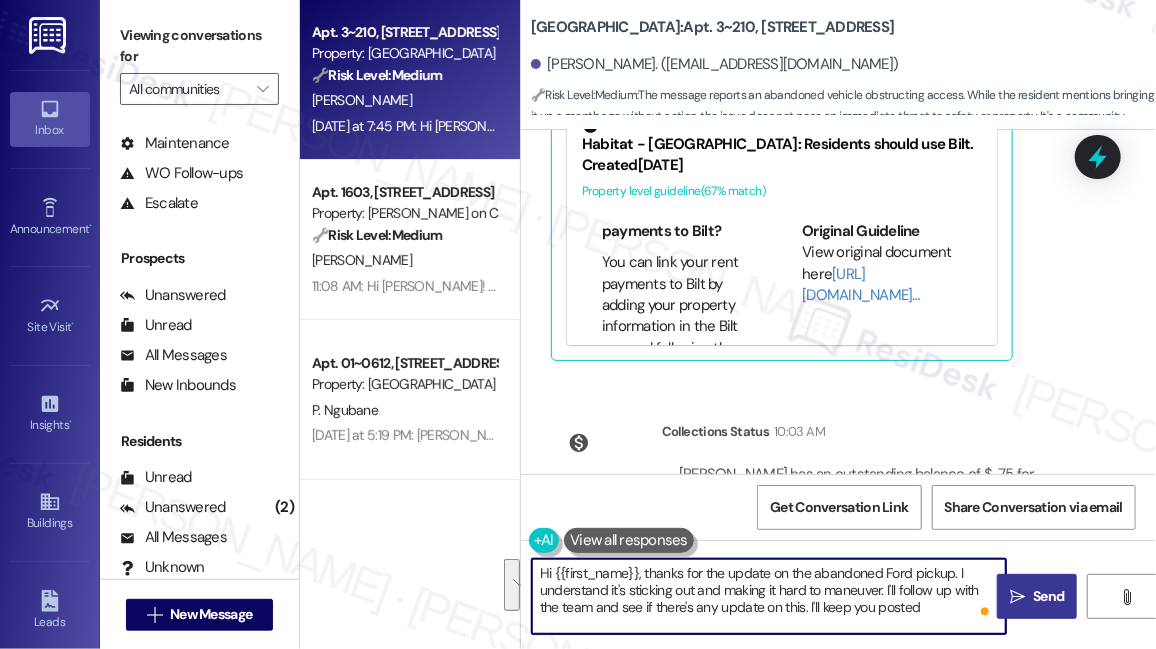 type on "Hi {{first_name}}, thanks for the update on the abandoned Ford pickup. I understand it's sticking out and making it hard to maneuver. I'll follow up with the team and see if there's any update on this. I'll keep you posted" 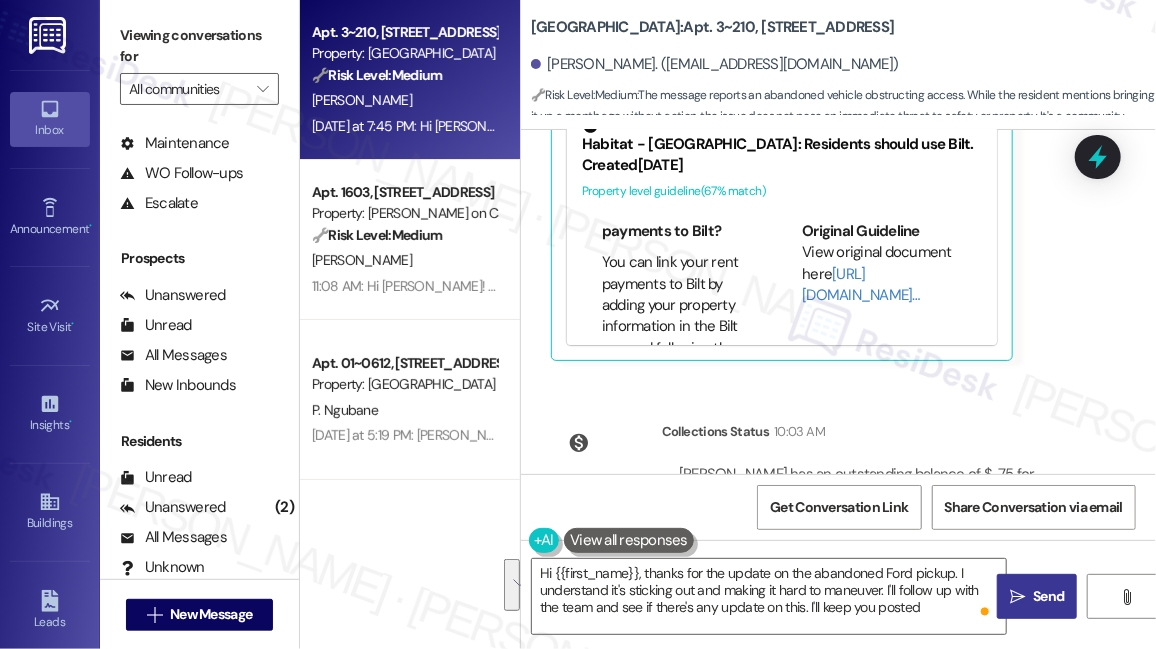 click on "Send" at bounding box center [1048, 596] 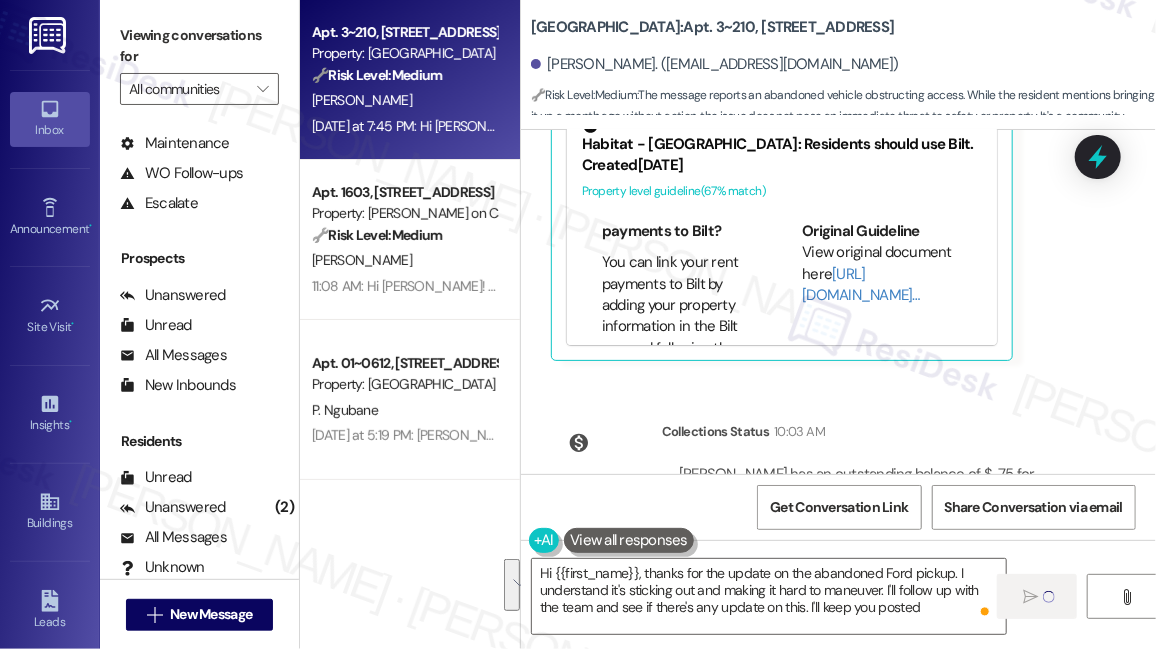 type 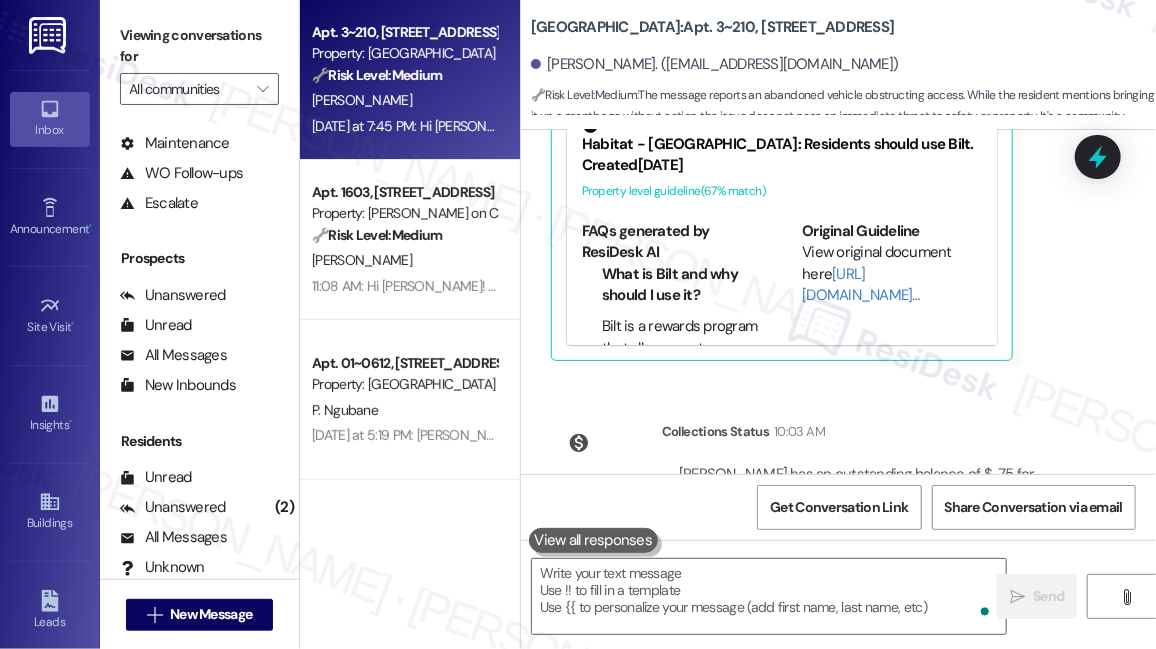 scroll, scrollTop: 18946, scrollLeft: 0, axis: vertical 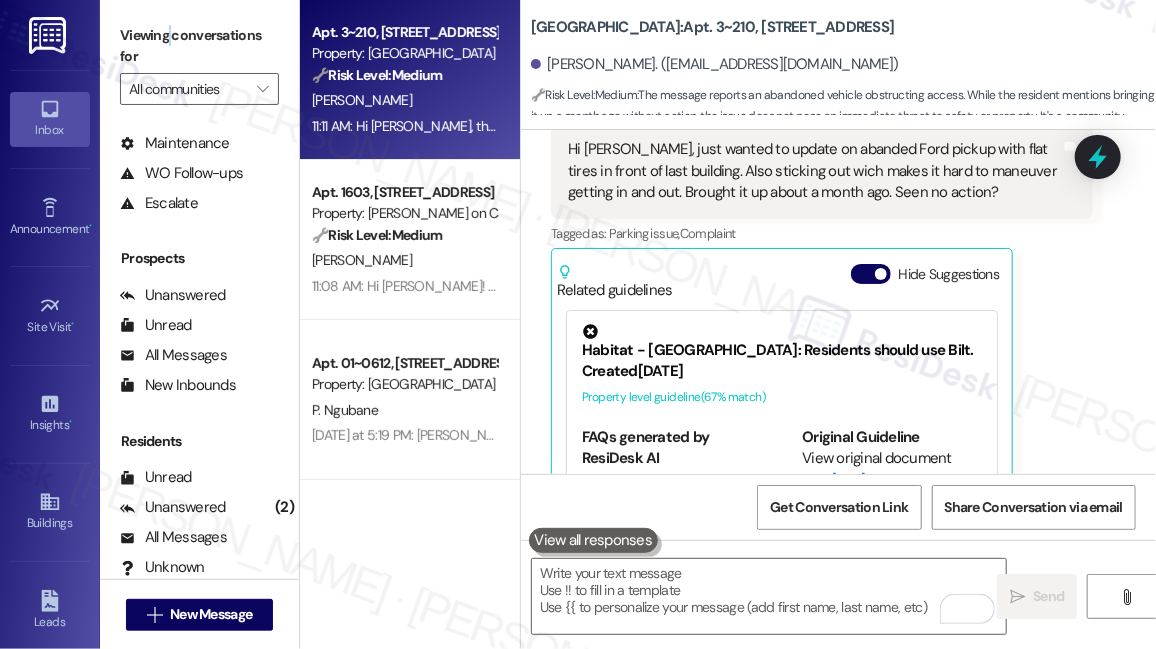 click on "Viewing conversations for" at bounding box center (199, 46) 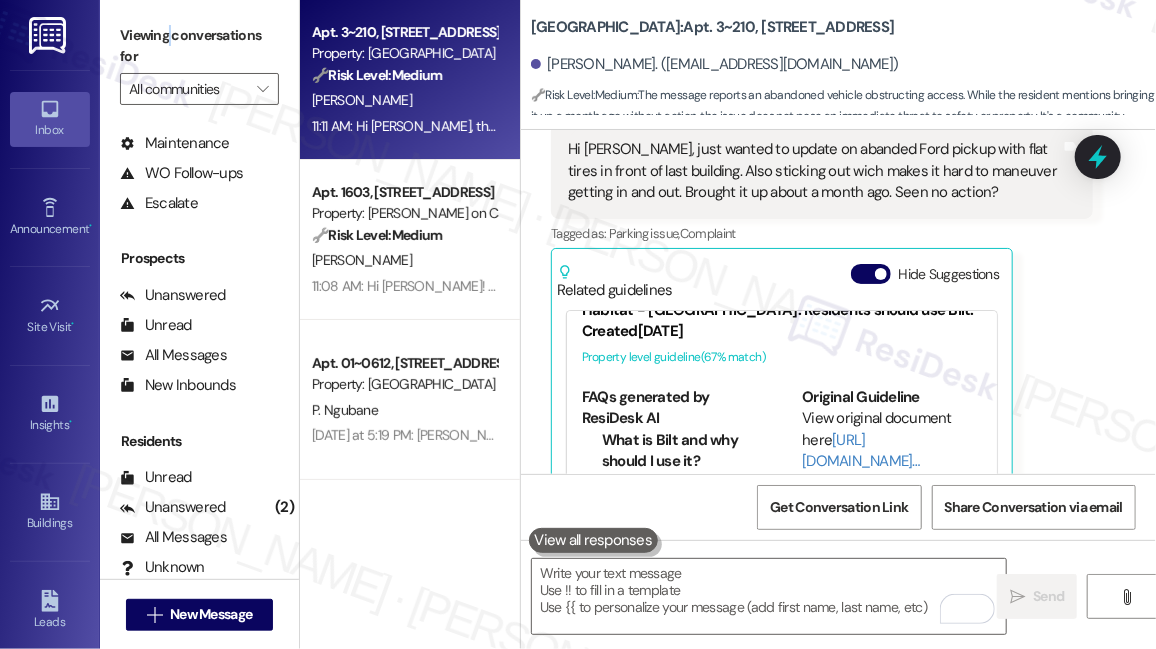 scroll, scrollTop: 0, scrollLeft: 0, axis: both 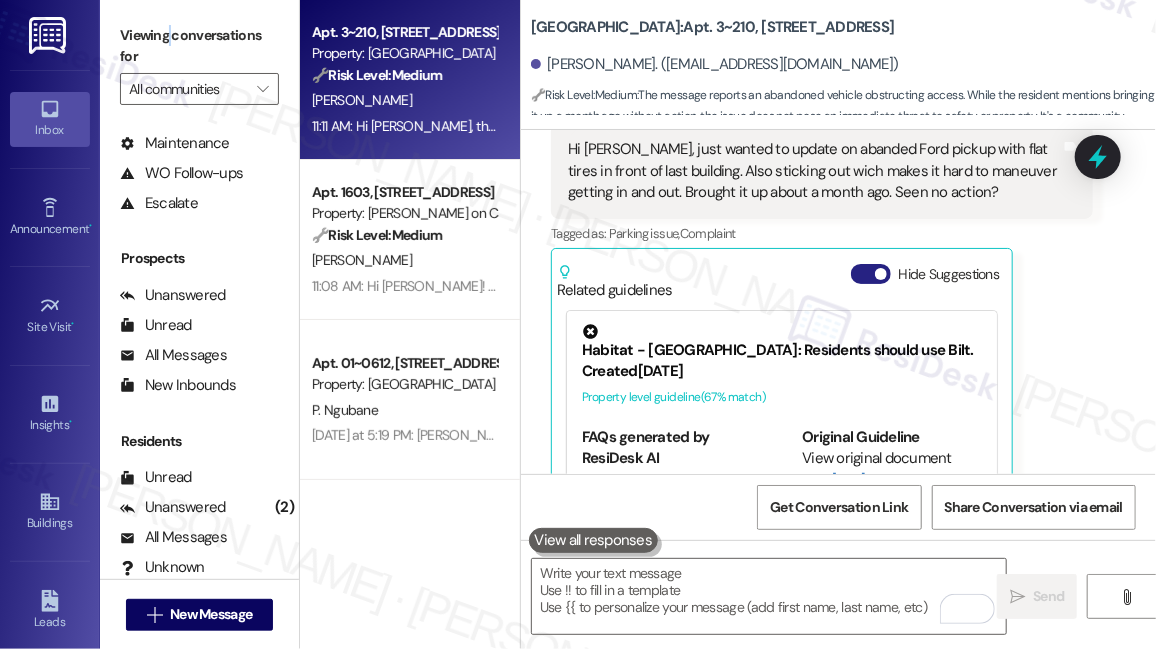 click on "Hide Suggestions" at bounding box center [871, 274] 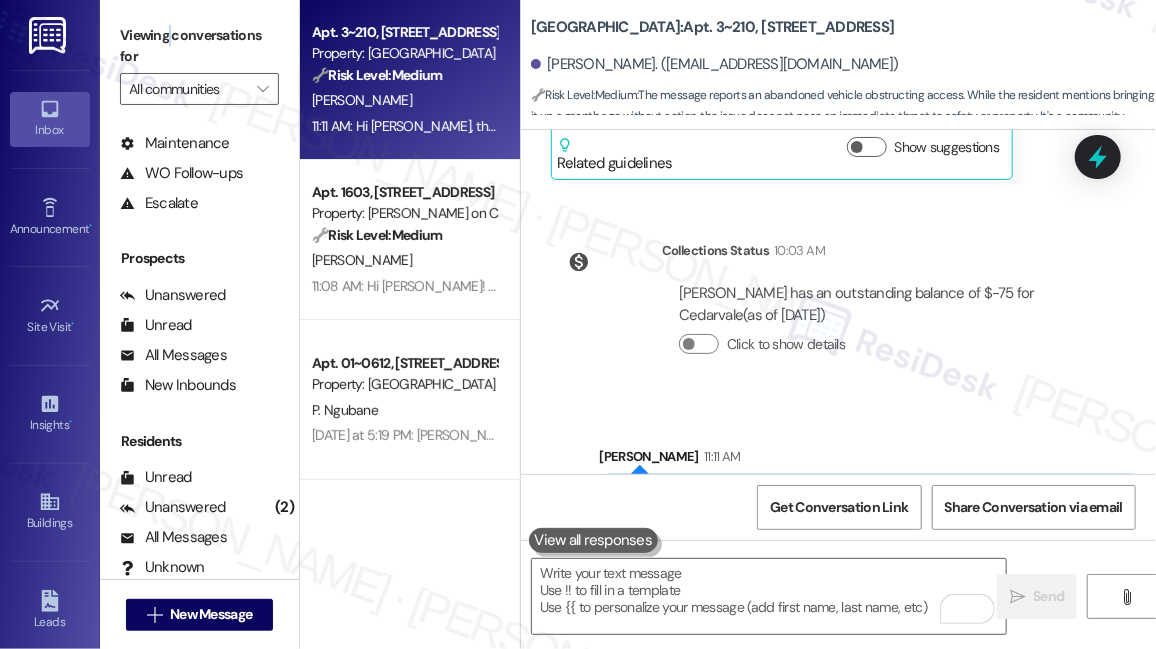 scroll, scrollTop: 19074, scrollLeft: 0, axis: vertical 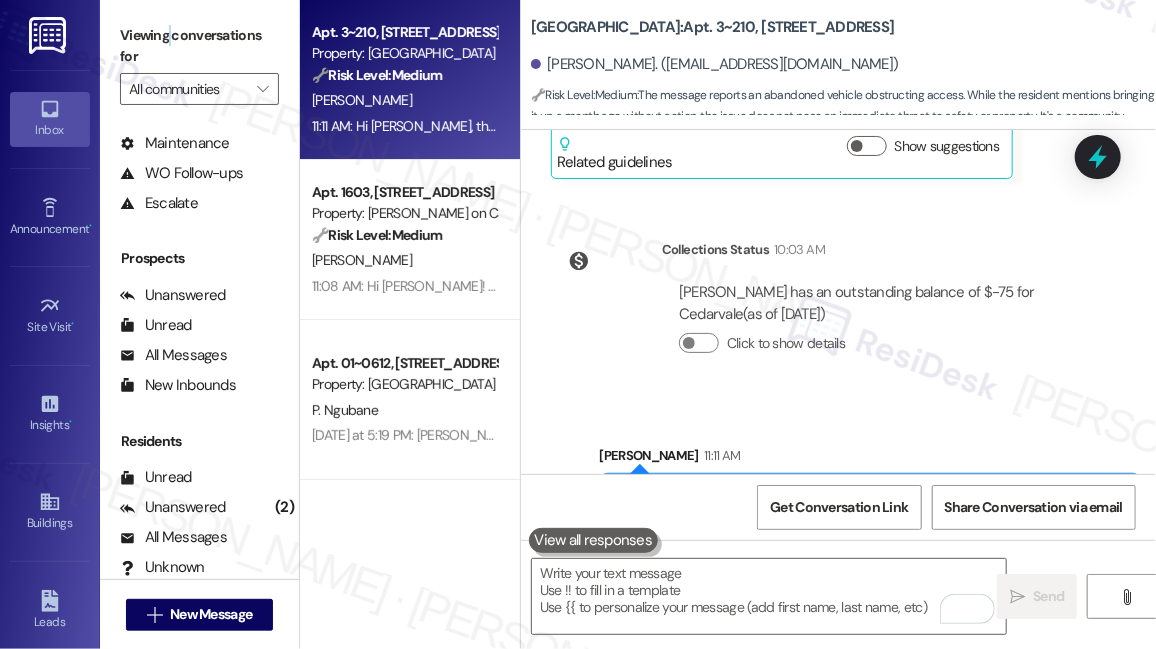 type 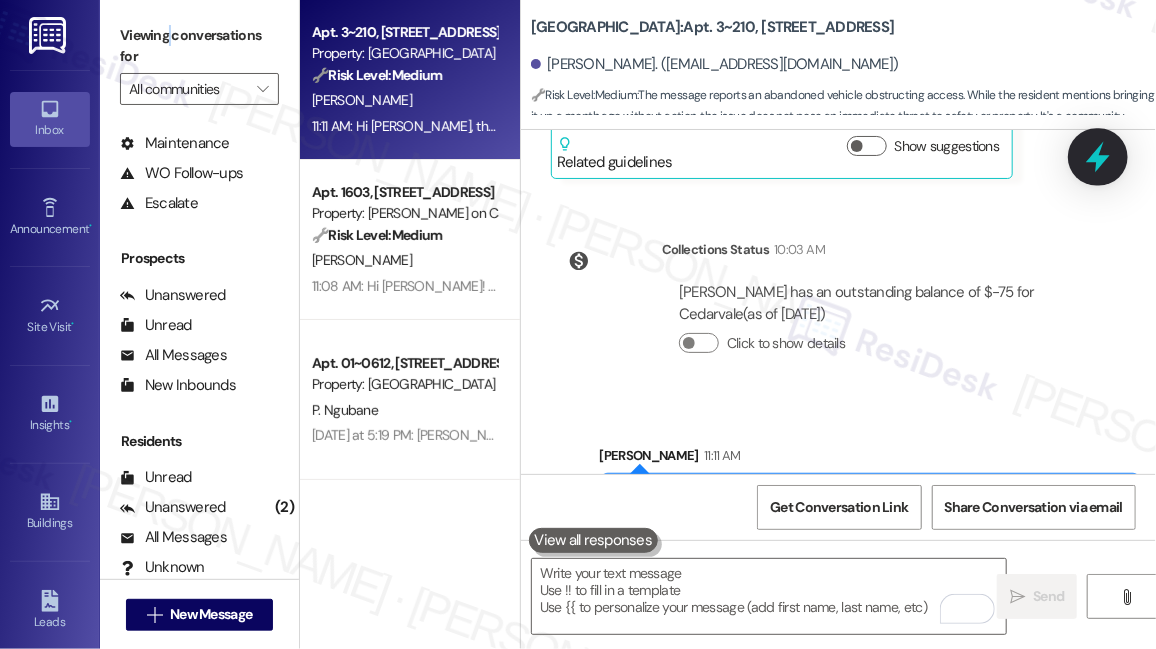 click 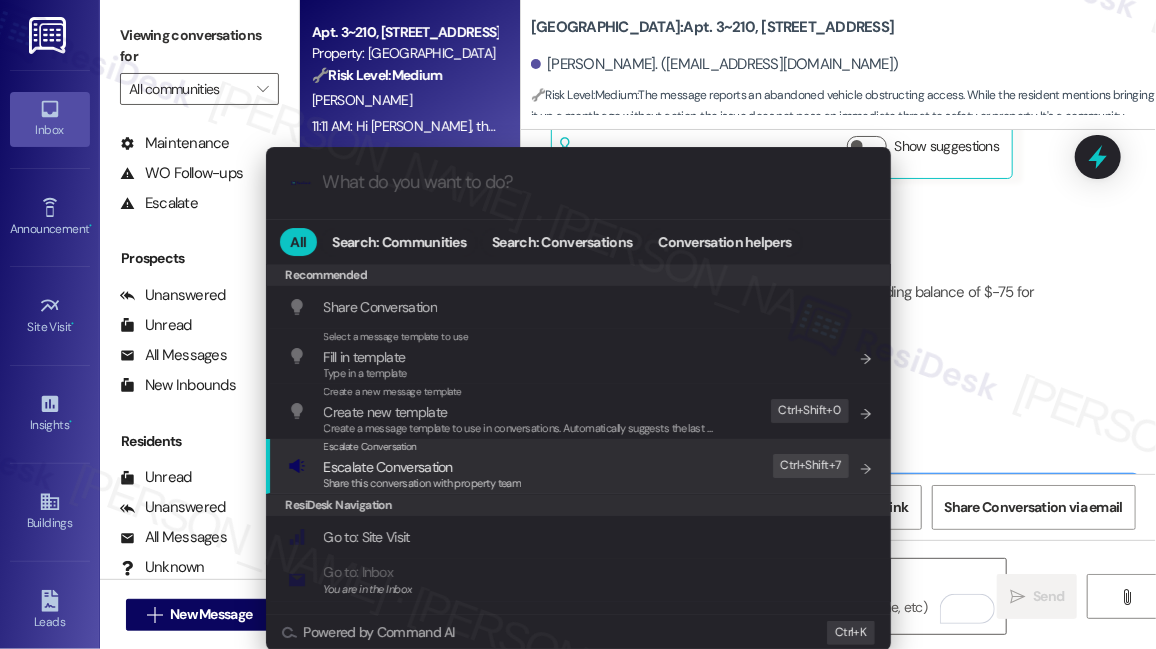 click on "Escalate Conversation Escalate Conversation Share this conversation with property team Edit Ctrl+ Shift+ 7" at bounding box center [580, 466] 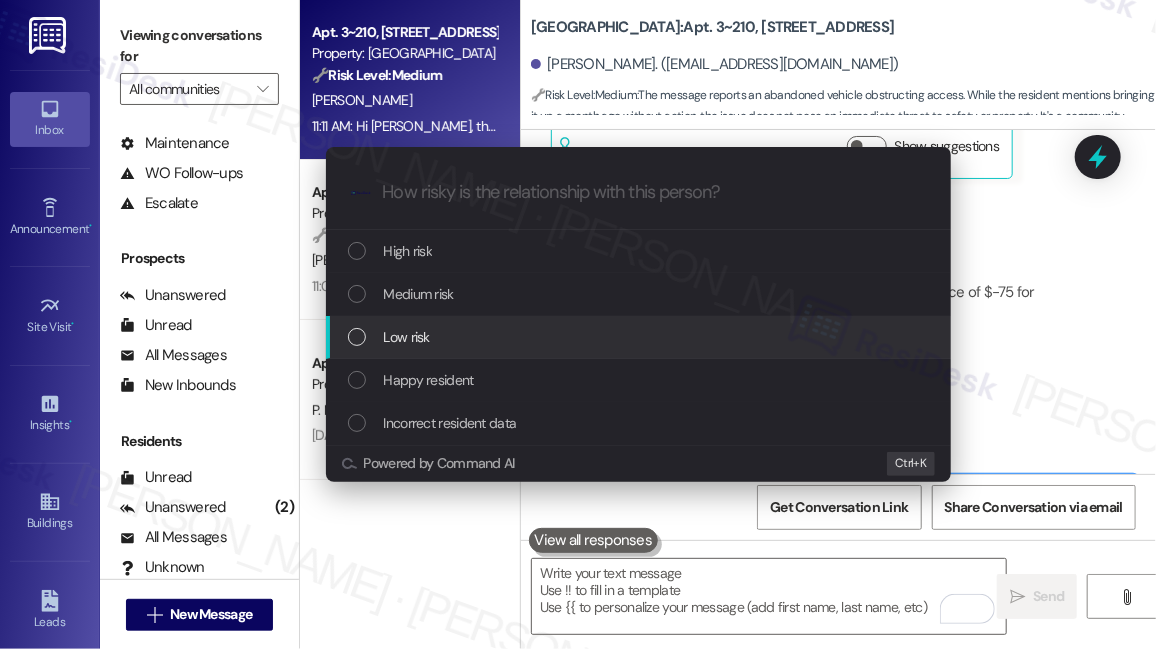 click on "Low risk" at bounding box center [640, 337] 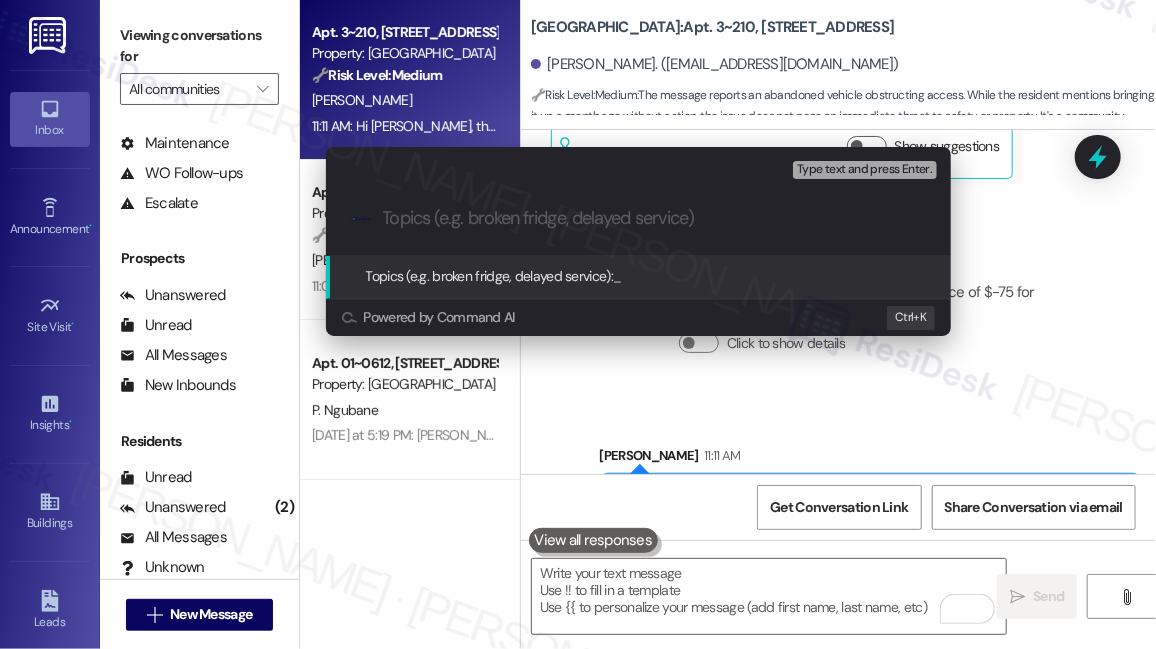 paste on "Abandoned Ford Pickup Still in Front of Last Building" 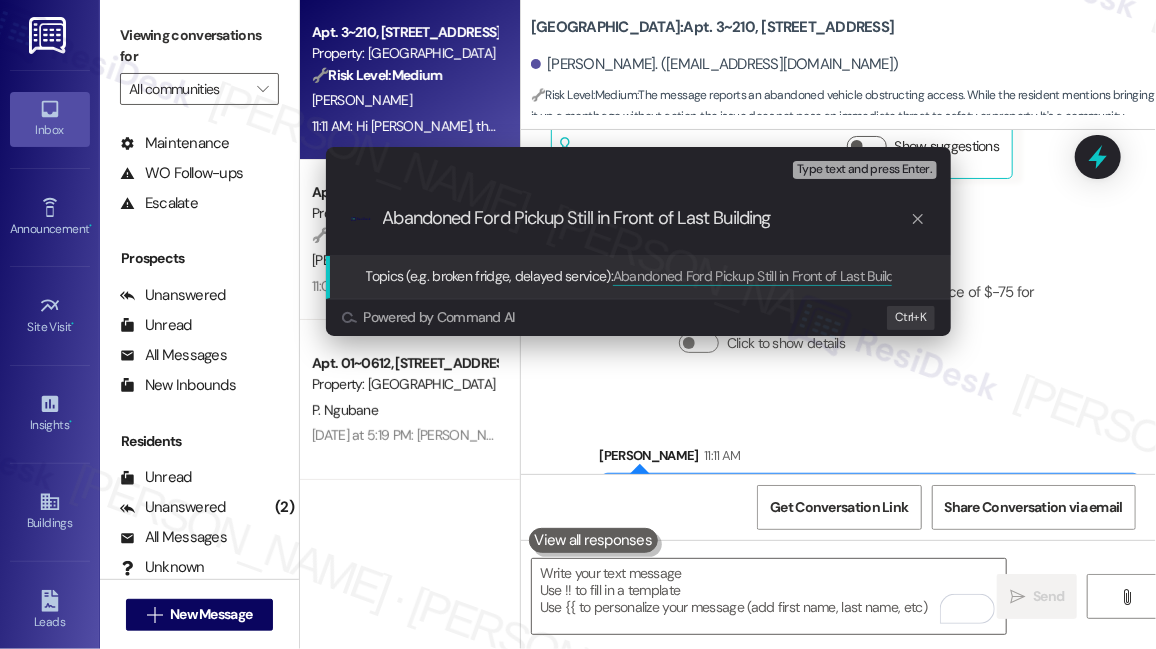 click on "Abandoned Ford Pickup Still in Front of Last Building" at bounding box center (646, 218) 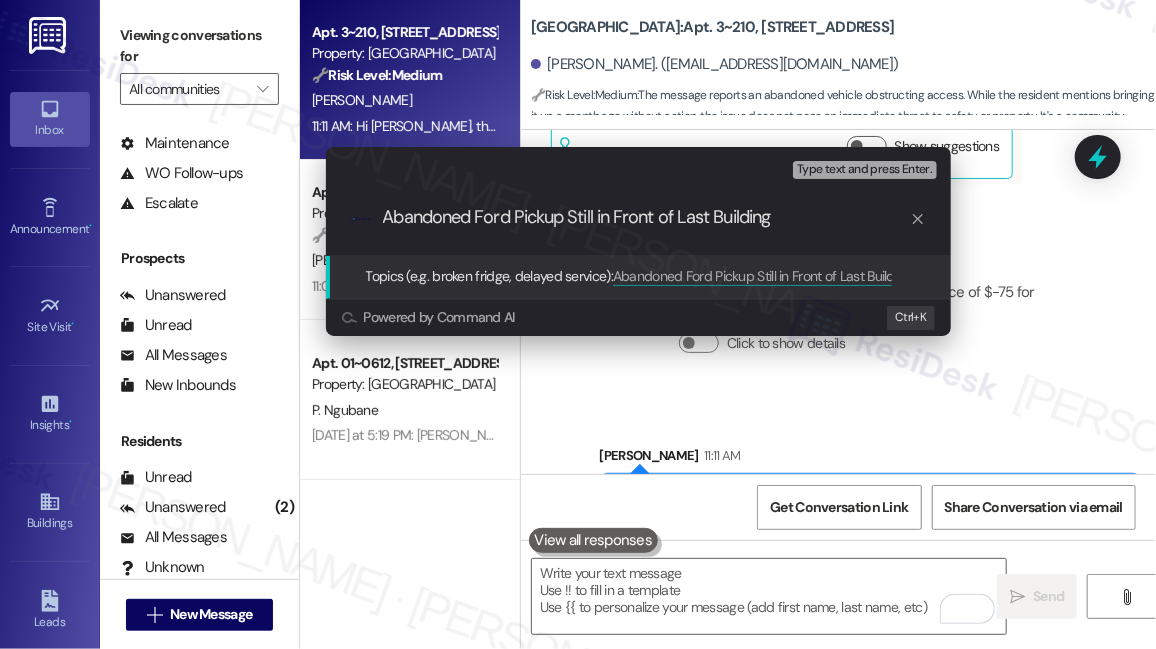 click on "Abandoned Ford Pickup Still in Front of Last Building" at bounding box center [646, 218] 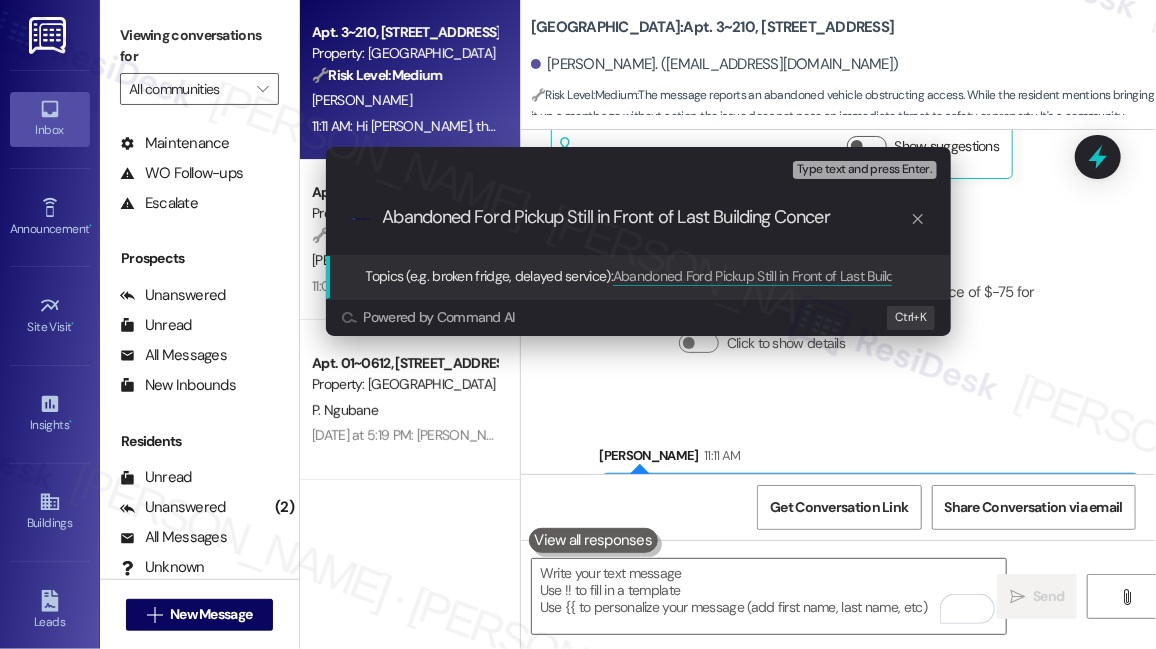 type on "Abandoned Ford Pickup Still in Front of Last Building Concern" 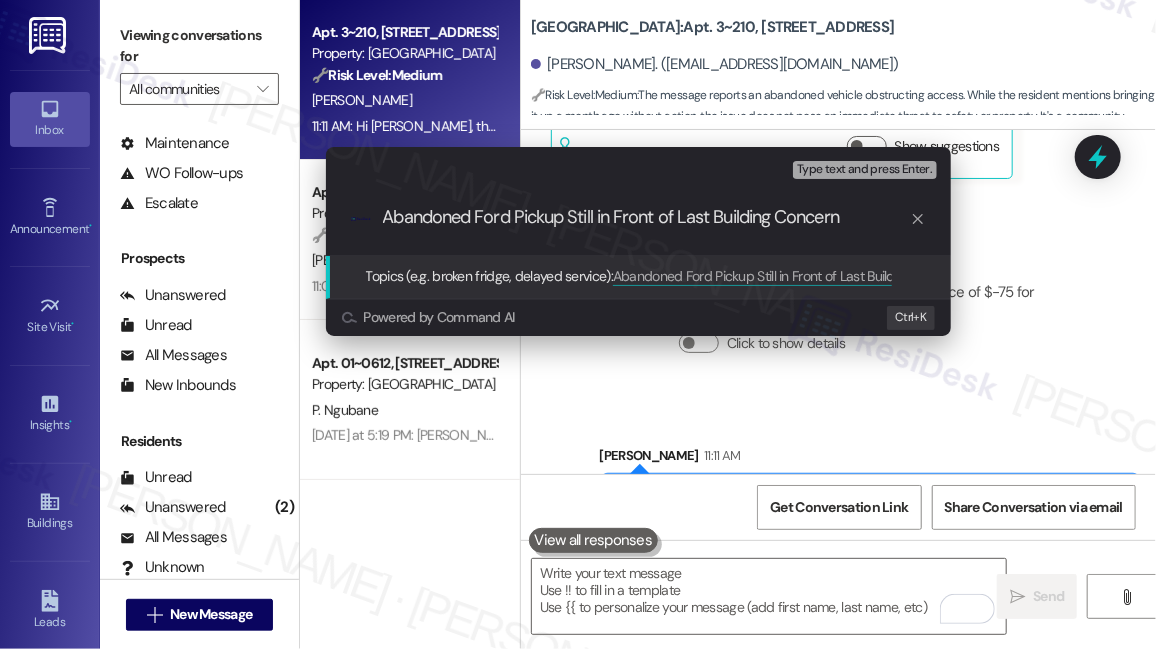 type 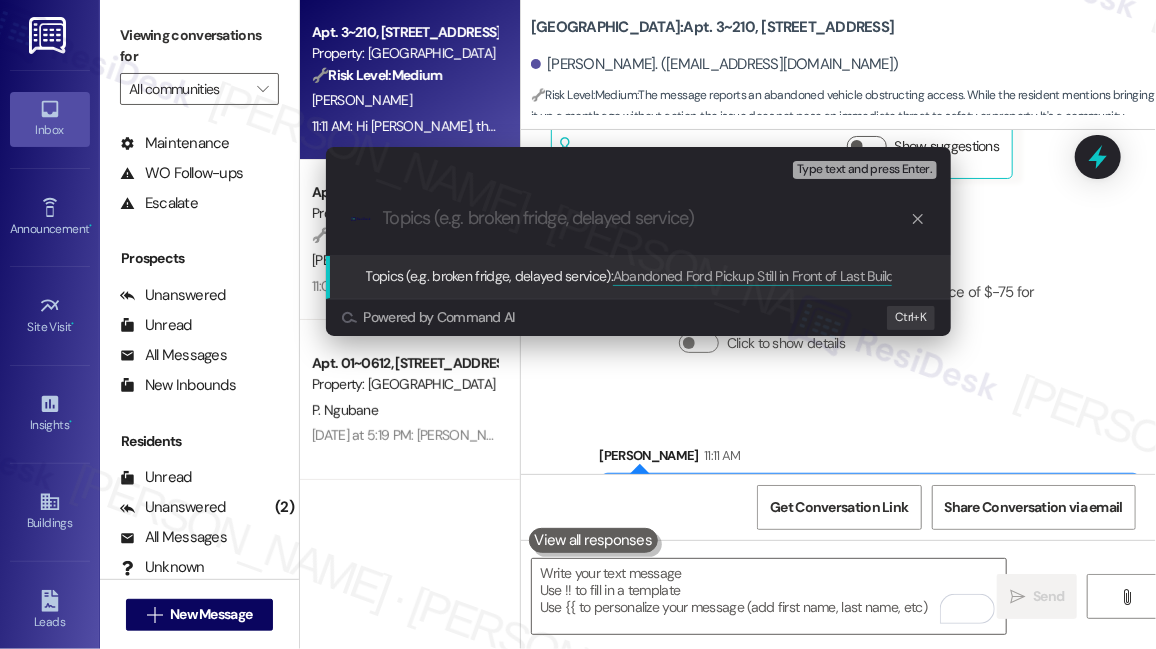 scroll, scrollTop: 0, scrollLeft: 0, axis: both 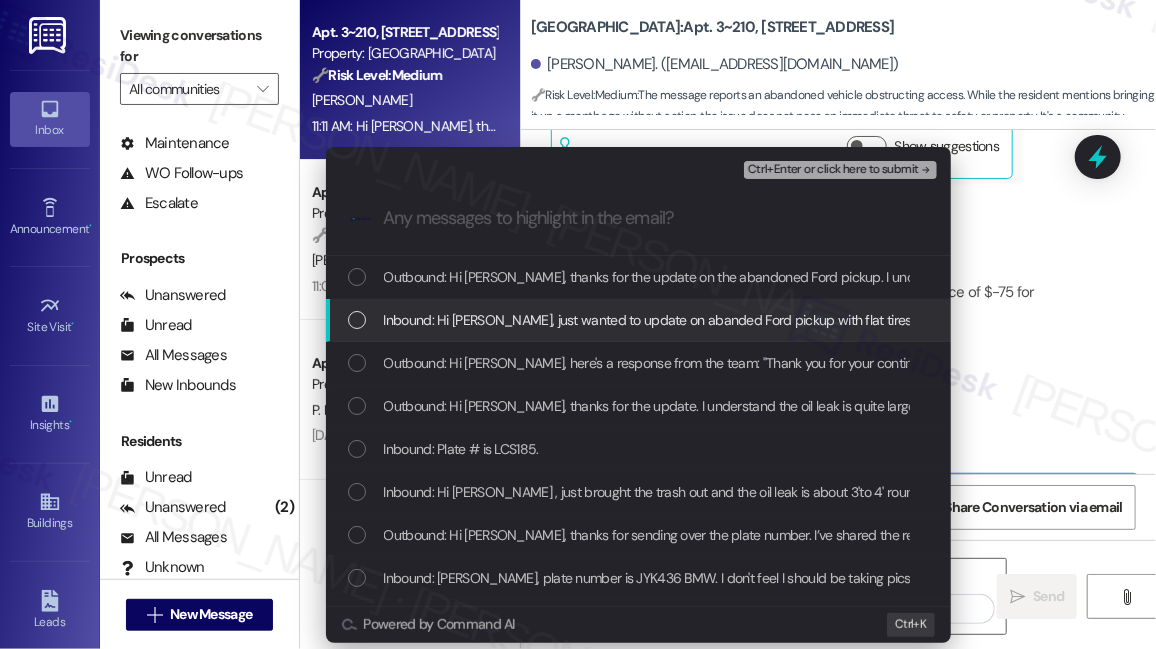 click on "Inbound: Hi [PERSON_NAME], just wanted to update on abanded Ford   pickup with flat tires in front of last building. Also sticking out wich makes it hard to maneuver getting in and out. Brought it up about a month ago. Seen no action?" at bounding box center (638, 320) 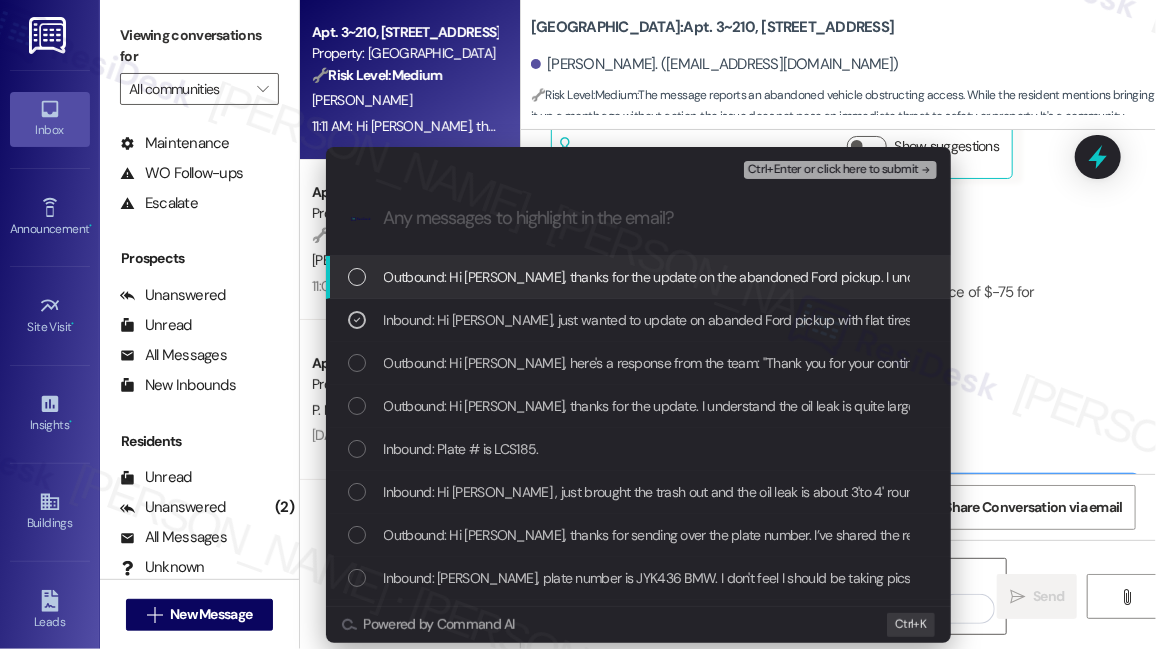 click on "Escalate Conversation Low risk Abandoned Ford Pickup Still in Front of Last Building Concern Inbound: Hi [PERSON_NAME], just wanted to update on abanded Ford   pickup with flat tires in front of last building. Also sticking out wich makes it hard to maneuver getting in and out. Brought it up about a month ago. Seen no action? Ctrl+Enter or click here to submit" at bounding box center (638, 165) 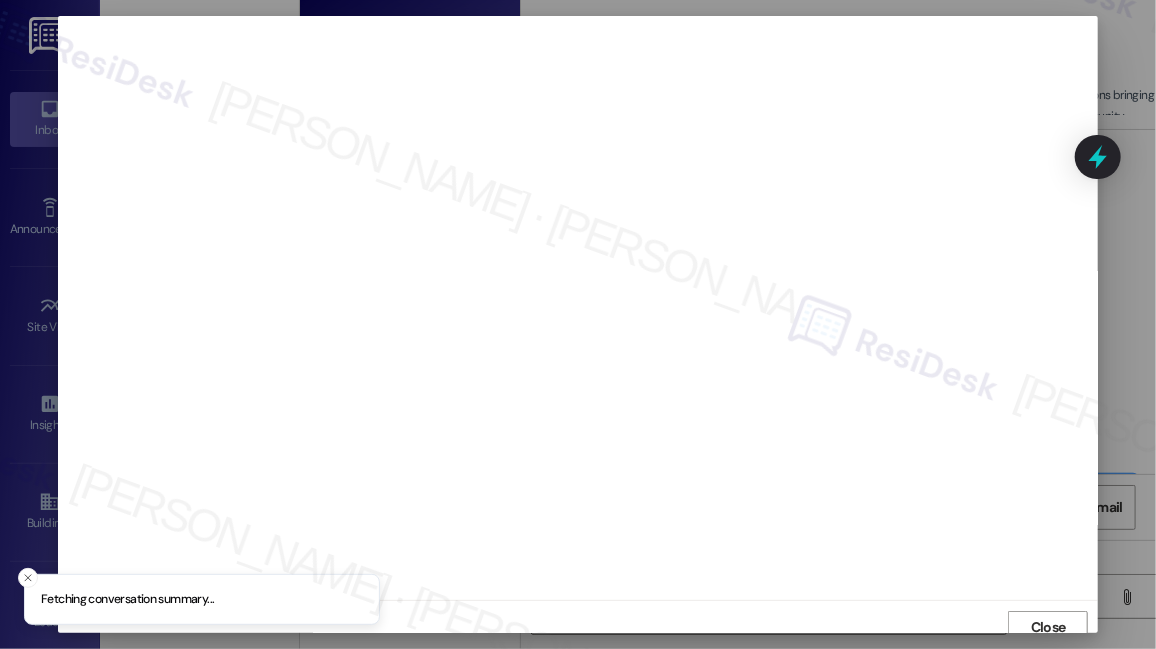 scroll, scrollTop: 10, scrollLeft: 0, axis: vertical 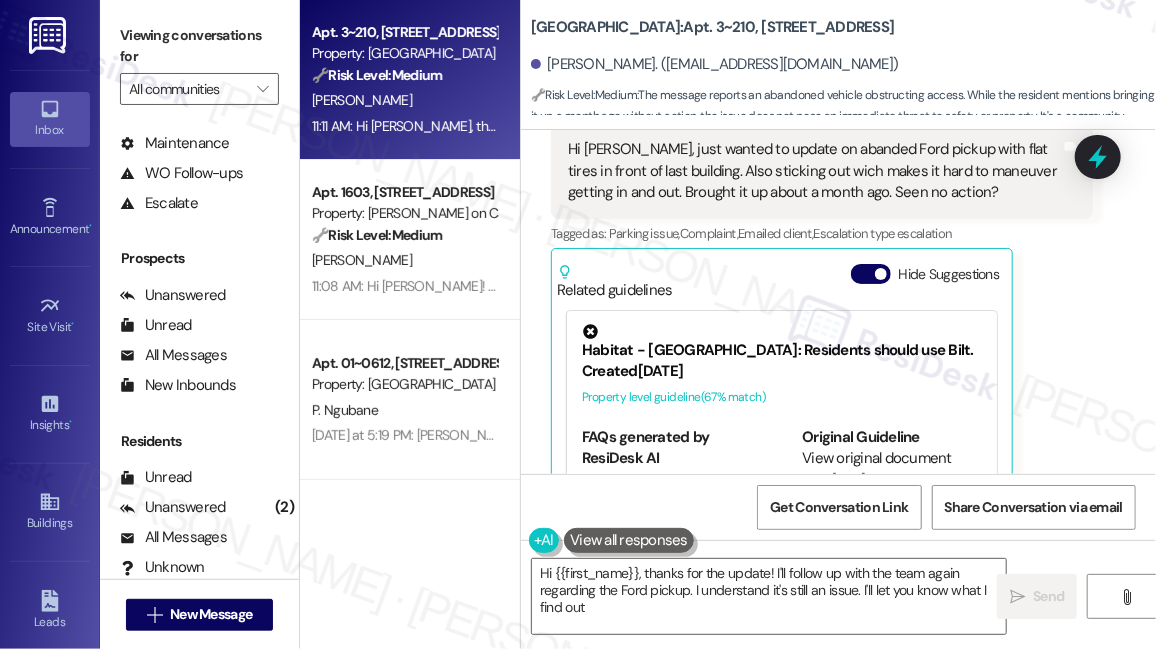 type on "Hi {{first_name}}, thanks for the update! I'll follow up with the team again regarding the Ford pickup. I understand it's still an issue. I'll let you know what I find out!" 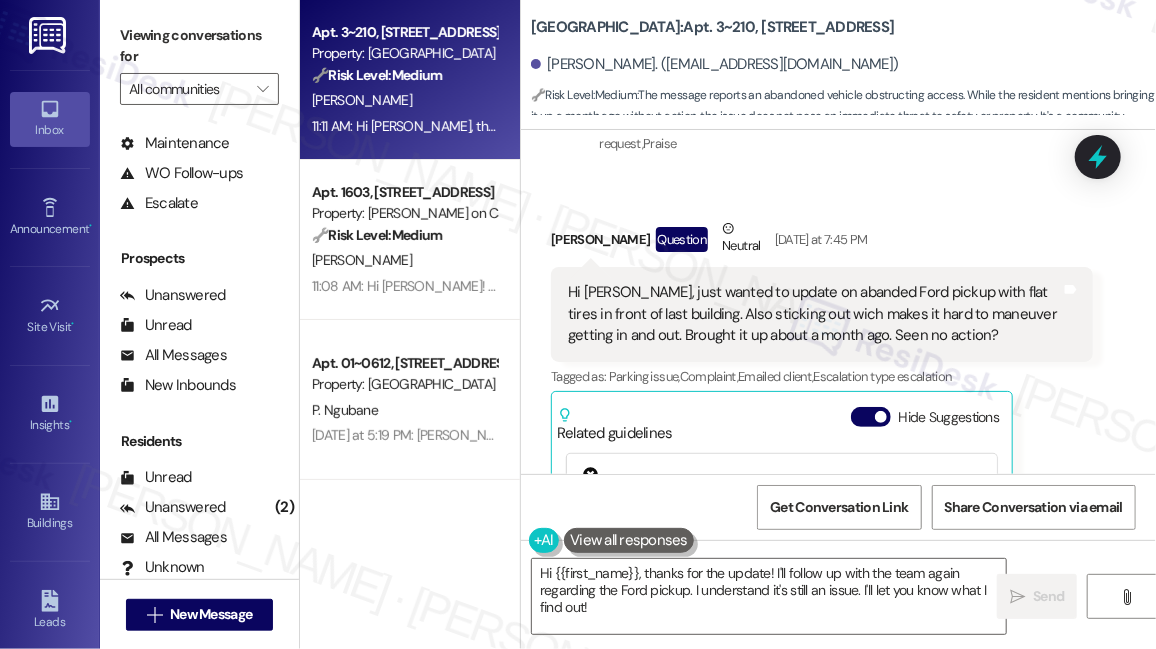 scroll, scrollTop: 18673, scrollLeft: 0, axis: vertical 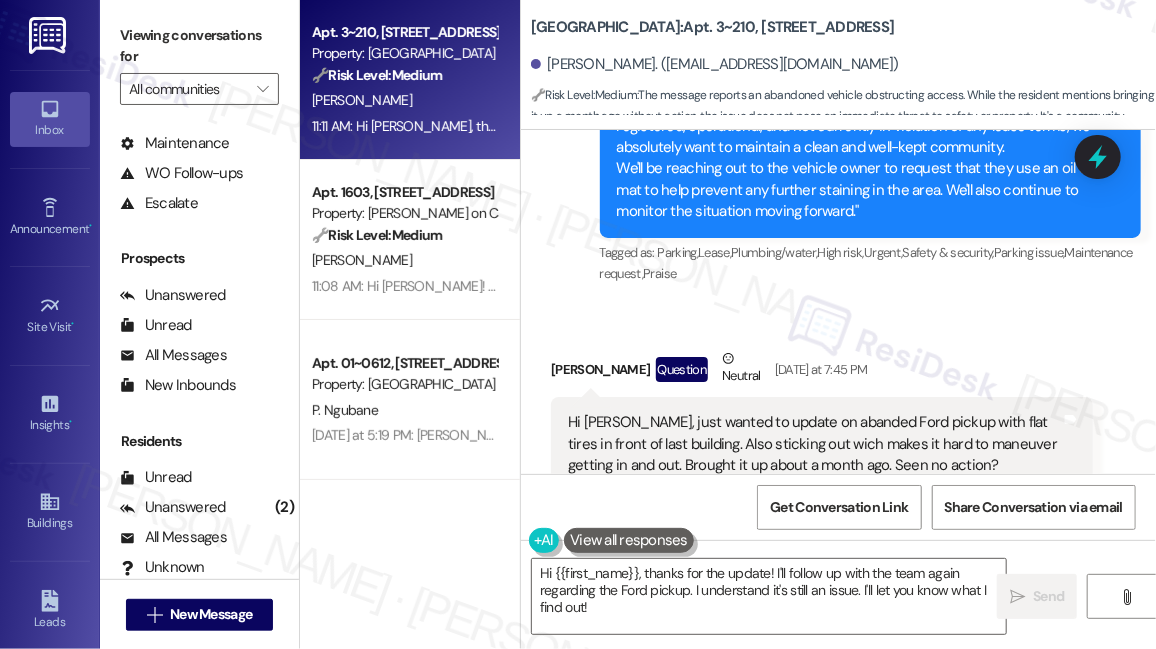 click on "Hi [PERSON_NAME], just wanted to update on abanded Ford   pickup with flat tires in front of last building. Also sticking out wich makes it hard to maneuver getting in and out. Brought it up about a month ago. Seen no action?" at bounding box center [814, 444] 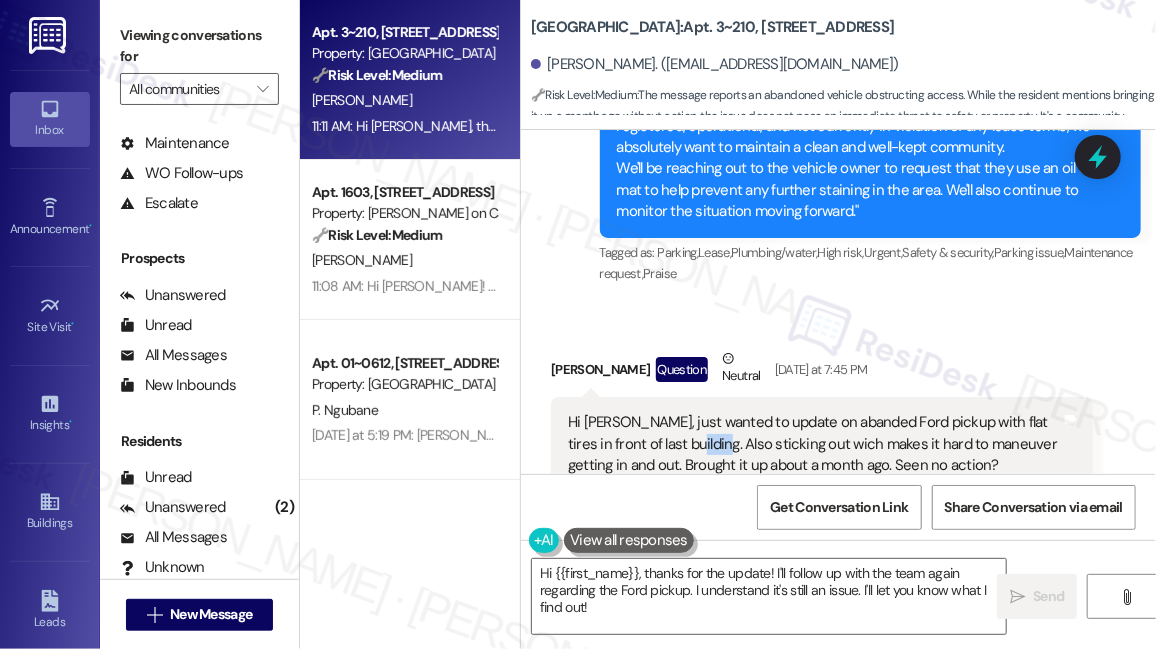 click on "Hi [PERSON_NAME], just wanted to update on abanded Ford   pickup with flat tires in front of last building. Also sticking out wich makes it hard to maneuver getting in and out. Brought it up about a month ago. Seen no action?" at bounding box center [814, 444] 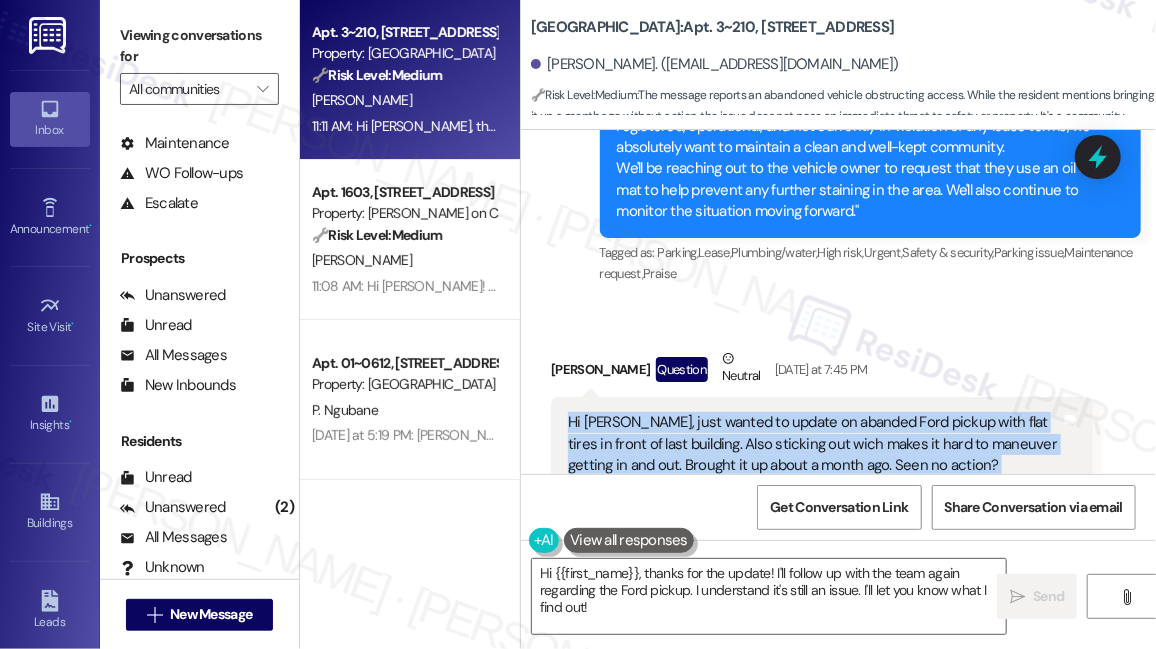 click on "Hi [PERSON_NAME], just wanted to update on abanded Ford   pickup with flat tires in front of last building. Also sticking out wich makes it hard to maneuver getting in and out. Brought it up about a month ago. Seen no action?" at bounding box center [814, 444] 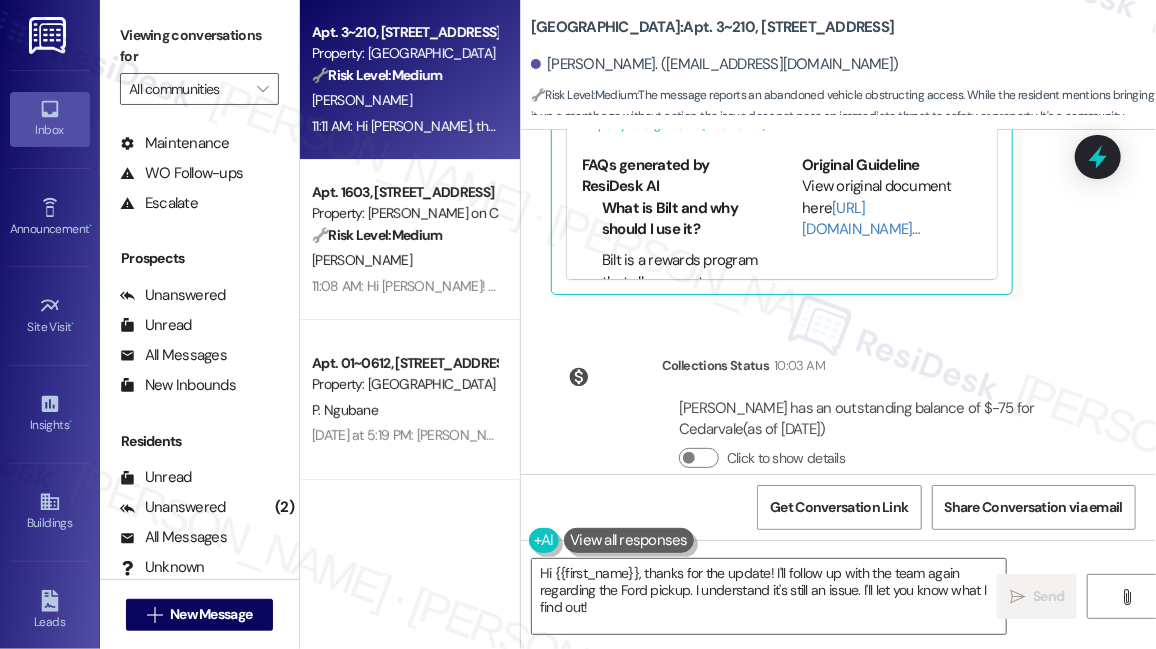 scroll, scrollTop: 19364, scrollLeft: 0, axis: vertical 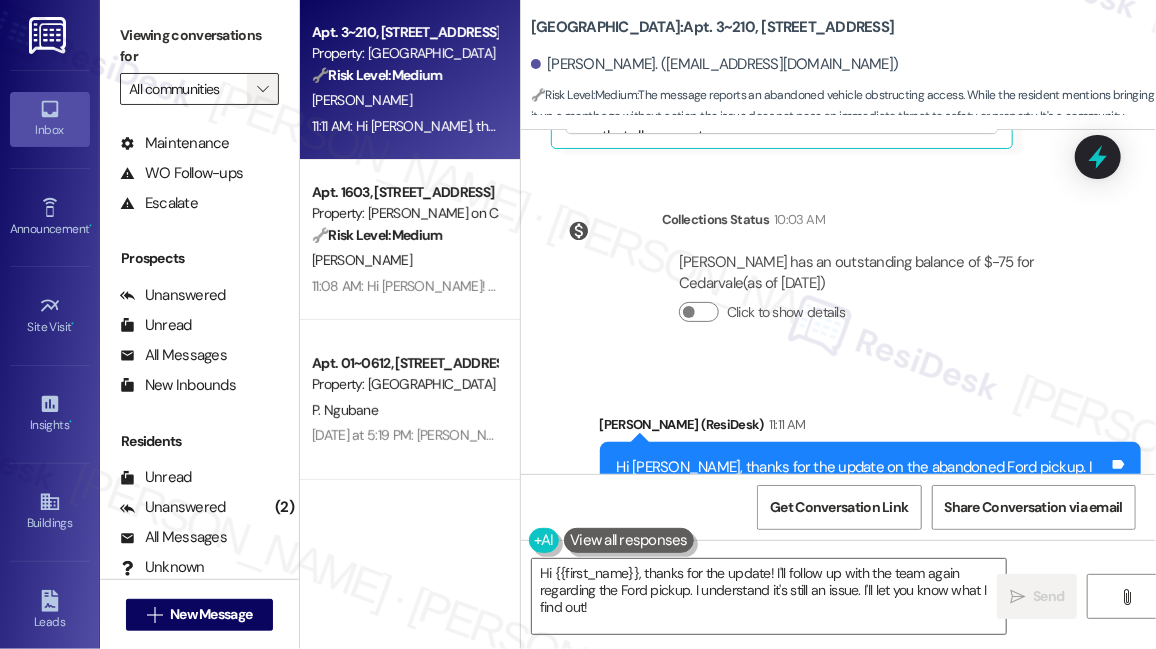 click on "" at bounding box center (262, 89) 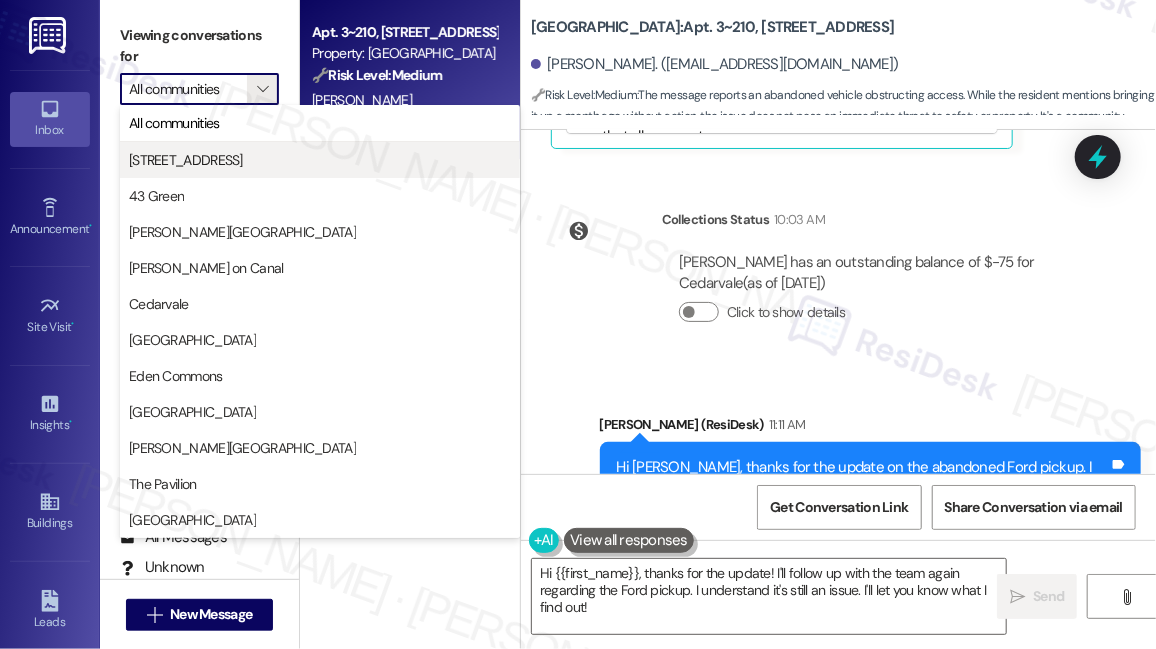 click on "[STREET_ADDRESS]" at bounding box center [320, 160] 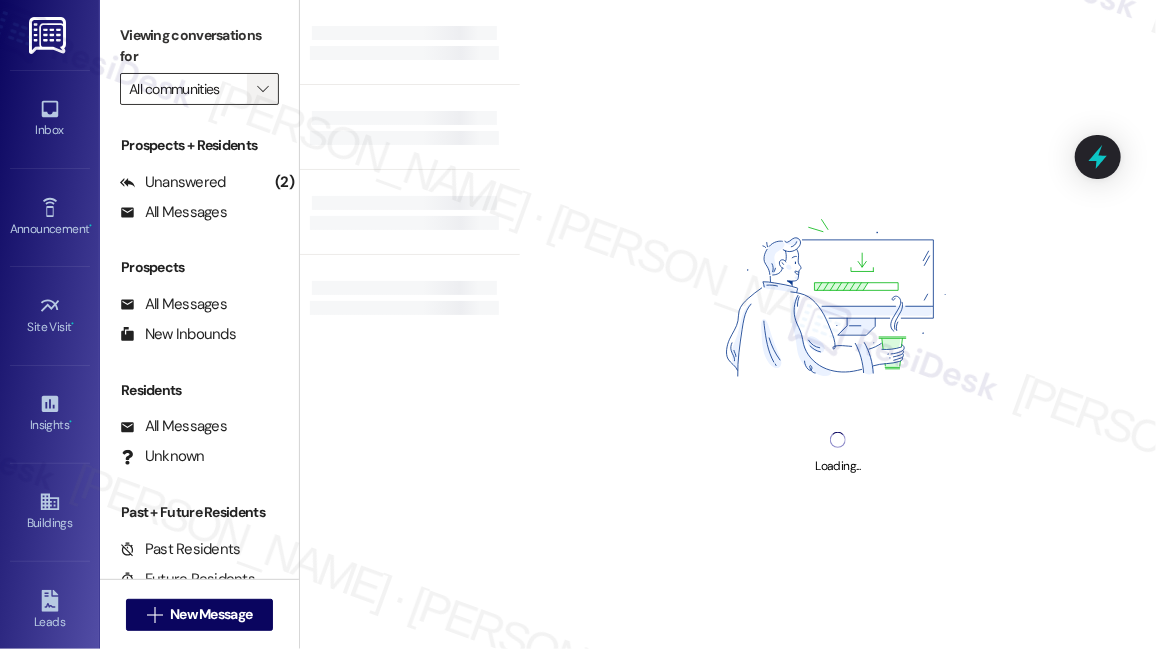 type on "[STREET_ADDRESS]" 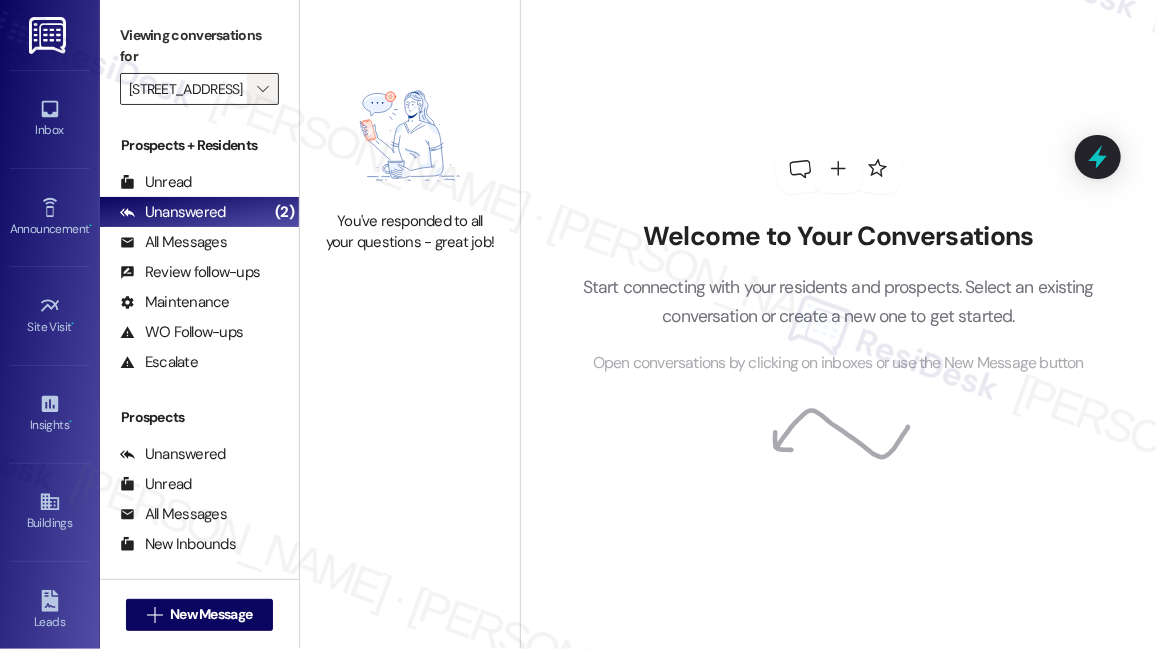 click on "" at bounding box center (262, 89) 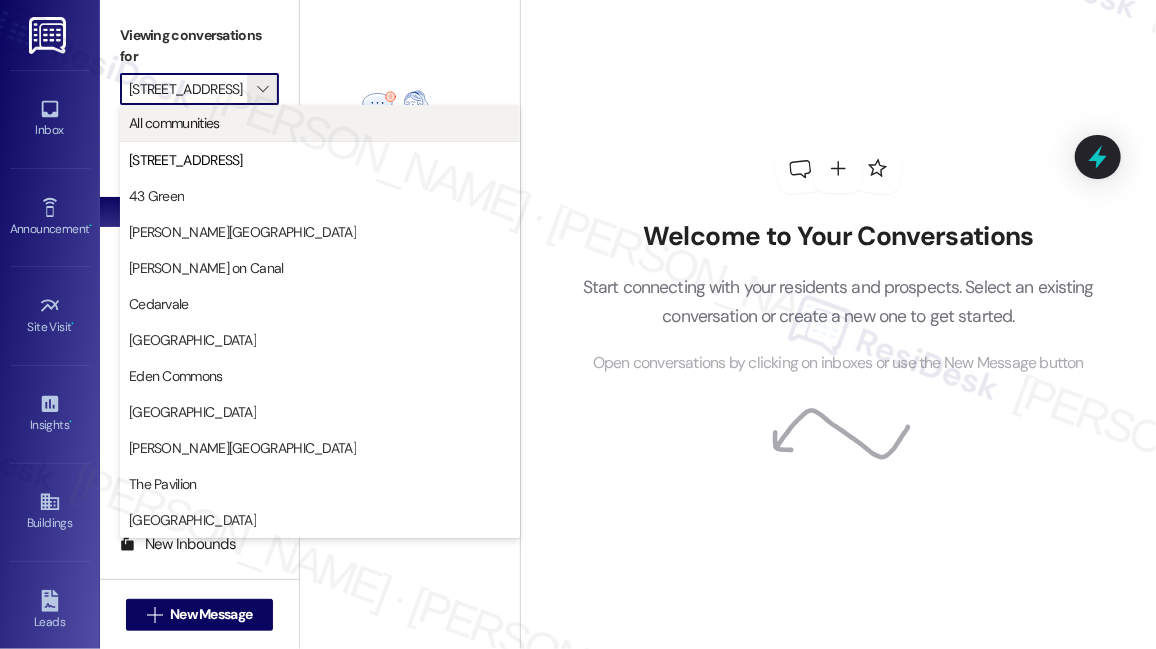 click on "All communities" at bounding box center [320, 123] 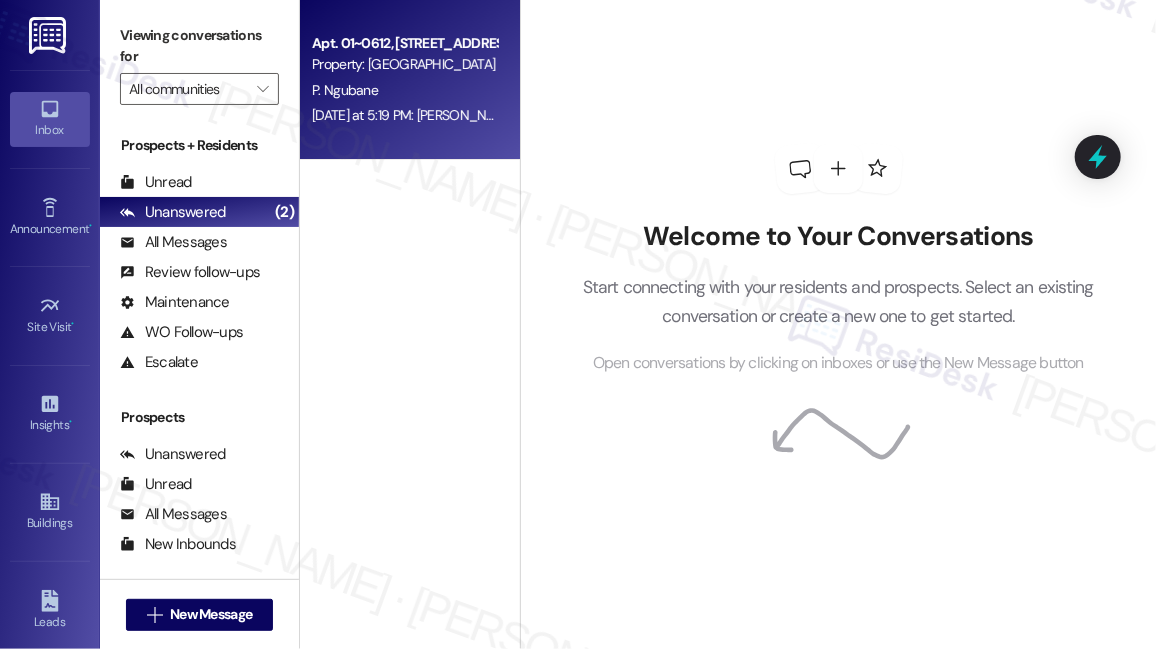 click on "[DATE] at 5:19 PM: [PERSON_NAME]  [DATE] at 5:19 PM: [PERSON_NAME]" at bounding box center [404, 115] 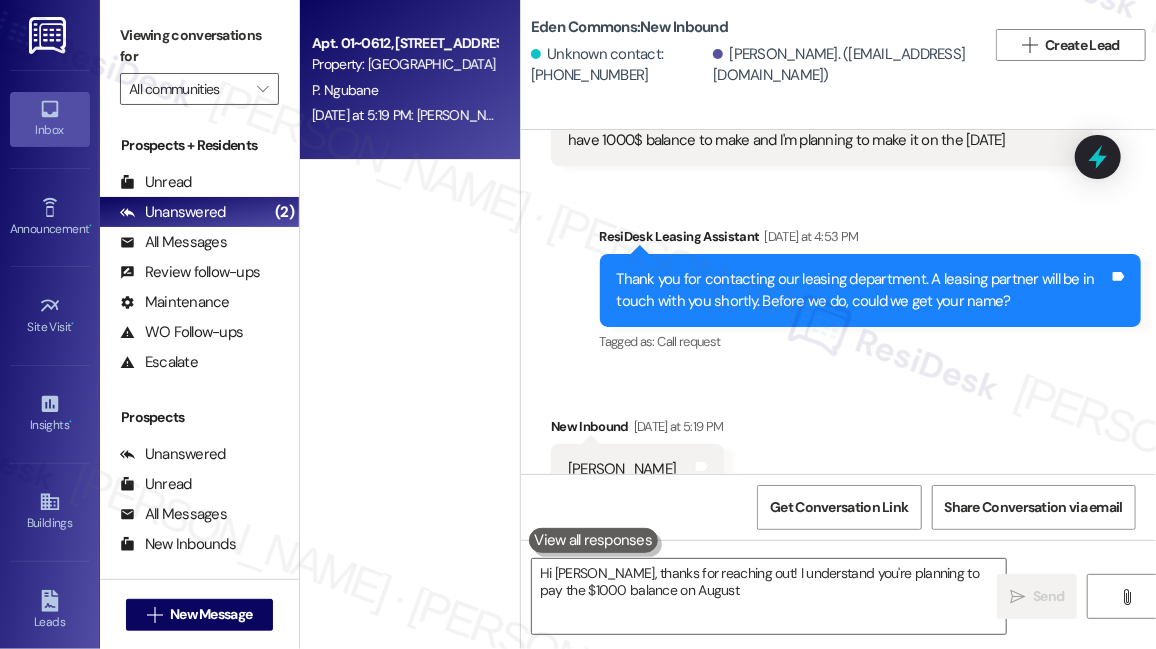 scroll, scrollTop: 184, scrollLeft: 0, axis: vertical 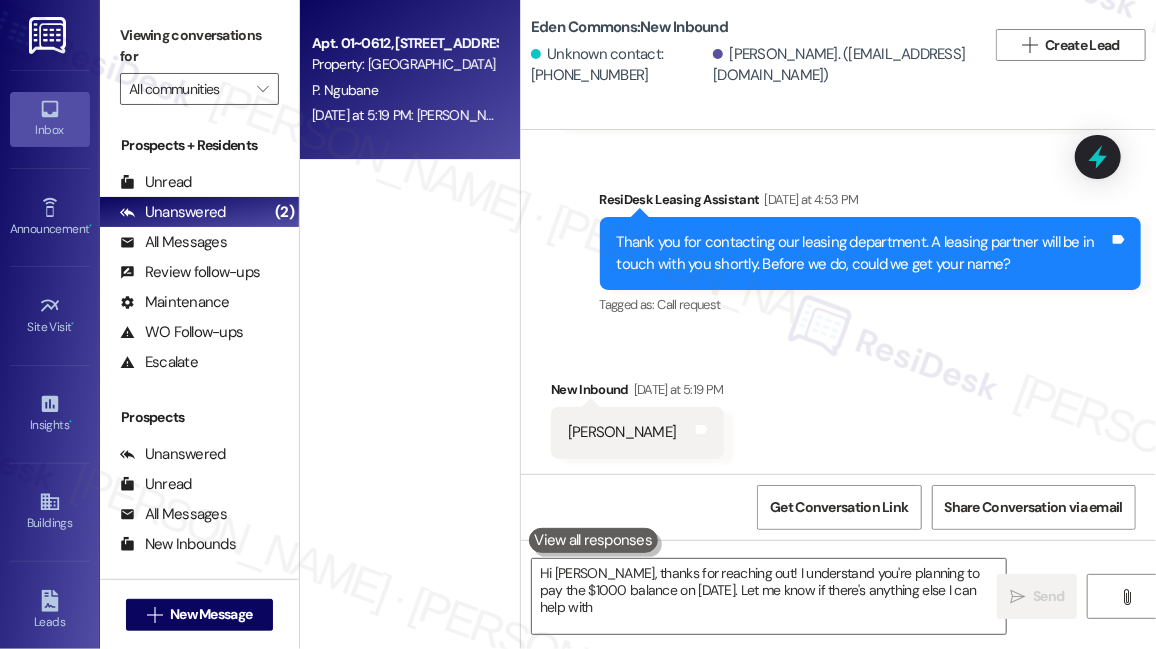 type on "Hi [PERSON_NAME], thanks for reaching out! I understand you're planning to pay the $1000 balance on [DATE]. Let me know if there's anything else I can help with!" 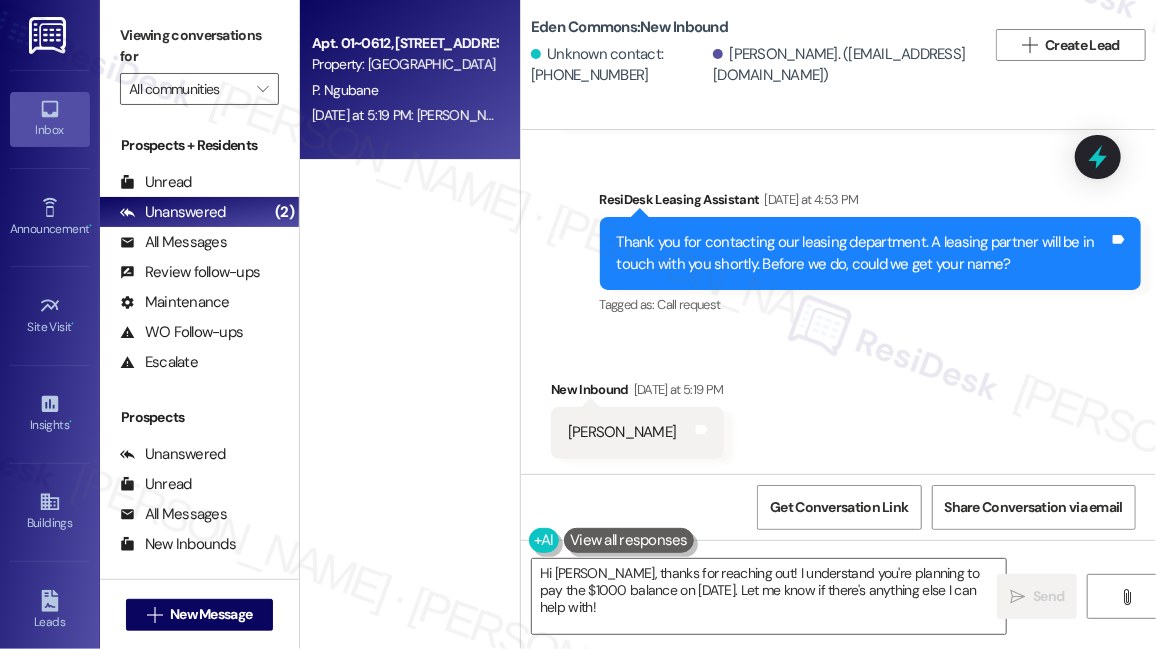 click on "Thank you for contacting our leasing department. A leasing partner will be in touch with you shortly. Before we do, could we get your name?" at bounding box center (863, 253) 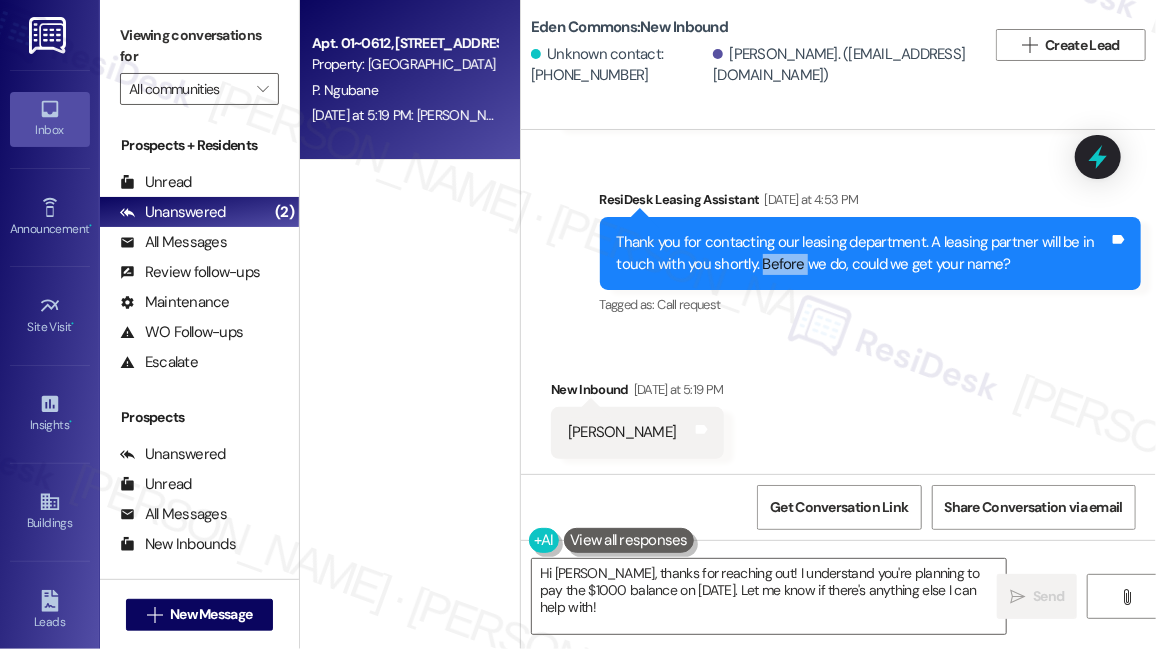 click on "Thank you for contacting our leasing department. A leasing partner will be in touch with you shortly. Before we do, could we get your name?" at bounding box center (863, 253) 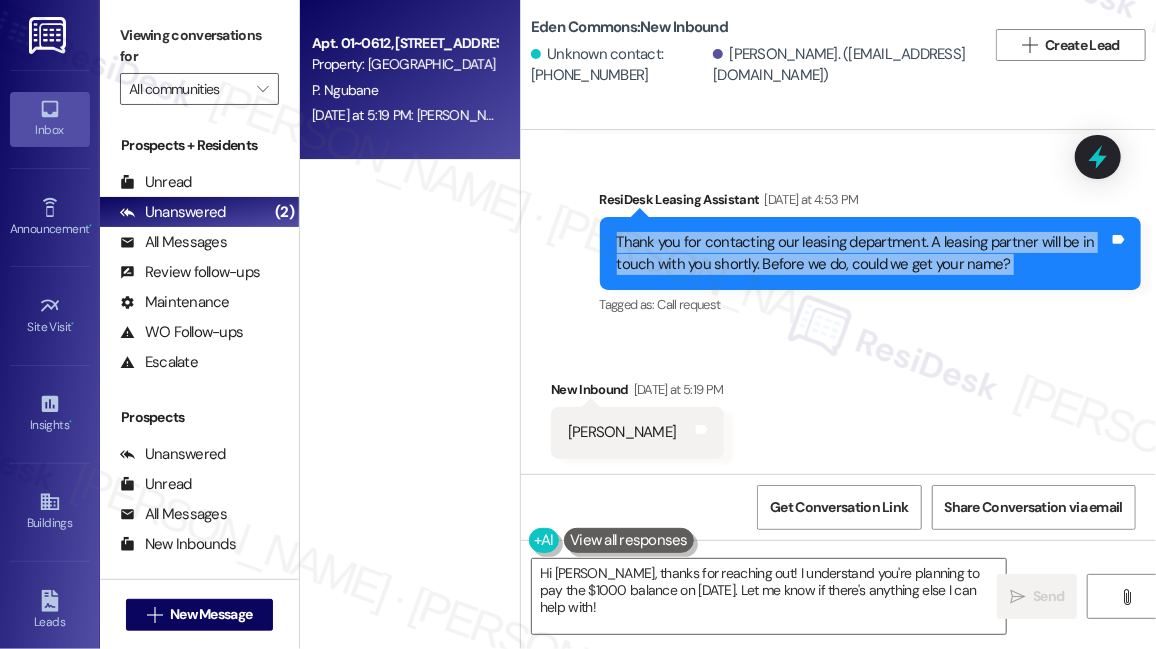 click on "Thank you for contacting our leasing department. A leasing partner will be in touch with you shortly. Before we do, could we get your name?" at bounding box center [863, 253] 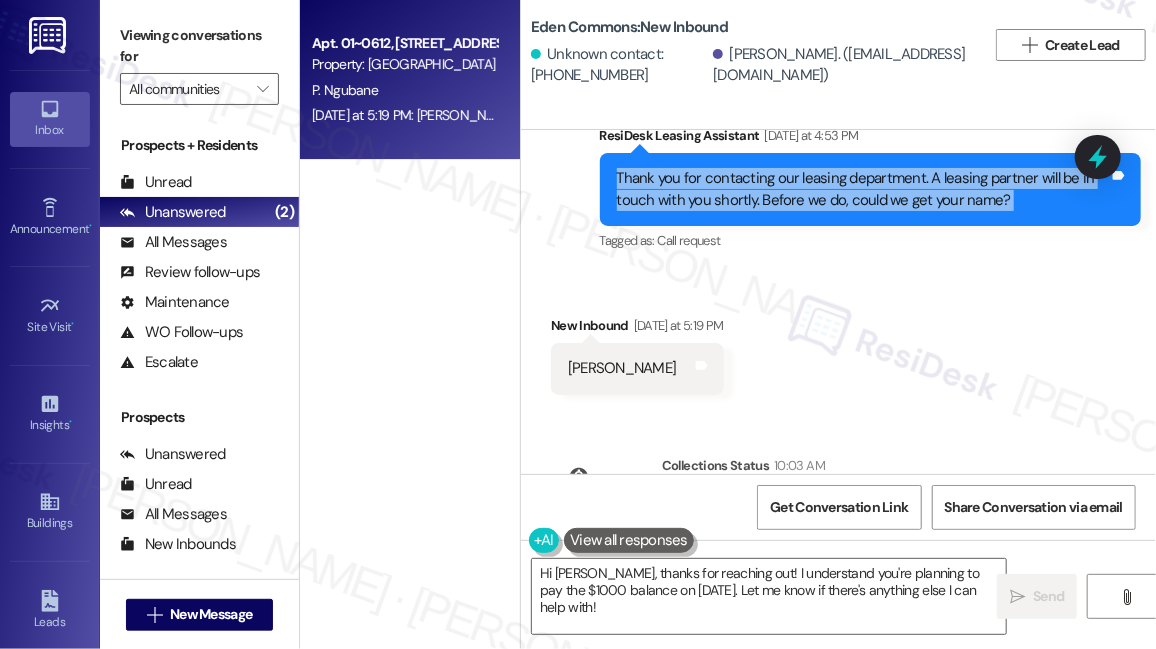 scroll, scrollTop: 26, scrollLeft: 0, axis: vertical 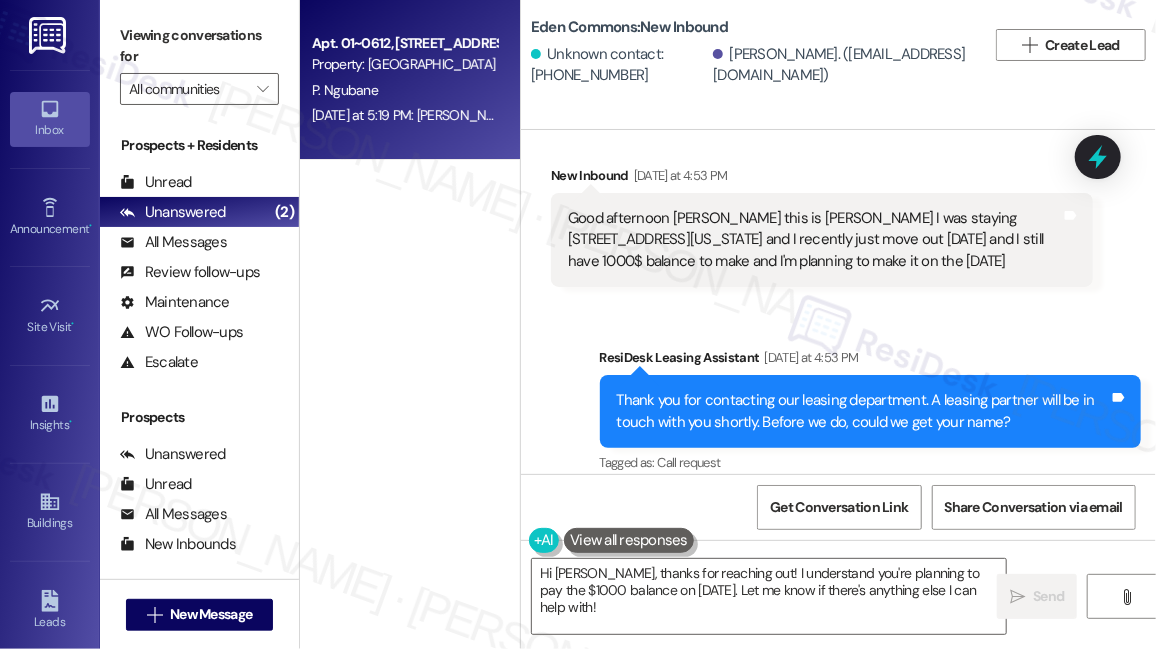 click on "Good afternoon [PERSON_NAME] this is [PERSON_NAME] I was staying [STREET_ADDRESS][US_STATE] and I recently just move out [DATE] and I still have 1000$ balance to make and I'm planning to make it on the [DATE]" at bounding box center (814, 240) 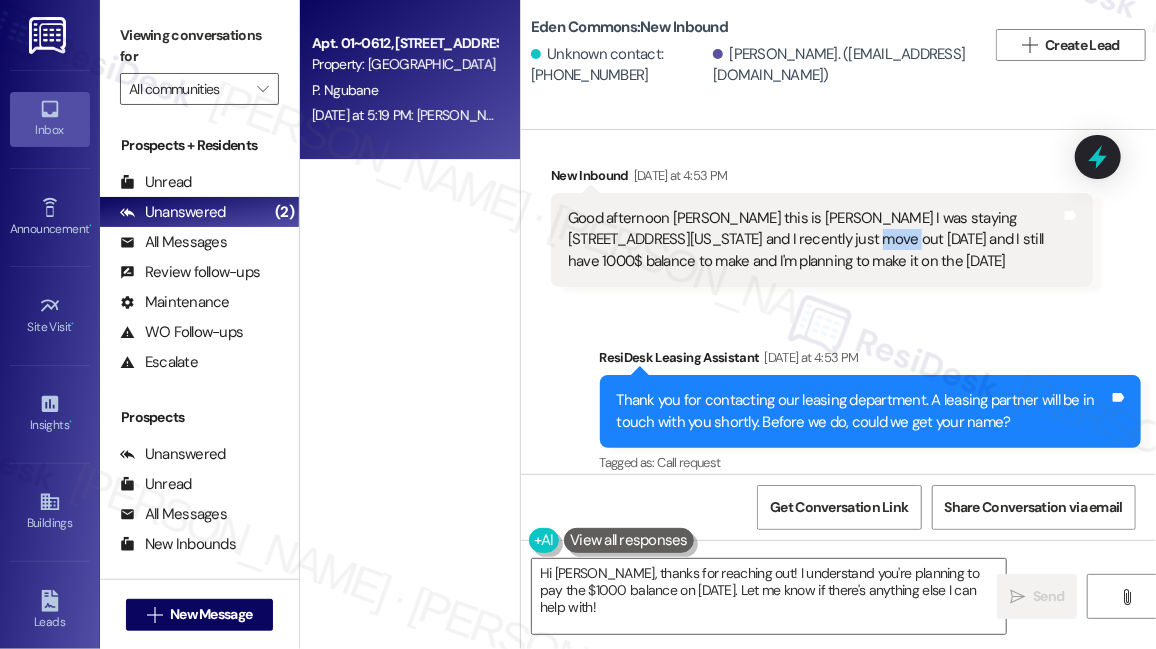 click on "Good afternoon [PERSON_NAME] this is [PERSON_NAME] I was staying [STREET_ADDRESS][US_STATE] and I recently just move out [DATE] and I still have 1000$ balance to make and I'm planning to make it on the [DATE]" at bounding box center [814, 240] 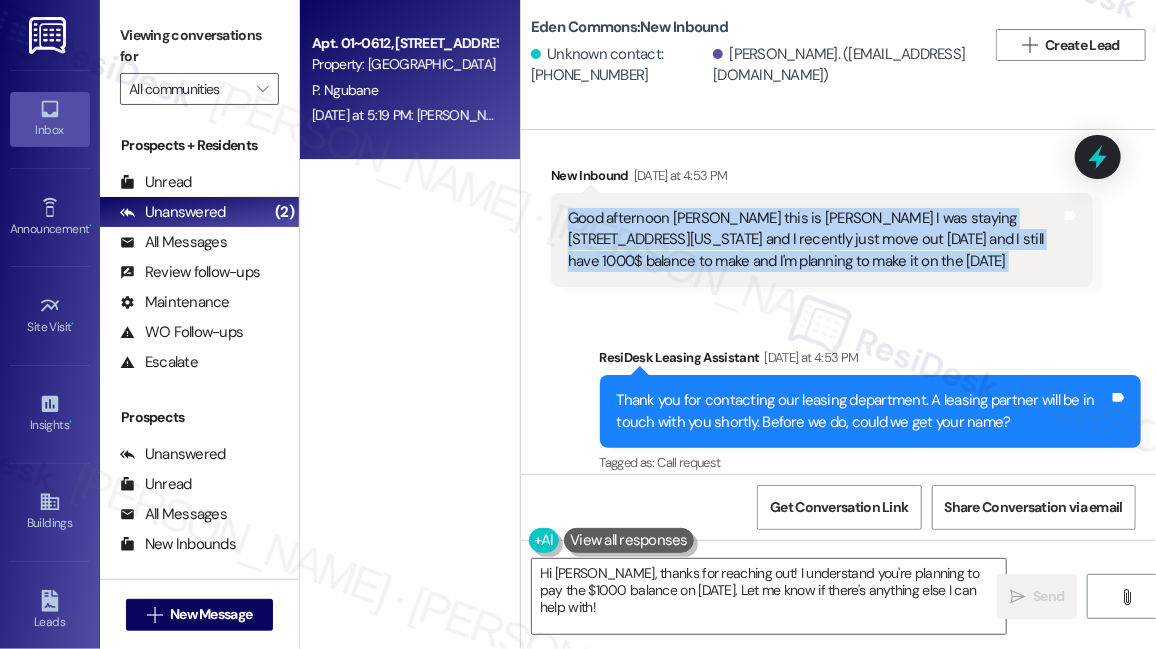 click on "Good afternoon [PERSON_NAME] this is [PERSON_NAME] I was staying [STREET_ADDRESS][US_STATE] and I recently just move out [DATE] and I still have 1000$ balance to make and I'm planning to make it on the [DATE]" at bounding box center (814, 240) 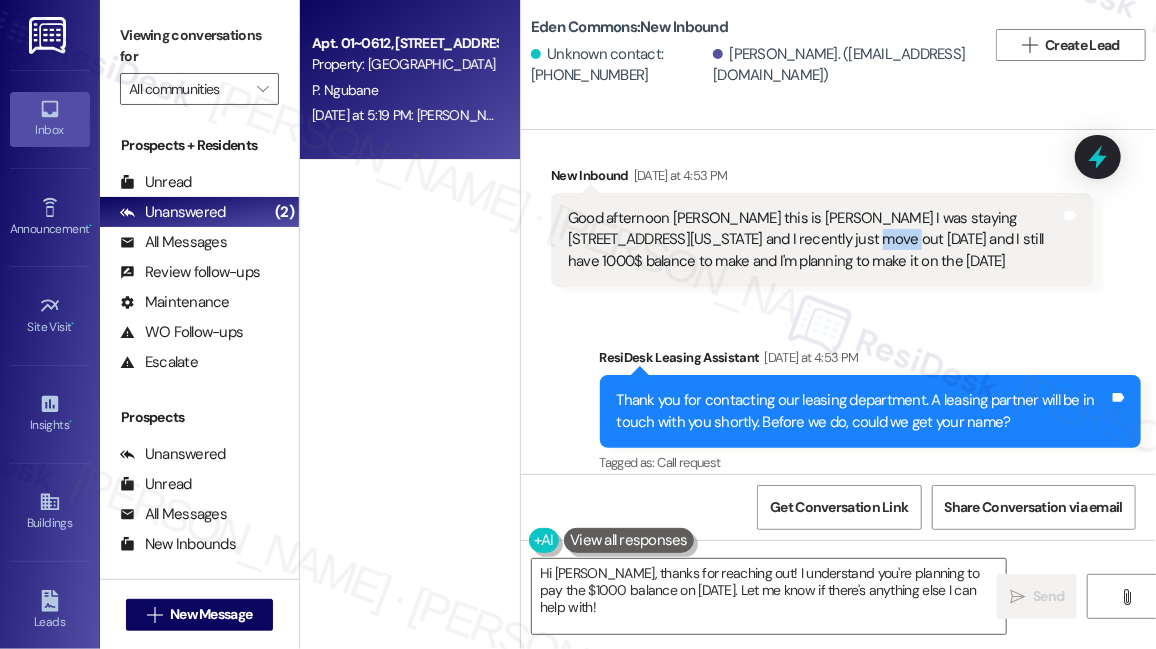 click on "Good afternoon [PERSON_NAME] this is [PERSON_NAME] I was staying [STREET_ADDRESS][US_STATE] and I recently just move out [DATE] and I still have 1000$ balance to make and I'm planning to make it on the [DATE]" at bounding box center (814, 240) 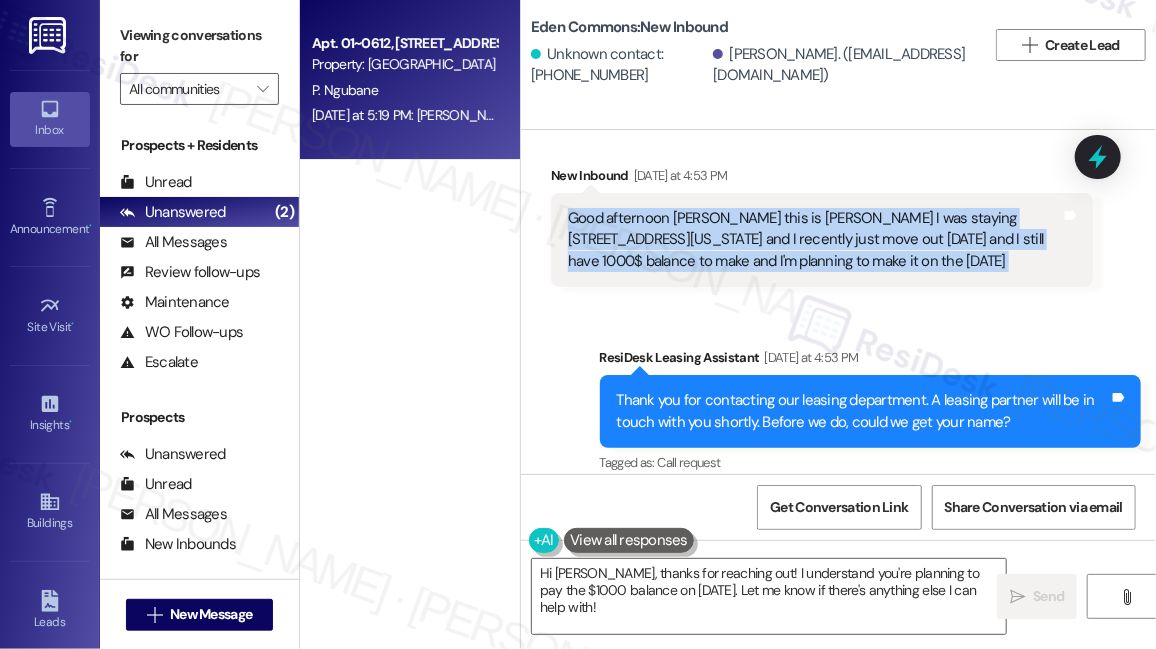 click on "Good afternoon [PERSON_NAME] this is [PERSON_NAME] I was staying [STREET_ADDRESS][US_STATE] and I recently just move out [DATE] and I still have 1000$ balance to make and I'm planning to make it on the [DATE]" at bounding box center [814, 240] 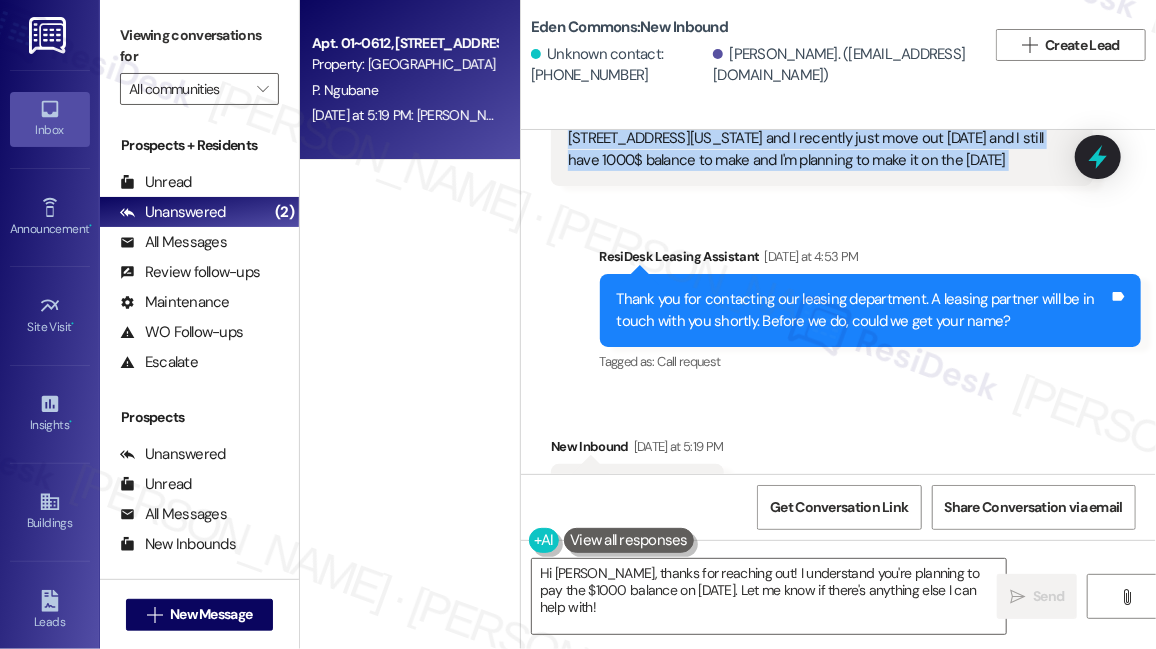 scroll, scrollTop: 389, scrollLeft: 0, axis: vertical 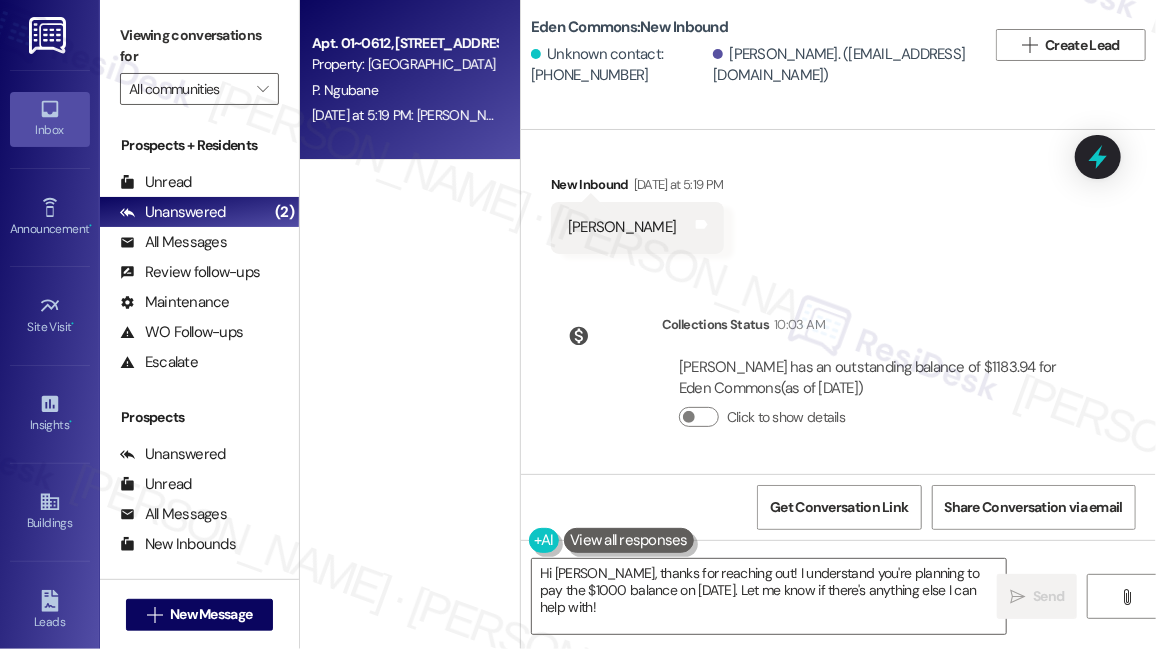 click on "Viewing conversations for" at bounding box center [199, 46] 